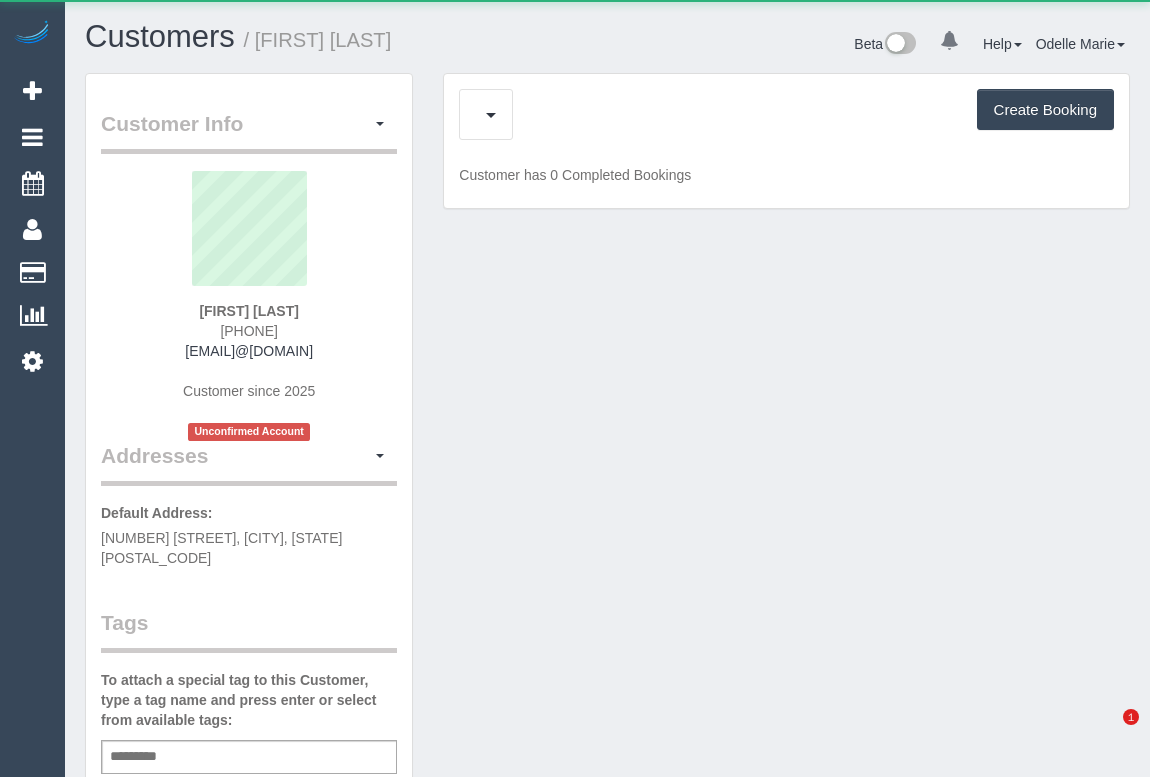 scroll, scrollTop: 0, scrollLeft: 0, axis: both 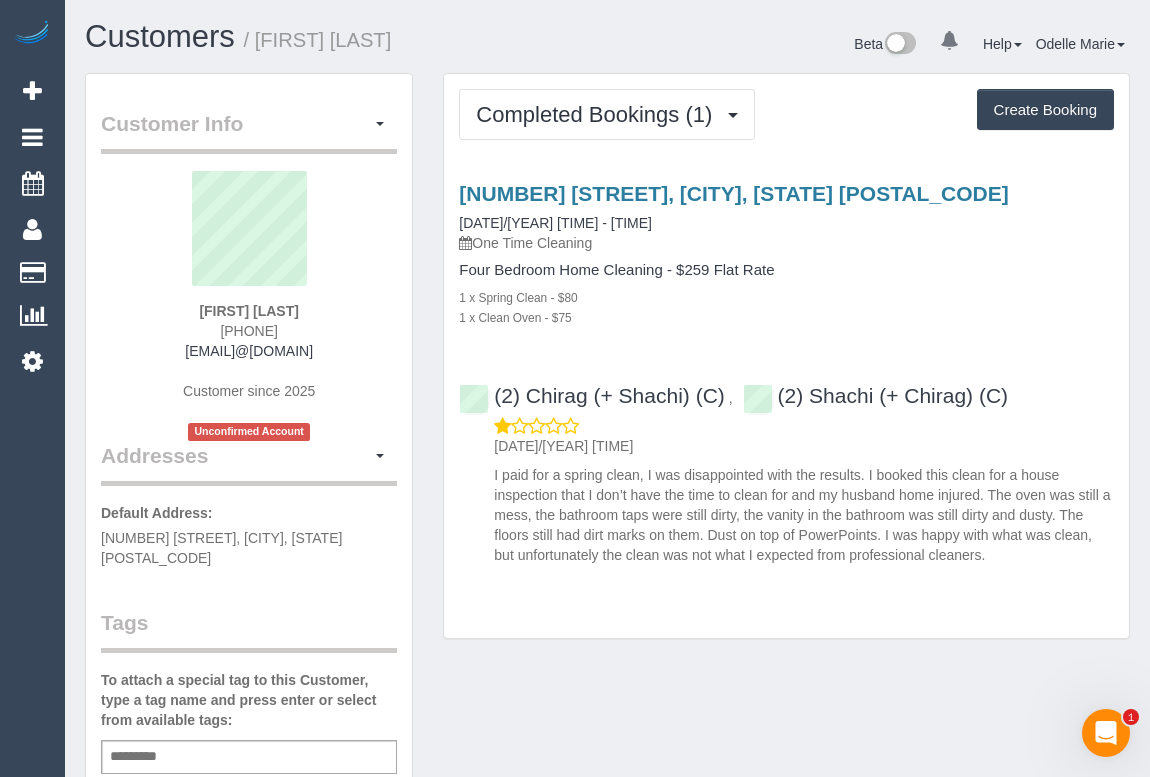 click on "Add a tag" at bounding box center (249, 757) 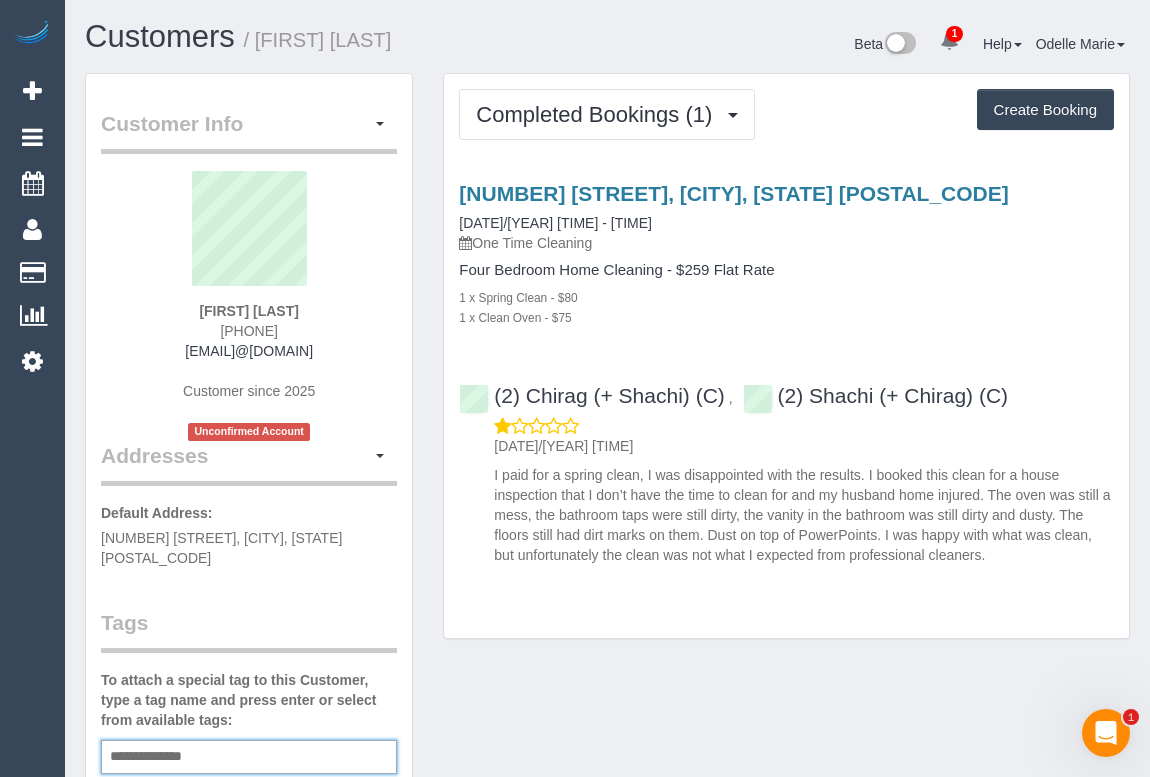 type on "**********" 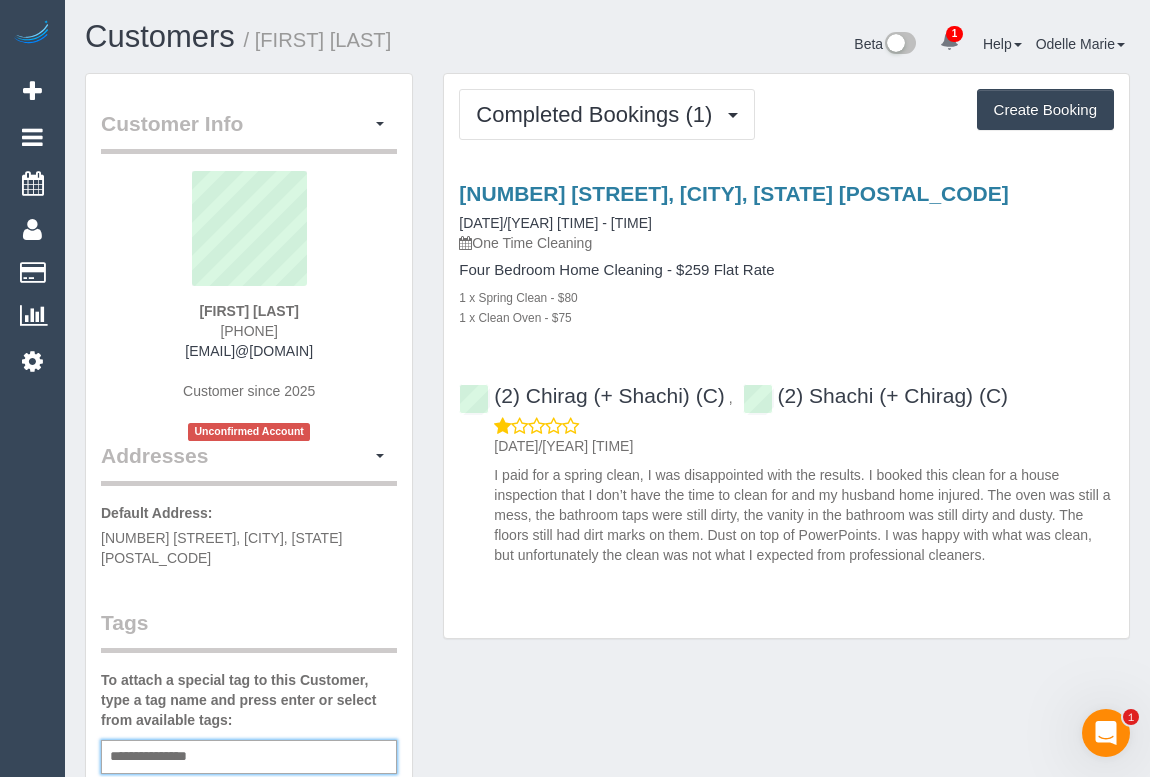 type 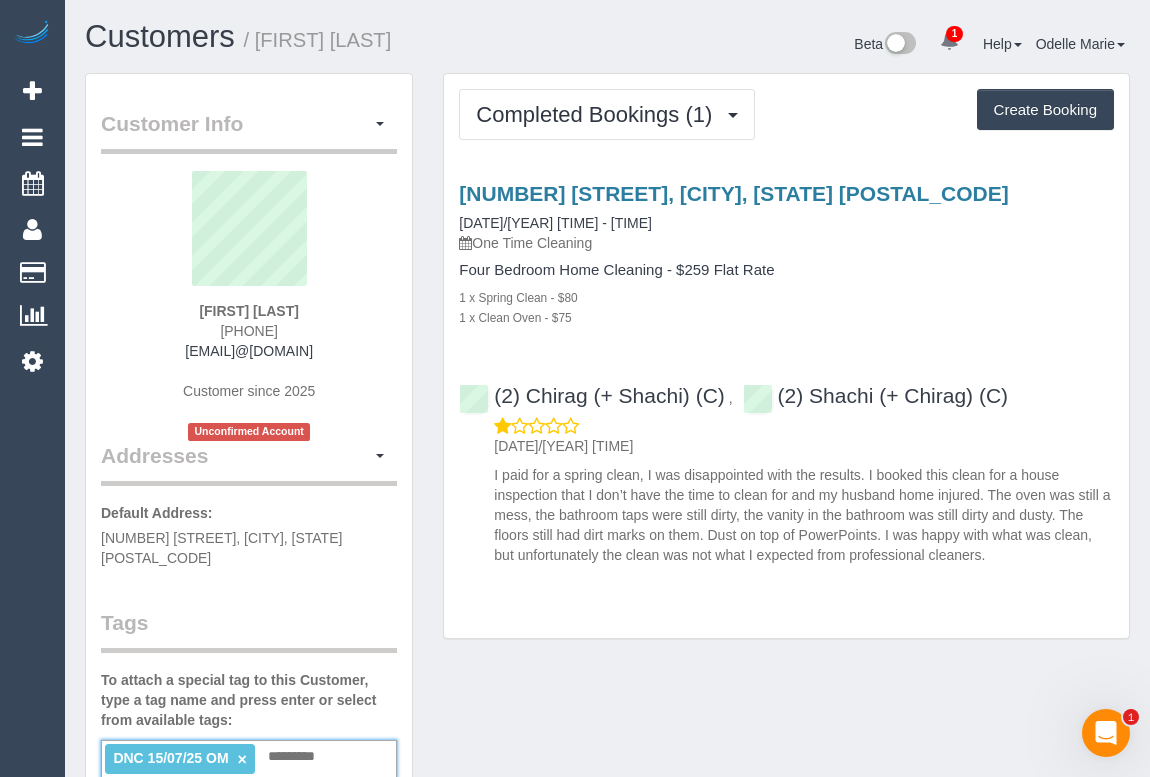 click on "Customer Info
Edit Contact Info
Send Message
Email Preferences
Special Sales Tax
View Changes
Send Confirm Account email
Block this Customer
Archive Account
Delete Account
Mandy Maxwell" at bounding box center (607, 775) 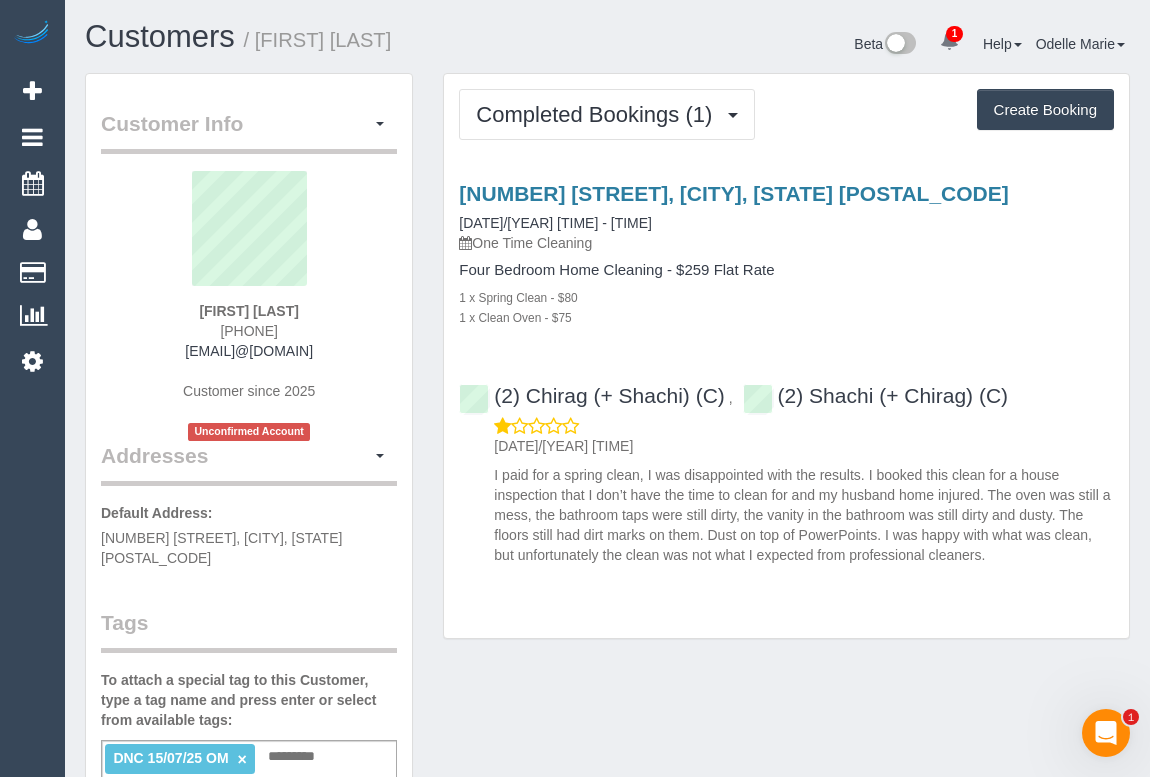drag, startPoint x: 184, startPoint y: 309, endPoint x: 319, endPoint y: 310, distance: 135.00371 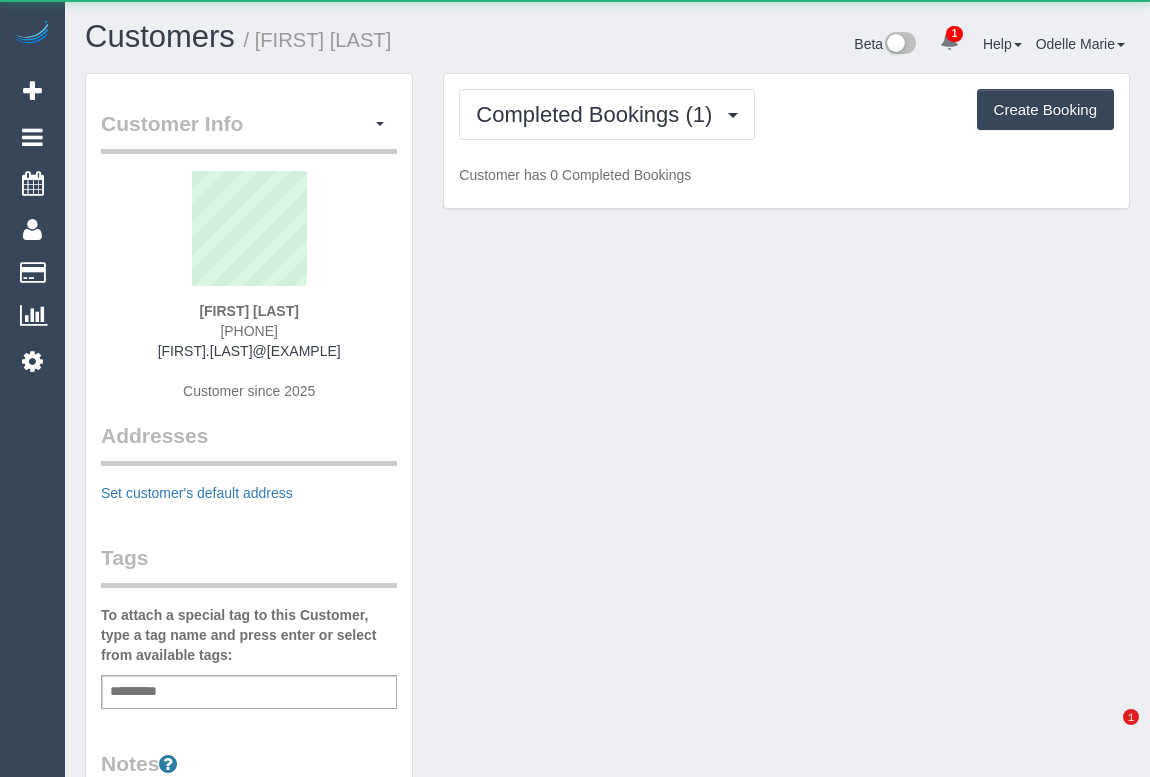 scroll, scrollTop: 0, scrollLeft: 0, axis: both 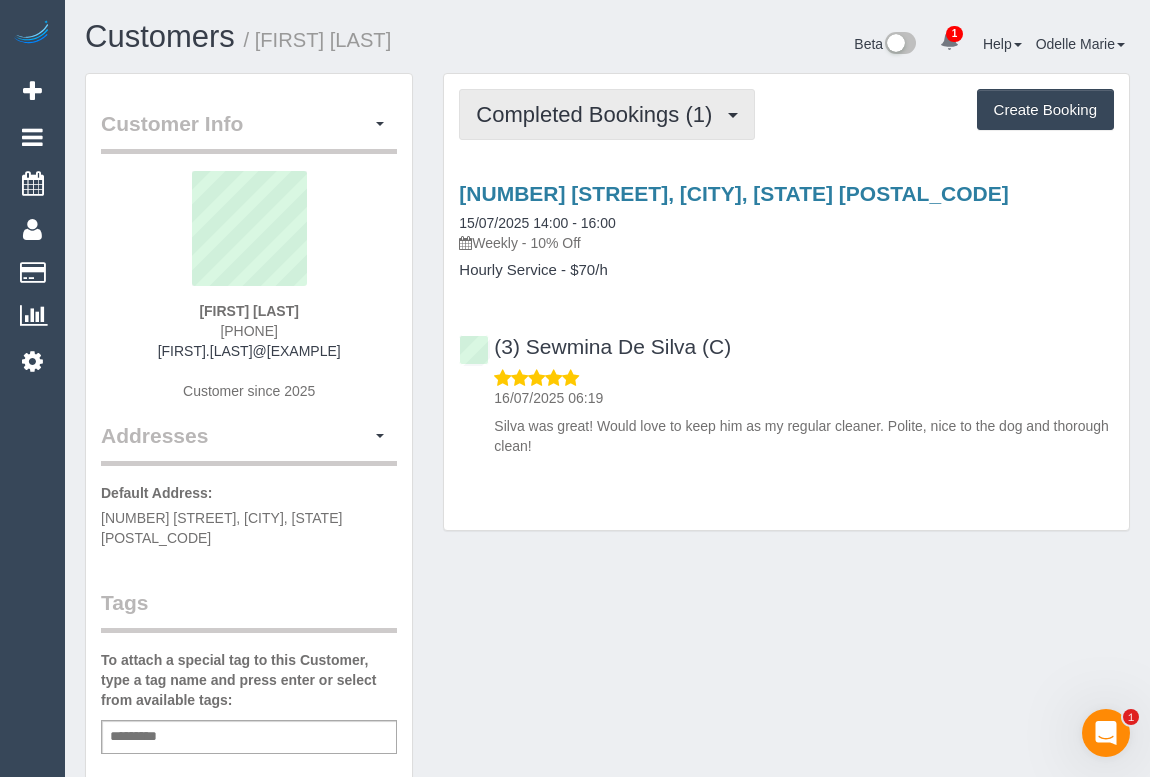 click on "Completed Bookings (1)" at bounding box center [607, 114] 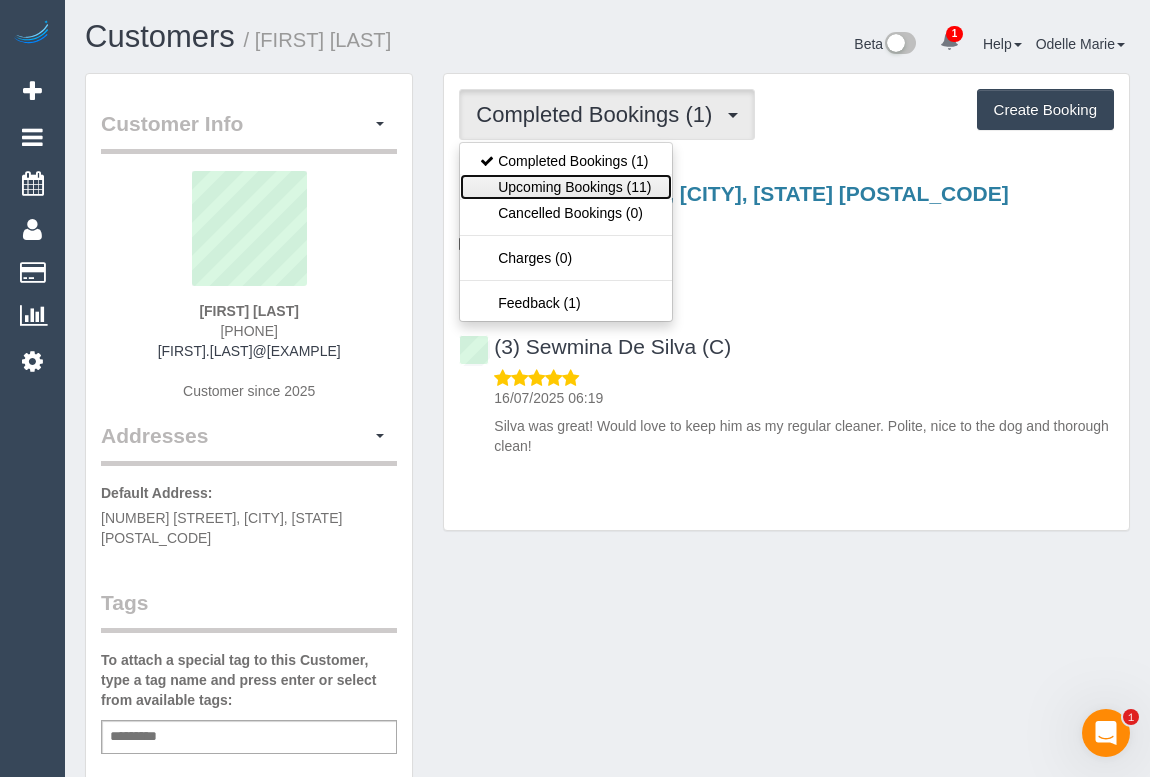 click on "Upcoming Bookings (11)" at bounding box center (565, 187) 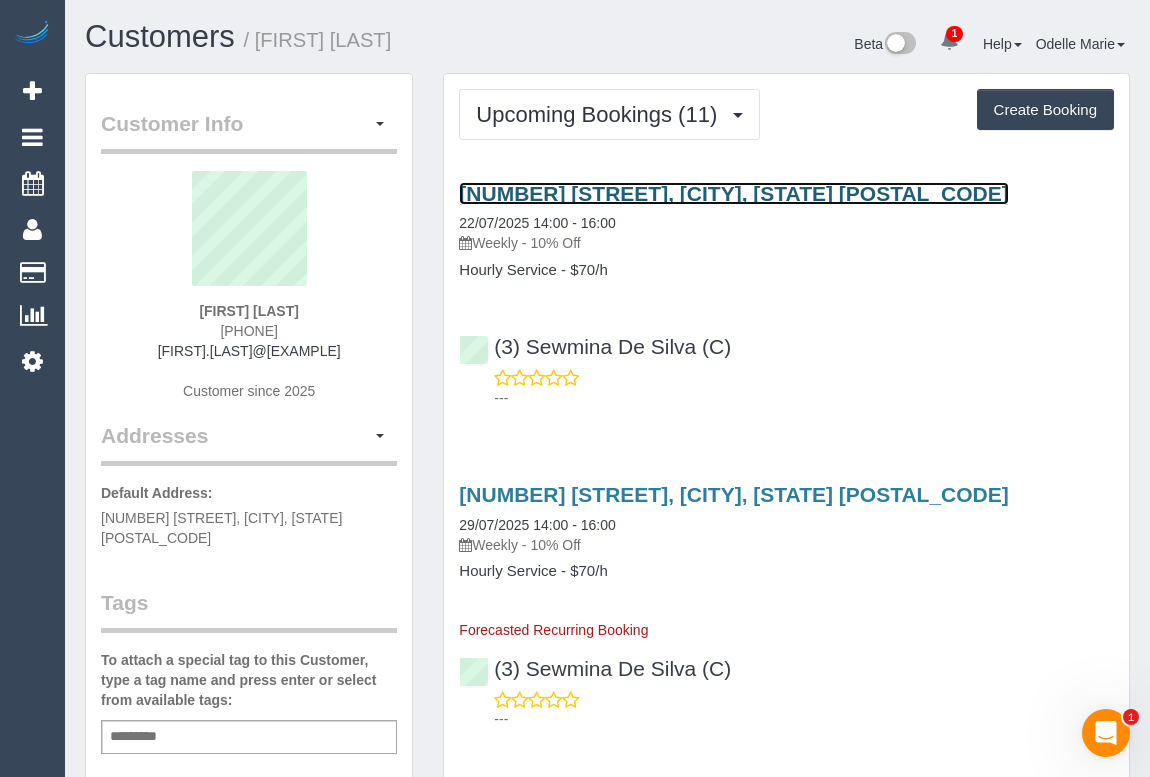 click on "33 Hunter St, Richmond, VIC 3121" at bounding box center [733, 193] 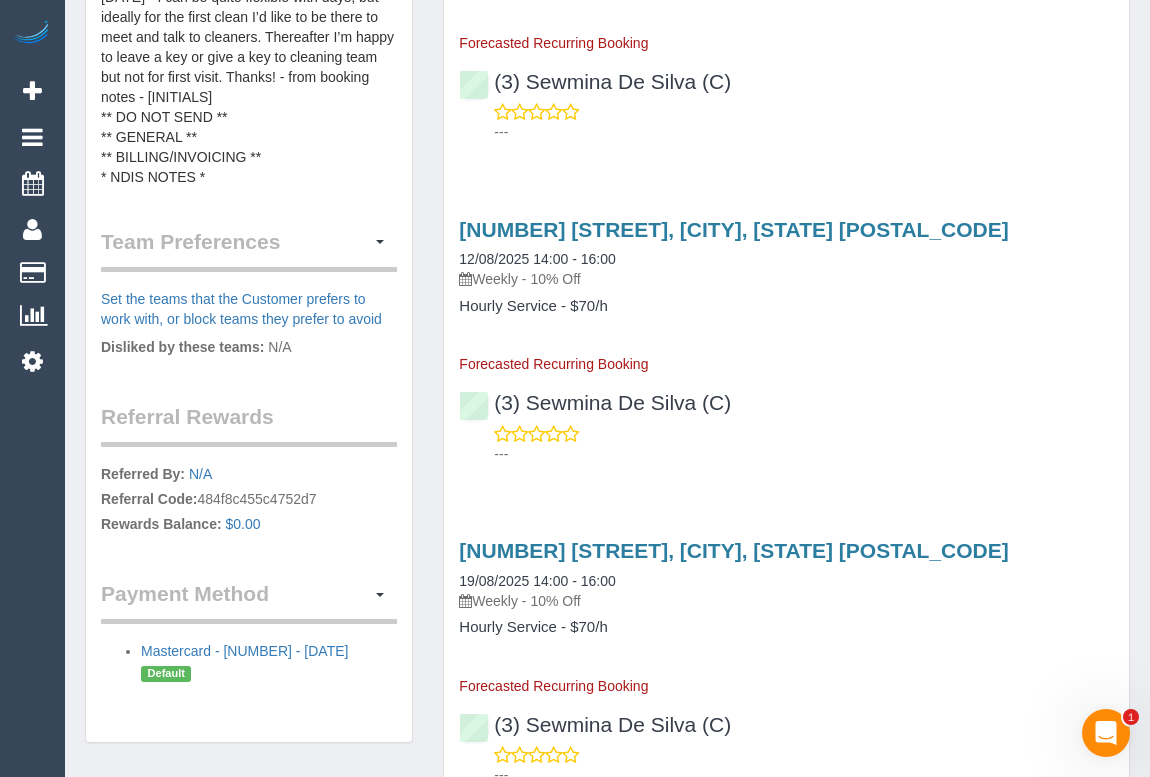 scroll, scrollTop: 454, scrollLeft: 0, axis: vertical 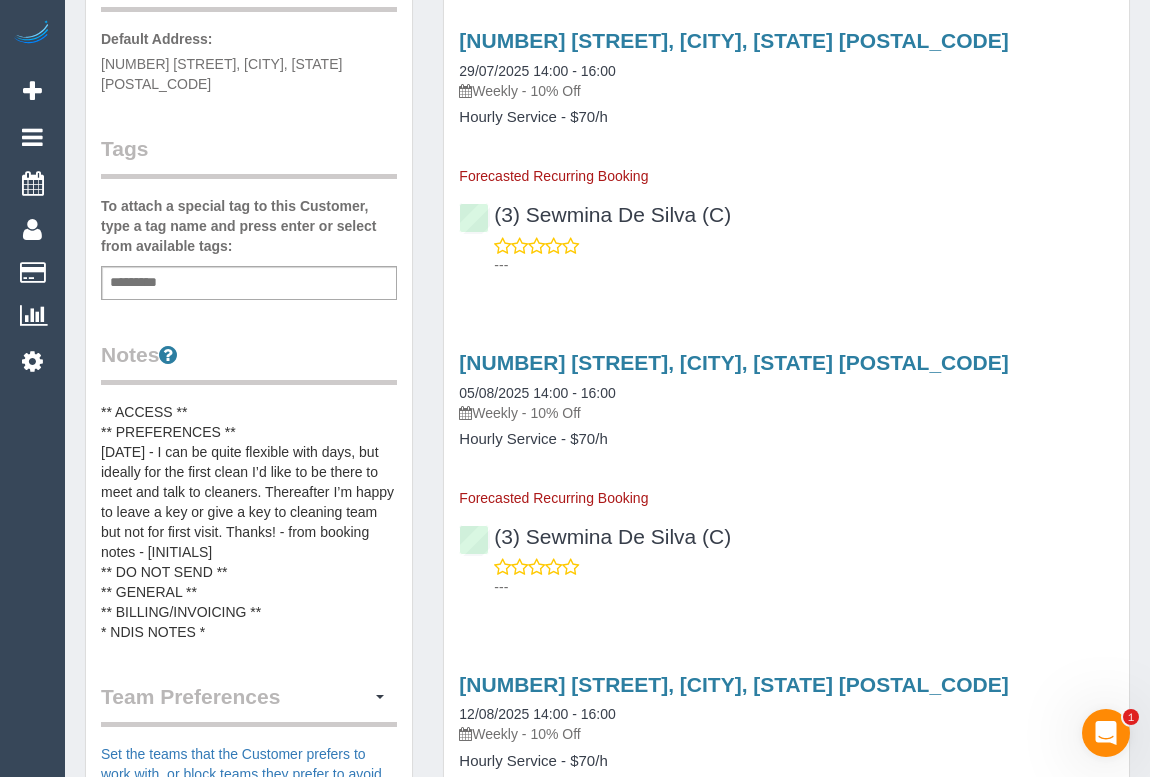 click on "** ACCESS **
** PREFERENCES **
14/07/25 - I can be quite flexible with days, but ideally for the first clean I’d like to be there to meet and talk to cleaners. Thereafter I’m happy to leave a key or give a key to cleaning team but not for first visit. Thanks! - from booking notes - JT
** DO NOT SEND **
** GENERAL **
** BILLING/INVOICING **
* NDIS NOTES *" at bounding box center (249, 522) 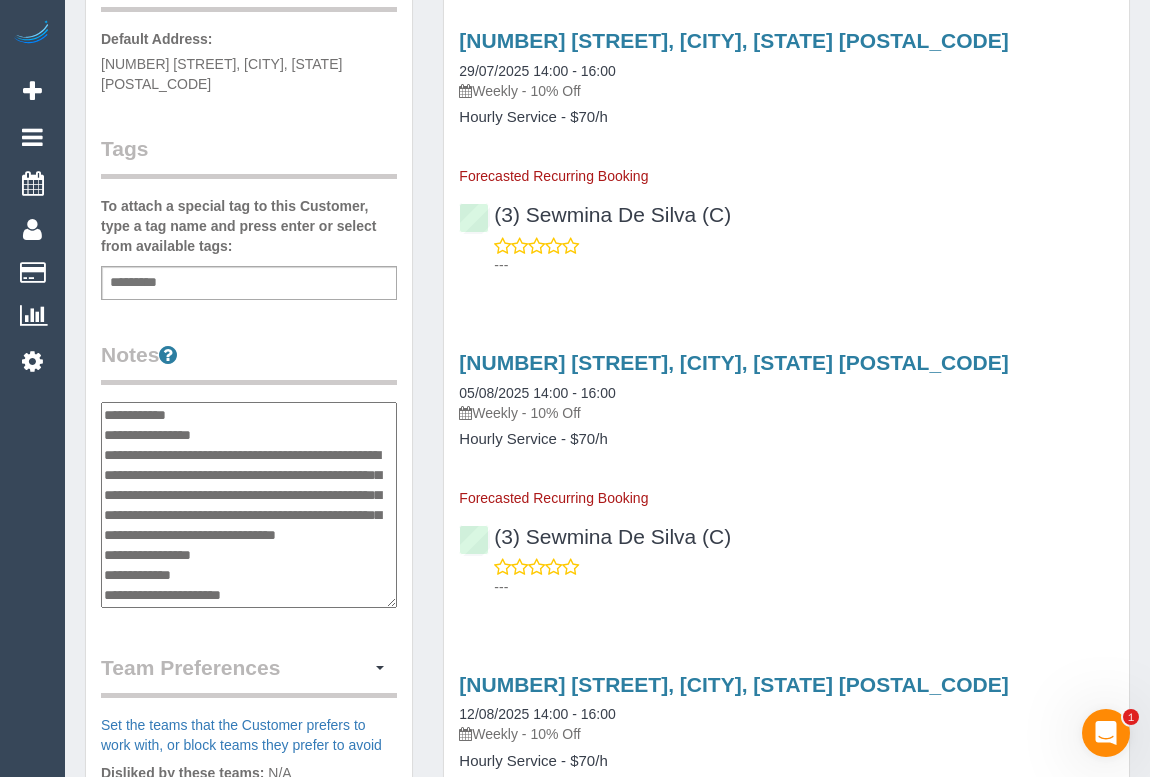 click on "**********" at bounding box center (249, 505) 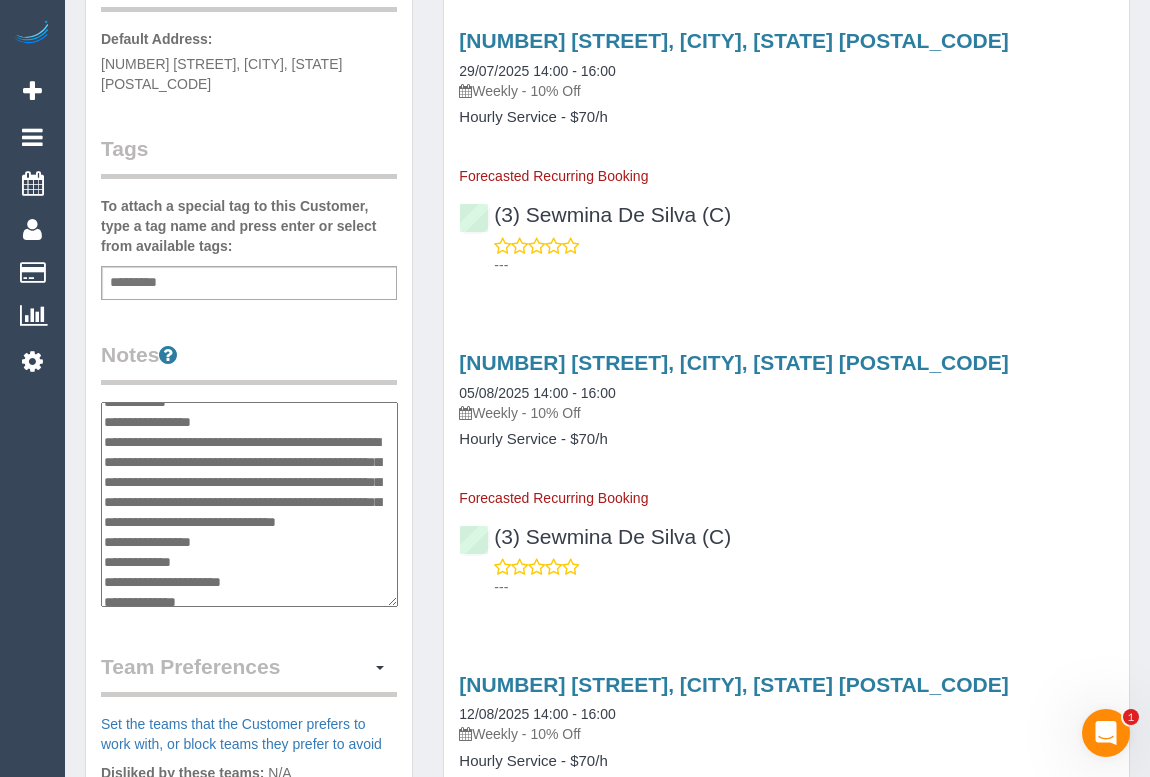 scroll, scrollTop: 0, scrollLeft: 0, axis: both 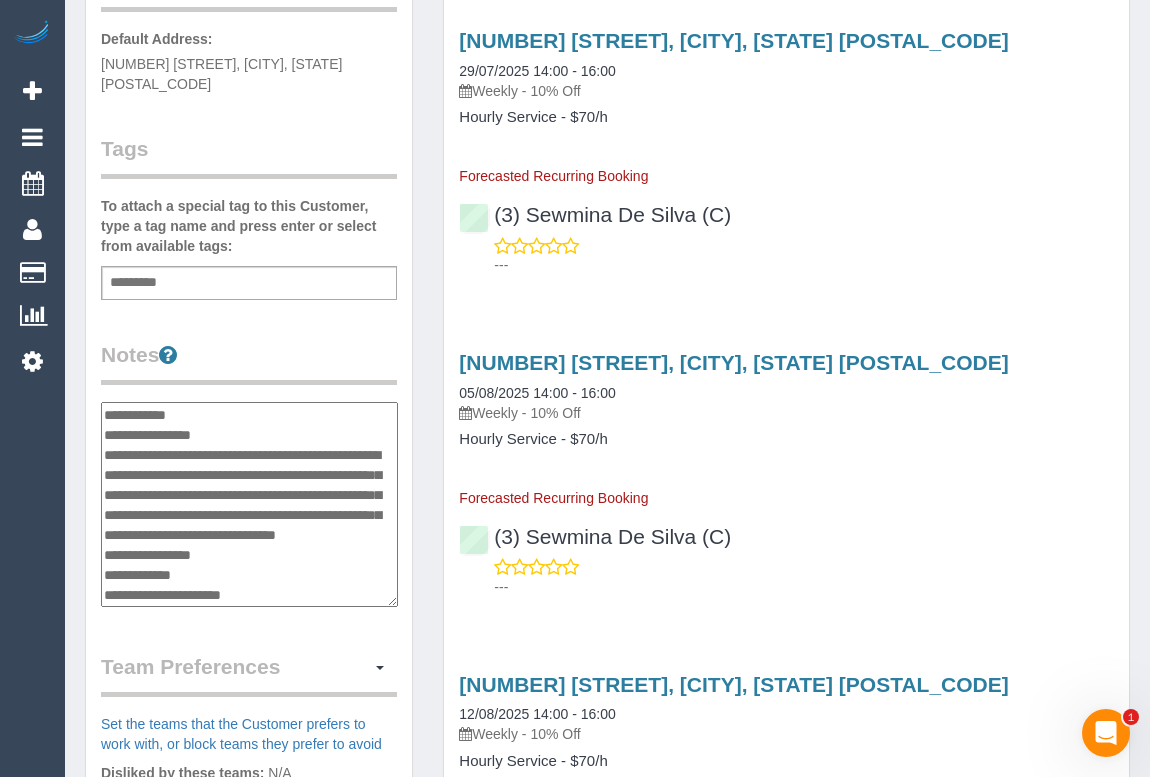 click on "**********" at bounding box center [249, 505] 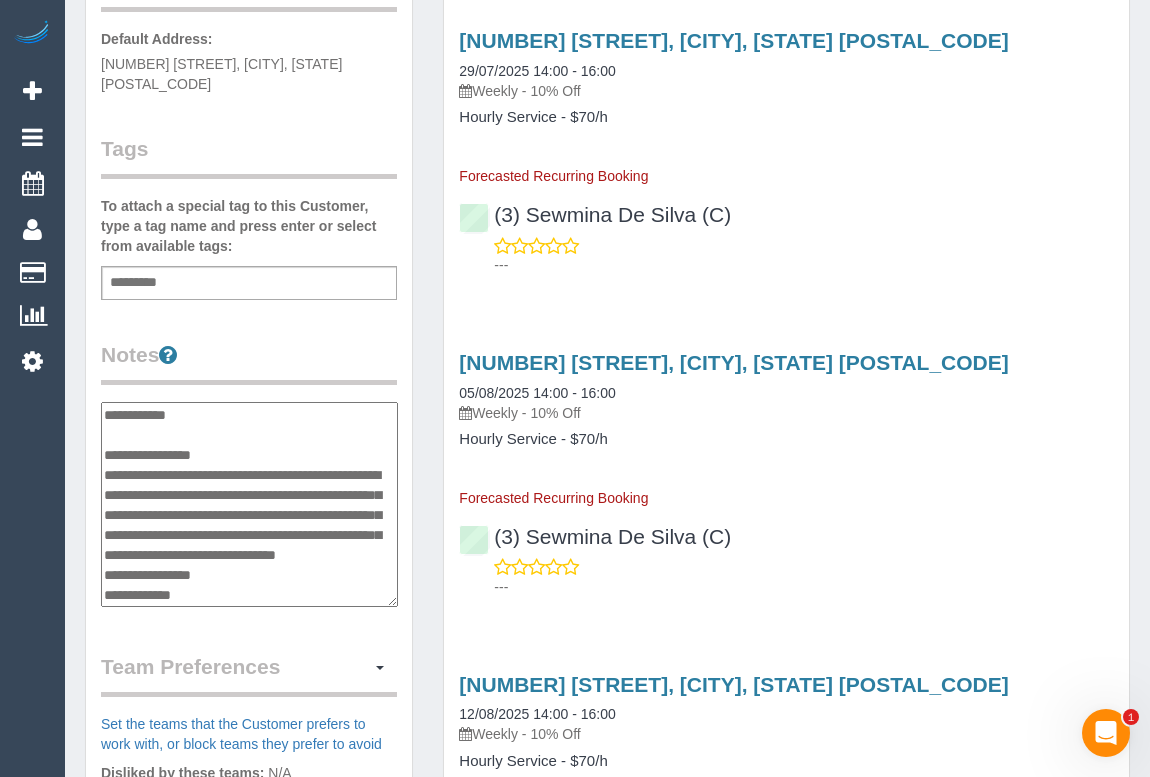 click on "**********" at bounding box center (249, 505) 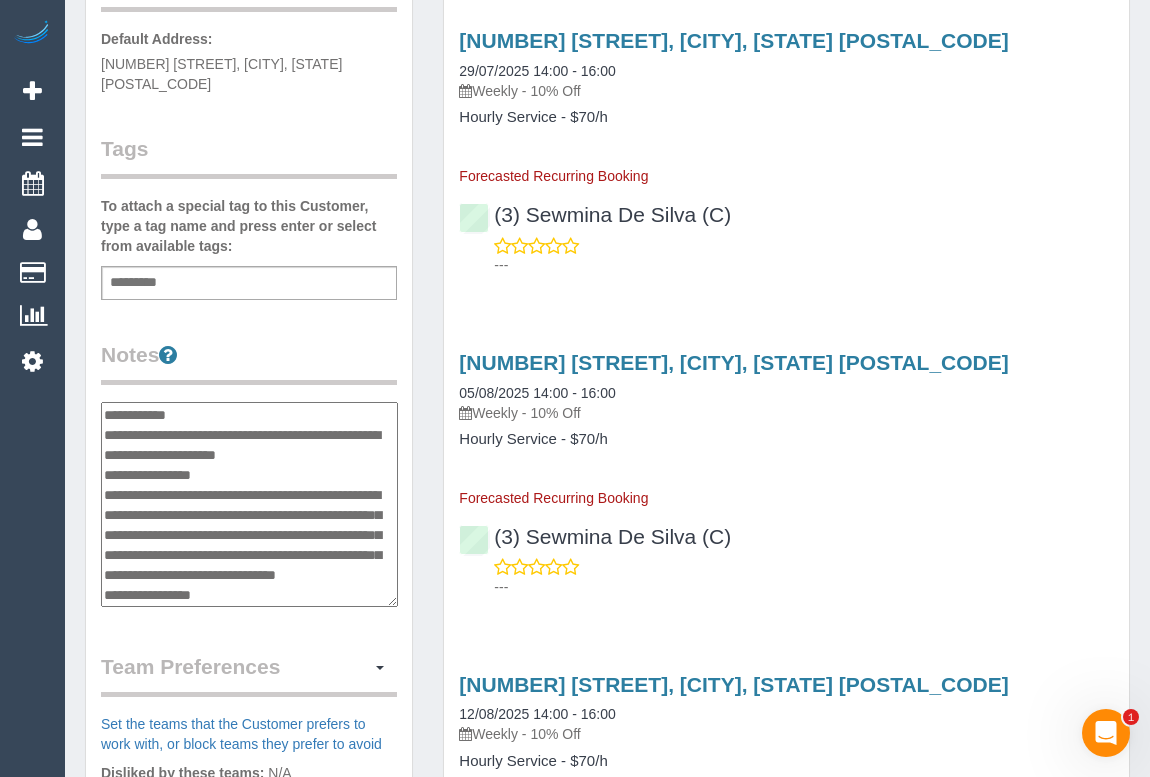 type on "**********" 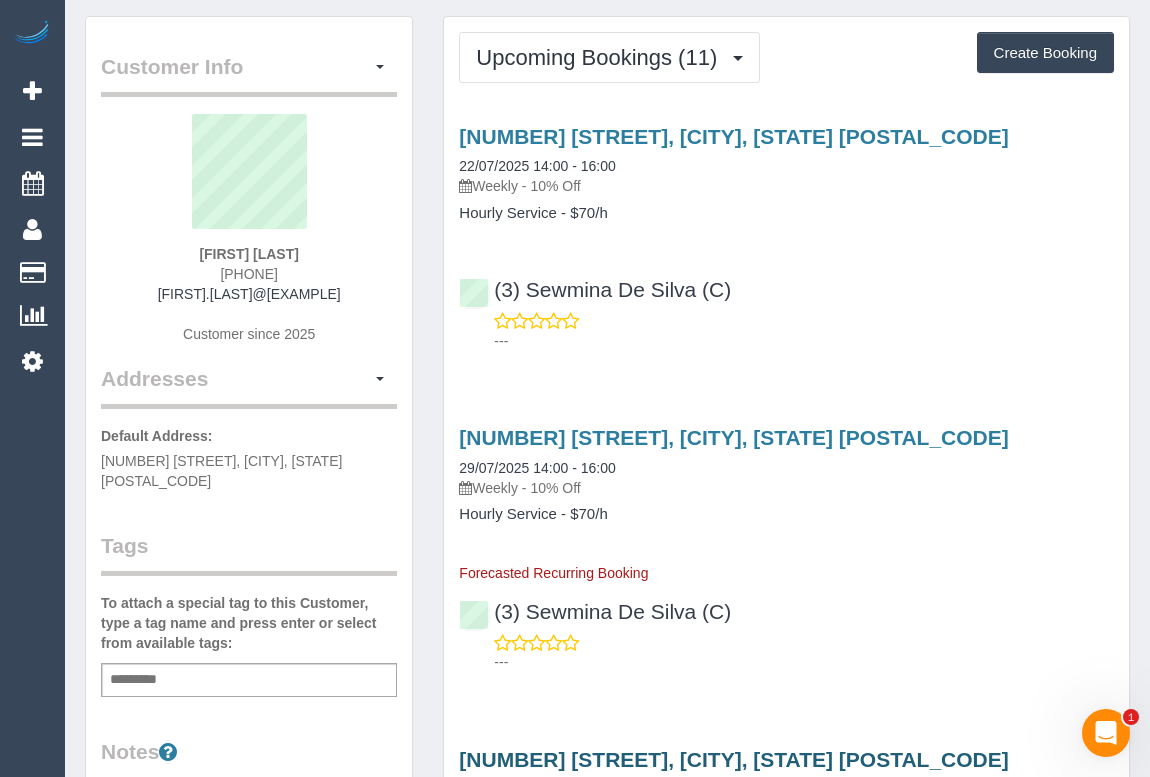 scroll, scrollTop: 0, scrollLeft: 0, axis: both 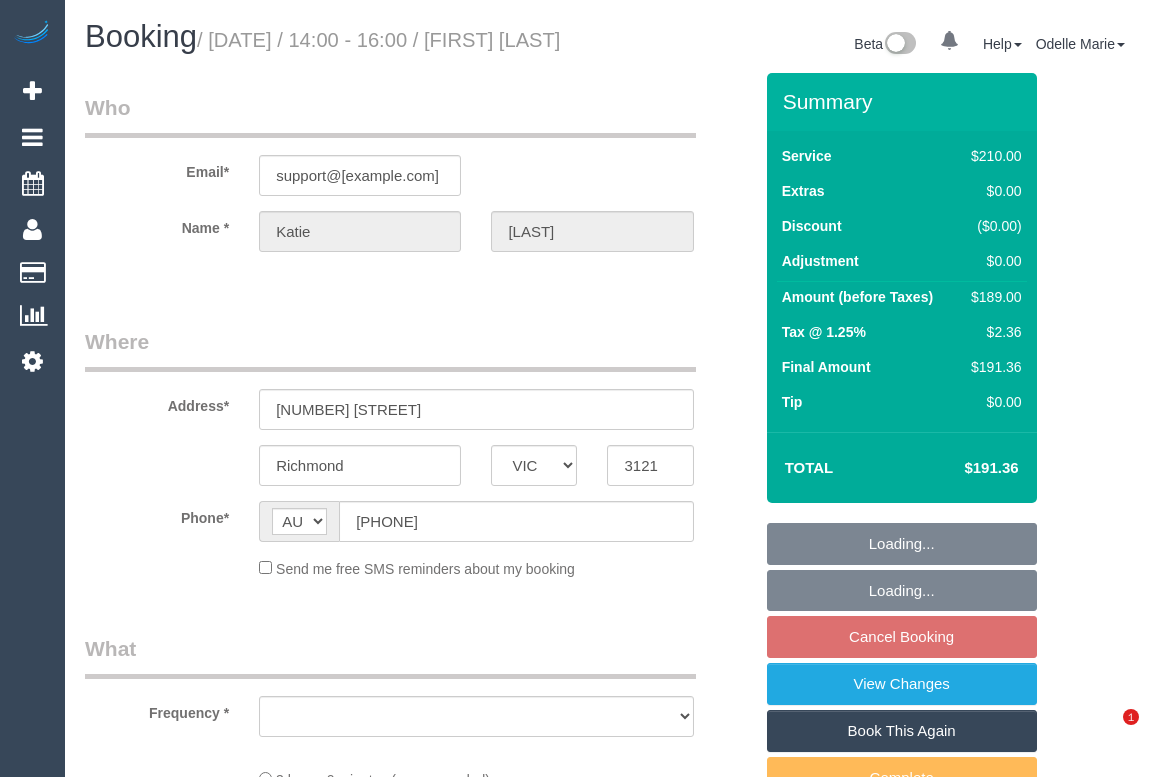 select on "VIC" 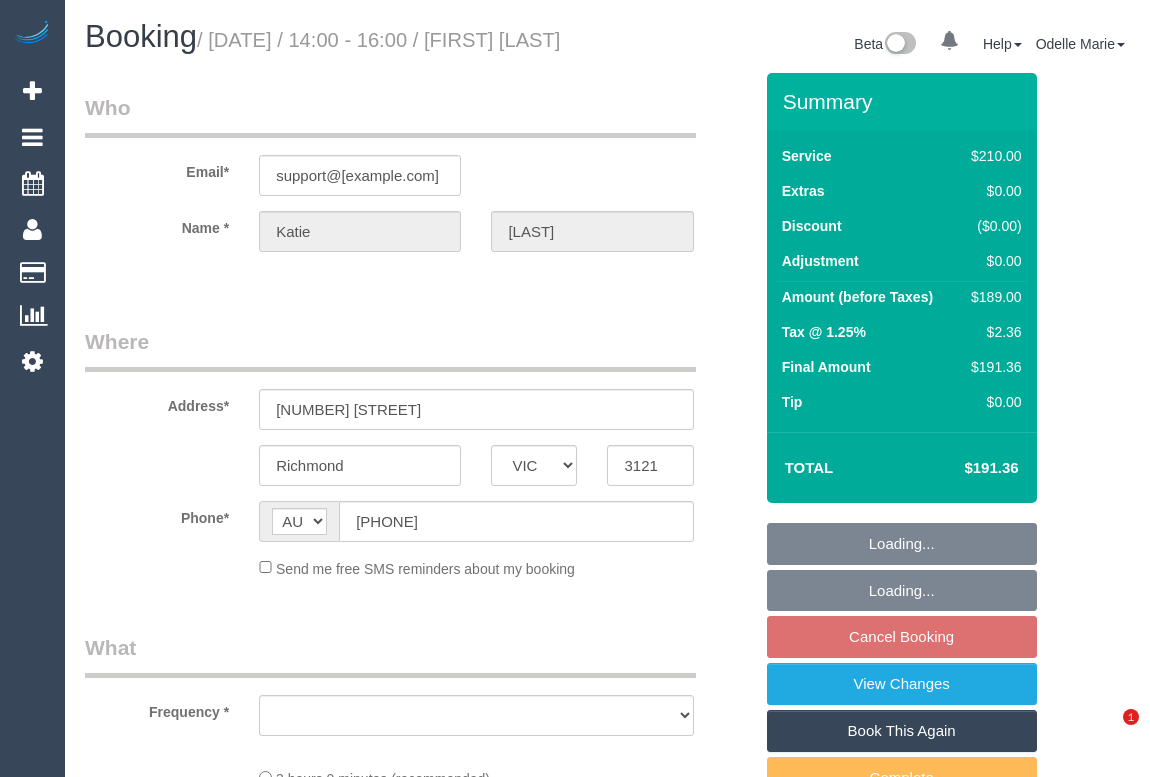 scroll, scrollTop: 0, scrollLeft: 0, axis: both 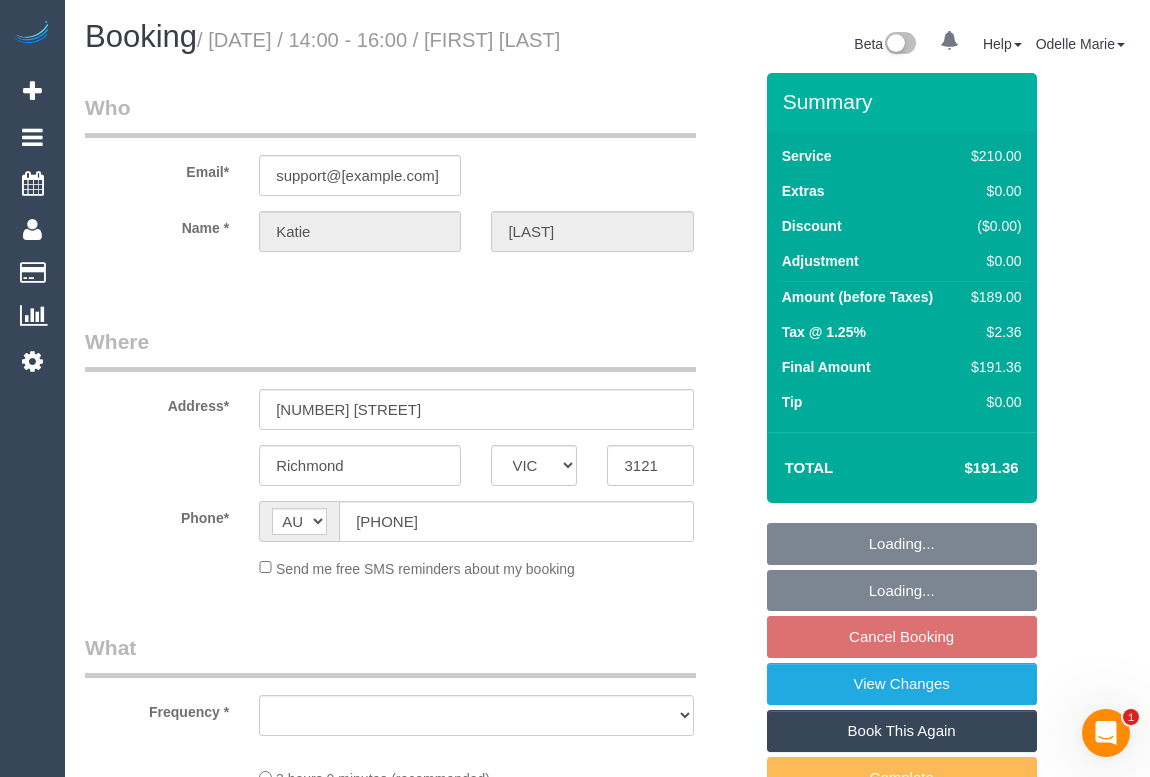 select on "object:537" 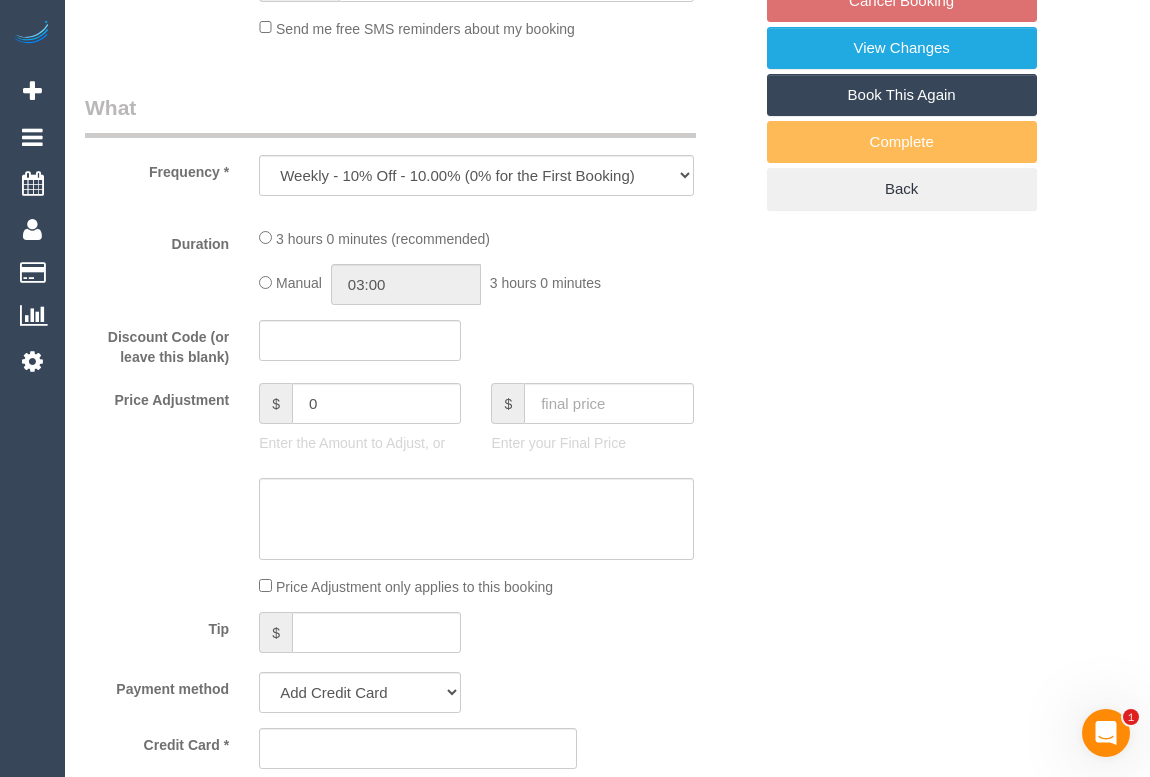 select on "string:stripe-pm_1RkJpO2GScqysDRVq2uDZHgE" 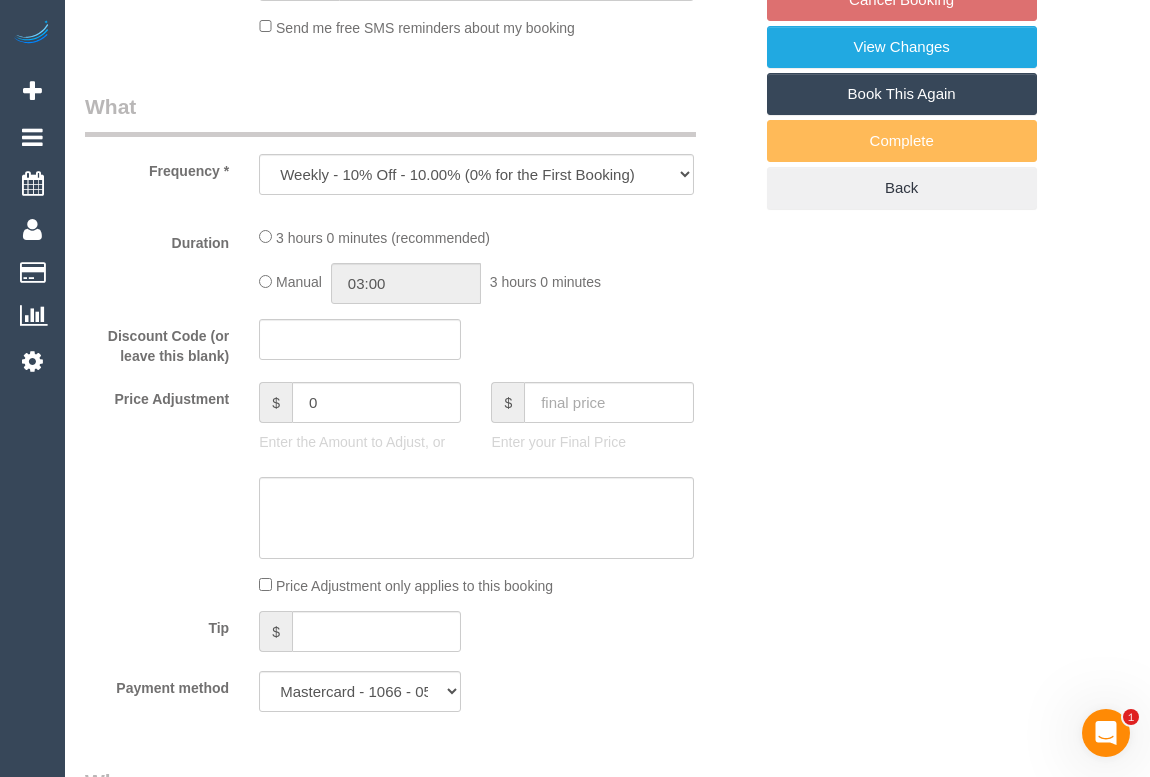 select on "object:854" 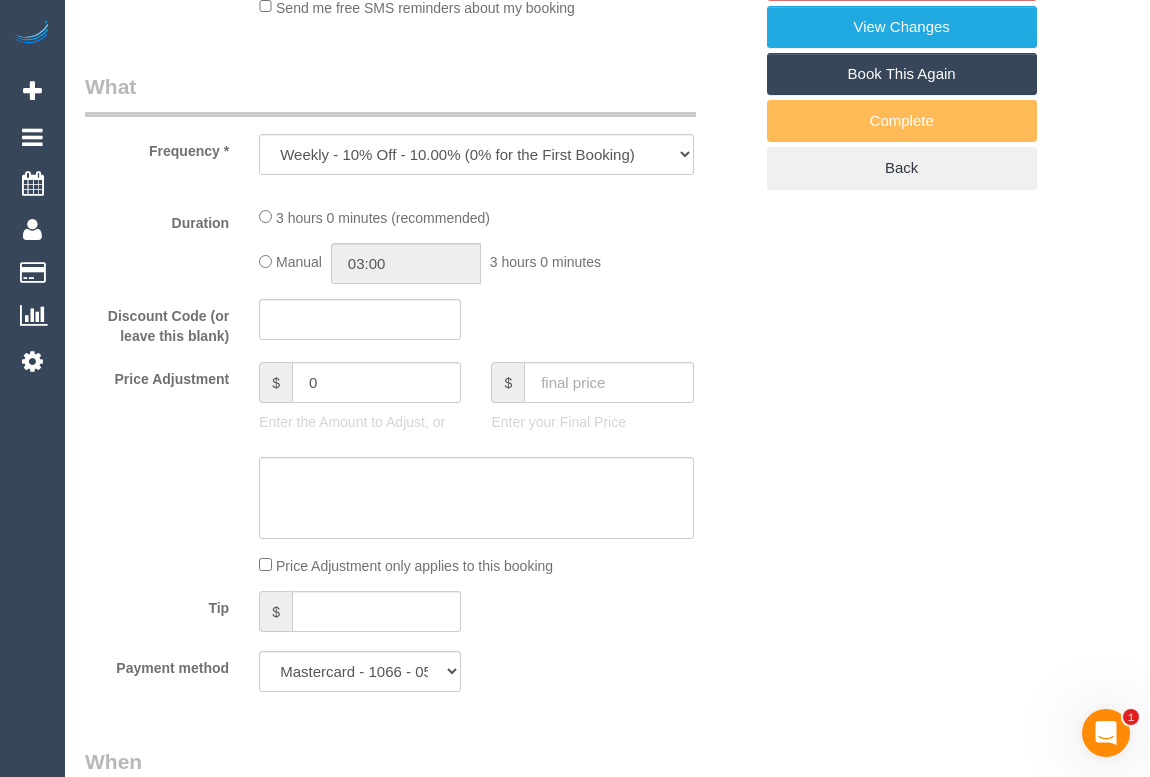 select on "180" 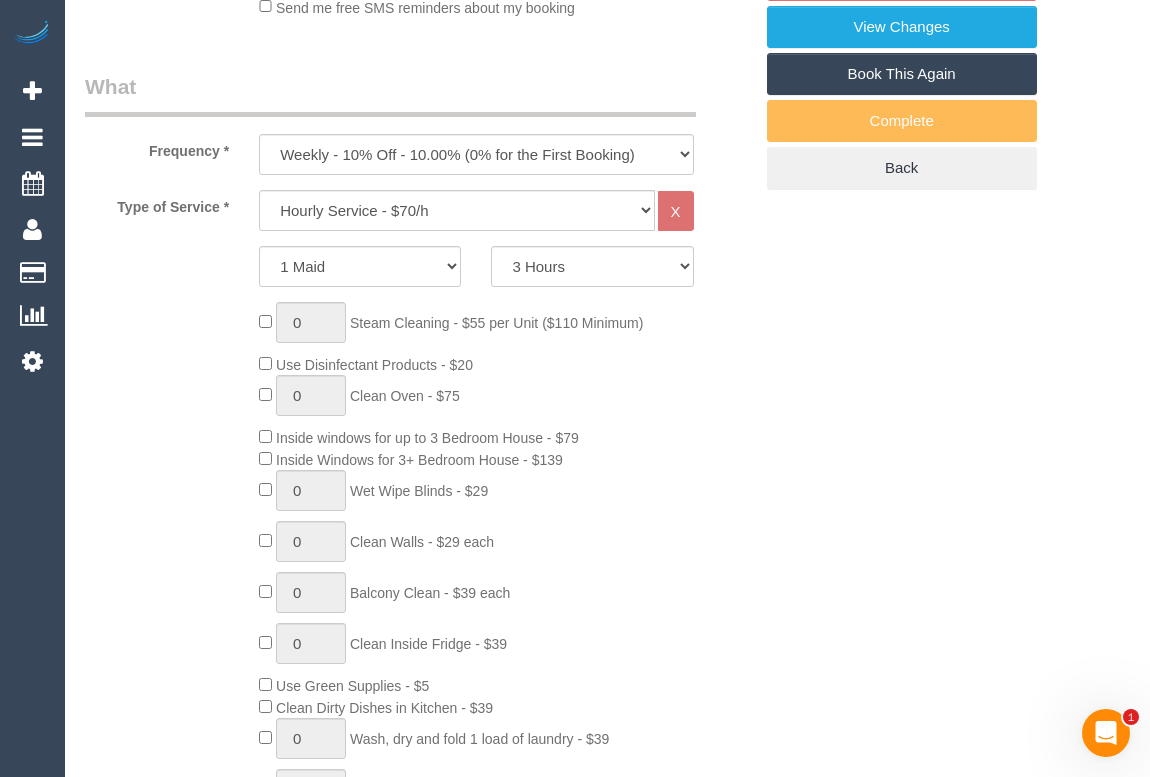 select on "spot5" 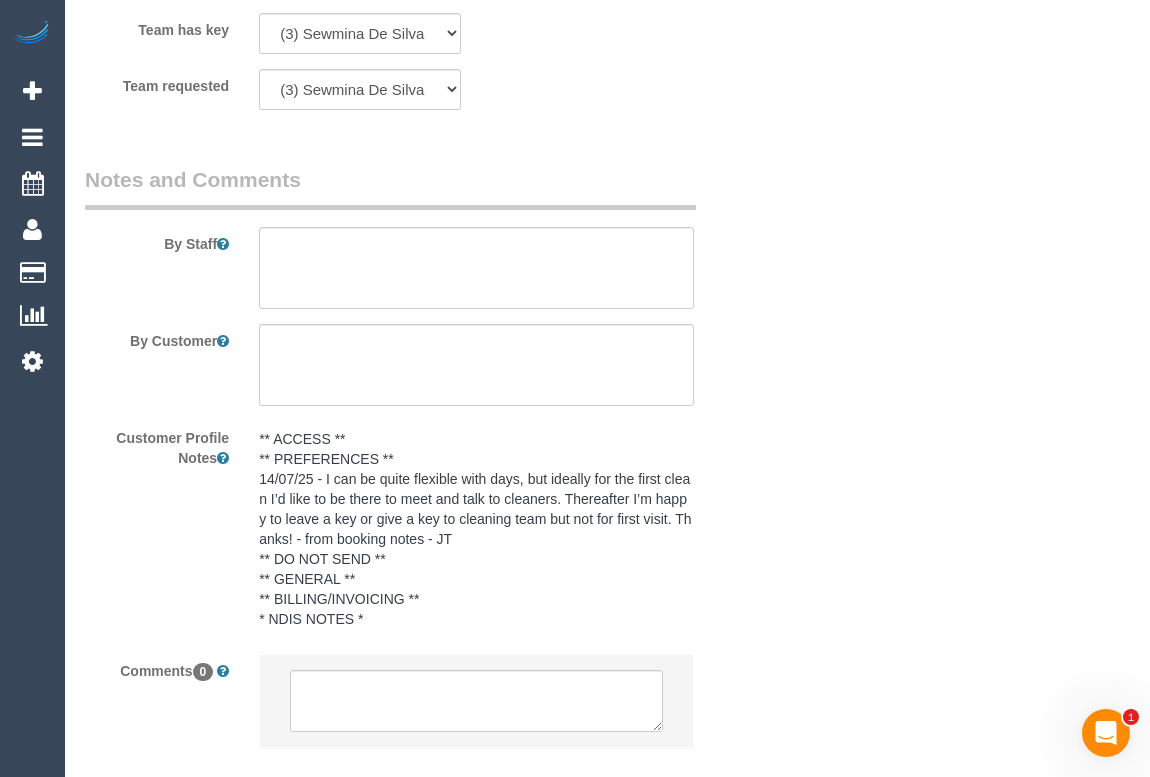 scroll, scrollTop: 3372, scrollLeft: 0, axis: vertical 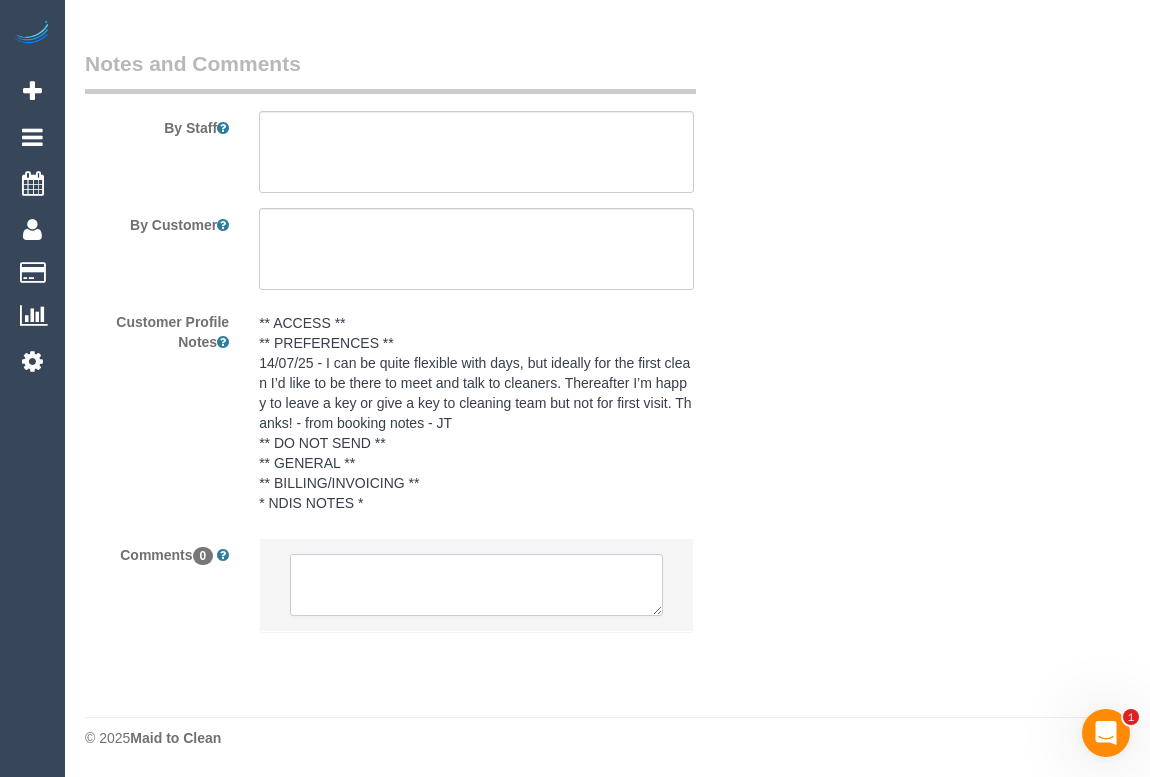 click at bounding box center [476, 585] 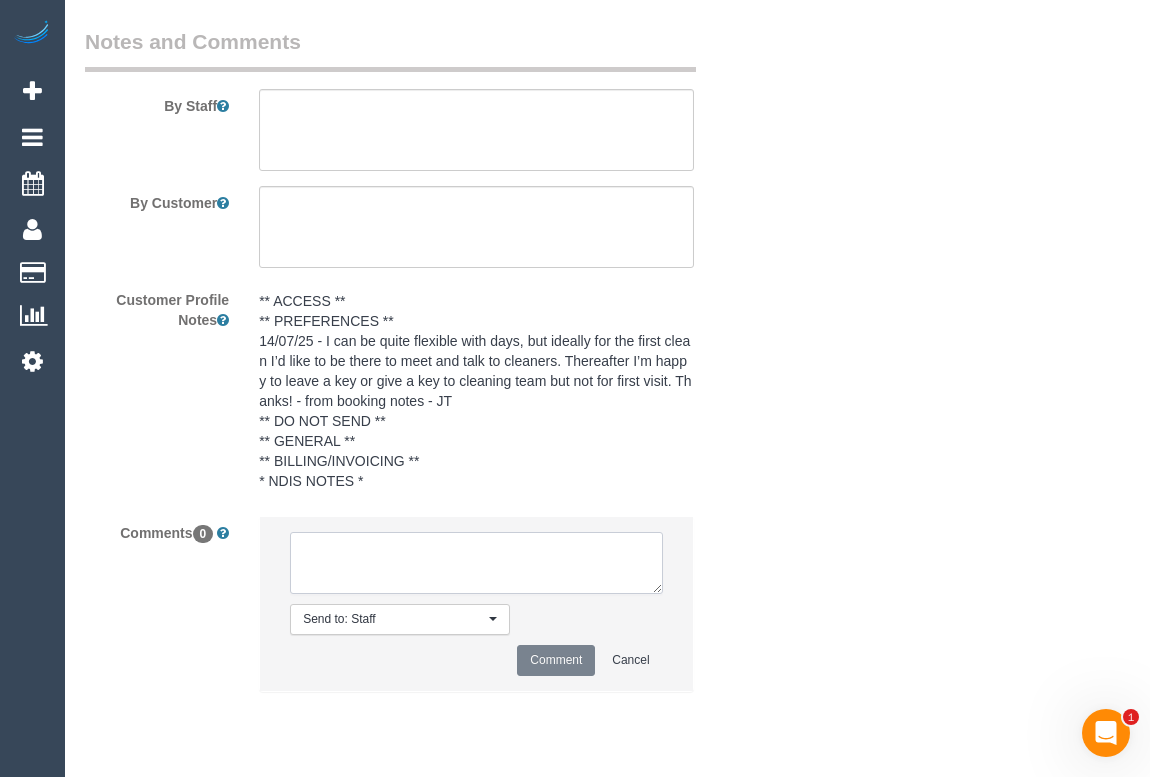 click at bounding box center [476, 563] 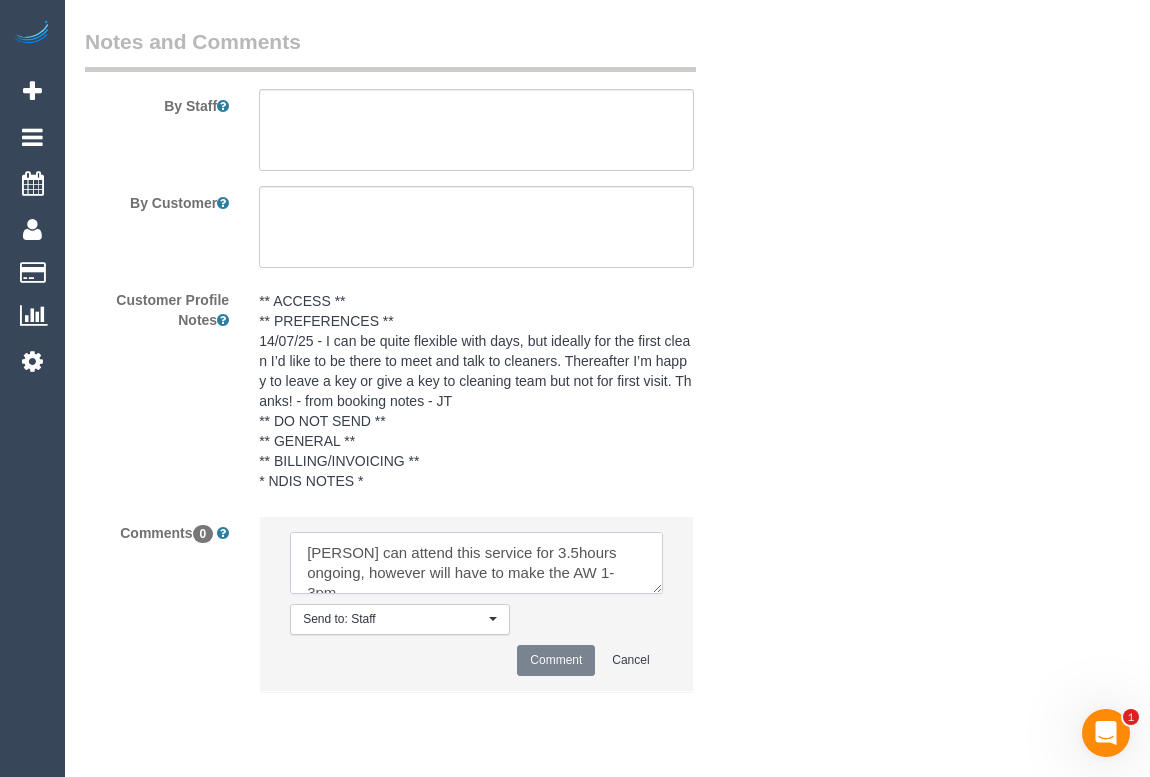 scroll, scrollTop: 68, scrollLeft: 0, axis: vertical 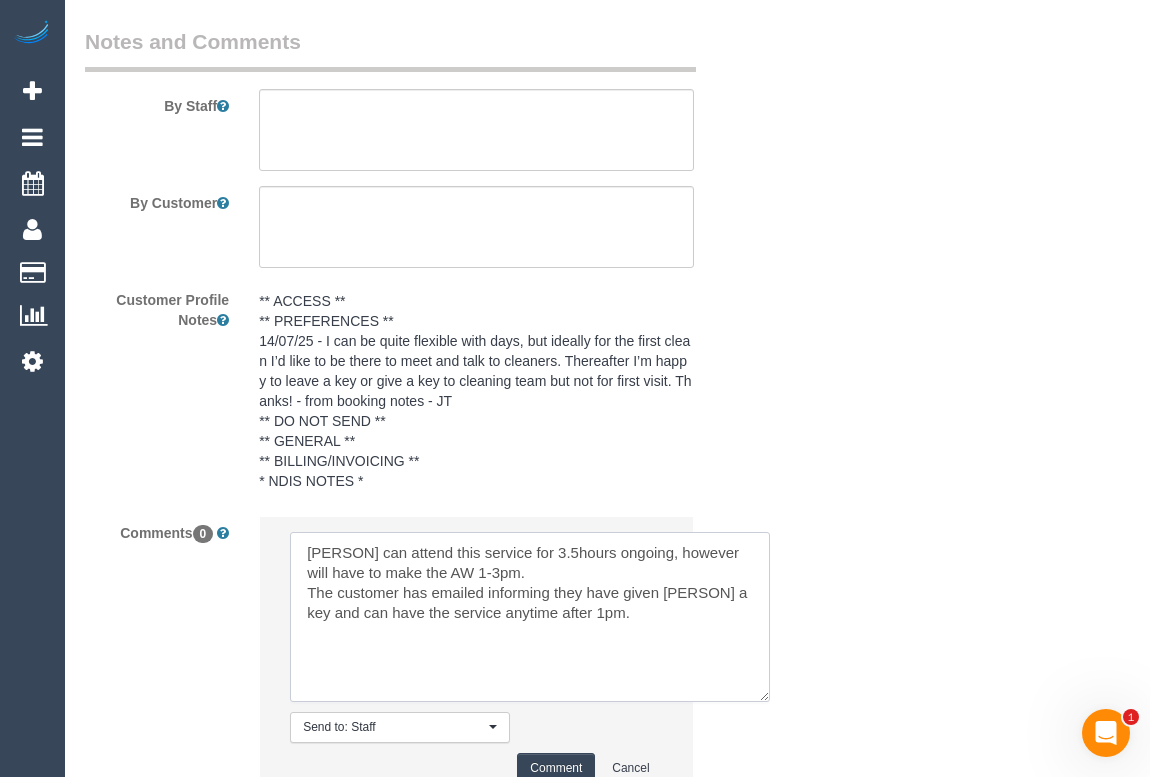 drag, startPoint x: 656, startPoint y: 612, endPoint x: 766, endPoint y: 725, distance: 157.69908 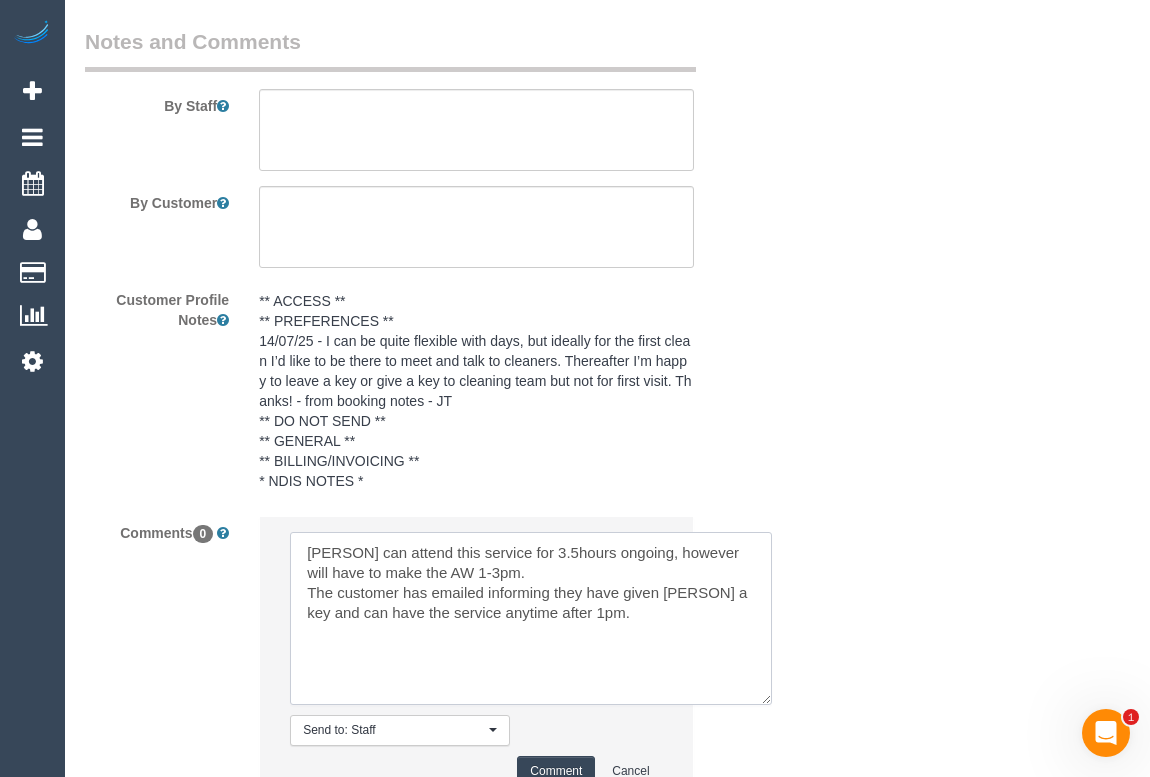 drag, startPoint x: 310, startPoint y: 611, endPoint x: 341, endPoint y: 611, distance: 31 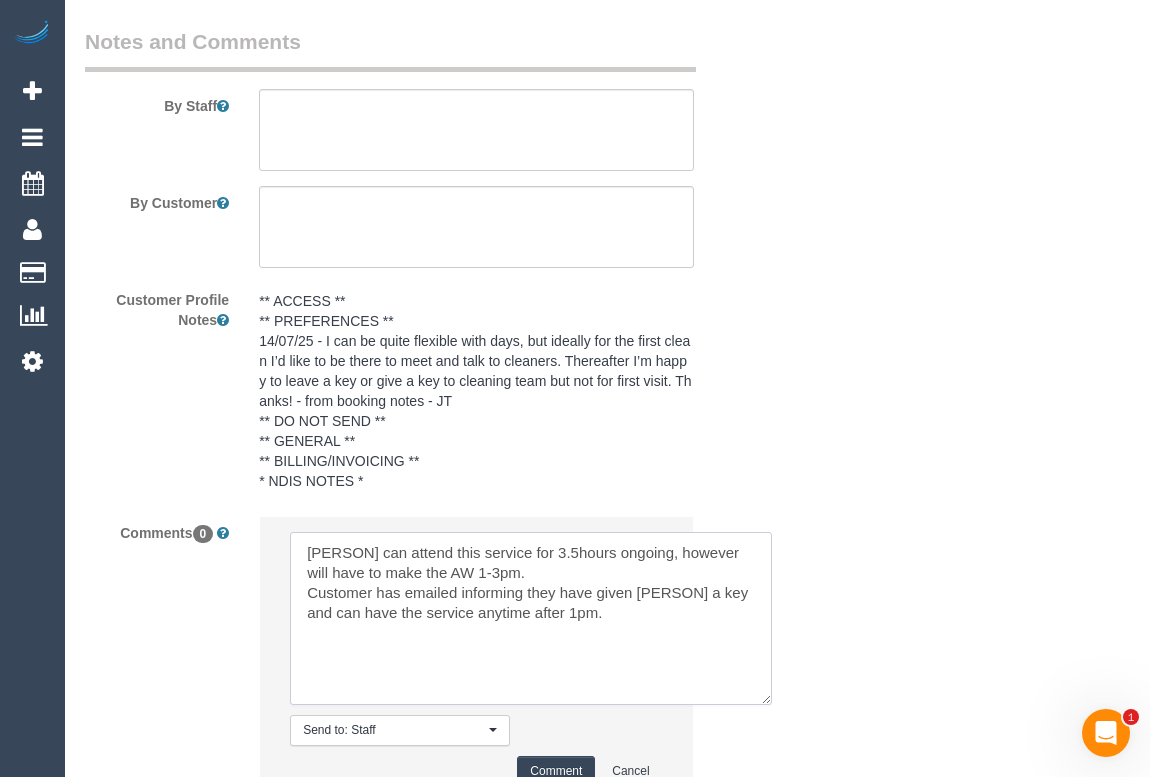 click at bounding box center (531, 618) 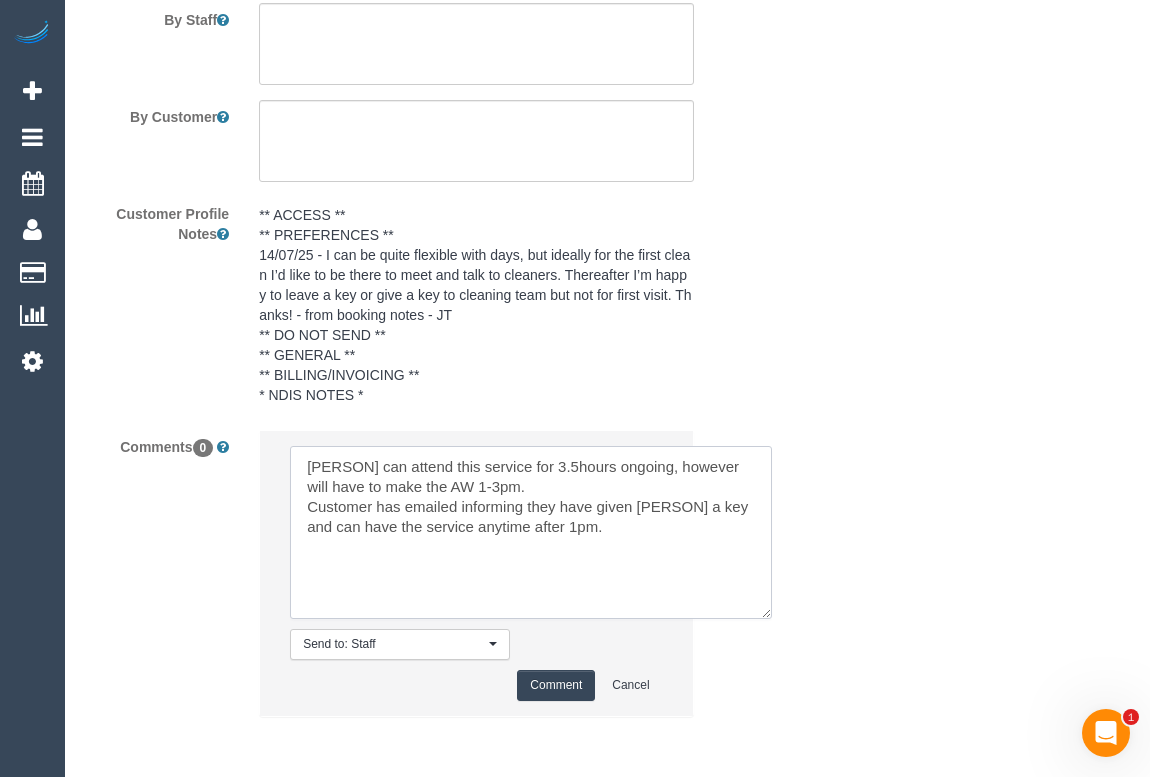 scroll, scrollTop: 3566, scrollLeft: 0, axis: vertical 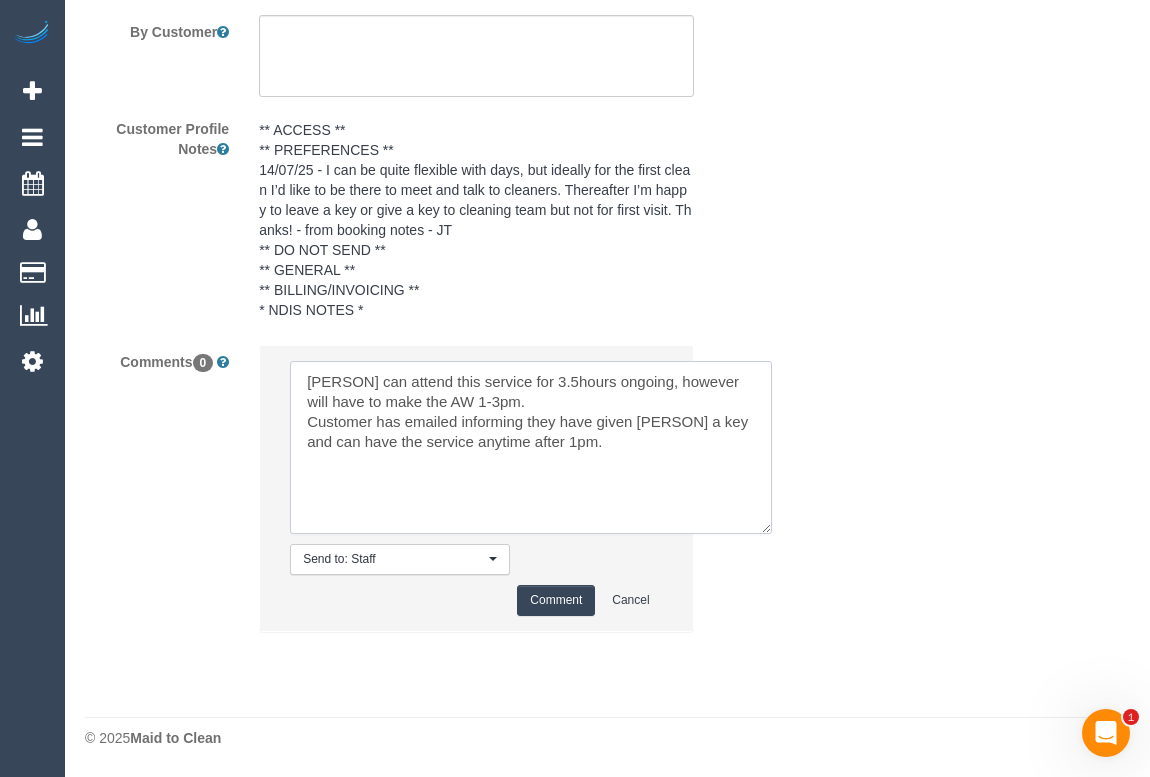type on "Sewmina can attend this service for 3.5hours ongoing, however will have to make the AW 1-3pm.
Customer has emailed informing they have given Sewmina a key and can have the service anytime after 1pm." 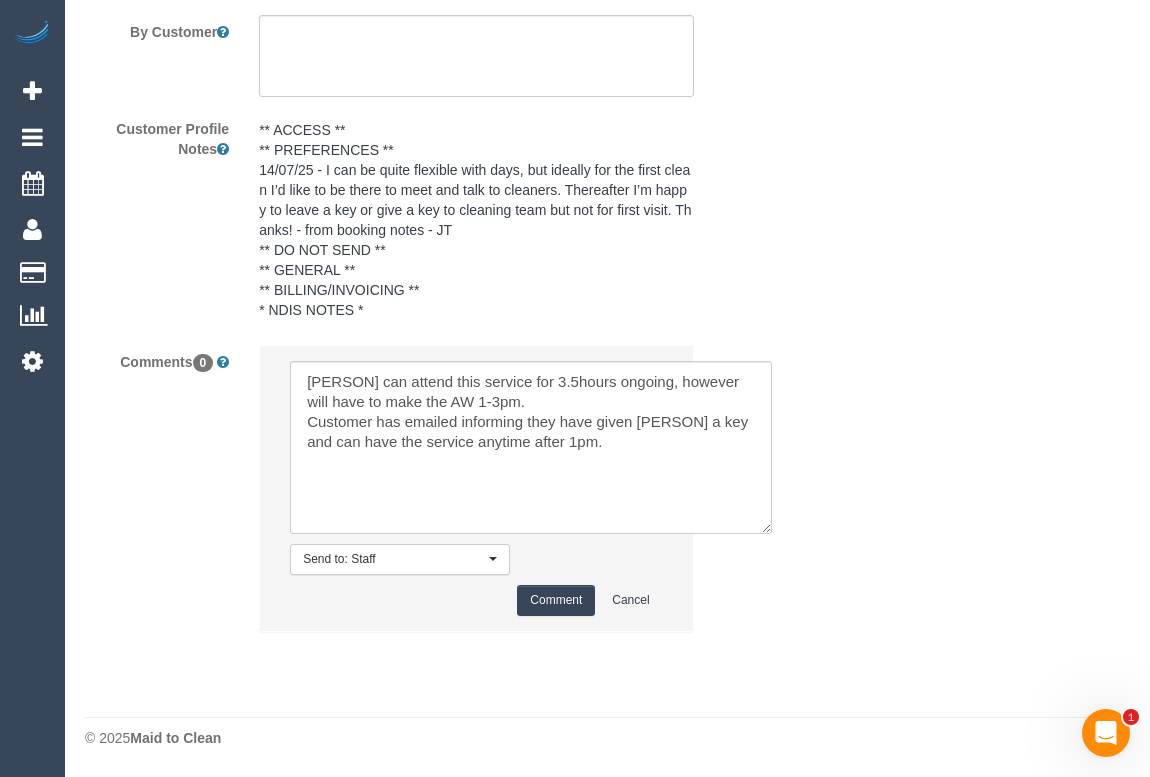 click on "Comment" at bounding box center [556, 600] 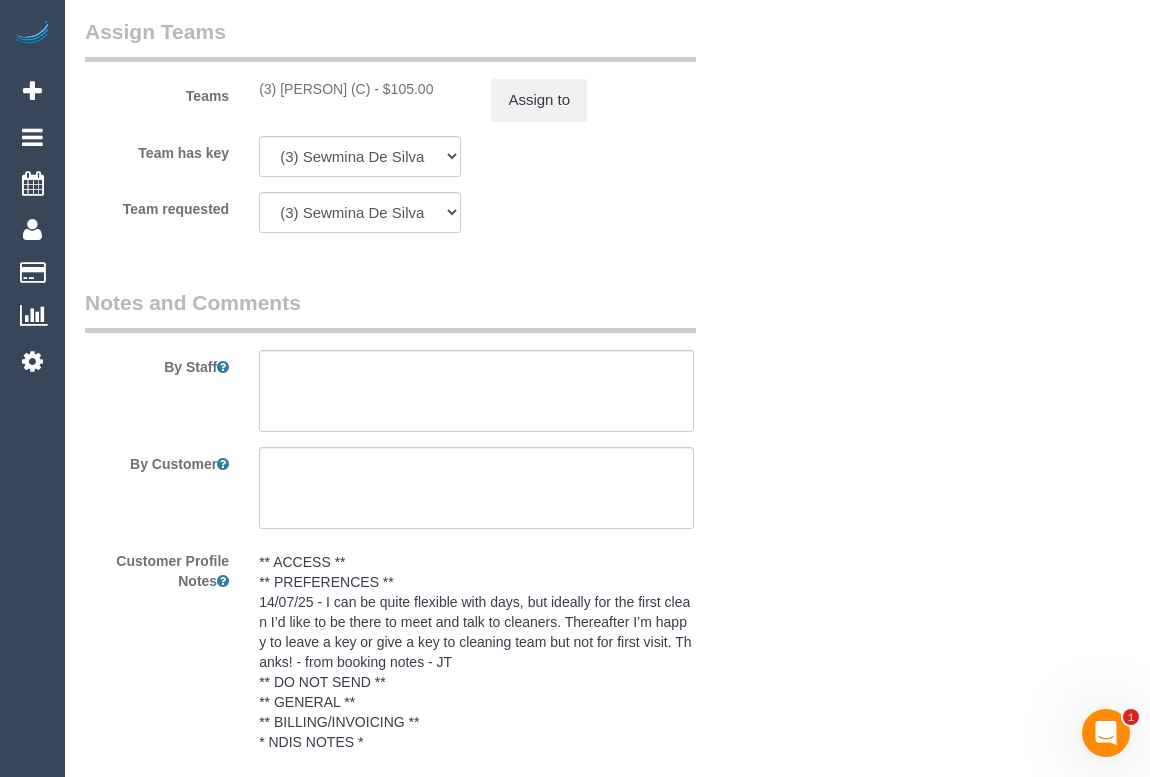 scroll, scrollTop: 3657, scrollLeft: 0, axis: vertical 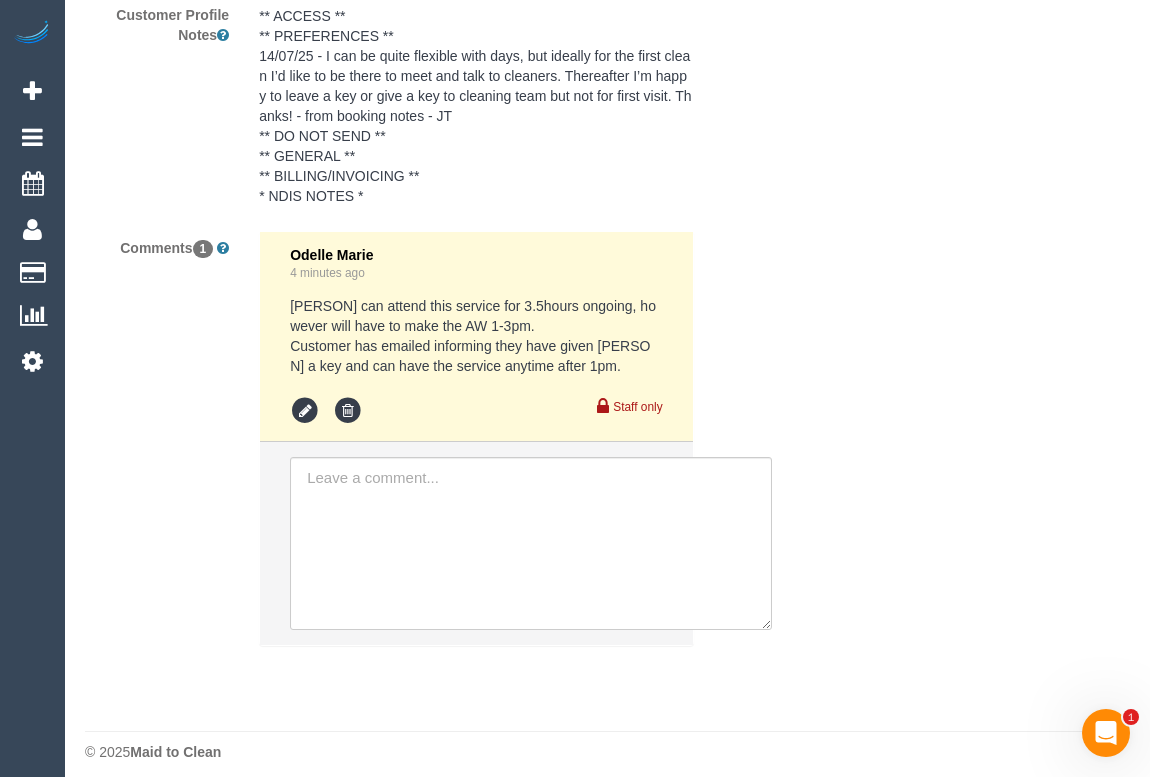 click on "Who
Email*
katie.fitzsimons@hotmail.co.uk
Name *
Katie
Fitzsimons
Where
Address*
33 Hunter St
Richmond
ACT
NSW
NT
QLD
SA
TAS
VIC
WA
3121
Location
Office City East (North) East (South) Inner East Inner North (East) Inner North (West) Inner South East Inner West North (East) North (West) Outer East Outer North (East) Outer North (West) Outer South East Outer West South East (East) South East (West) West (North) West (South) ZG - Central ZG - East ZG - North ZG - South" at bounding box center (607, -1431) 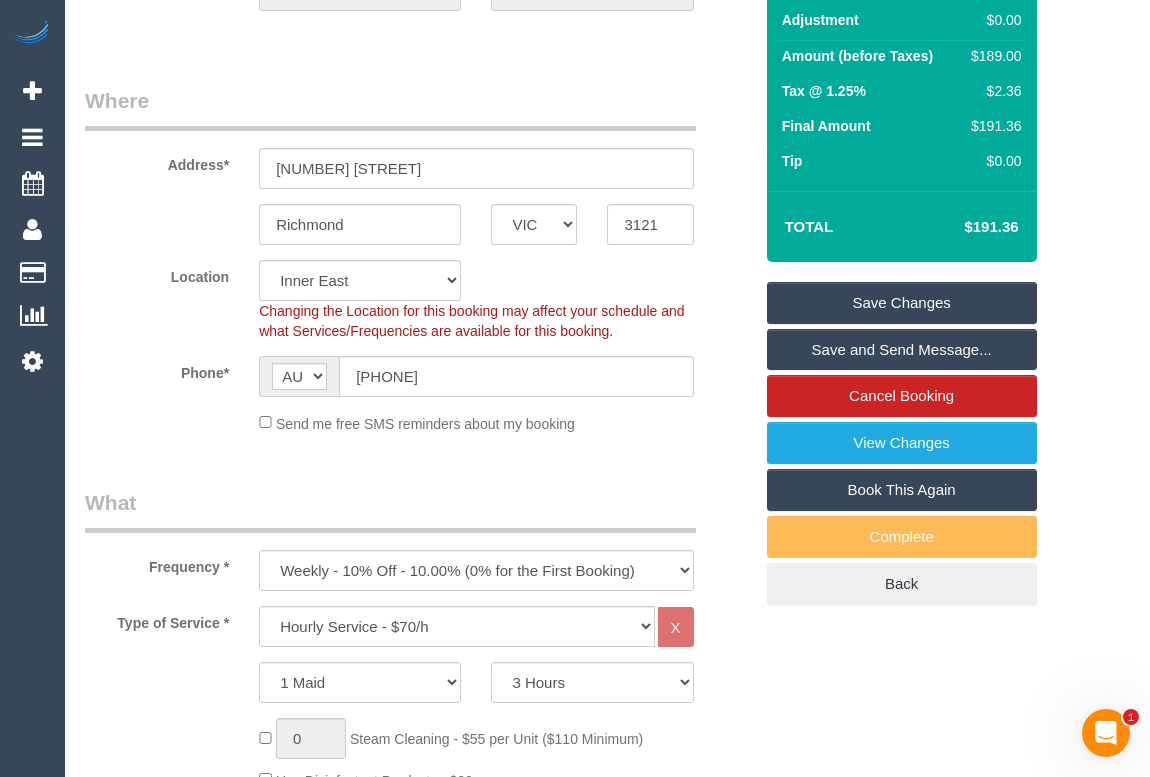 scroll, scrollTop: 111, scrollLeft: 0, axis: vertical 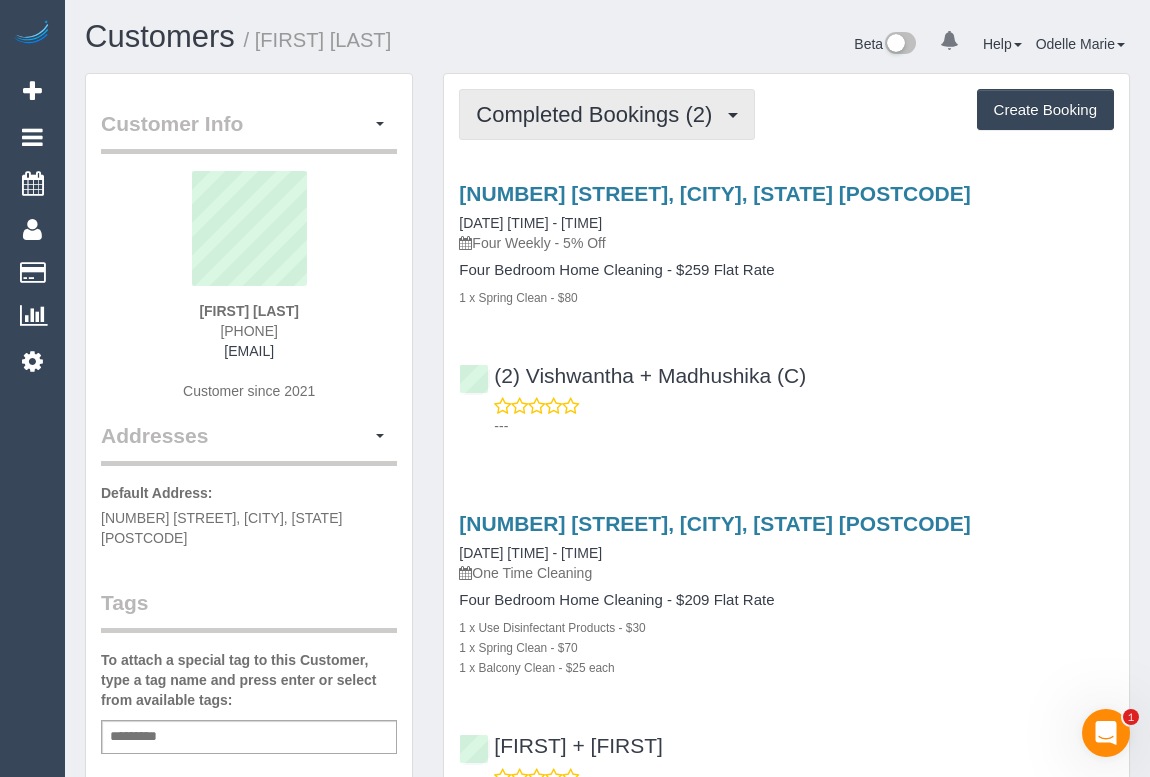 click on "Completed Bookings (2)" at bounding box center (599, 114) 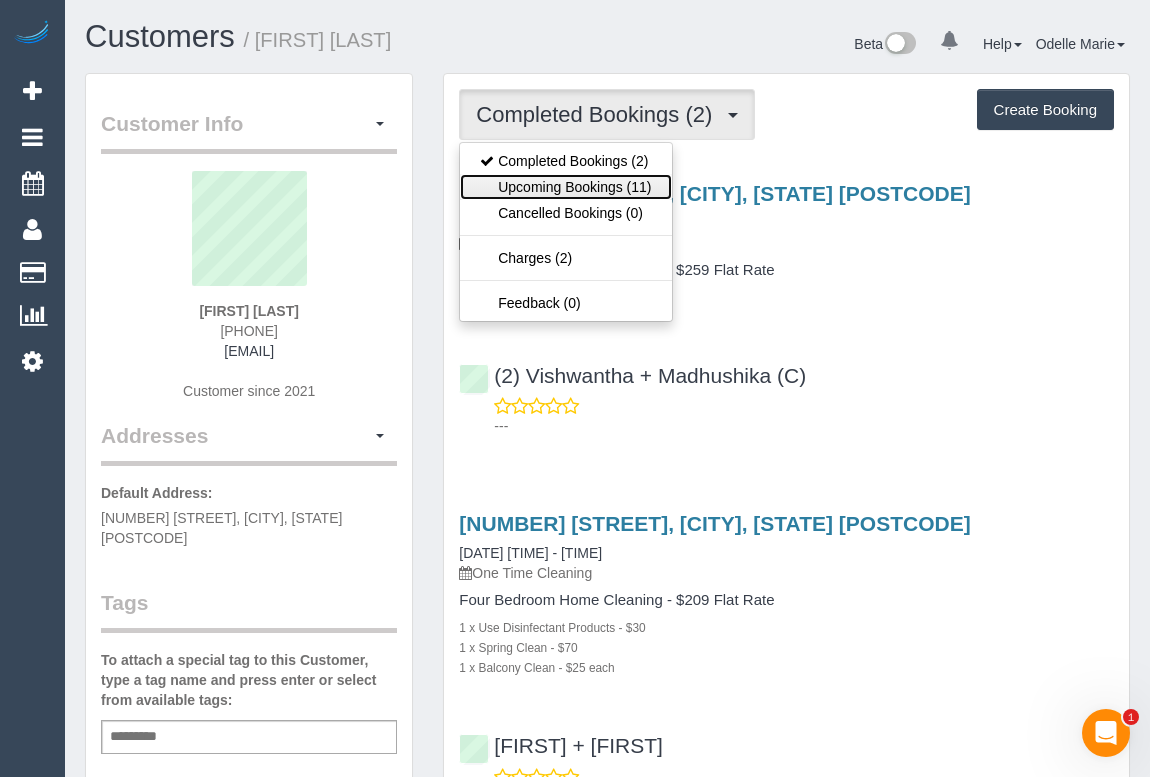 click on "Upcoming Bookings (11)" at bounding box center (565, 187) 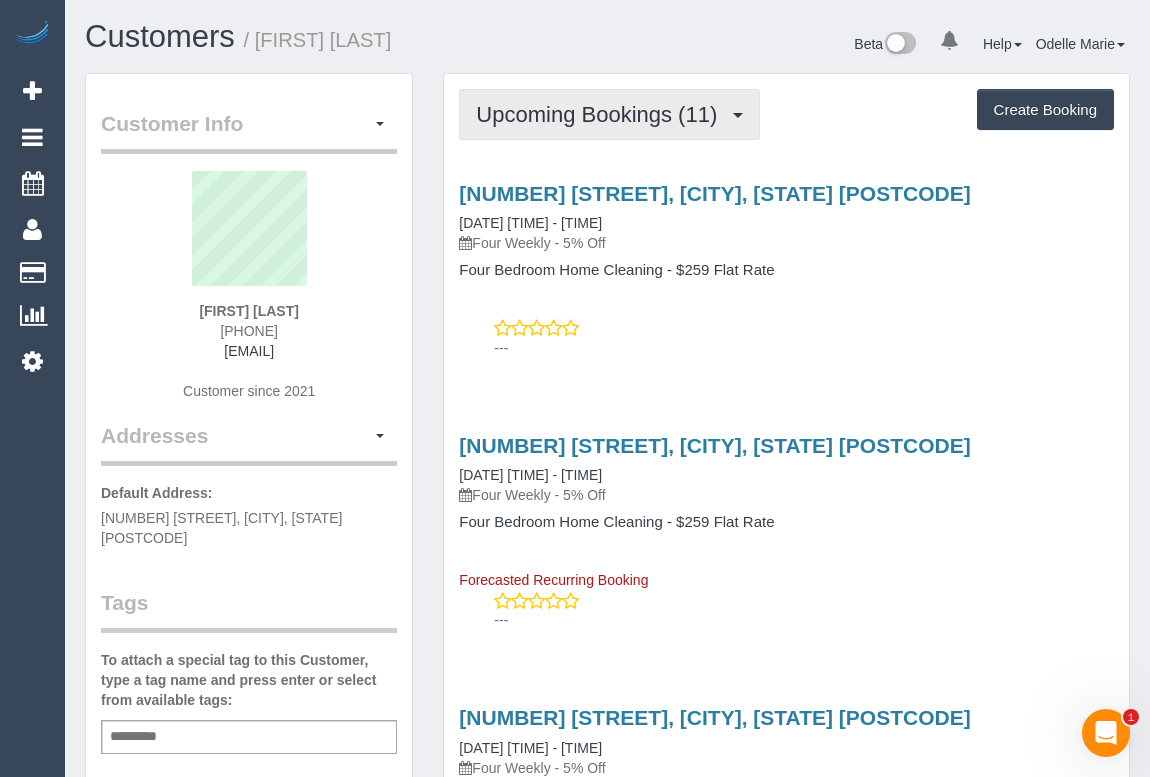 click on "Upcoming Bookings (11)" at bounding box center (601, 114) 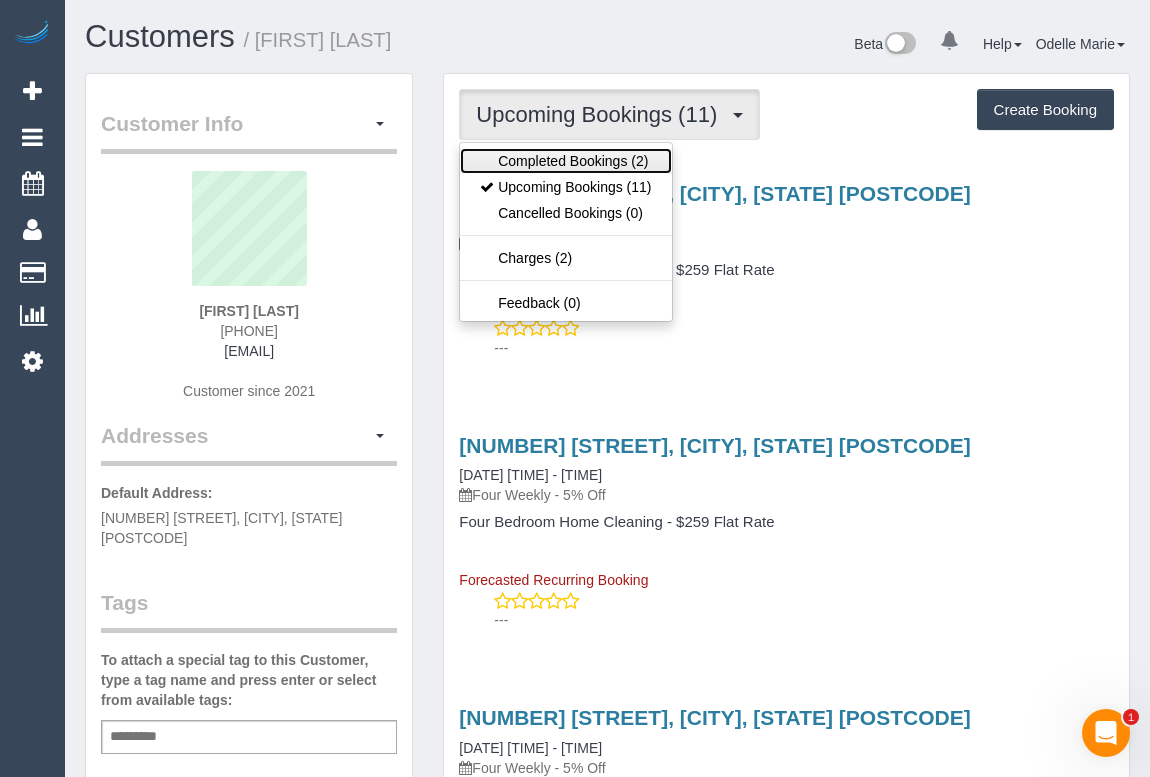 click on "Completed Bookings (2)" at bounding box center [565, 161] 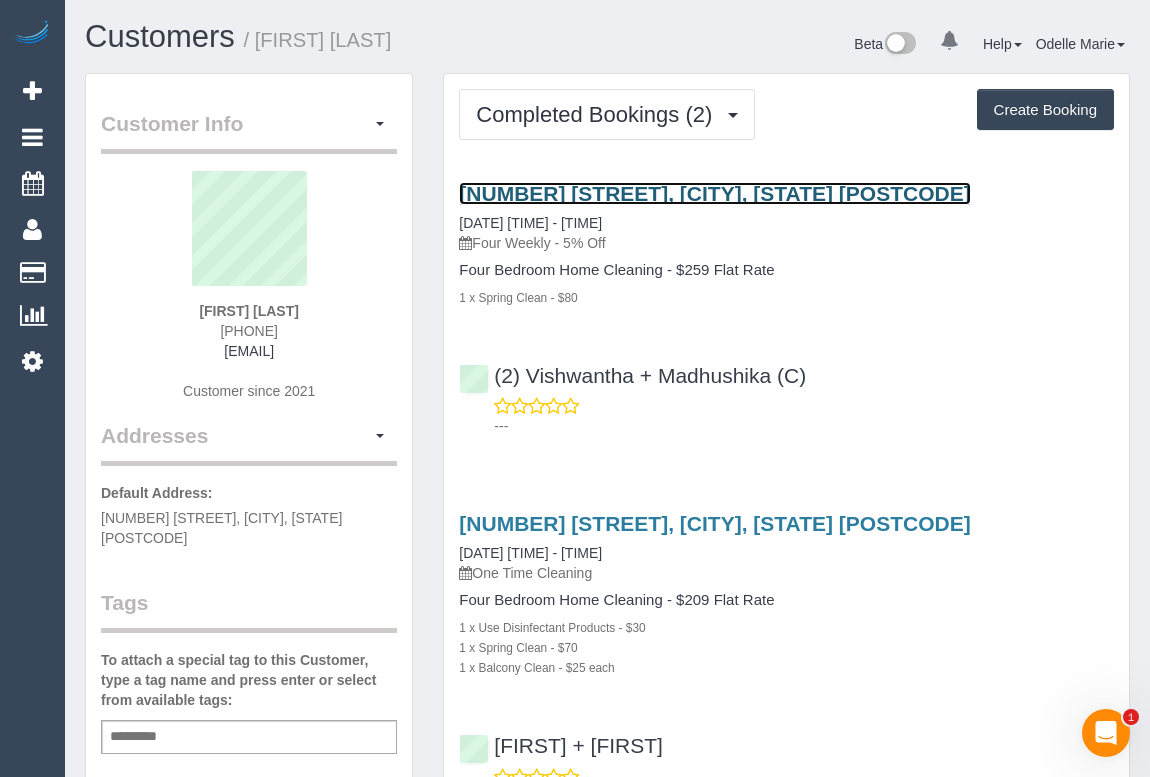 click on "[NUMBER] [STREET], [CITY], [STATE] [POSTCODE]" at bounding box center [714, 193] 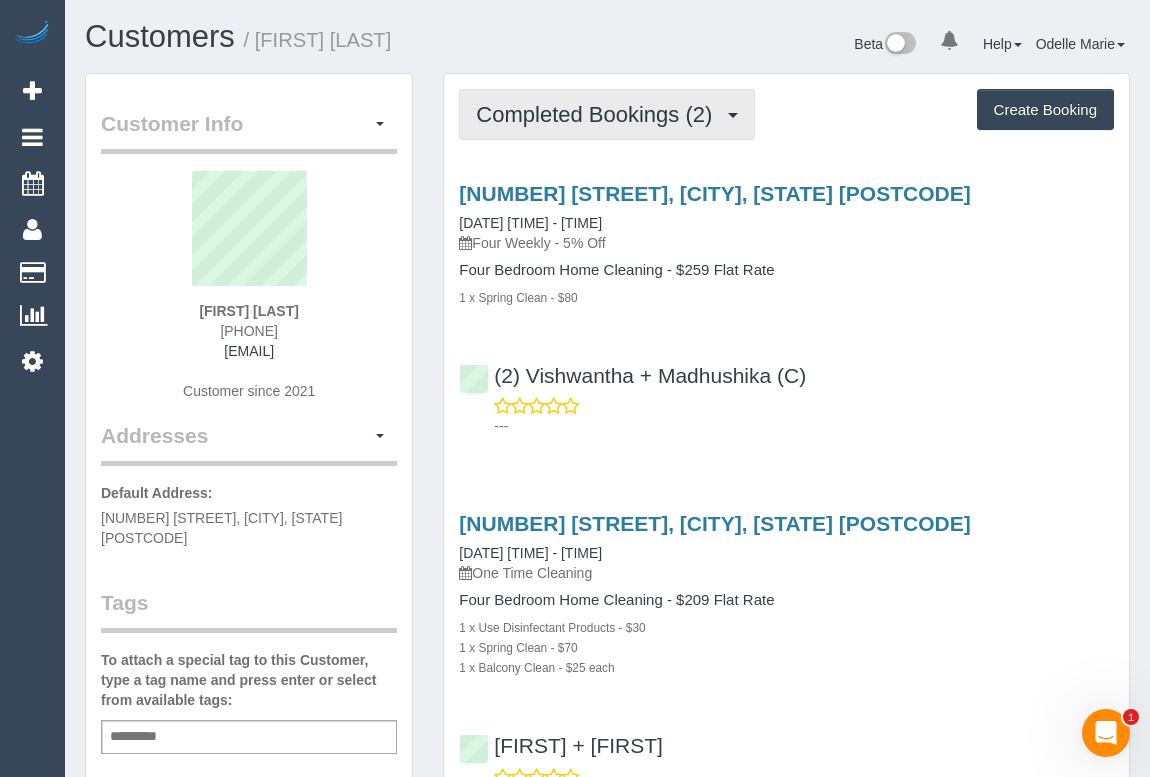 click on "Completed Bookings (2)" at bounding box center (607, 114) 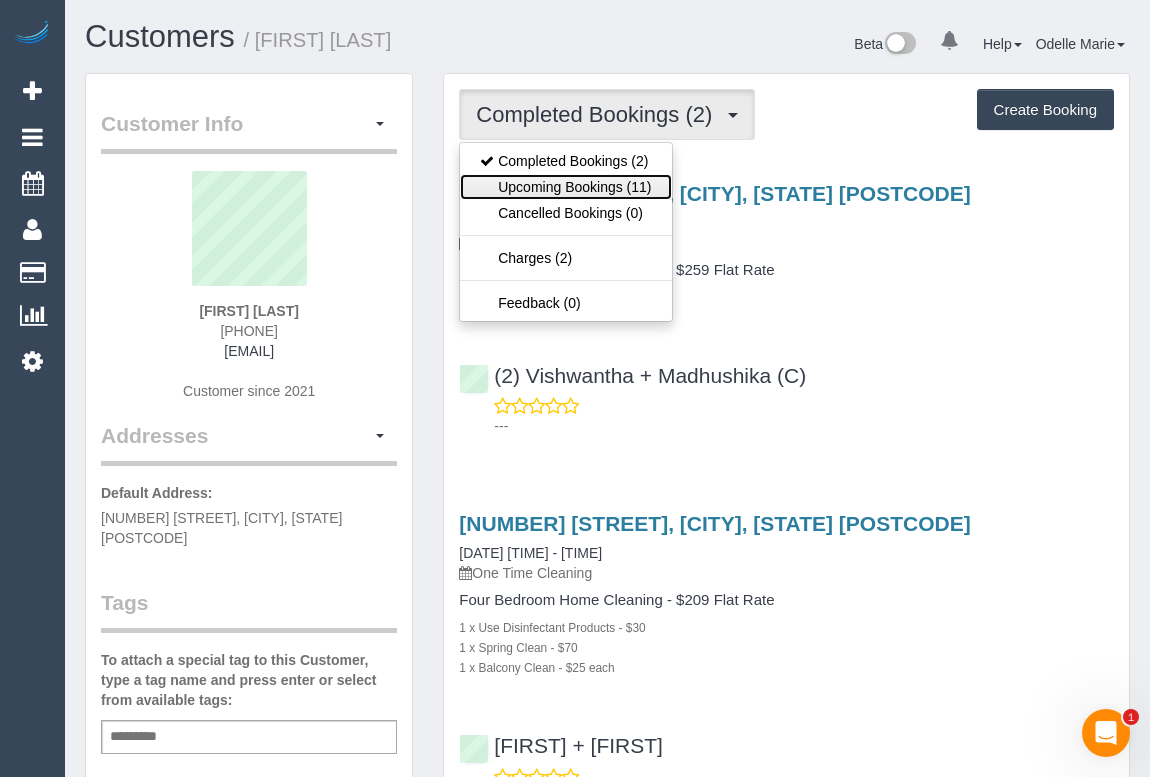 click on "Upcoming Bookings (11)" at bounding box center [565, 187] 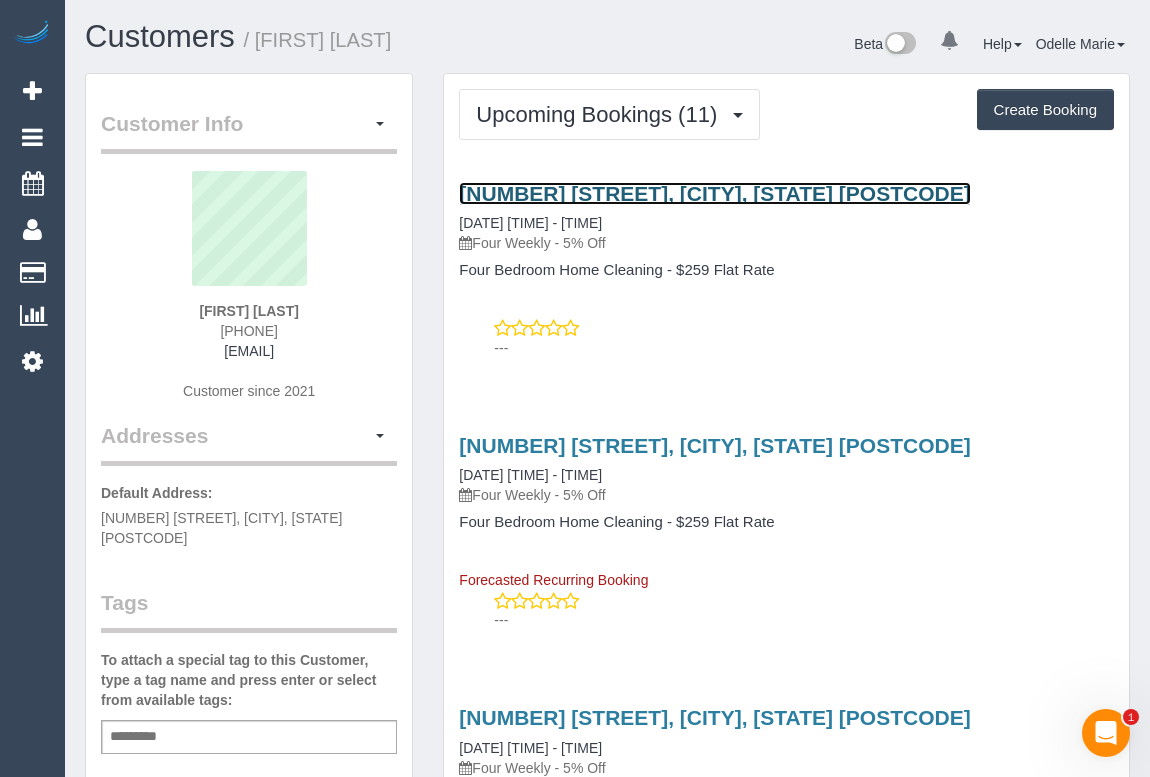 click on "30 Wood St, Nunawading, VIC 3131" at bounding box center (714, 193) 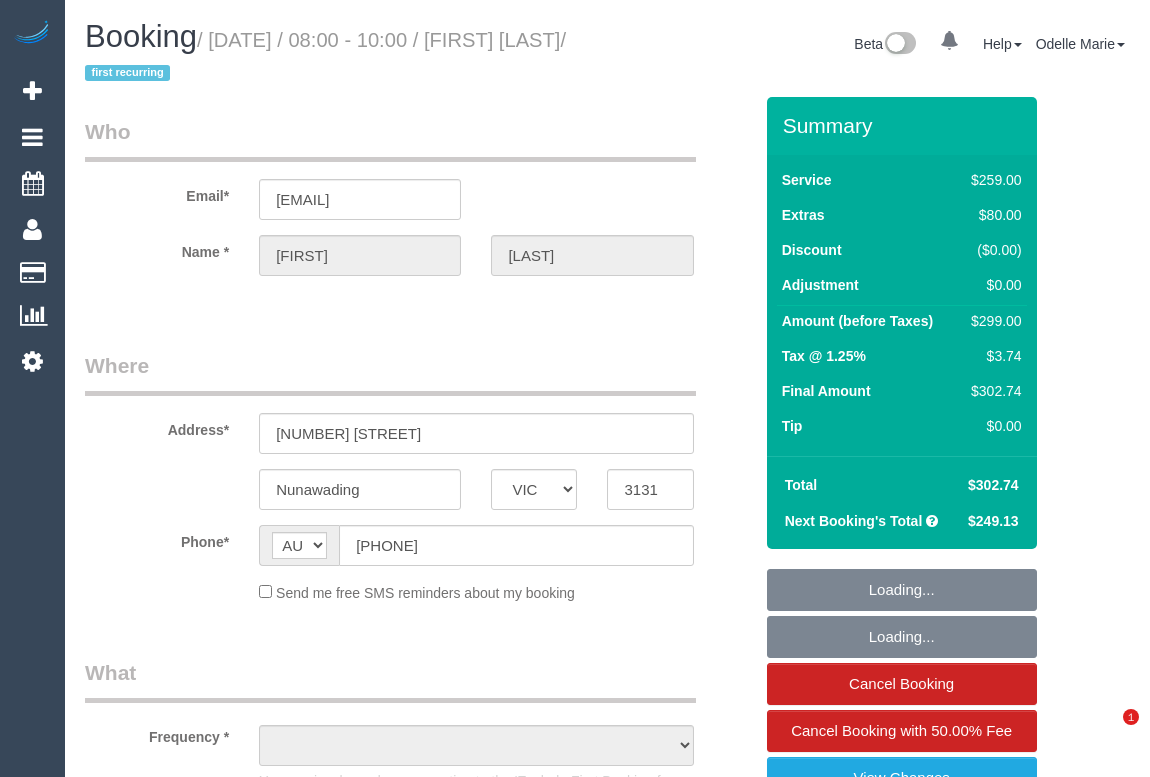 select on "VIC" 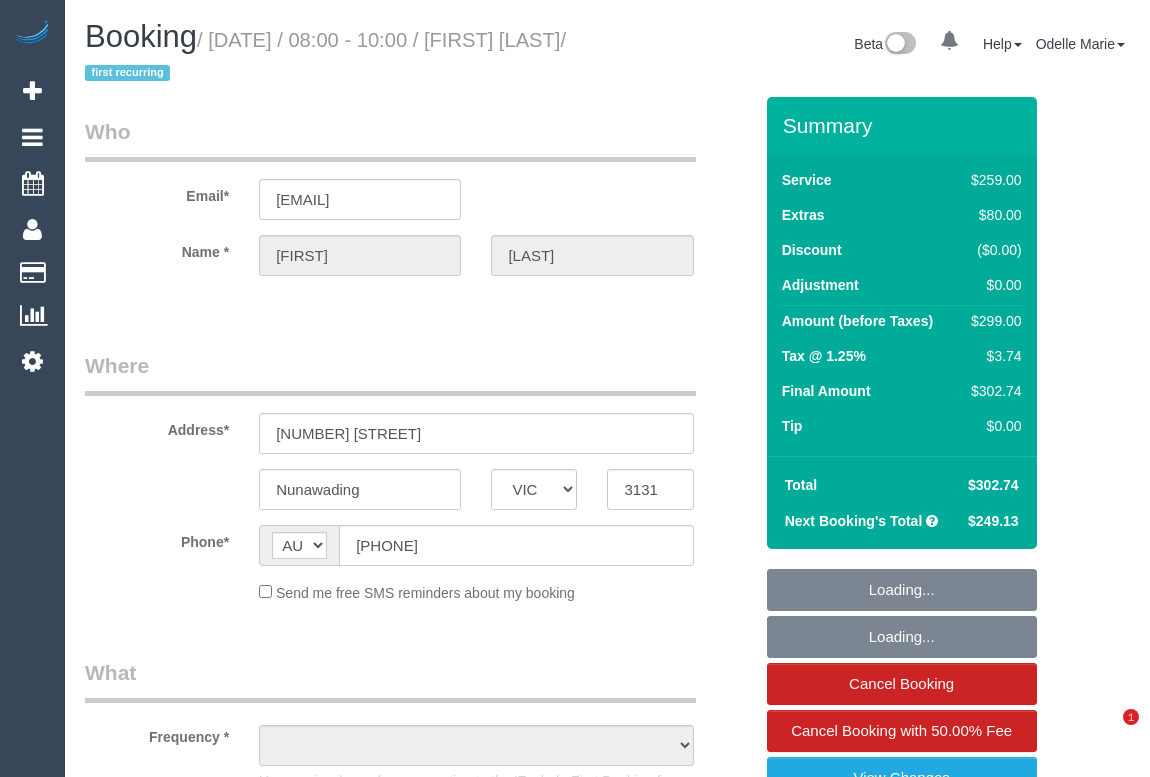 scroll, scrollTop: 0, scrollLeft: 0, axis: both 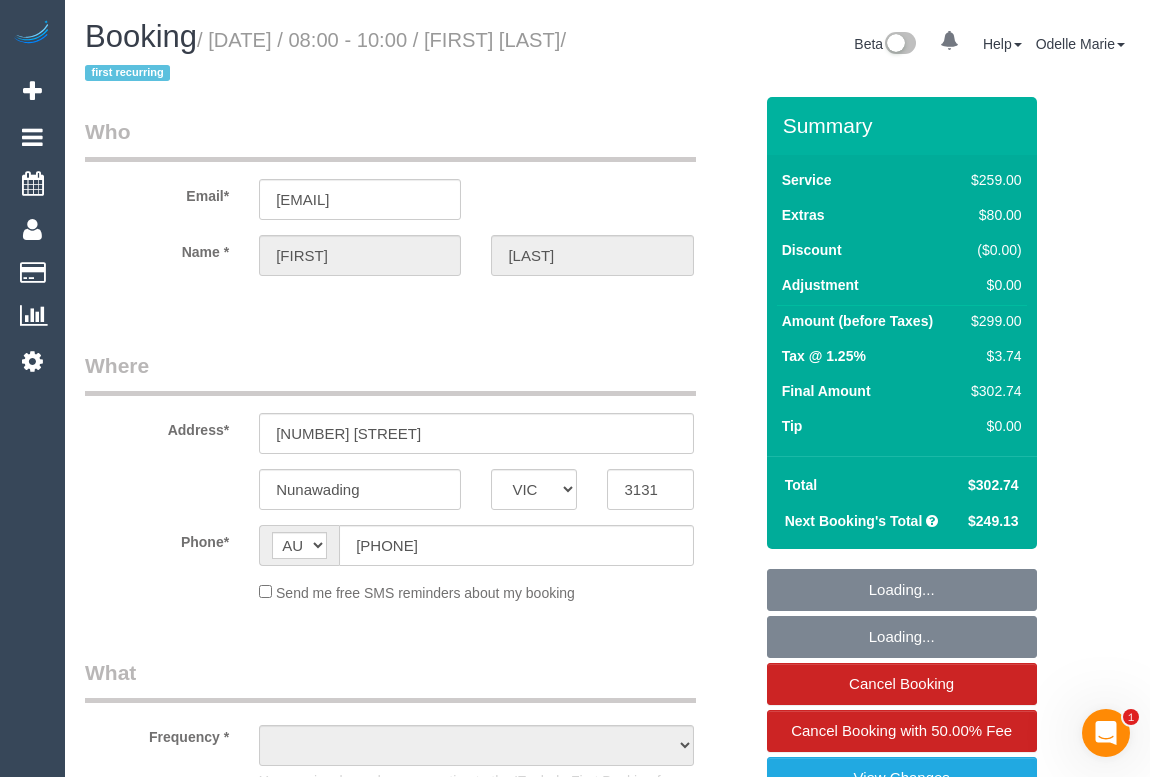 select on "object:546" 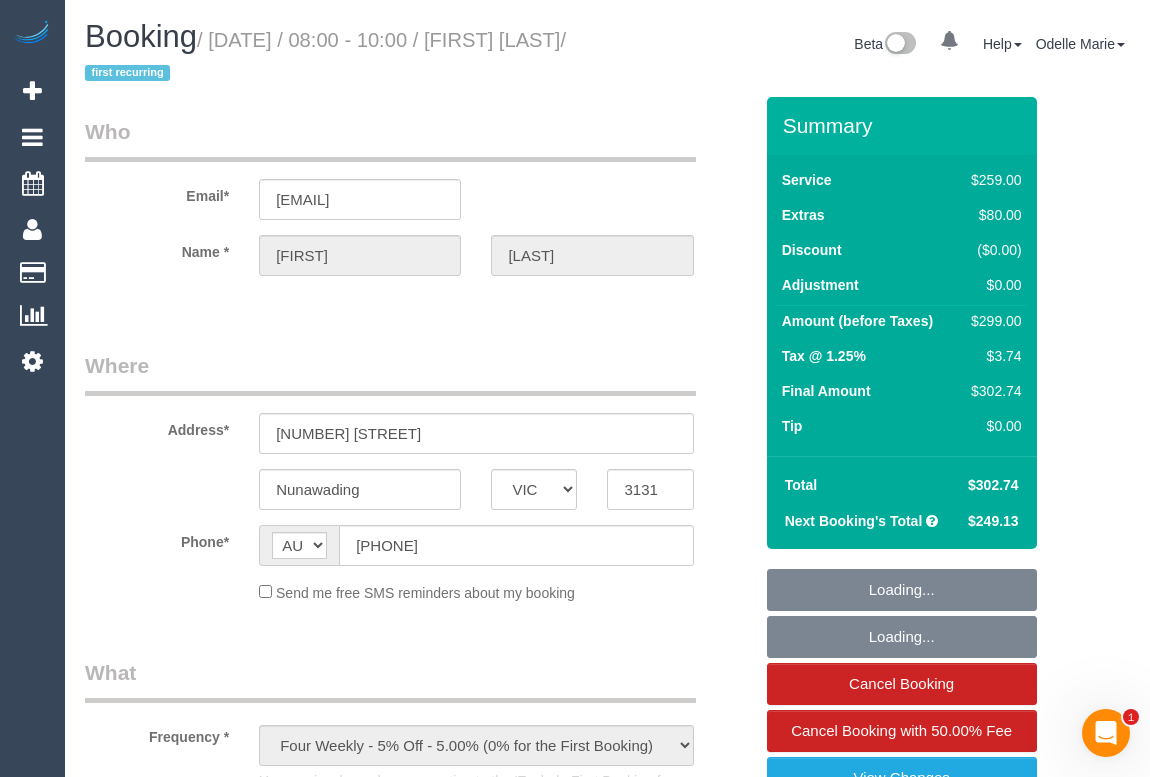 select on "number:27" 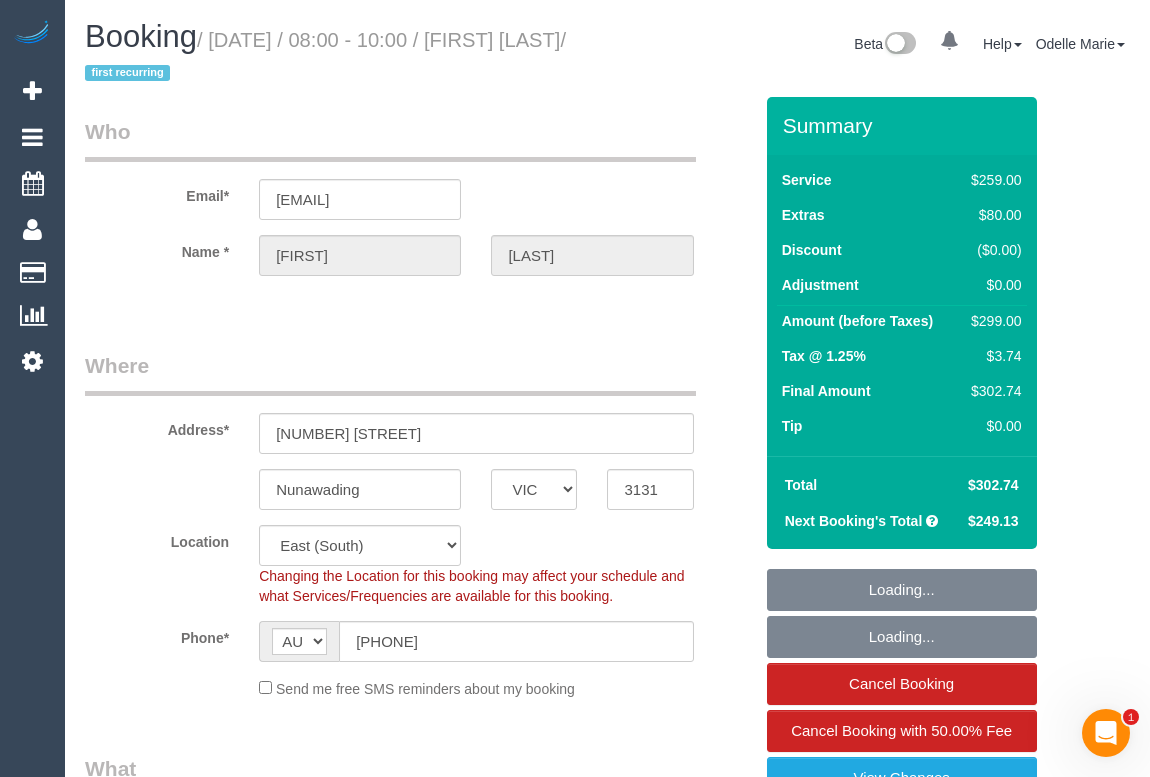 select on "spot1" 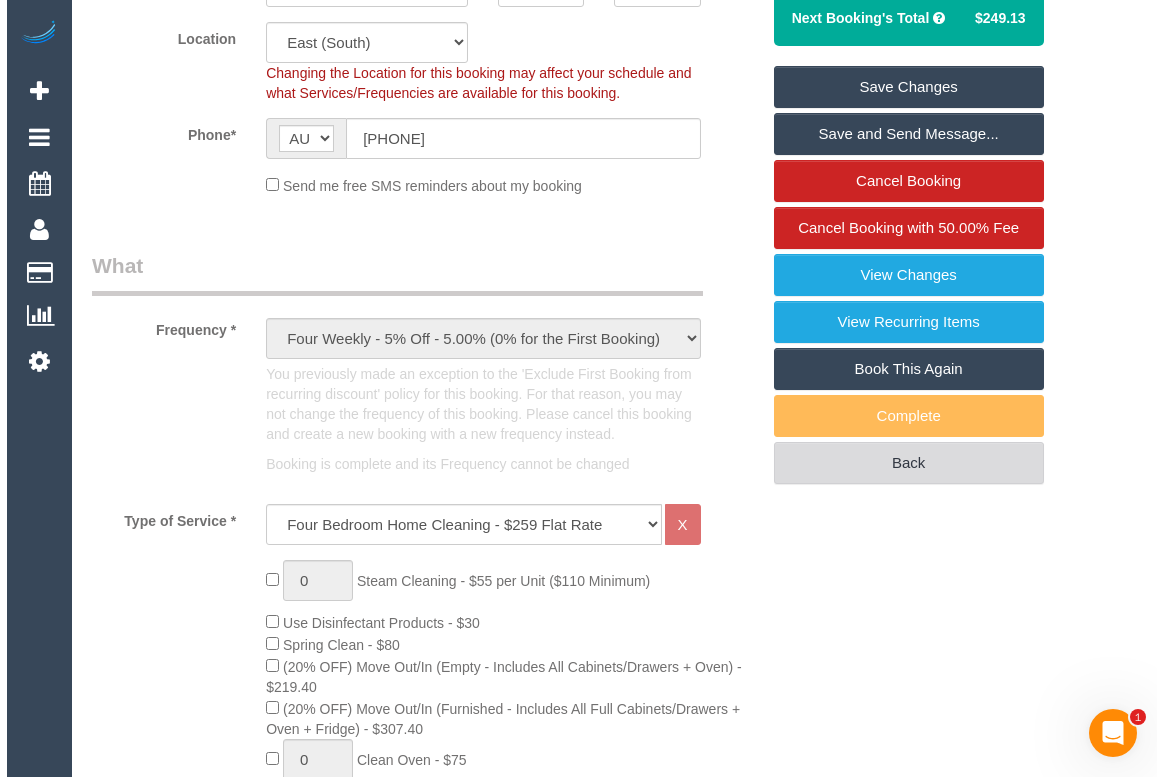 scroll, scrollTop: 545, scrollLeft: 0, axis: vertical 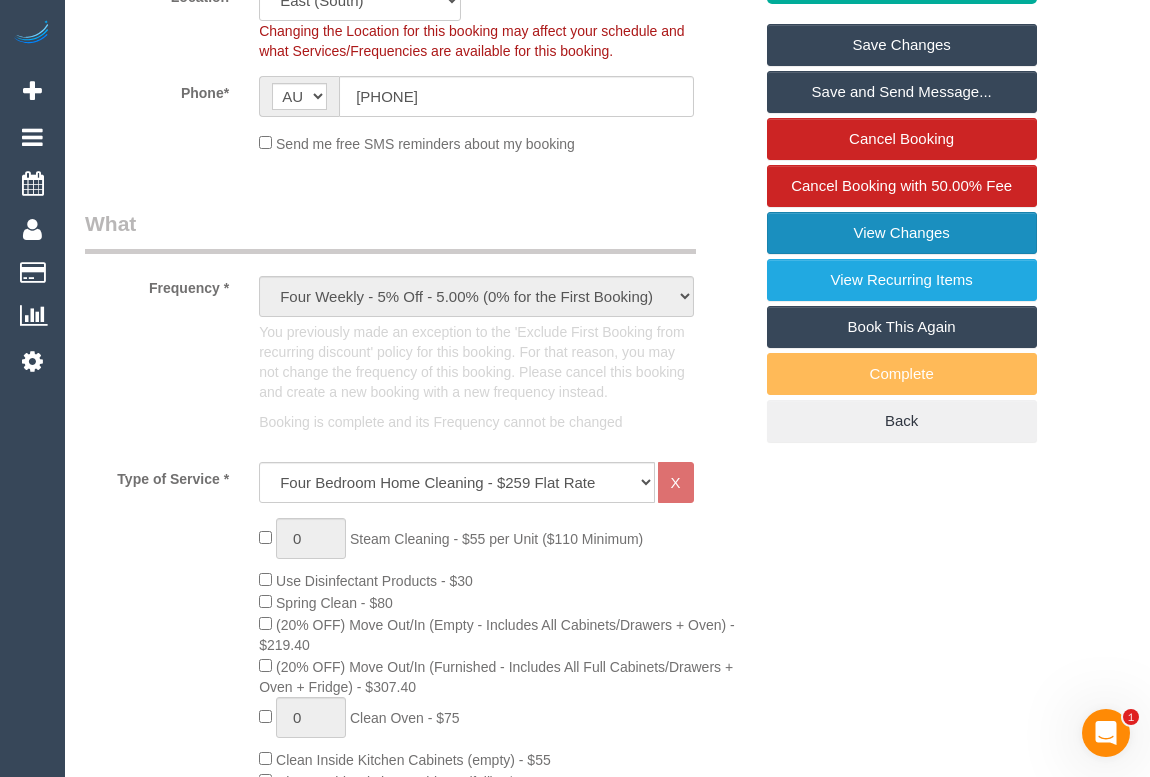 click on "View Changes" at bounding box center [902, 233] 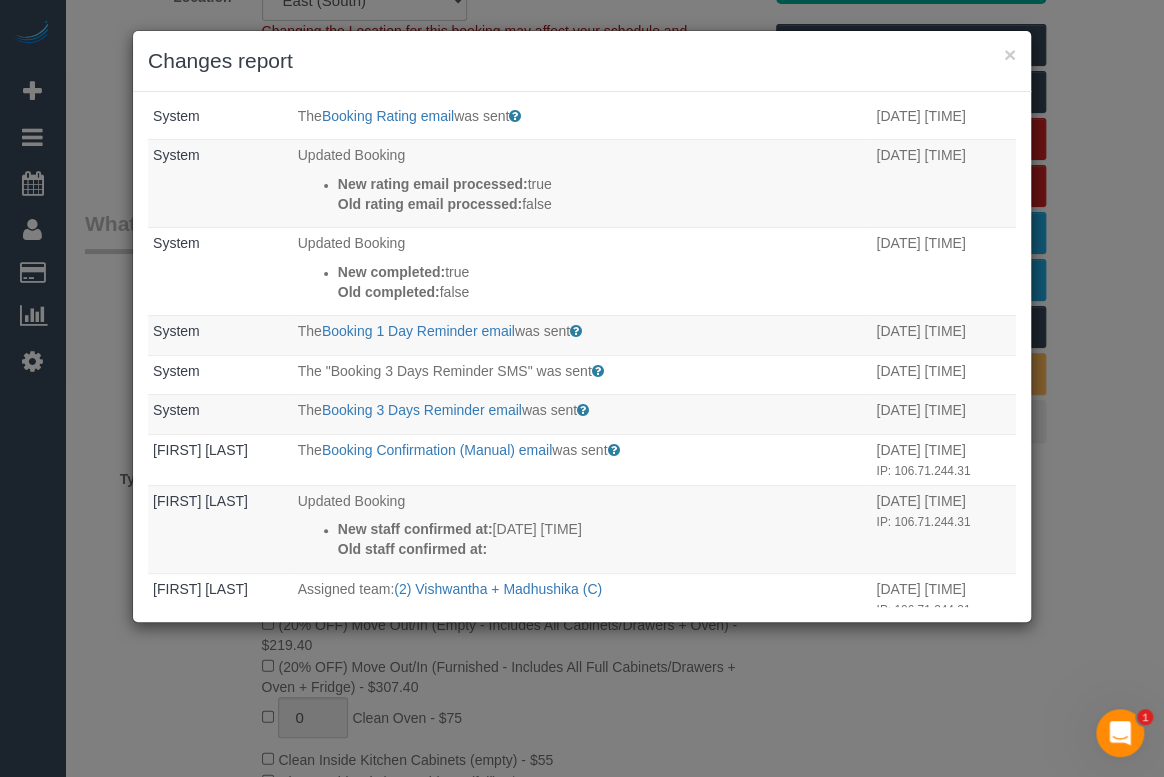 scroll, scrollTop: 363, scrollLeft: 0, axis: vertical 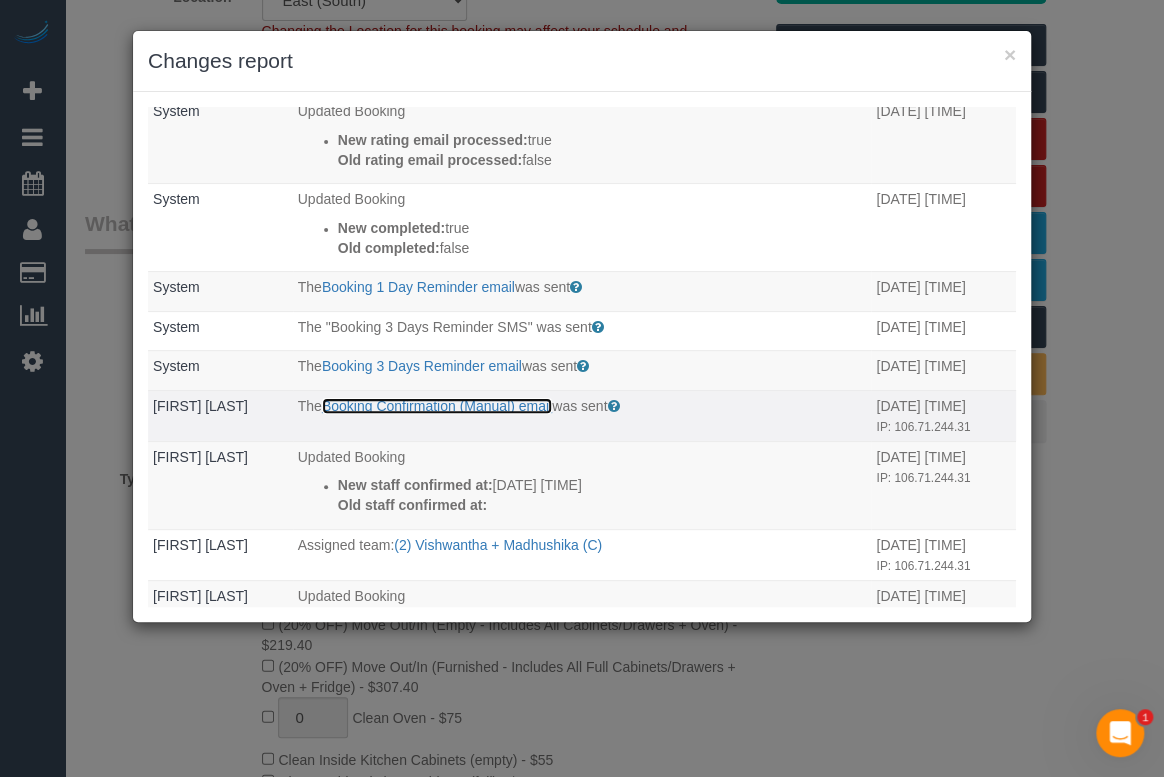 click on "Booking Confirmation (Manual) email" at bounding box center [437, 406] 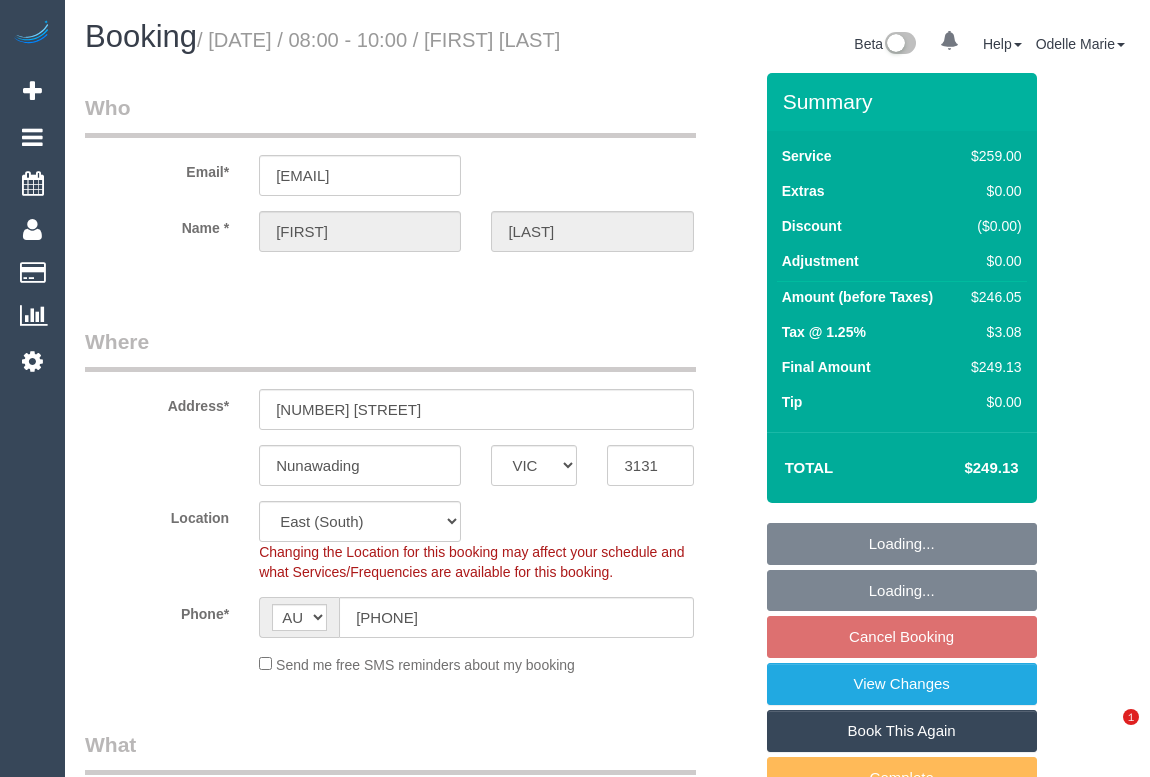 select on "VIC" 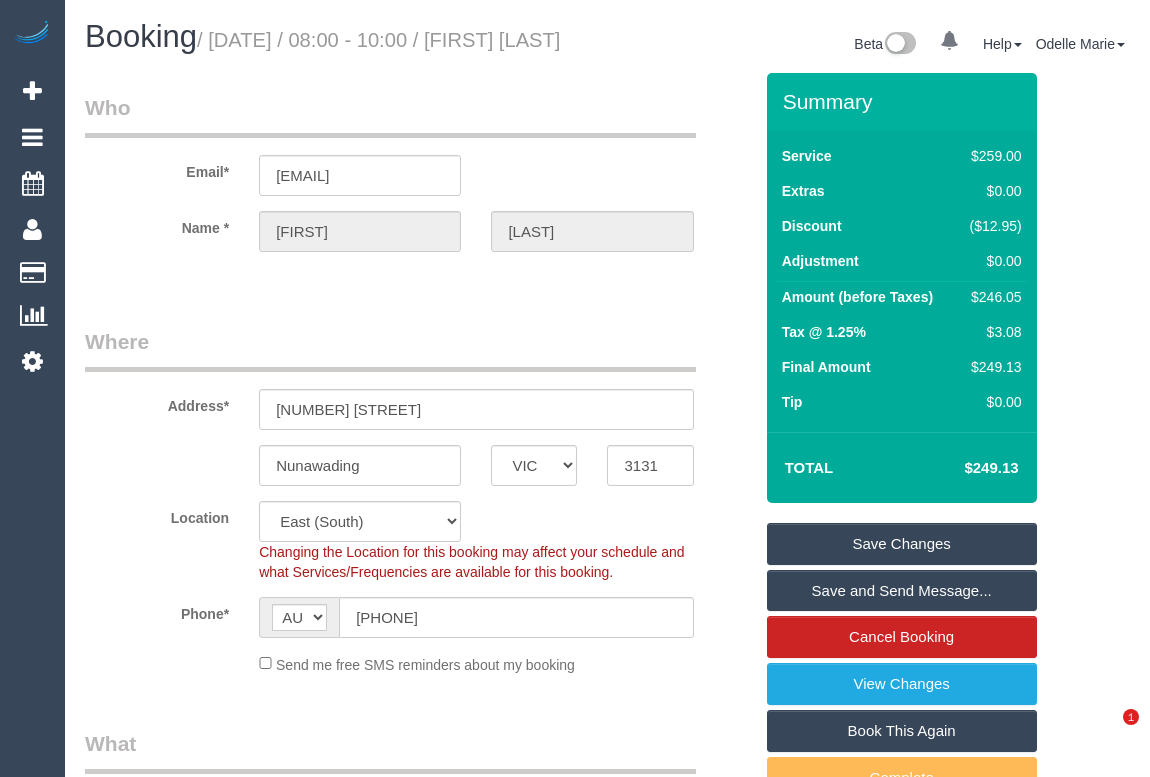 scroll, scrollTop: 0, scrollLeft: 0, axis: both 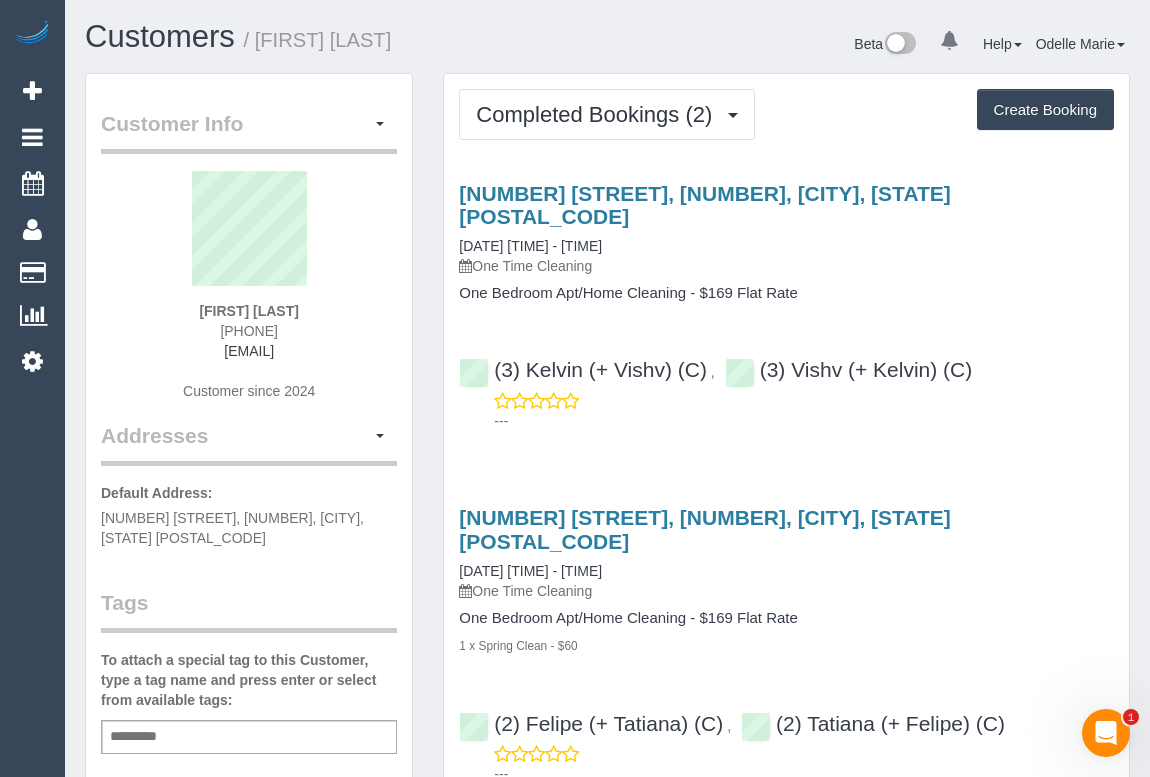 drag, startPoint x: 208, startPoint y: 330, endPoint x: 294, endPoint y: 322, distance: 86.37129 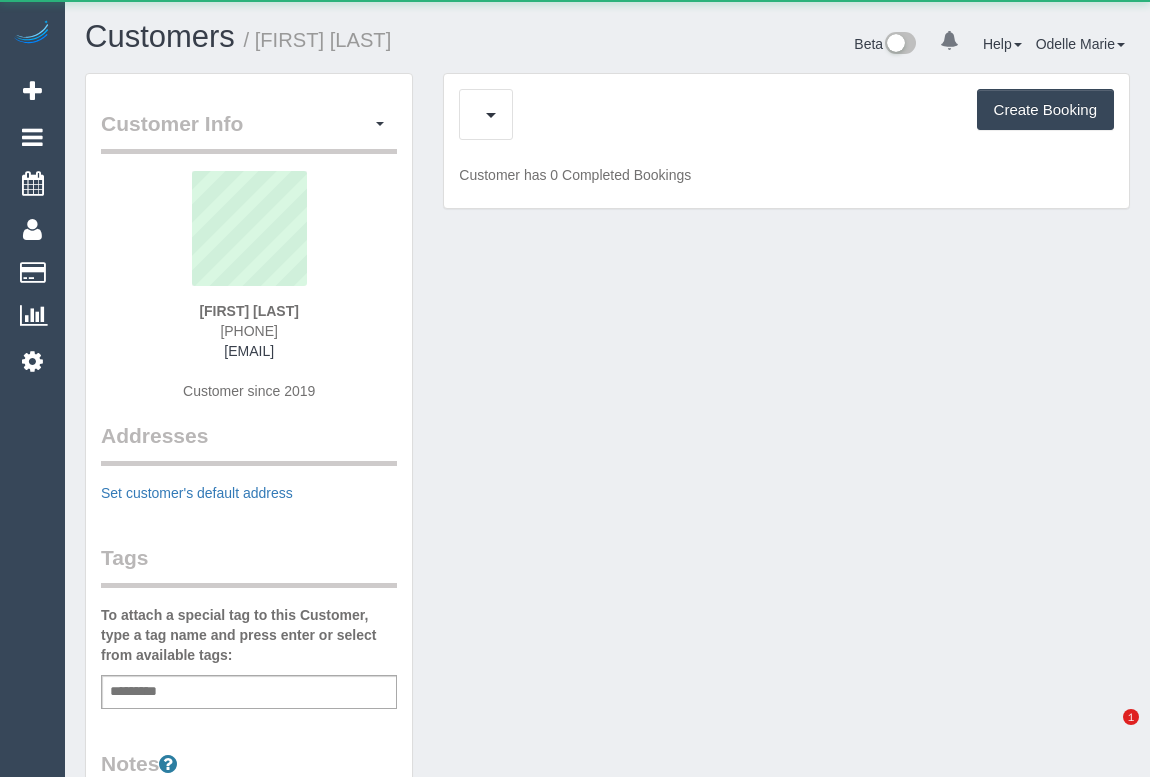 scroll, scrollTop: 0, scrollLeft: 0, axis: both 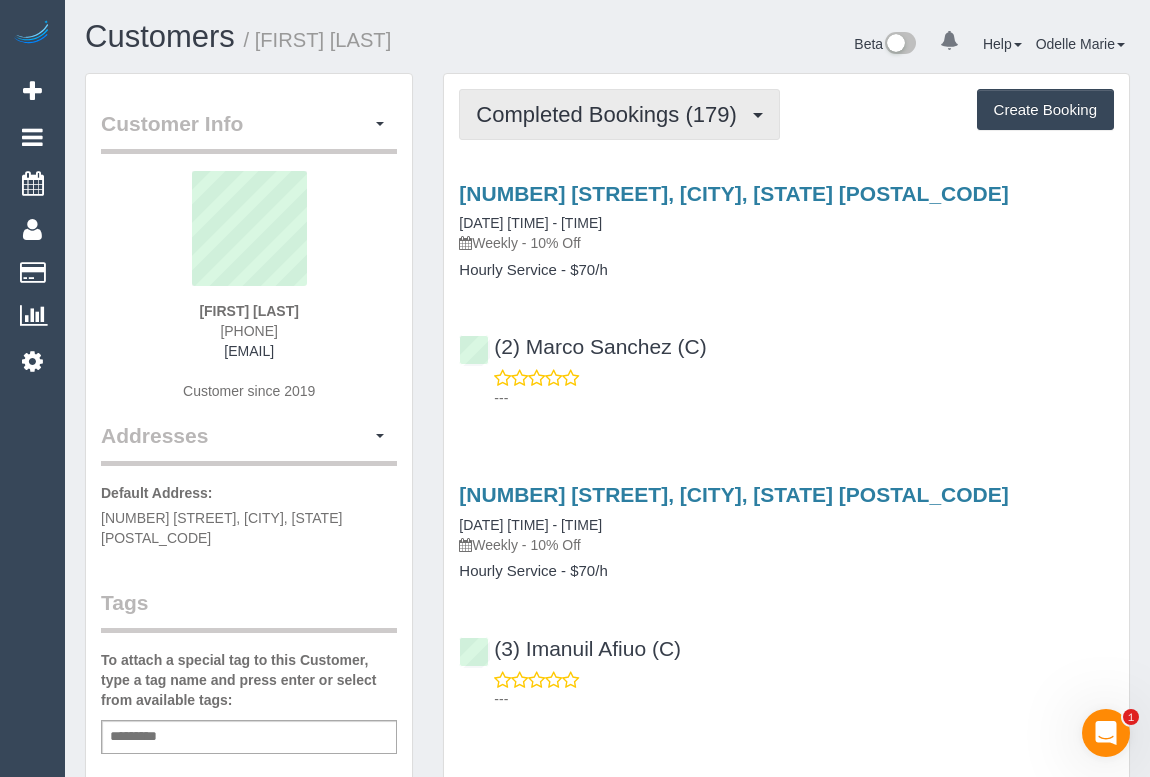click on "Completed Bookings (179)" at bounding box center (611, 114) 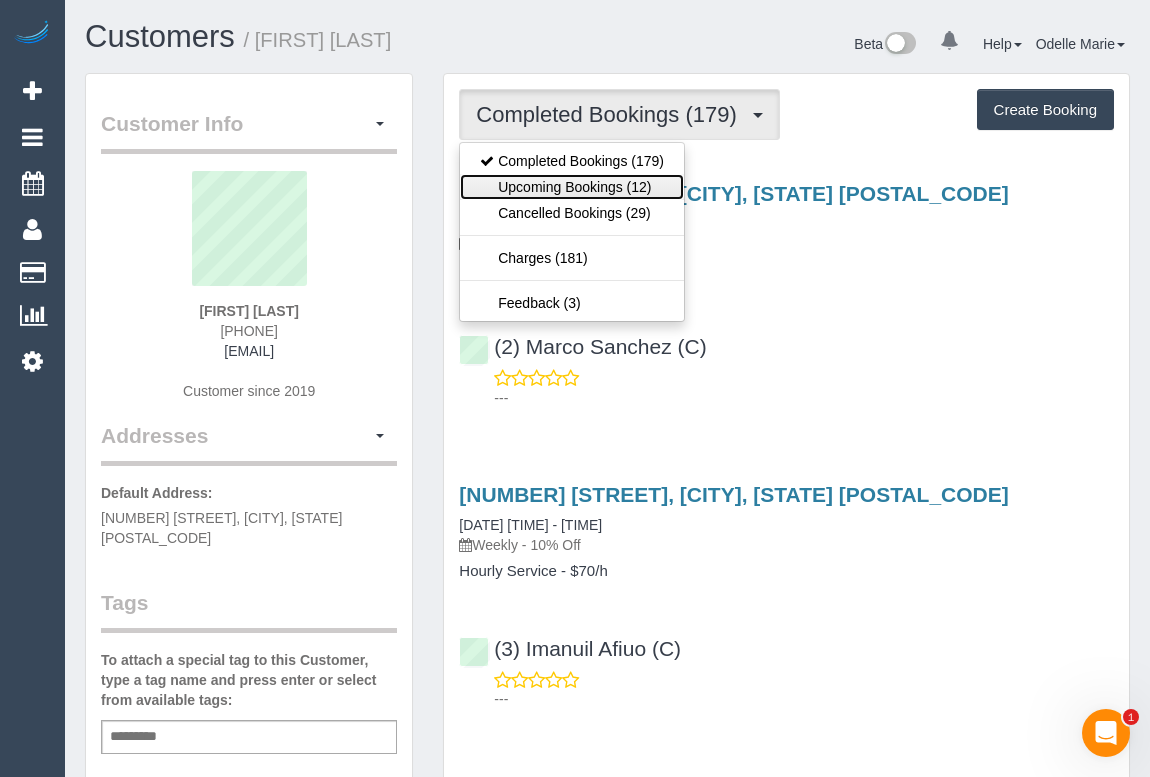 click on "Upcoming Bookings (12)" at bounding box center (572, 187) 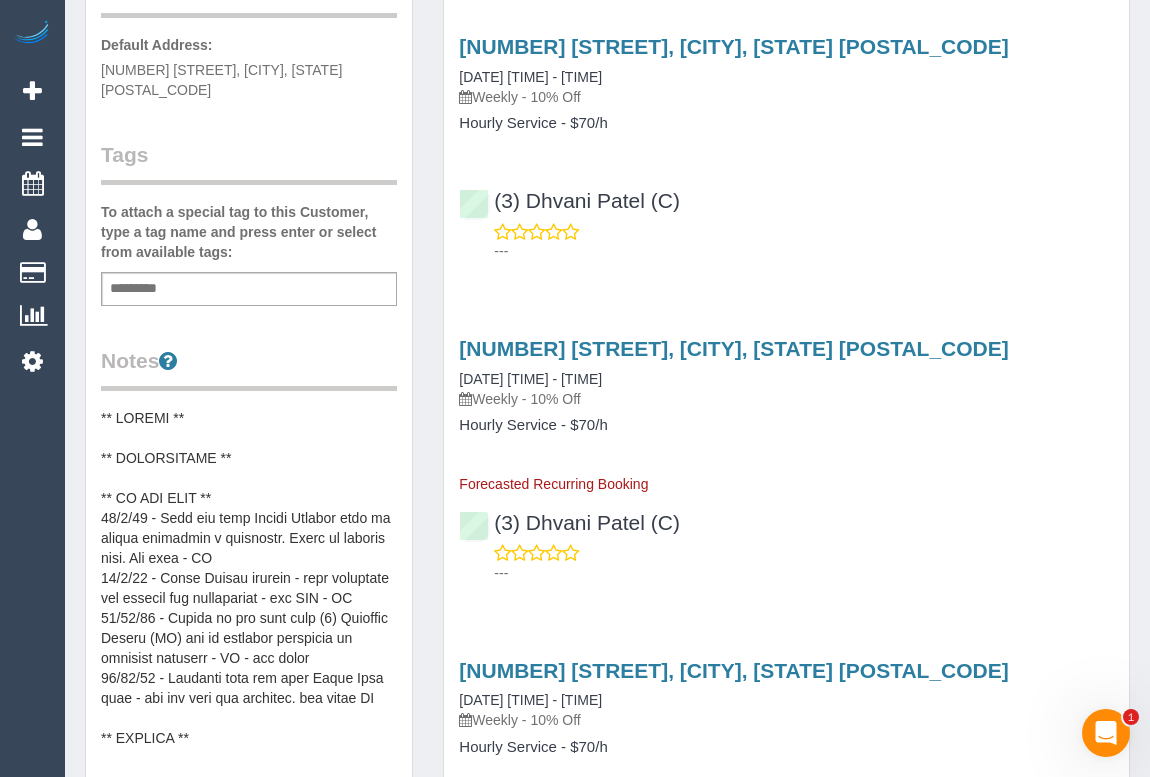 scroll, scrollTop: 0, scrollLeft: 0, axis: both 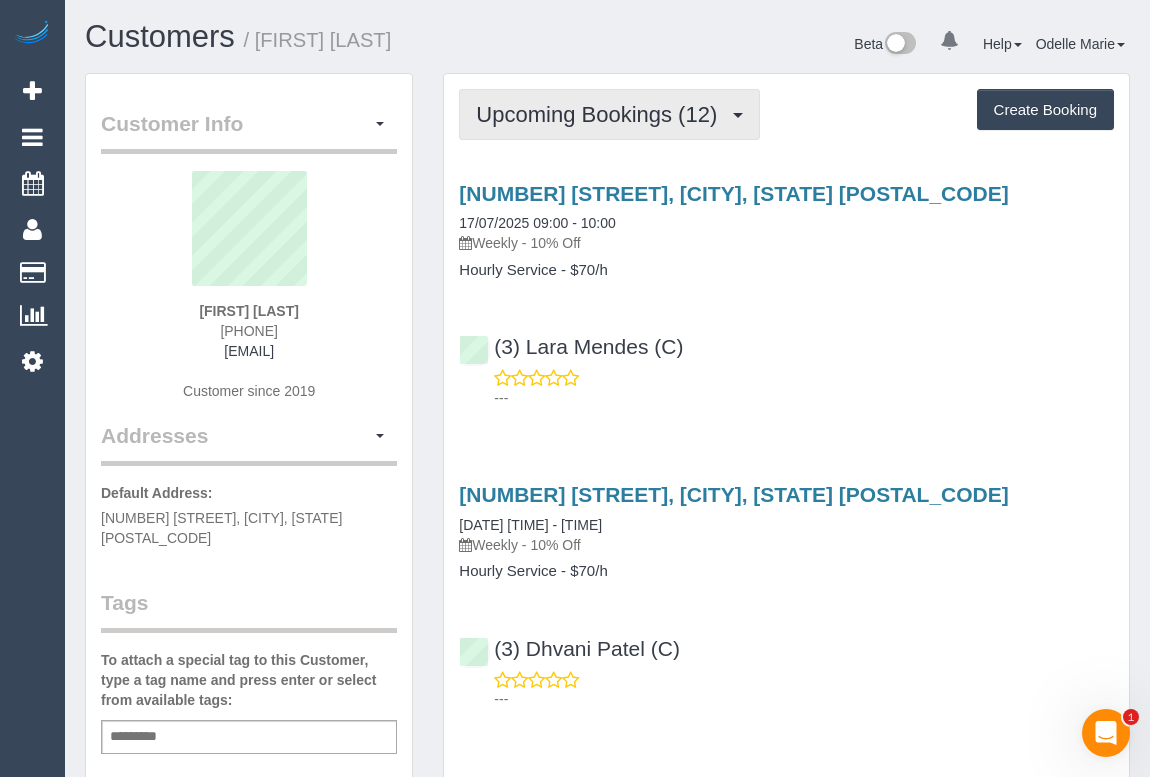 click on "Upcoming Bookings (12)" at bounding box center (601, 114) 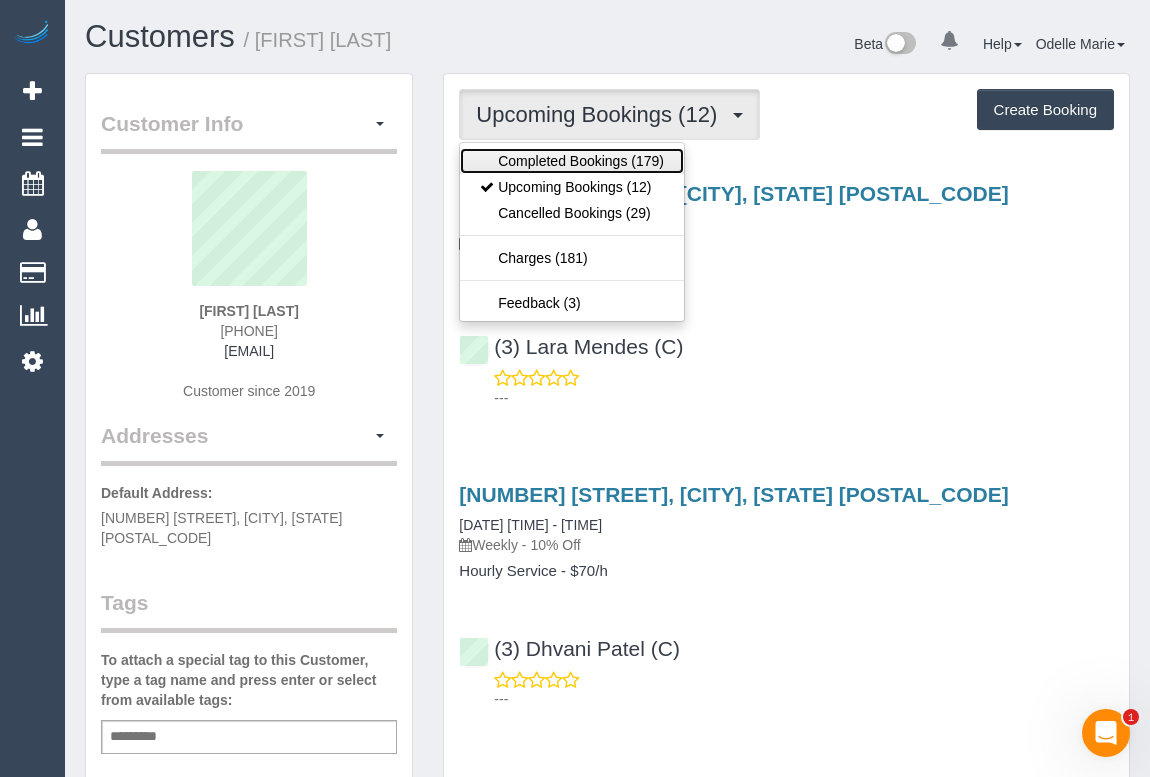 click on "Completed Bookings (179)" at bounding box center (572, 161) 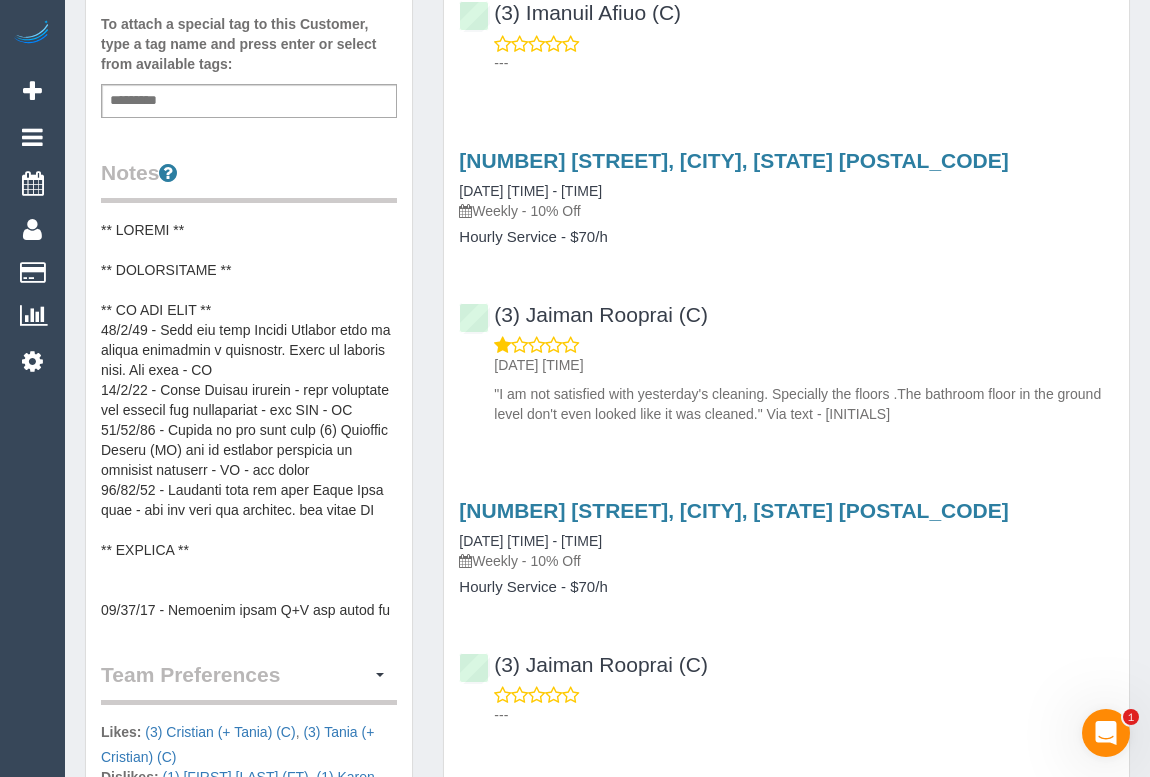 scroll, scrollTop: 0, scrollLeft: 0, axis: both 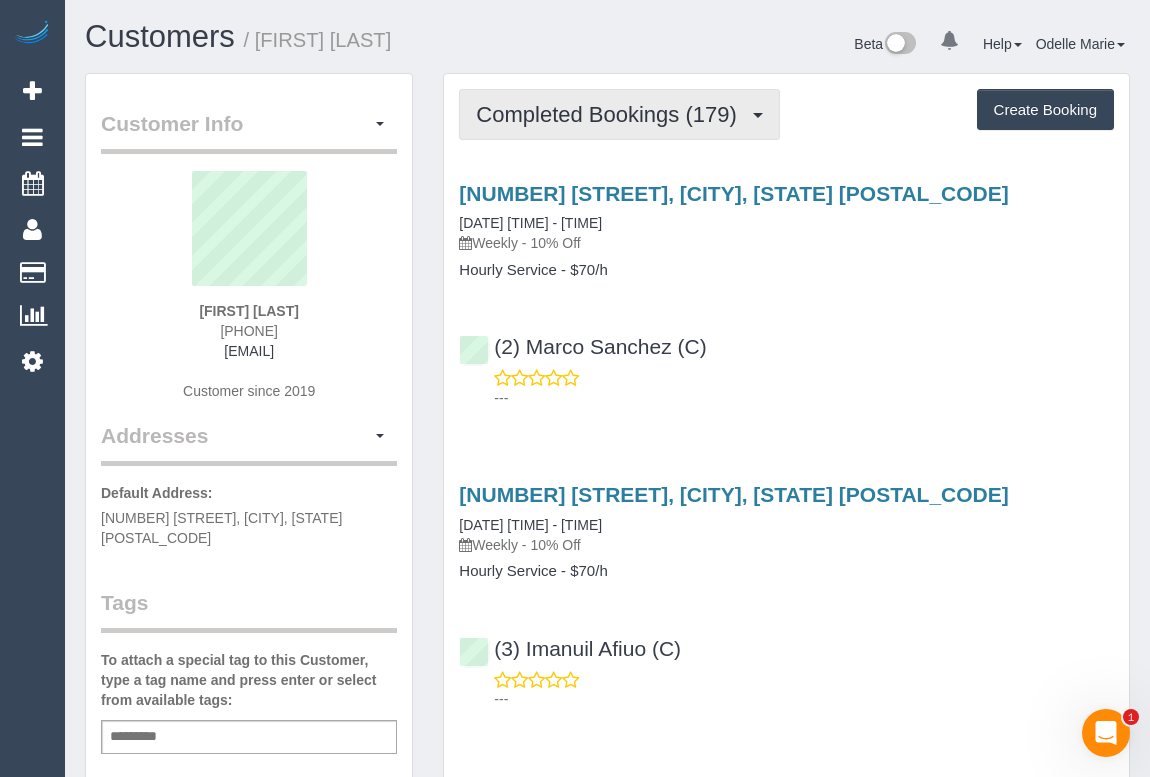 click on "Completed Bookings (179)" at bounding box center (611, 114) 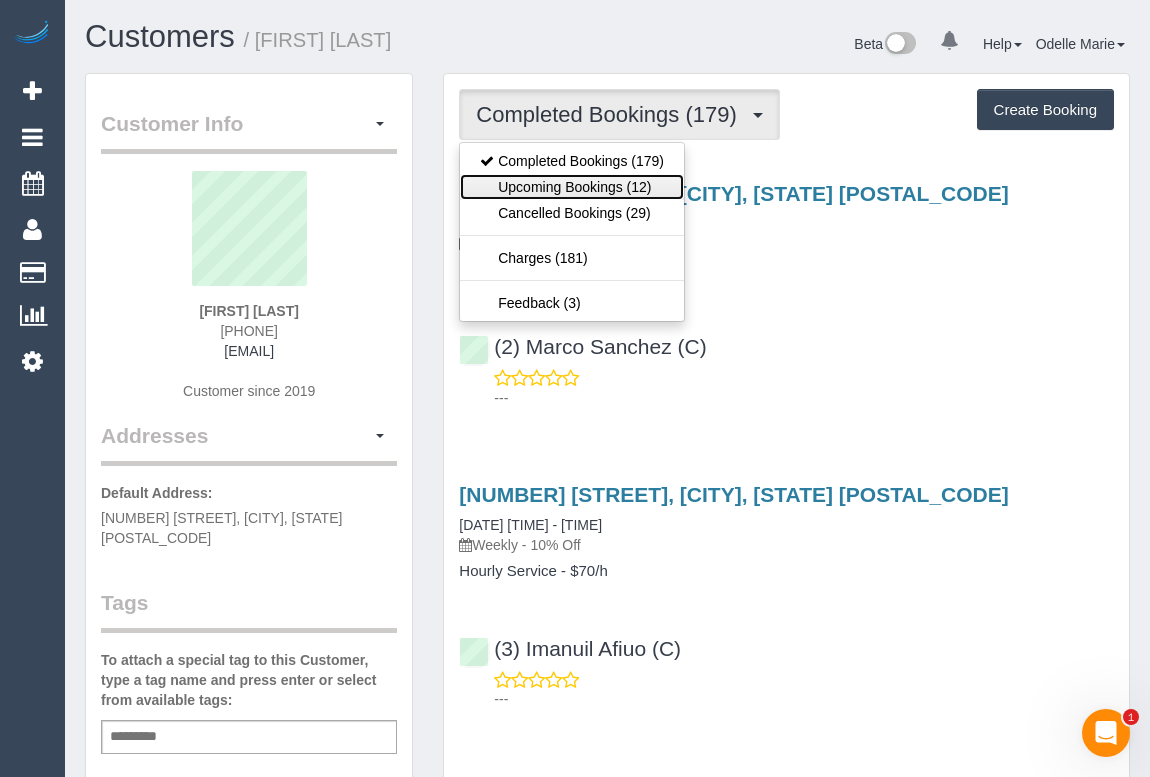click on "Upcoming Bookings (12)" at bounding box center (572, 187) 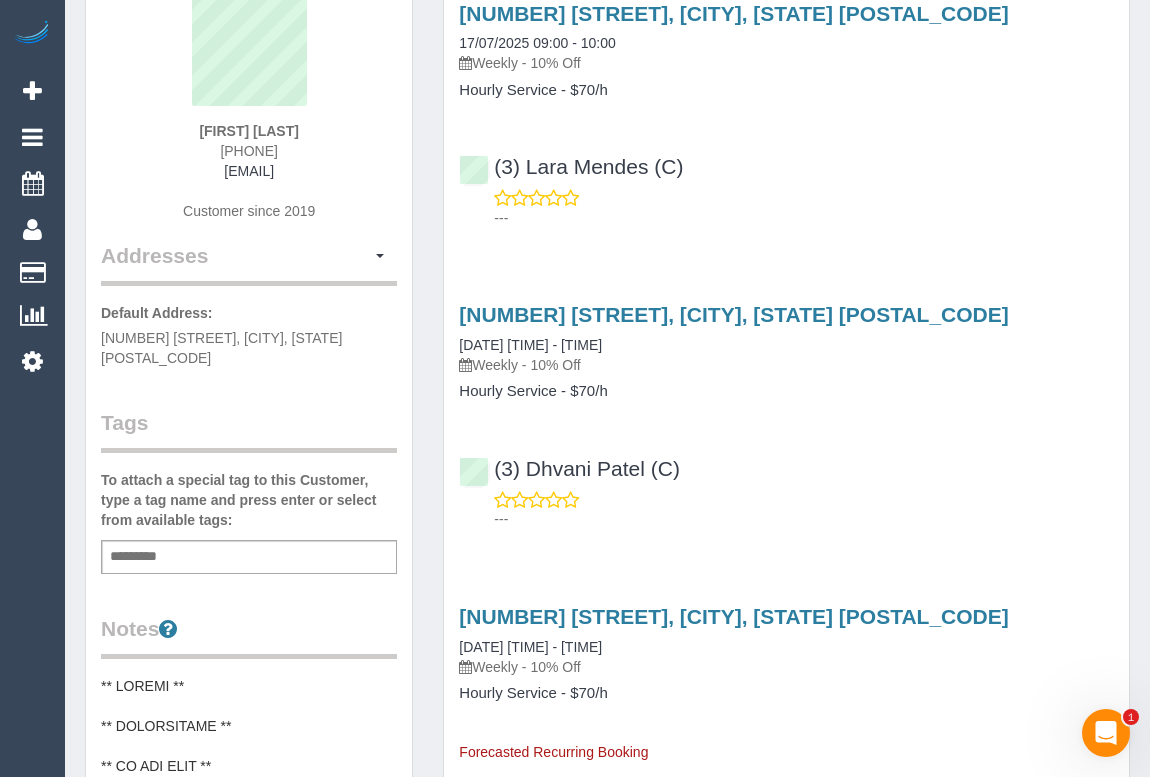 scroll, scrollTop: 454, scrollLeft: 0, axis: vertical 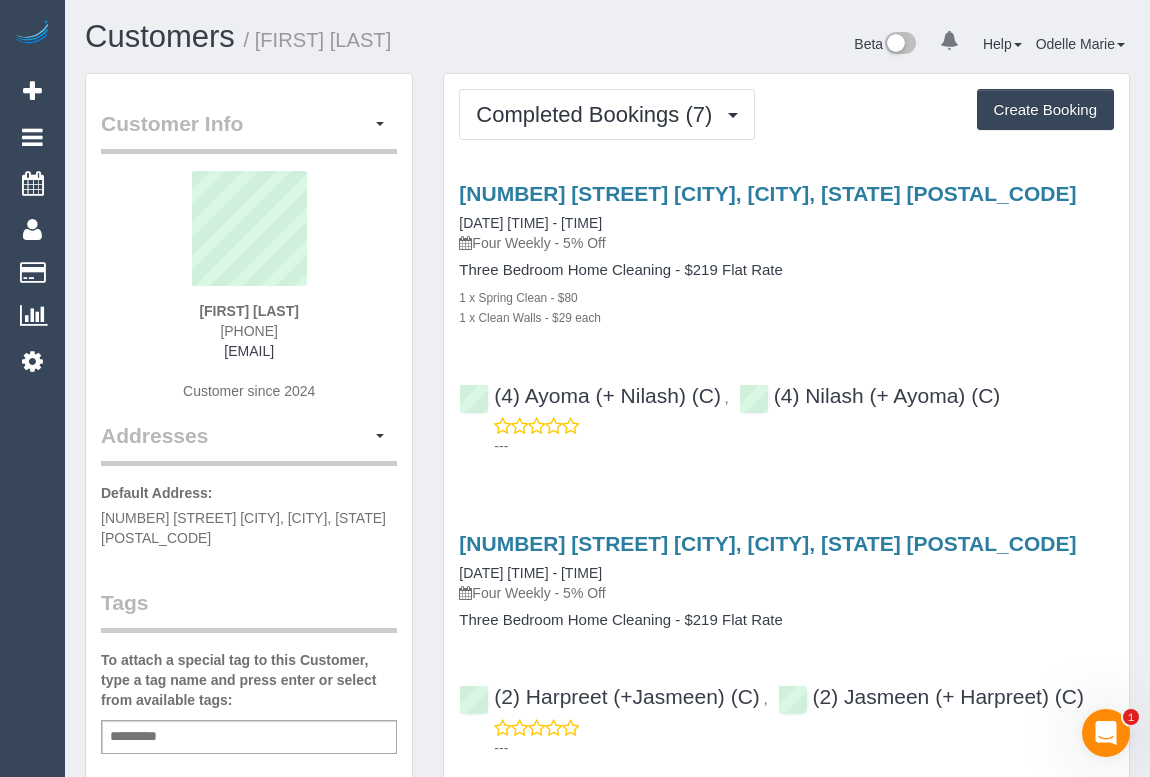 click on "1 x Clean Walls - $29 each" at bounding box center (786, 317) 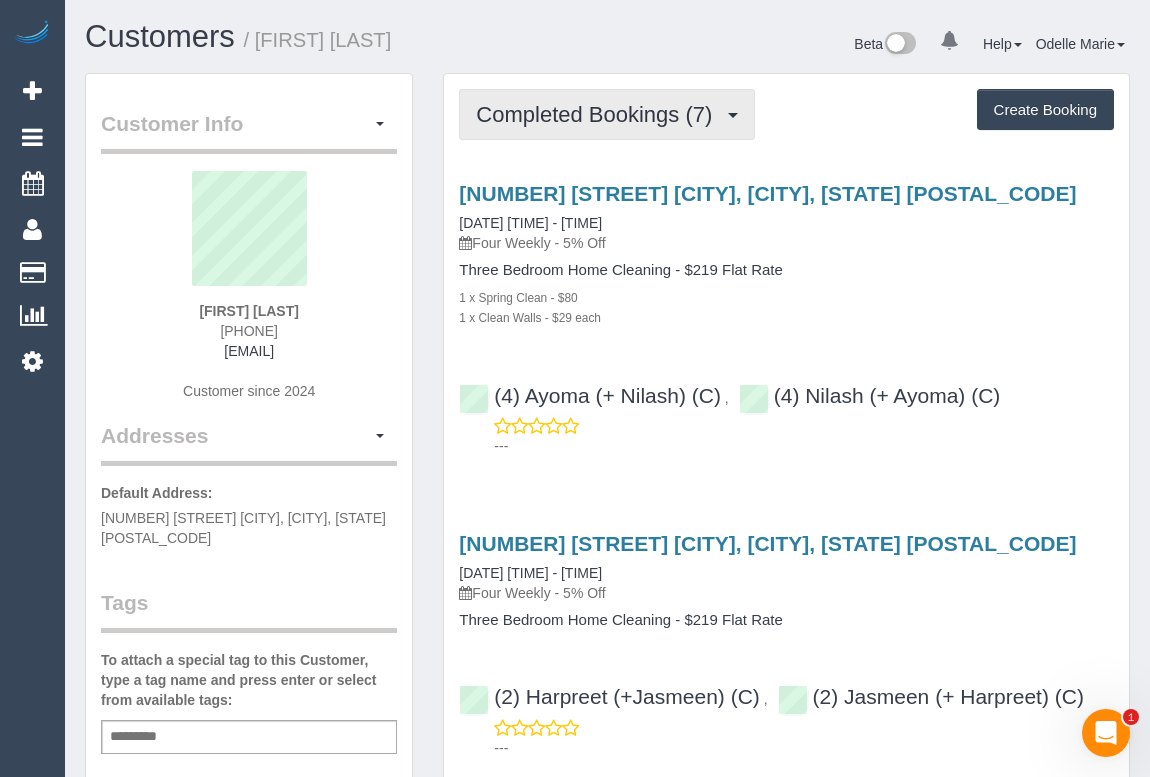 click on "Completed Bookings (7)" at bounding box center (599, 114) 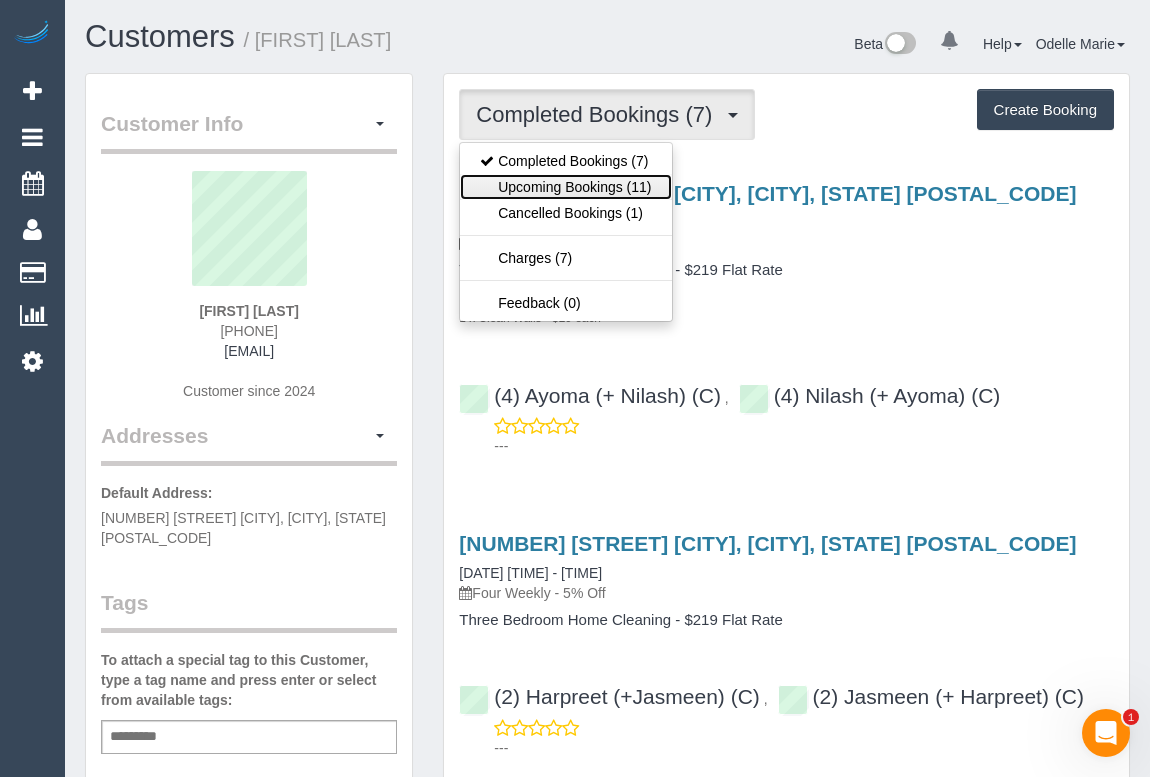 click on "Upcoming Bookings (11)" at bounding box center [565, 187] 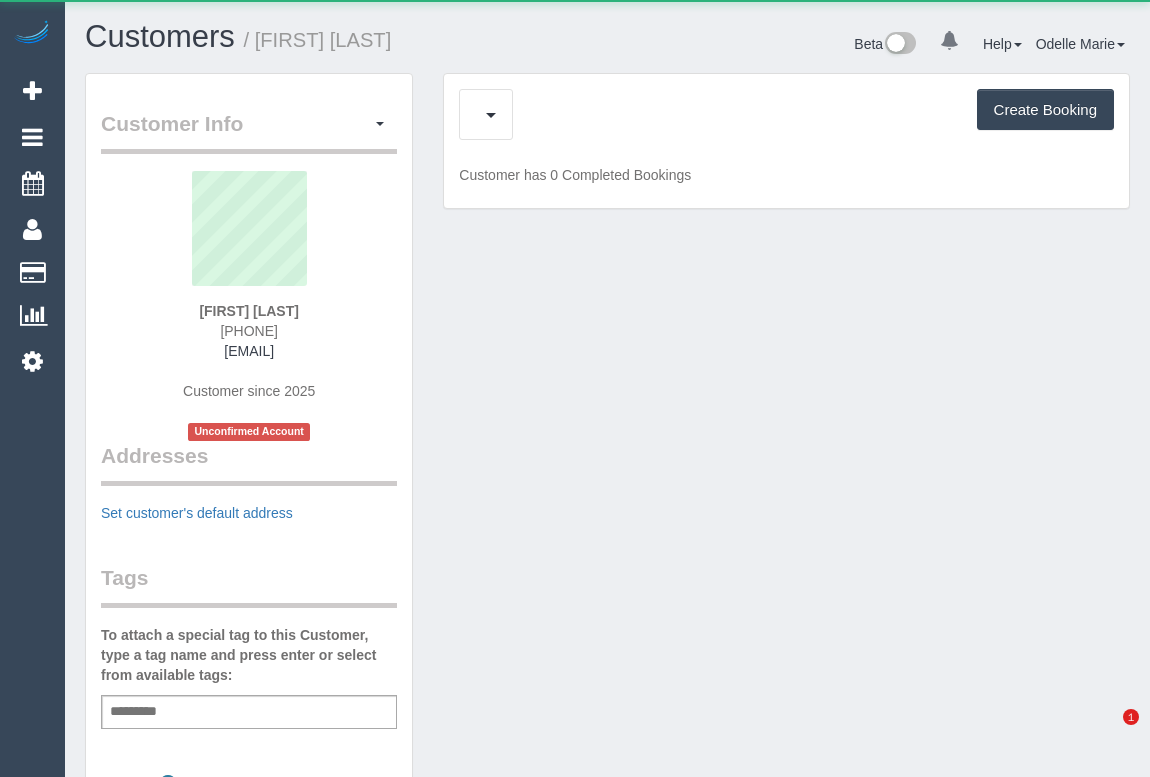 scroll, scrollTop: 0, scrollLeft: 0, axis: both 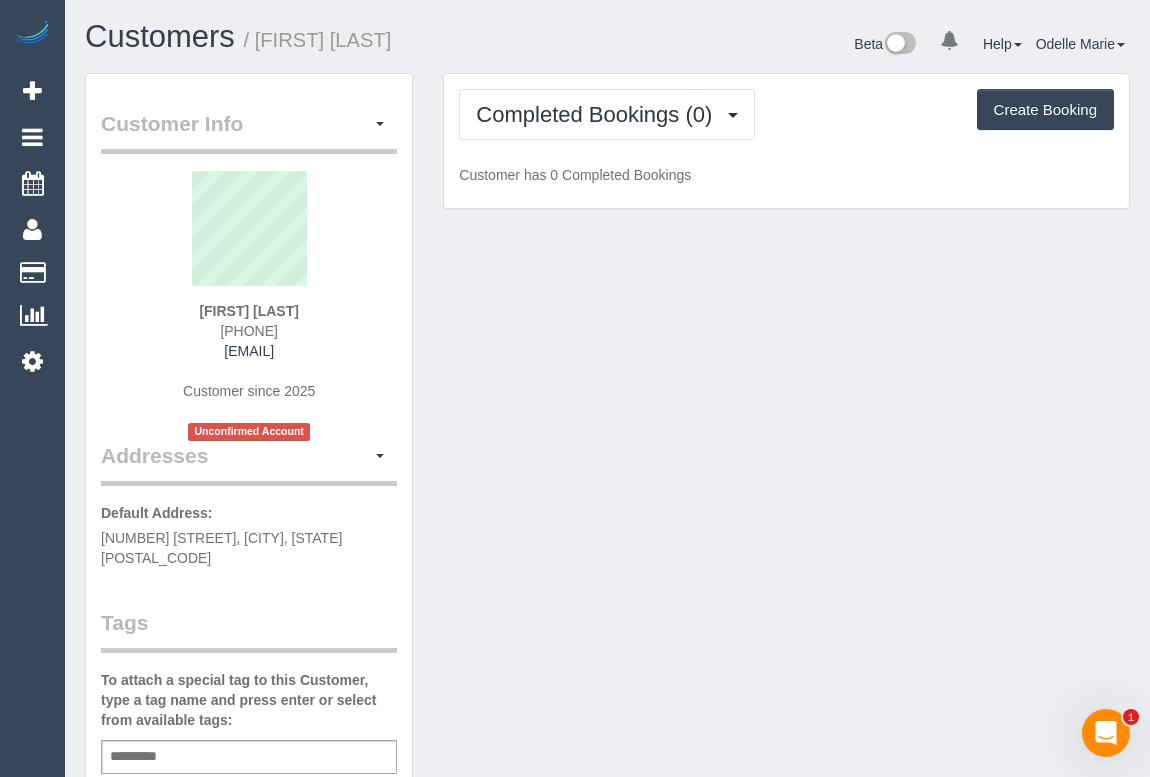 drag, startPoint x: 211, startPoint y: 329, endPoint x: 316, endPoint y: 322, distance: 105.23308 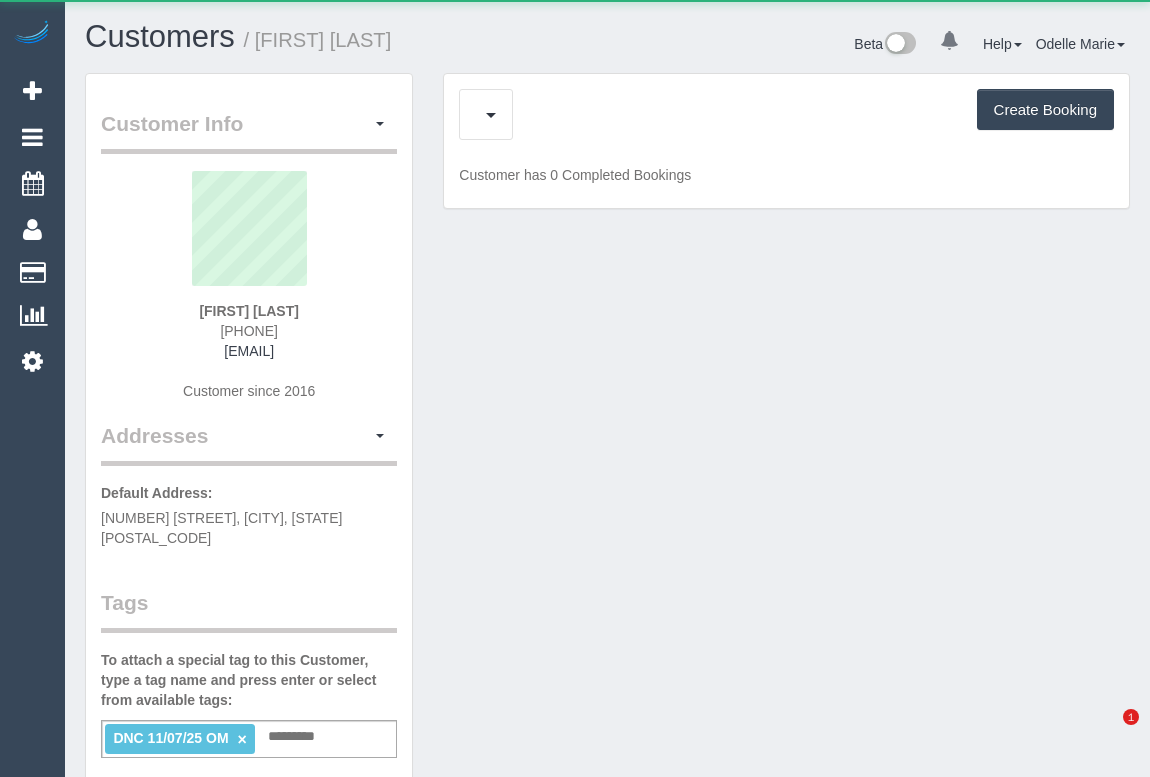 scroll, scrollTop: 0, scrollLeft: 0, axis: both 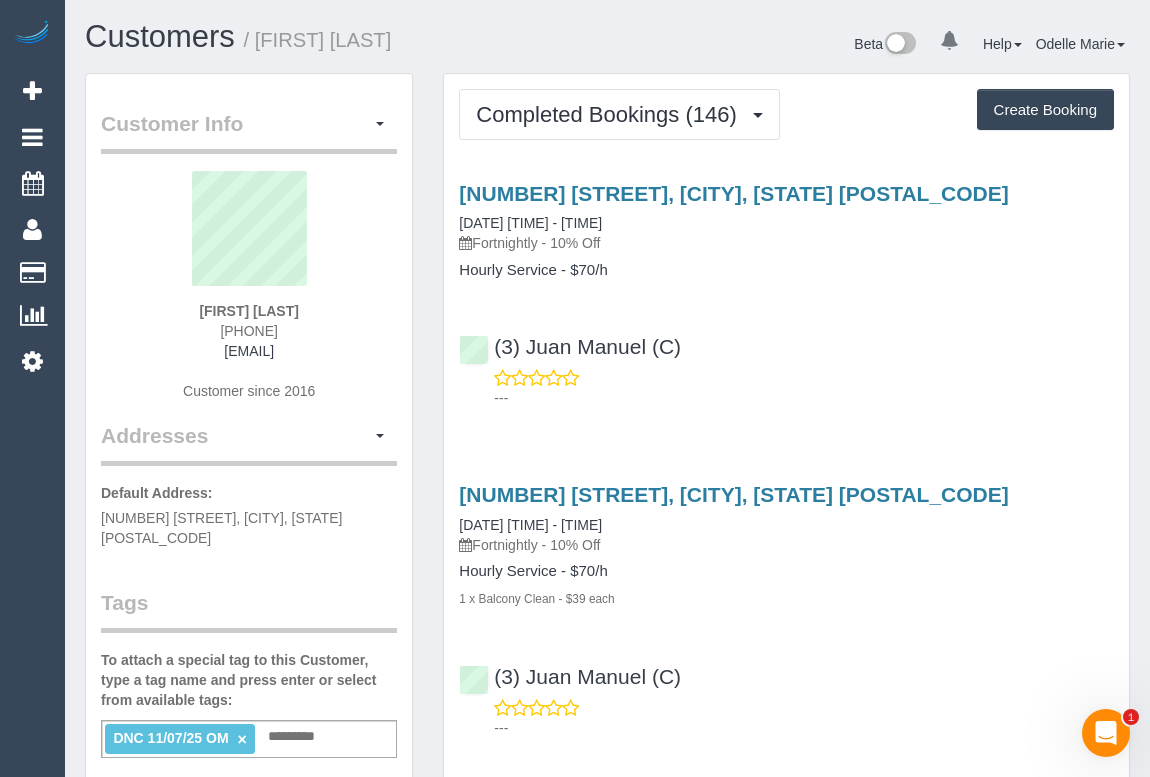 click on "×" at bounding box center [241, 739] 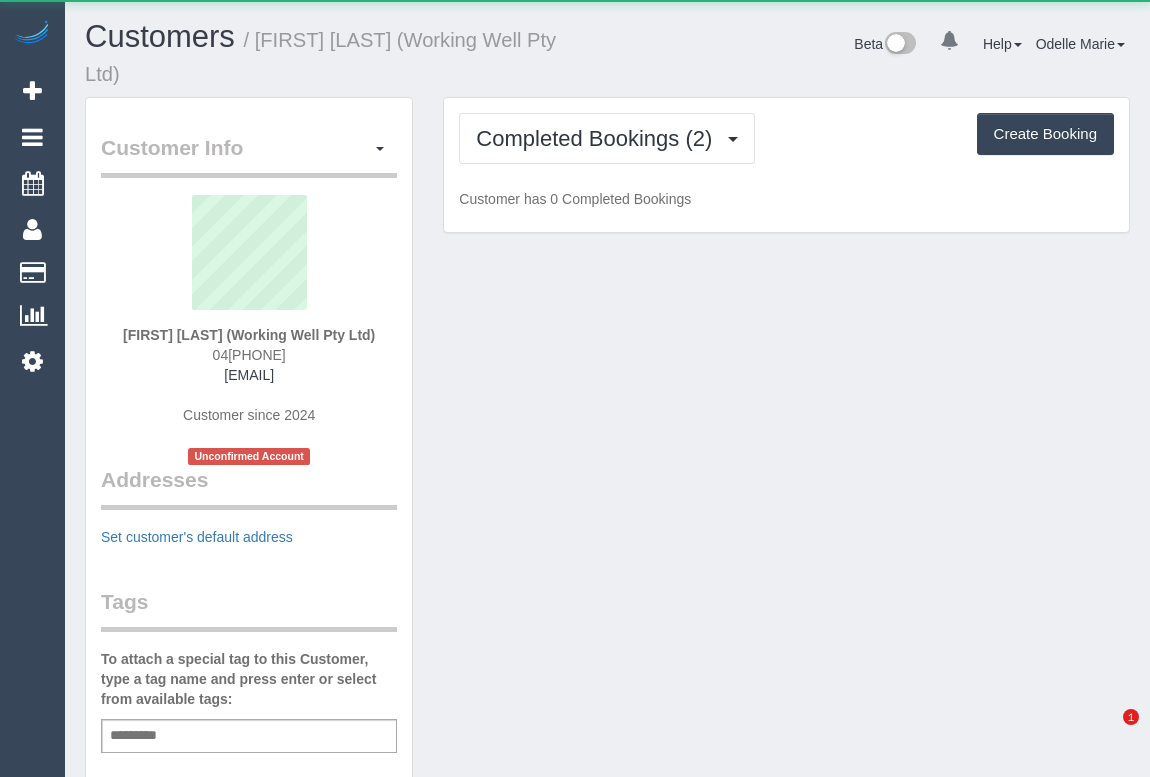 scroll, scrollTop: 0, scrollLeft: 0, axis: both 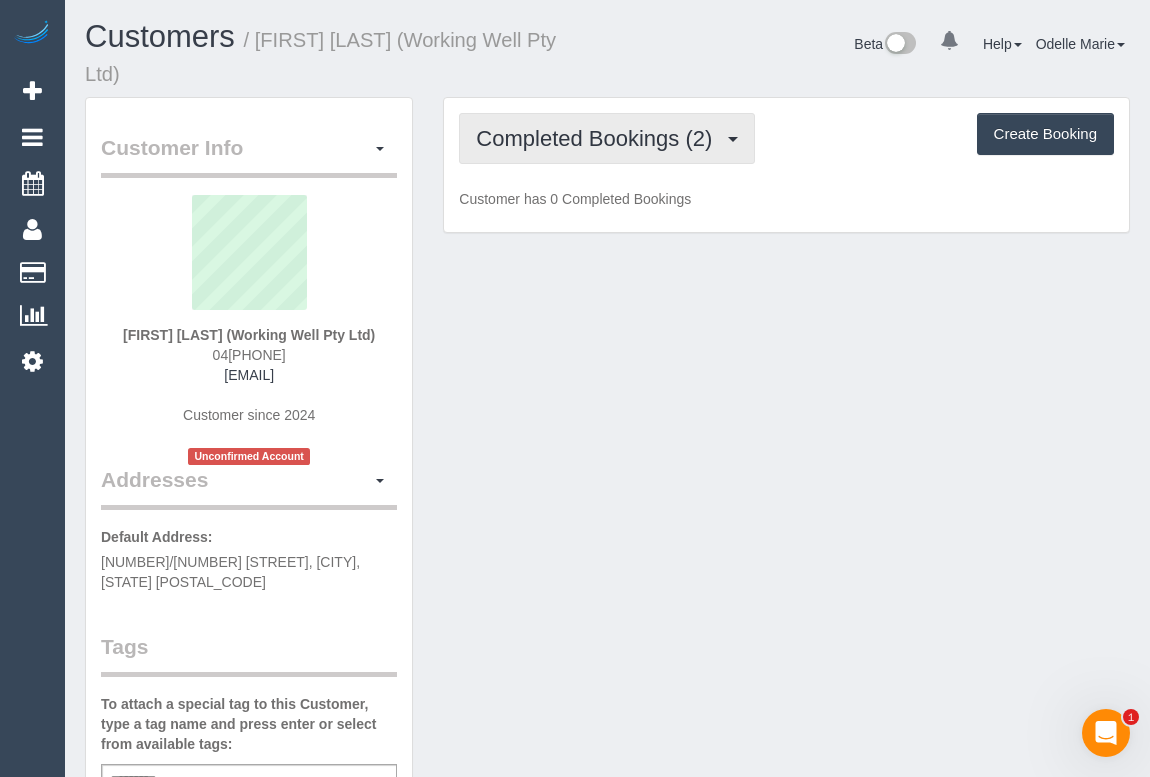 click on "Completed Bookings (2)" at bounding box center (599, 138) 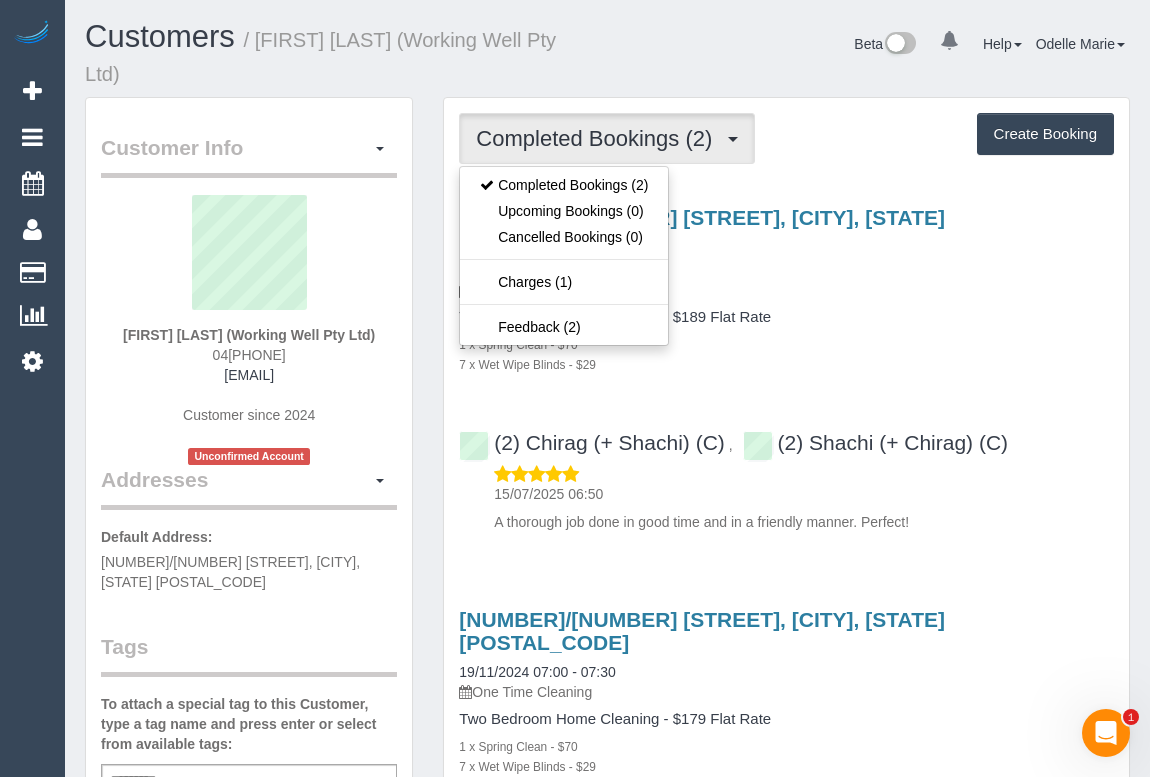 click on "One Time Cleaning" at bounding box center (786, 291) 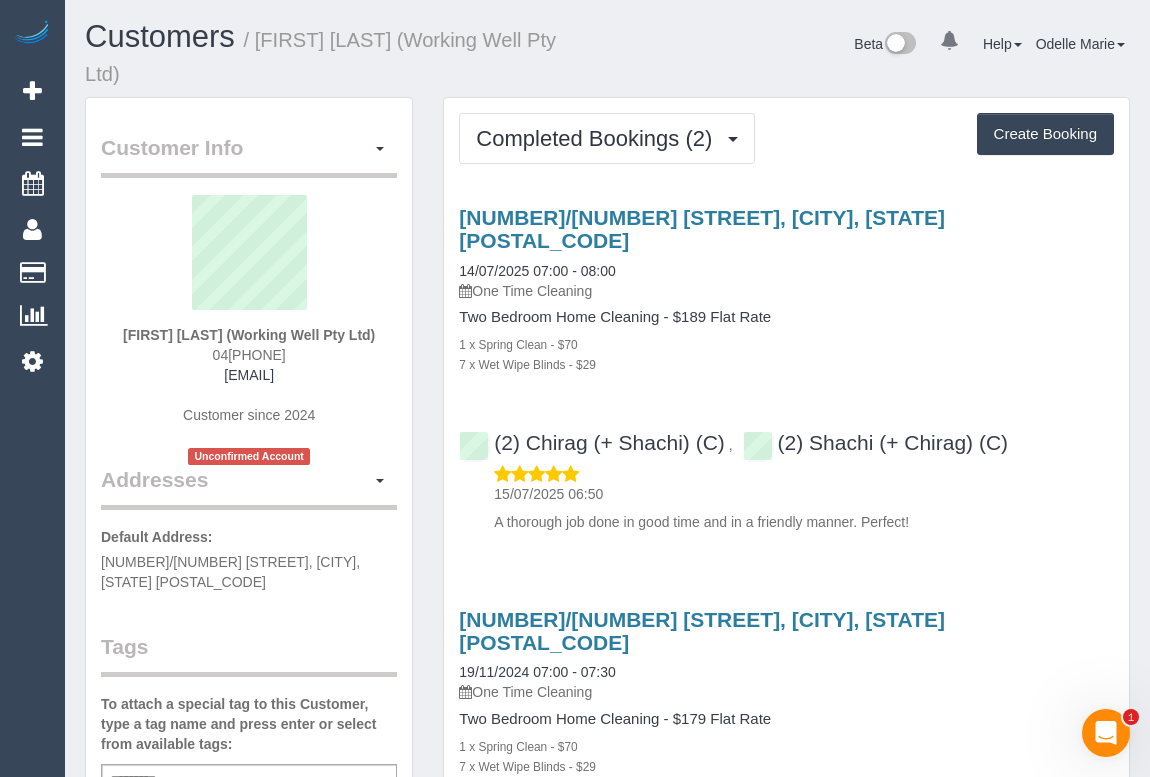 drag, startPoint x: 189, startPoint y: 350, endPoint x: 352, endPoint y: 350, distance: 163 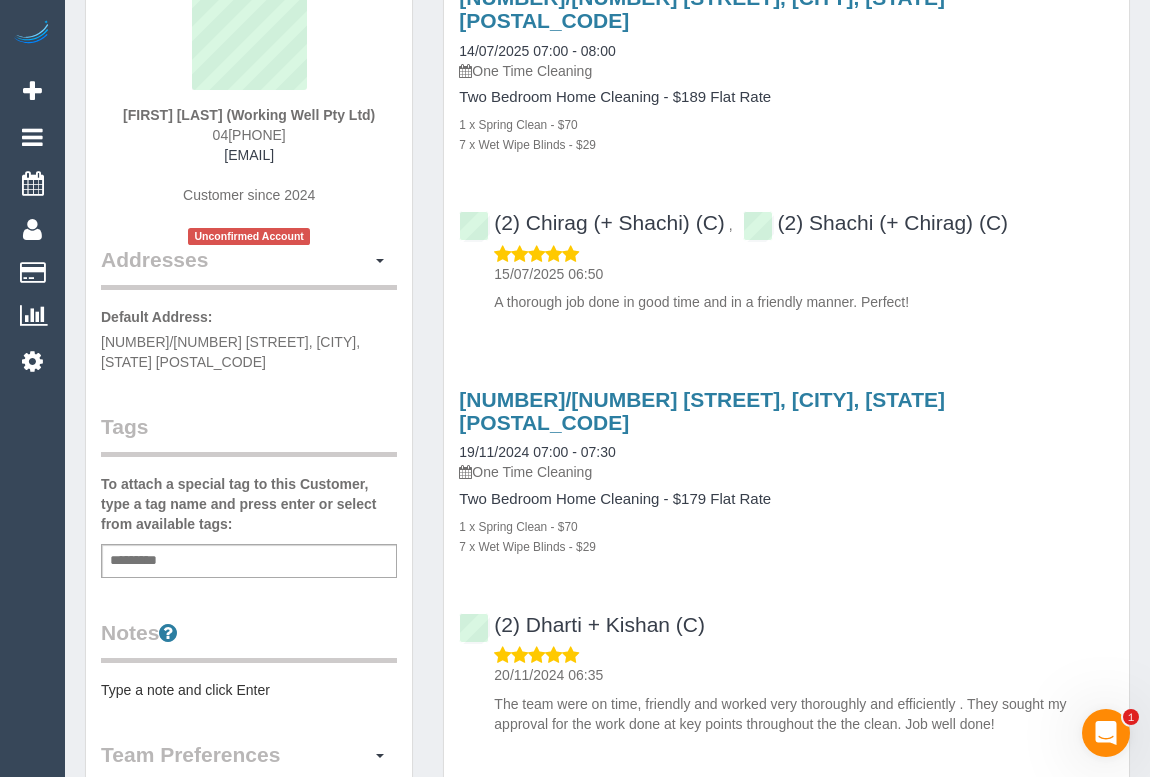 scroll, scrollTop: 110, scrollLeft: 0, axis: vertical 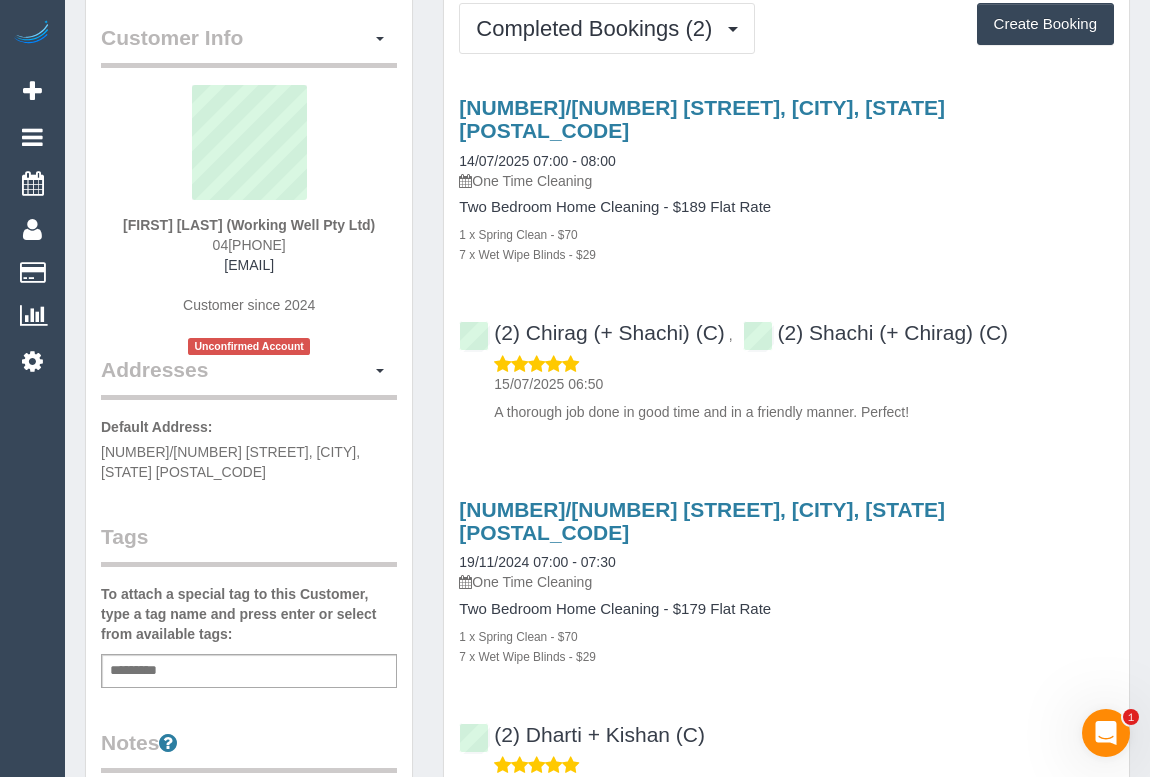 click on "Customer Info
Edit Contact Info
Send Message
Email Preferences
Special Sales Tax
View Changes
Send Confirm Account email
Block this Customer
Archive Account
Delete Account
Margot Burrows (Working Well Pty Ltd)" at bounding box center [249, 677] 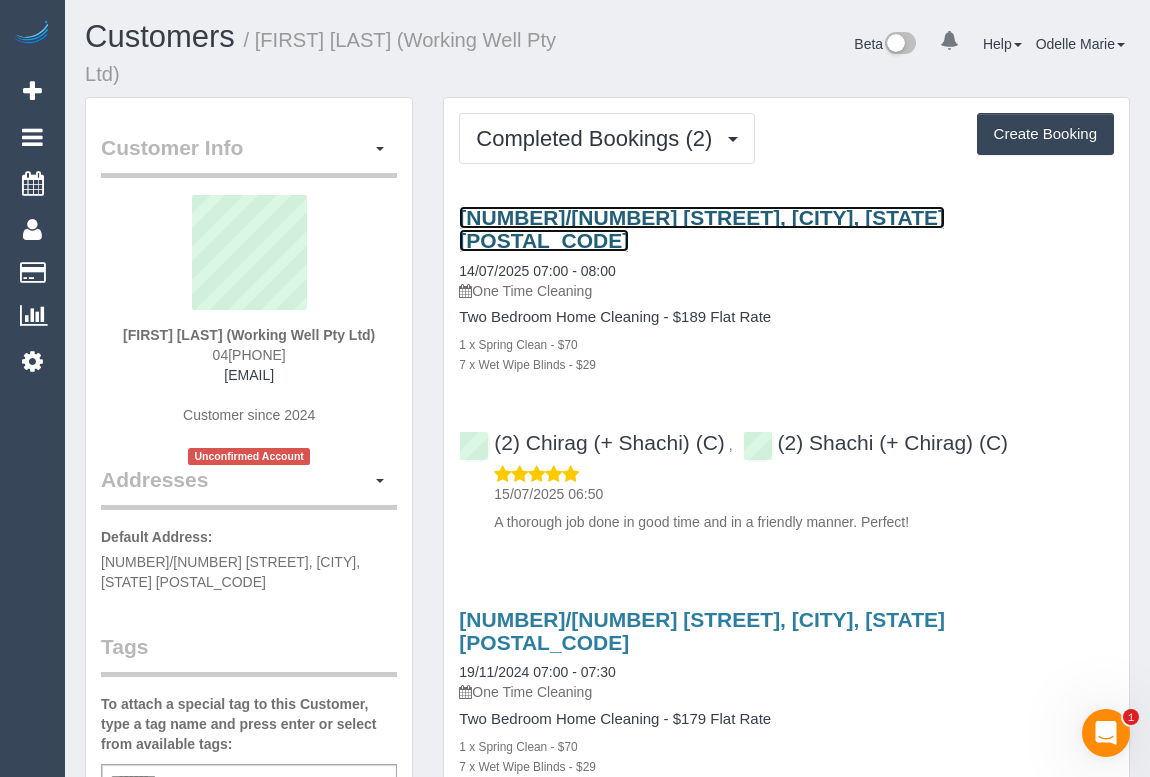 click on "6/191 Franklin Street, Melbourne, VIC 3000" at bounding box center [702, 229] 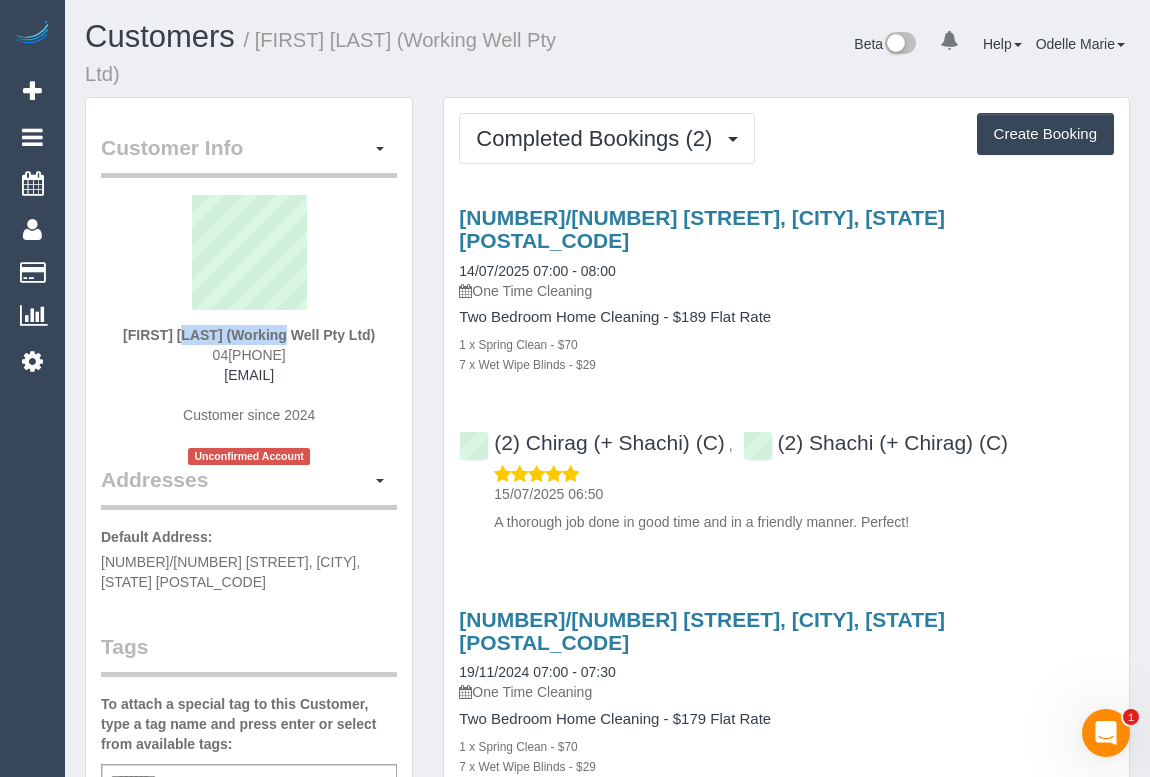 drag, startPoint x: 116, startPoint y: 330, endPoint x: 222, endPoint y: 333, distance: 106.04244 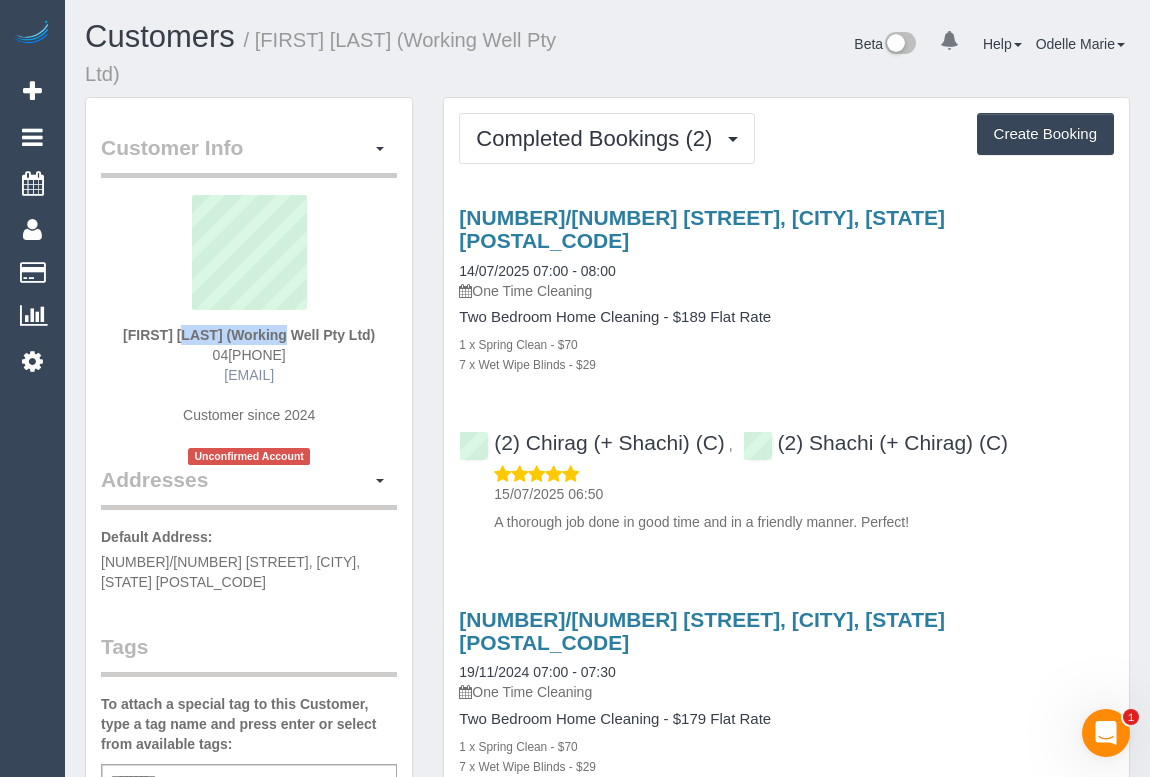 copy on "Margot Burrows" 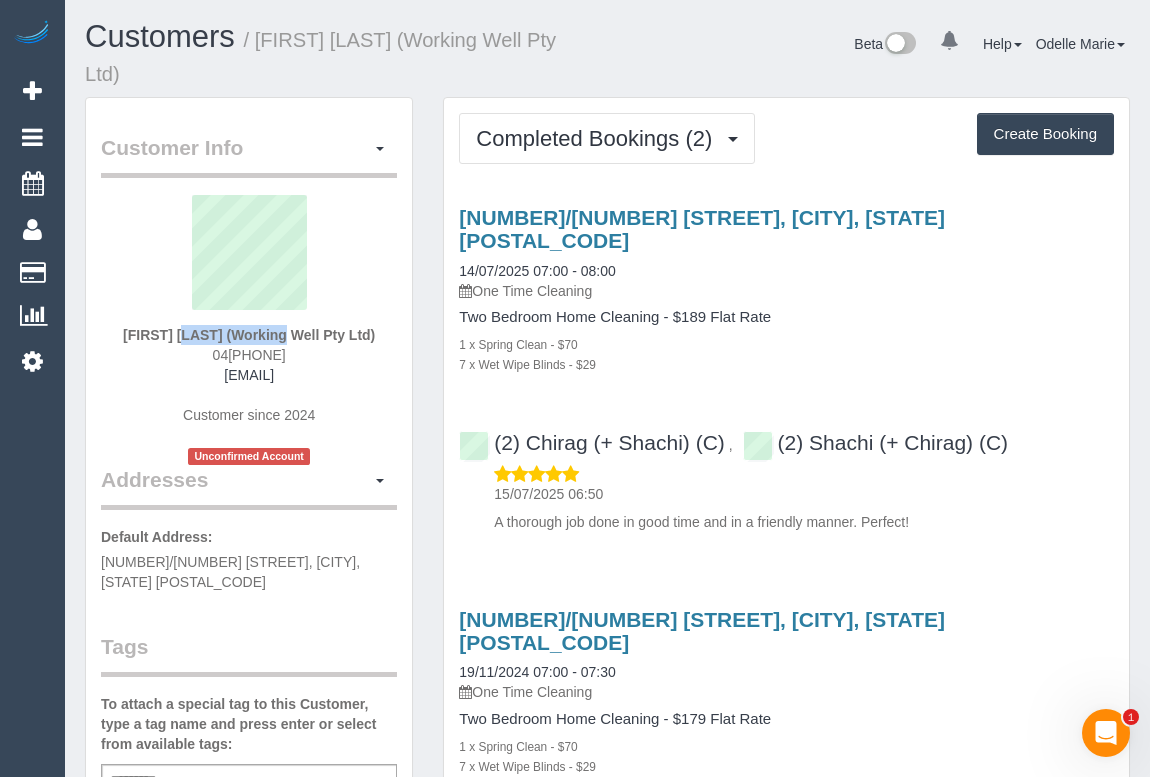 drag, startPoint x: 235, startPoint y: 332, endPoint x: 373, endPoint y: 330, distance: 138.0145 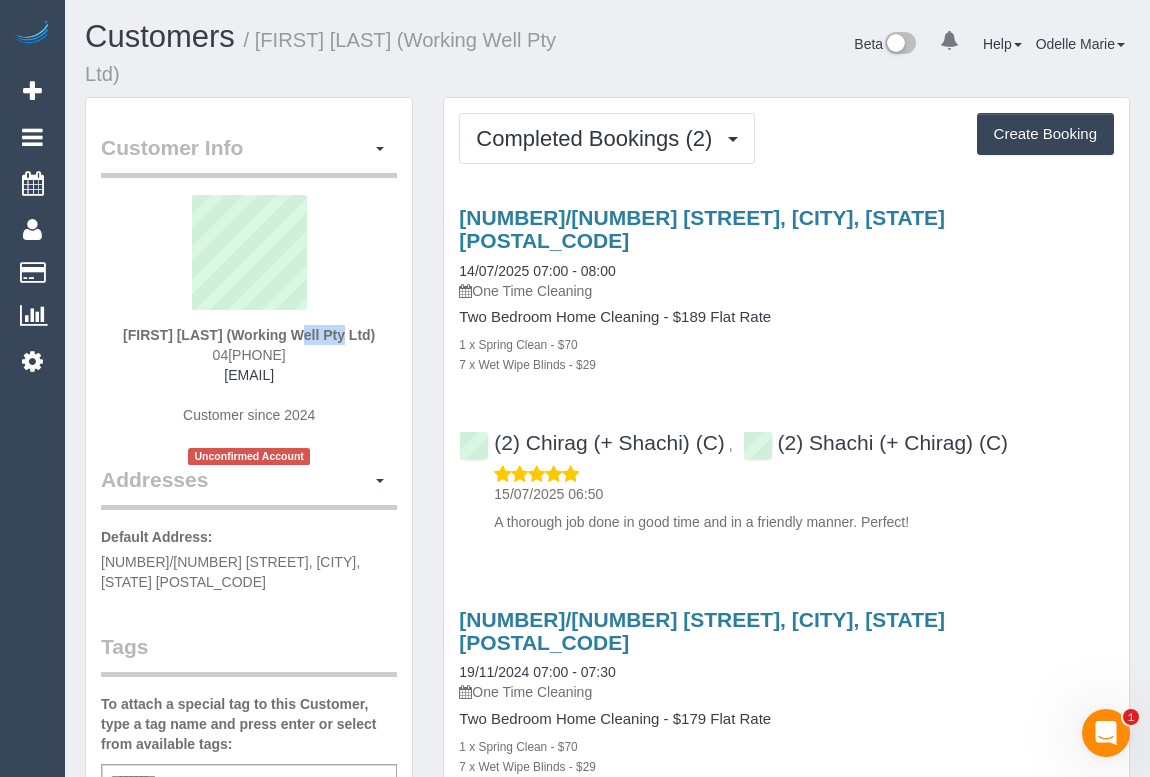 drag, startPoint x: 233, startPoint y: 334, endPoint x: 287, endPoint y: 336, distance: 54.037025 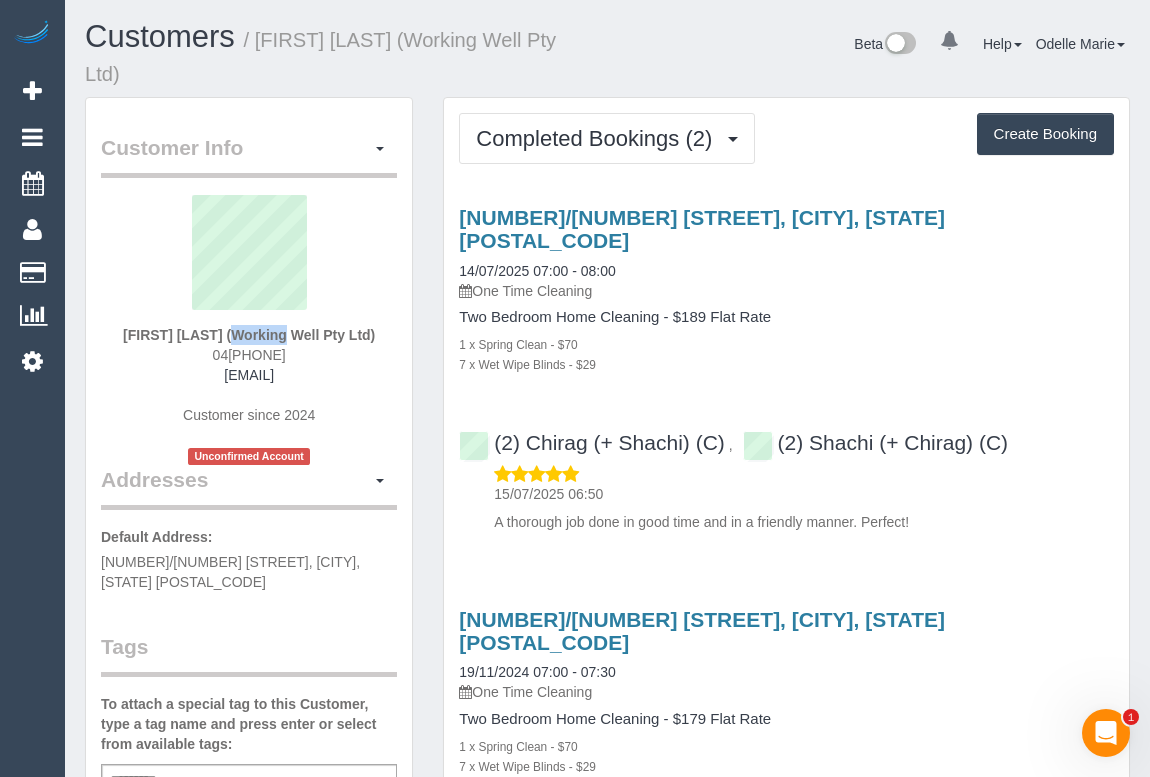 drag, startPoint x: 170, startPoint y: 331, endPoint x: 223, endPoint y: 332, distance: 53.009434 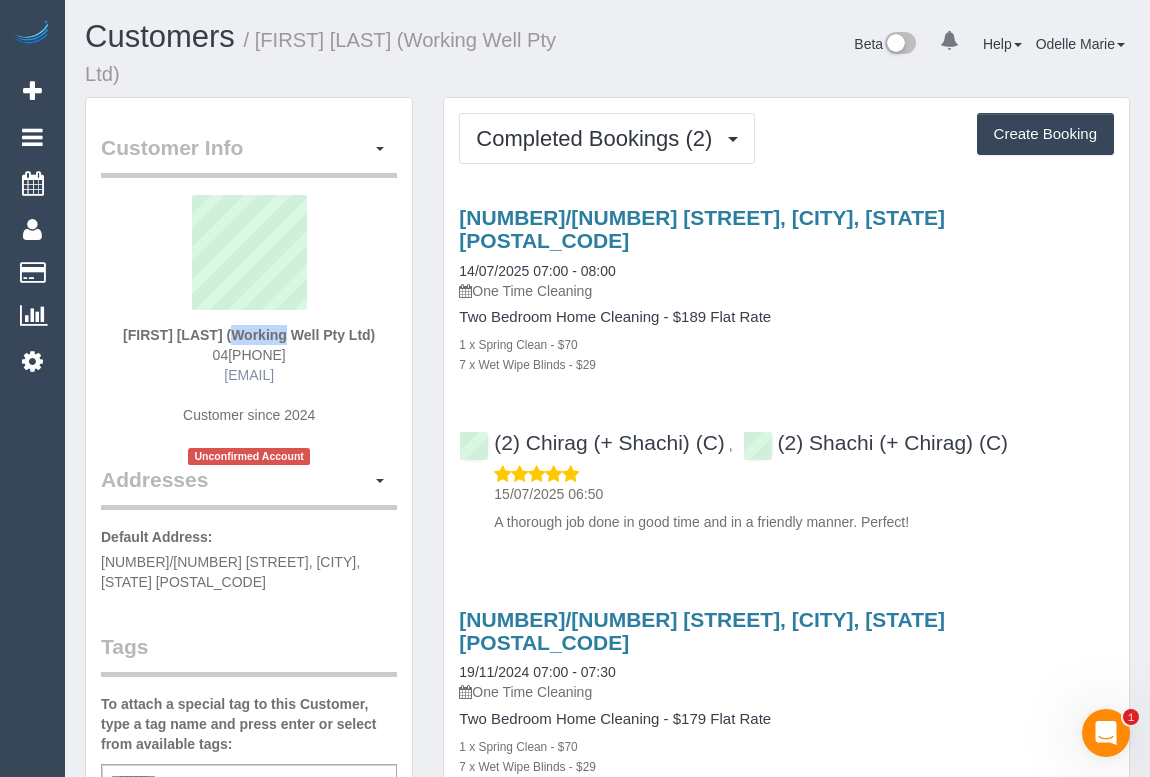 copy on "Burrows" 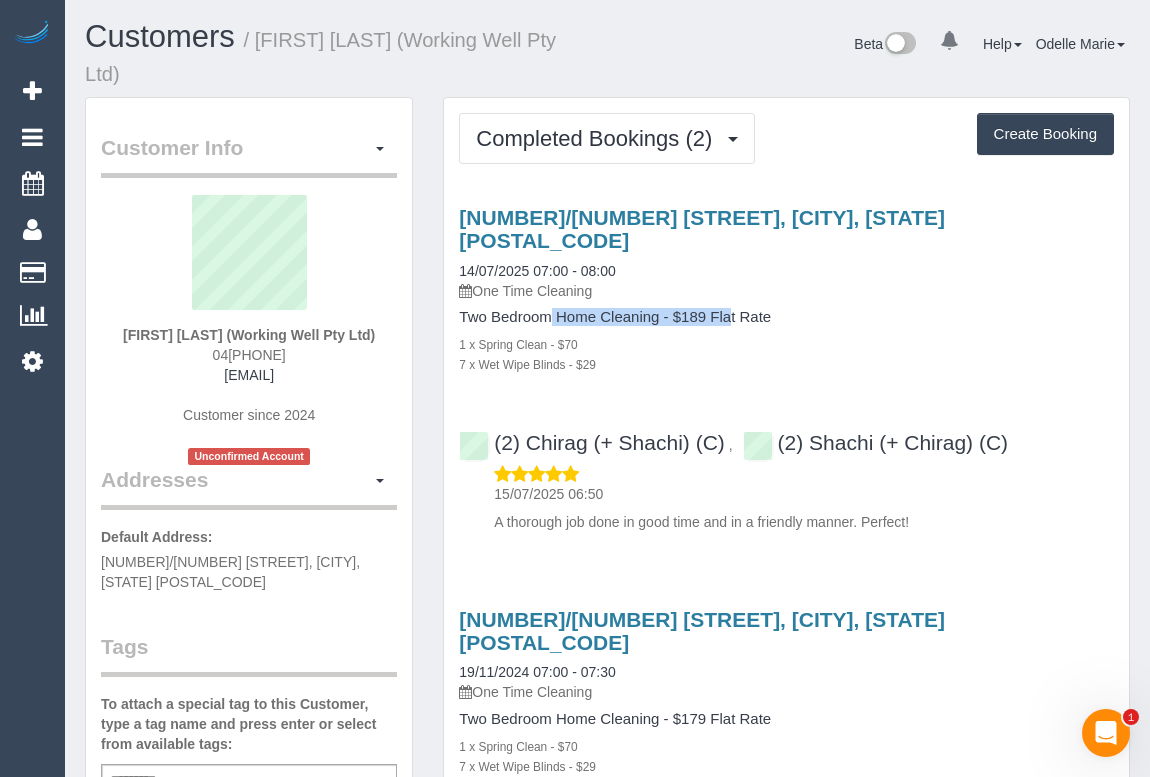 drag, startPoint x: 459, startPoint y: 289, endPoint x: 660, endPoint y: 290, distance: 201.00249 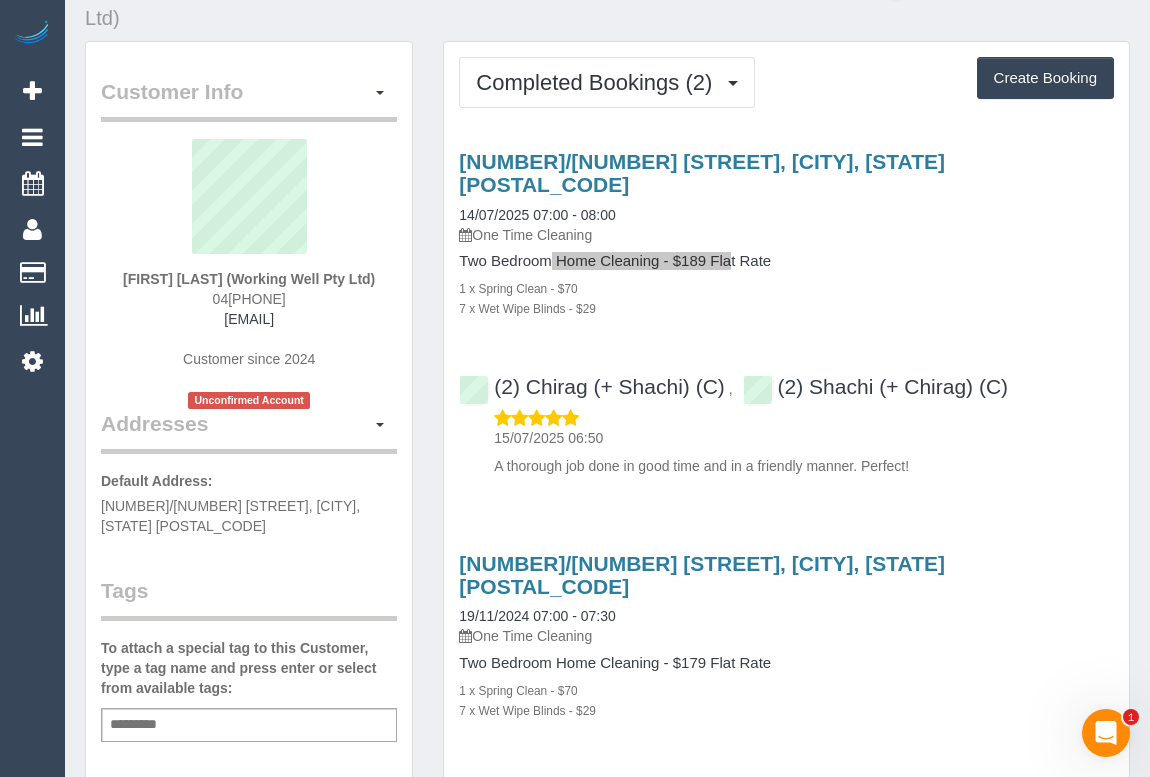 scroll, scrollTop: 0, scrollLeft: 0, axis: both 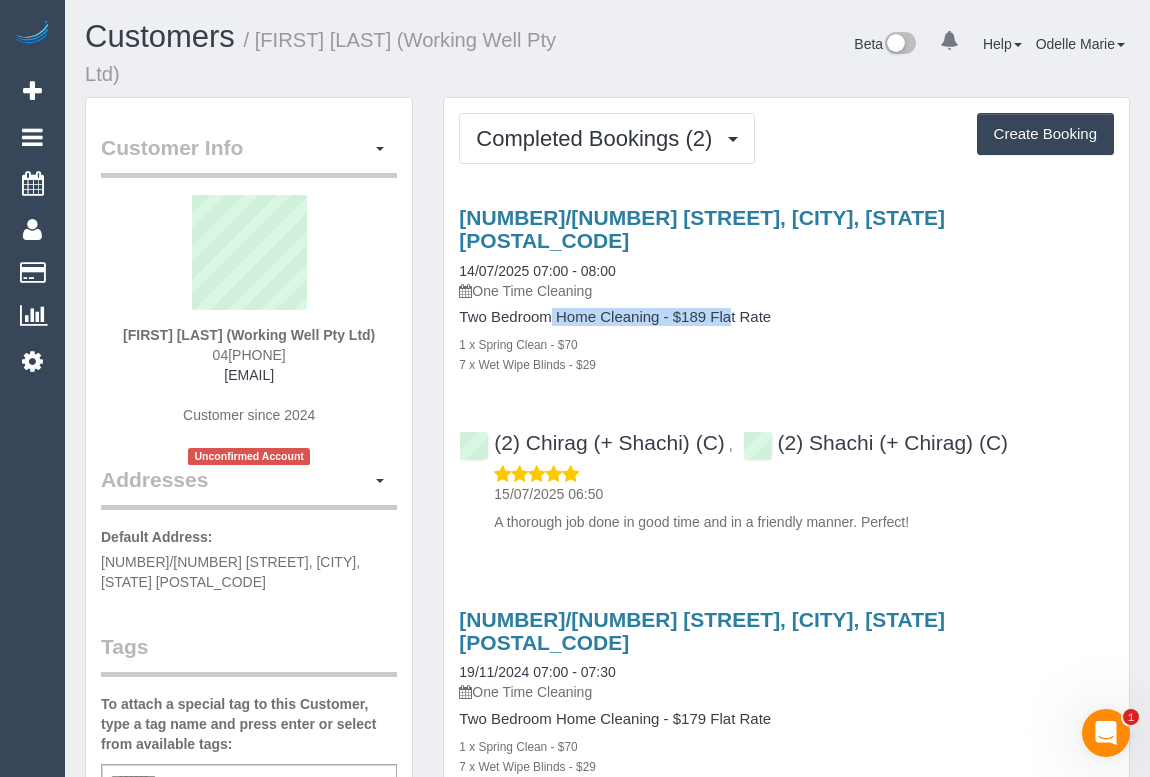 drag, startPoint x: 138, startPoint y: 367, endPoint x: 346, endPoint y: 369, distance: 208.00961 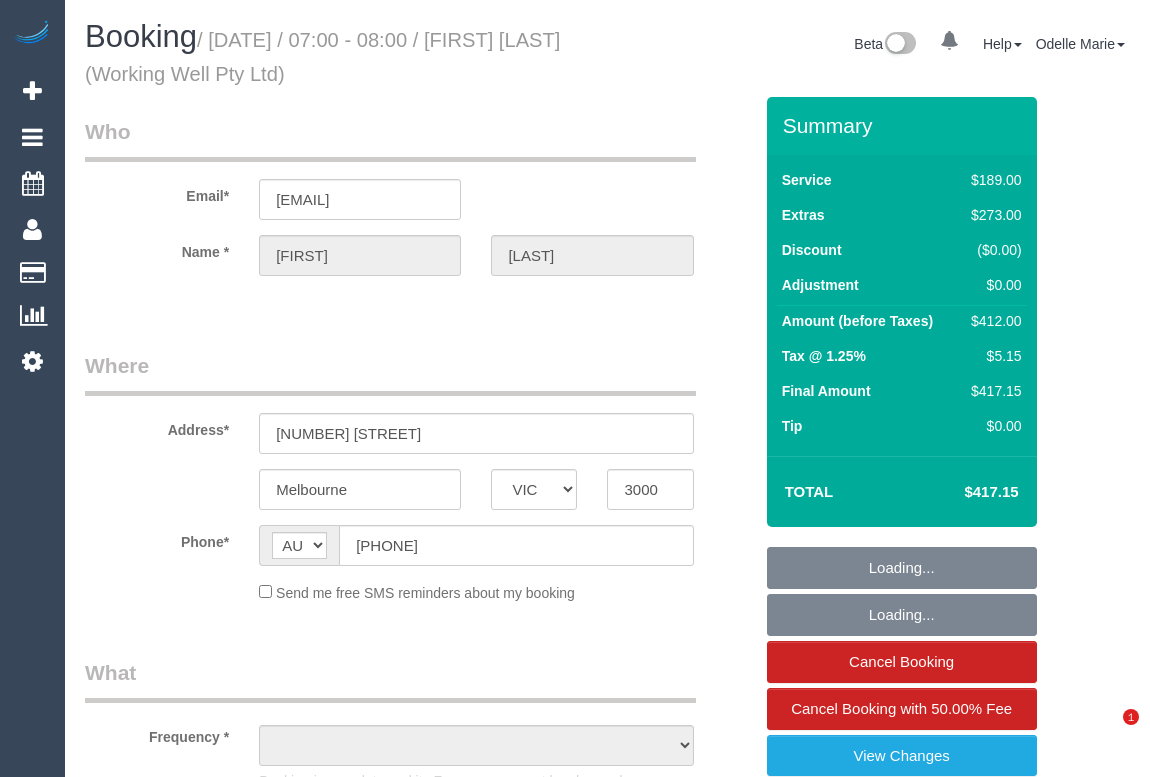 select on "VIC" 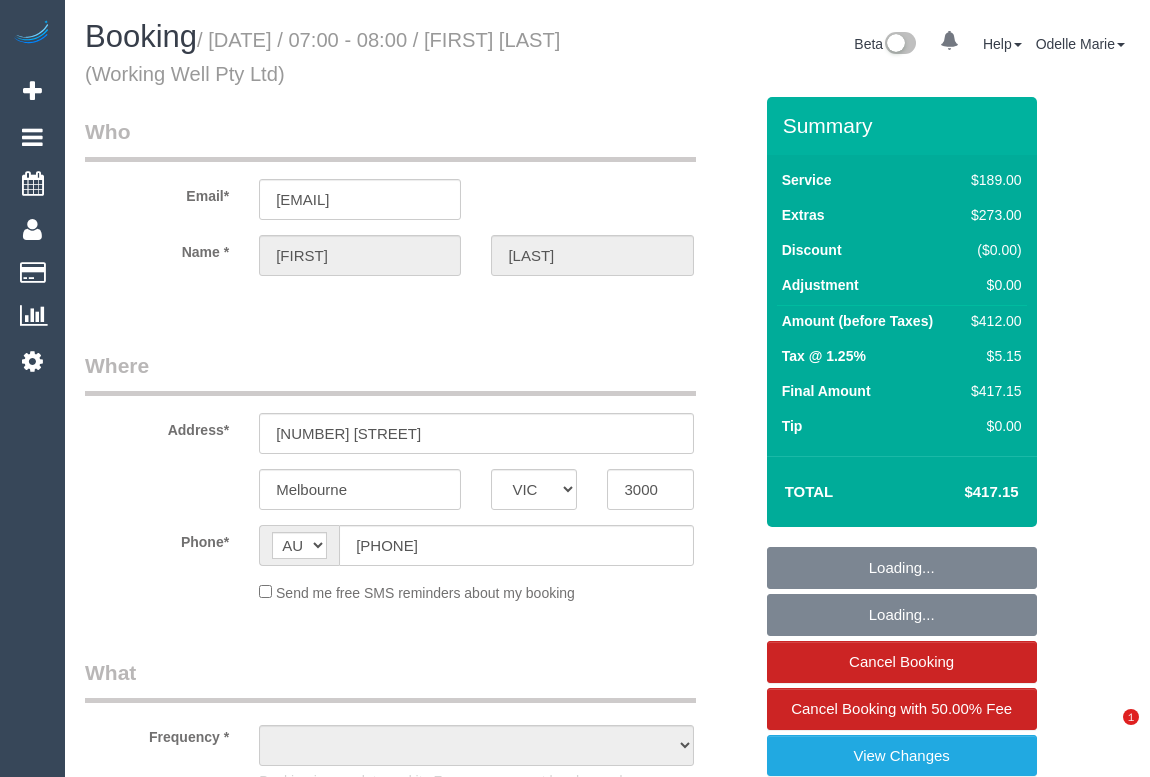 scroll, scrollTop: 0, scrollLeft: 0, axis: both 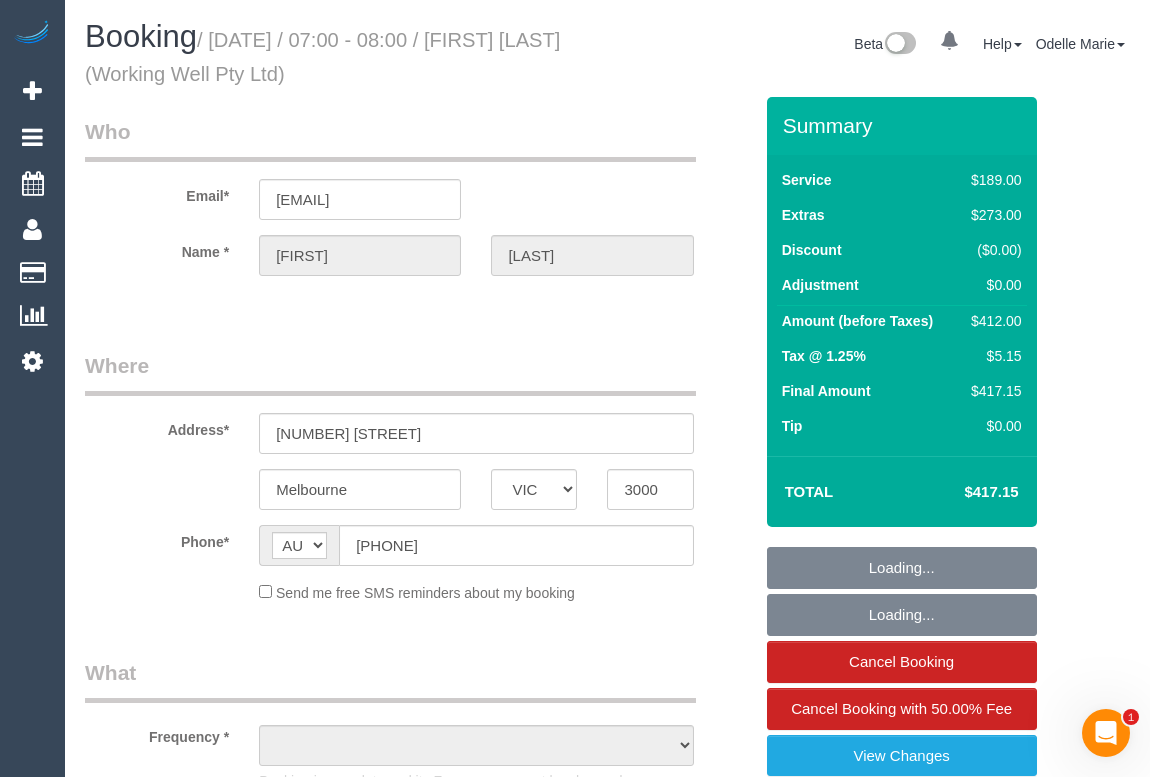 select on "object:541" 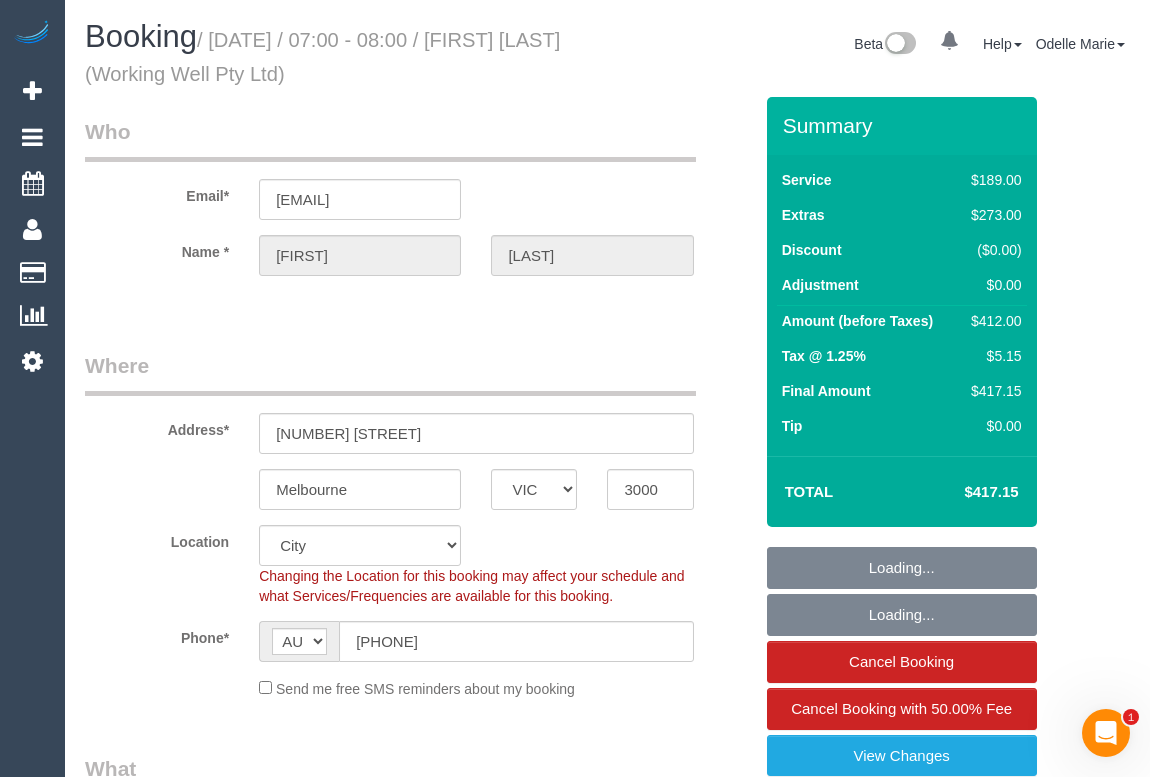 select on "number:28" 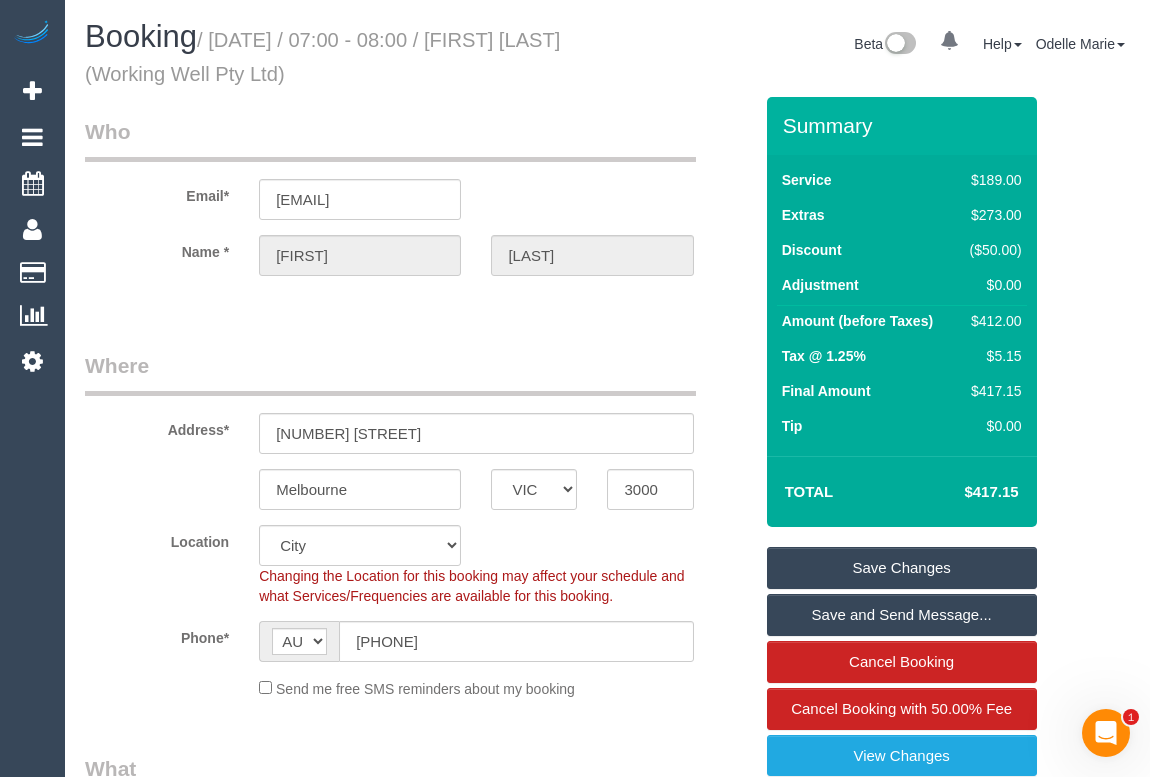 click on "Who
Email*
margot@workingwell.com.au
Name *
Margot
Burrows
Where
Address*
6/191 Franklin Street
Melbourne
ACT
NSW
NT
QLD
SA
TAS
VIC
WA
3000
Location
Office City East (North) East (South) Inner East Inner North (East) Inner North (West) Inner South East Inner West North (East) North (West) Outer East Outer North (East) Outer North (West) Outer South East Outer West South East (East) South East (West) West (North) West (South) ZG - Central ZG - East ZG - North ZG - South" at bounding box center (418, 2184) 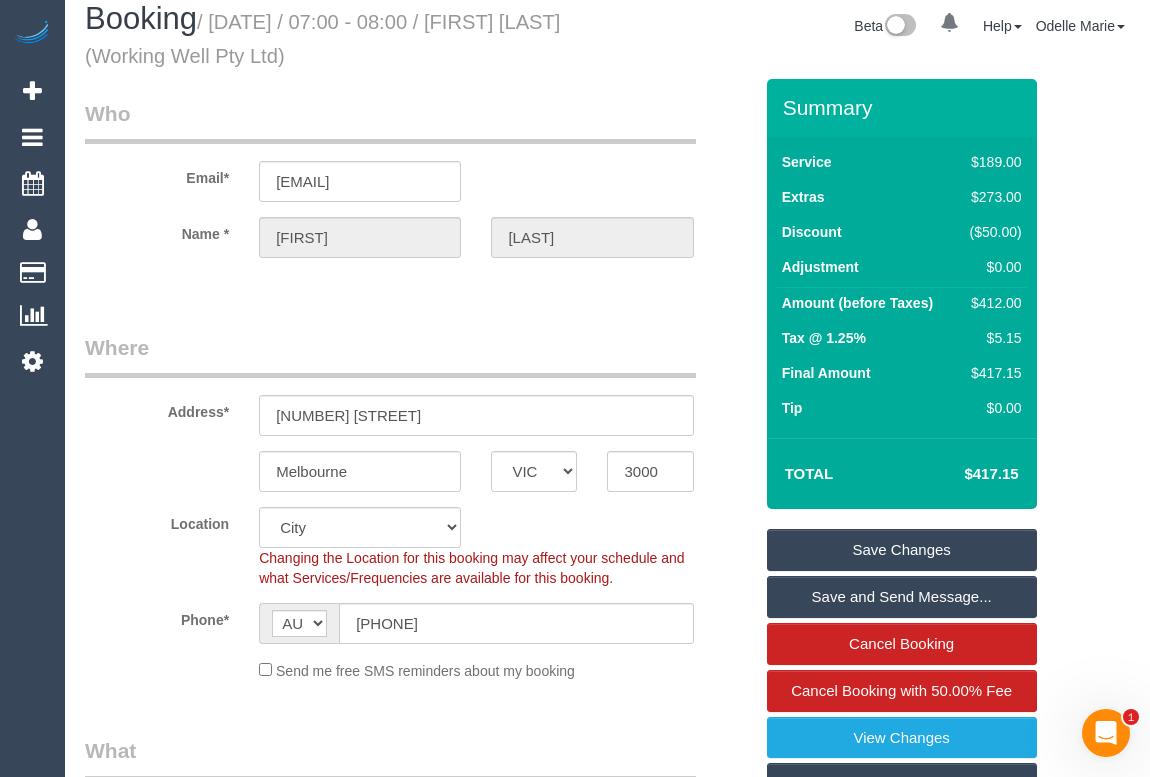 scroll, scrollTop: 363, scrollLeft: 0, axis: vertical 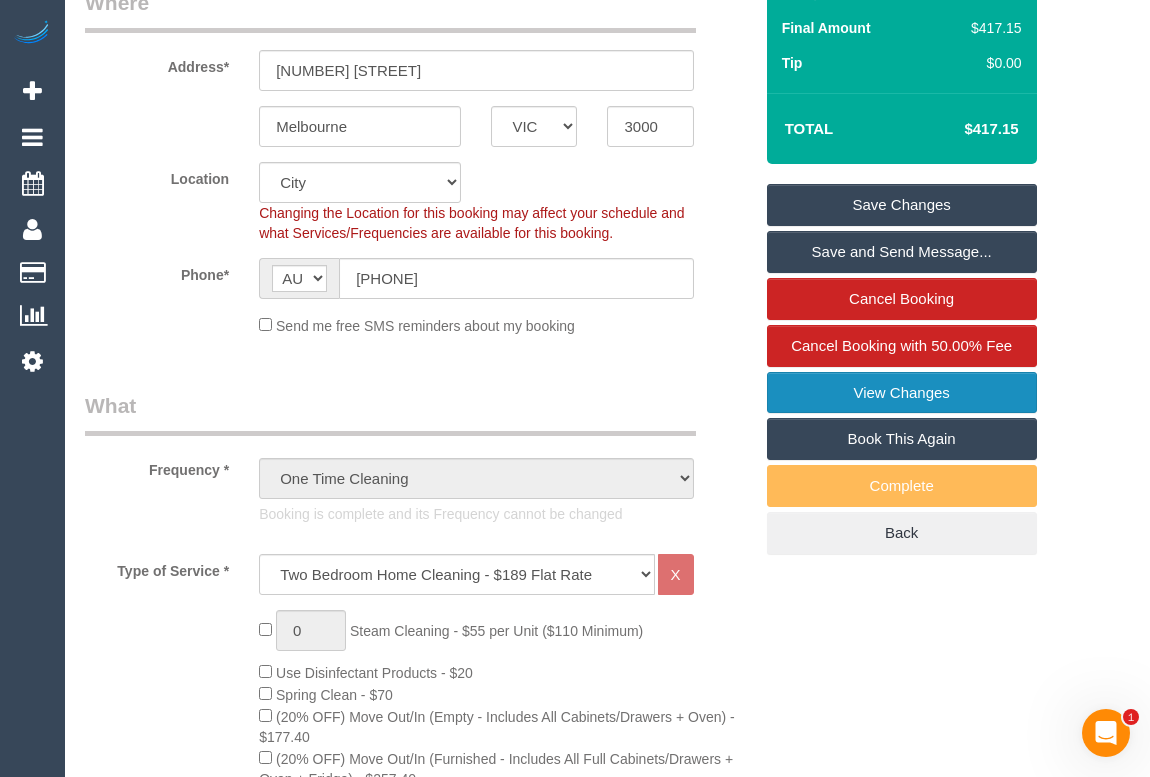 click on "View Changes" at bounding box center [902, 393] 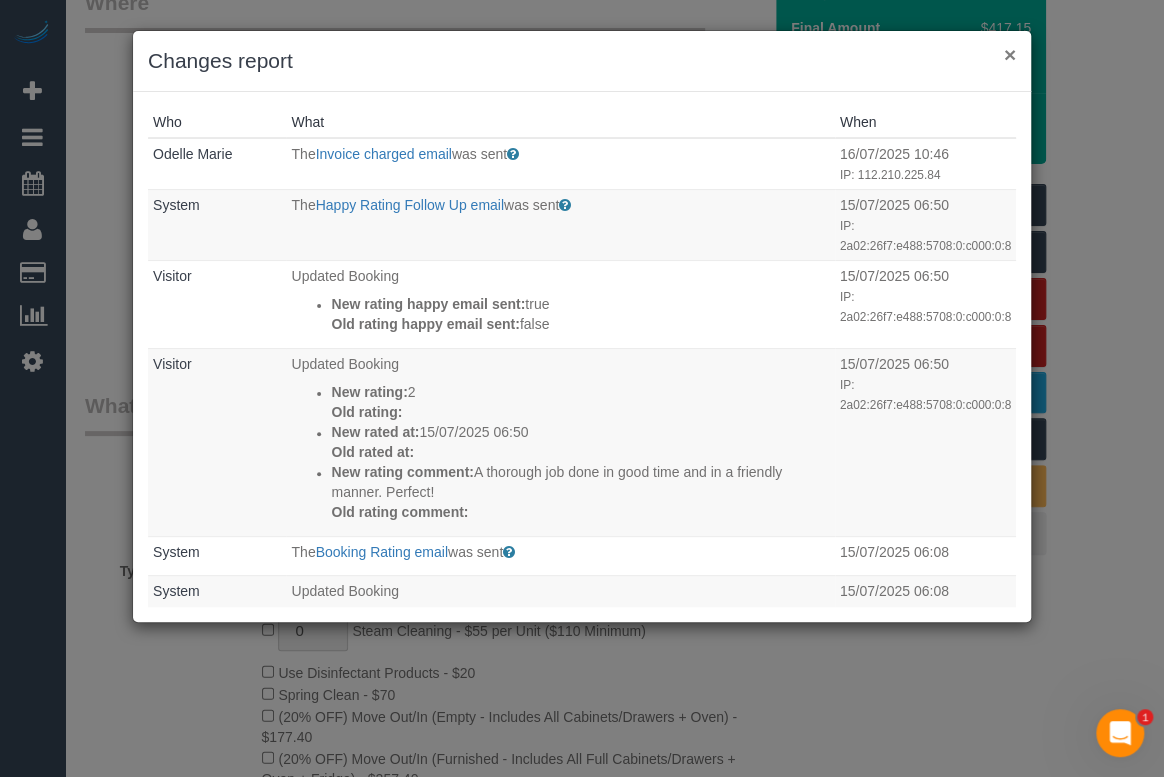 click on "×" at bounding box center [1010, 54] 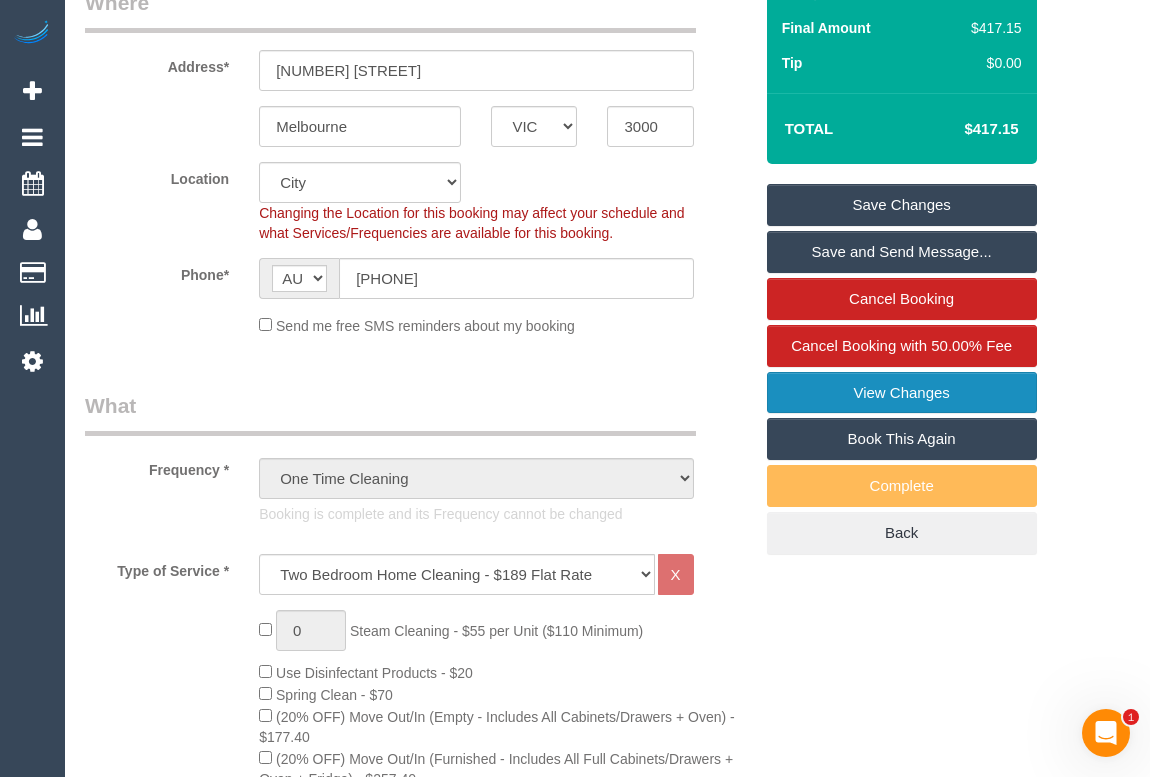 scroll, scrollTop: 90, scrollLeft: 0, axis: vertical 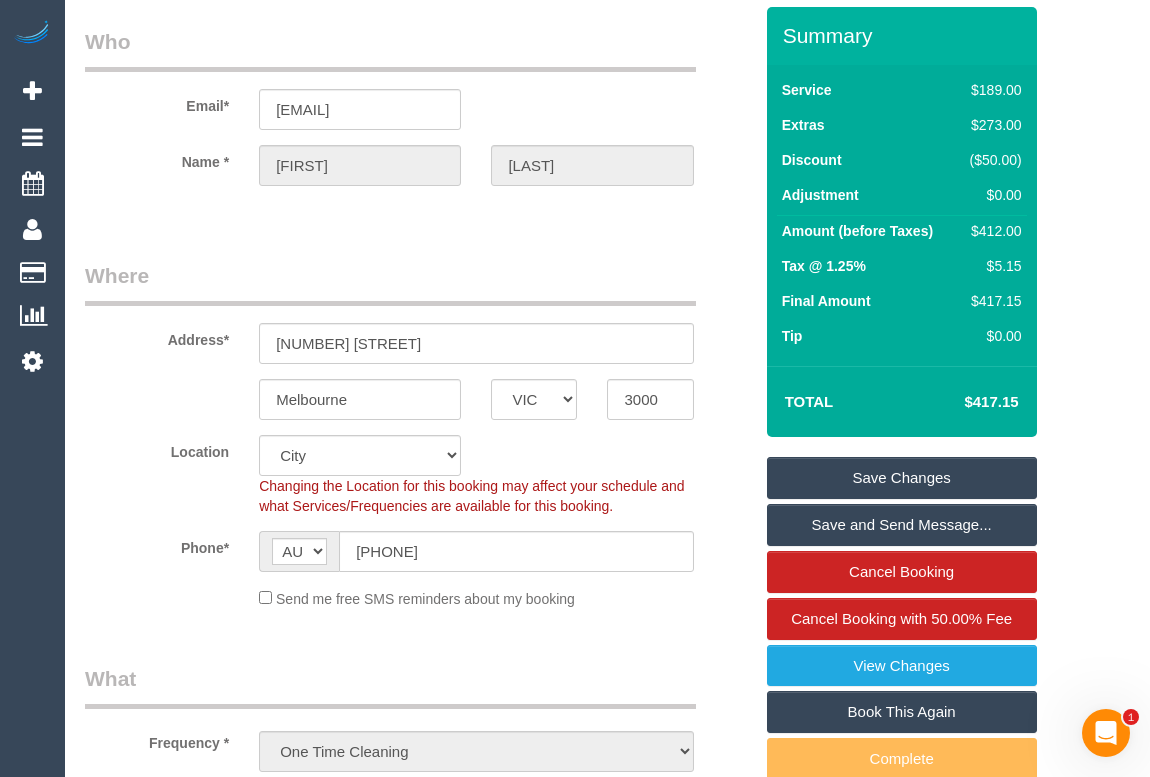 click on "Address*
6/191 Franklin Street" at bounding box center (418, 312) 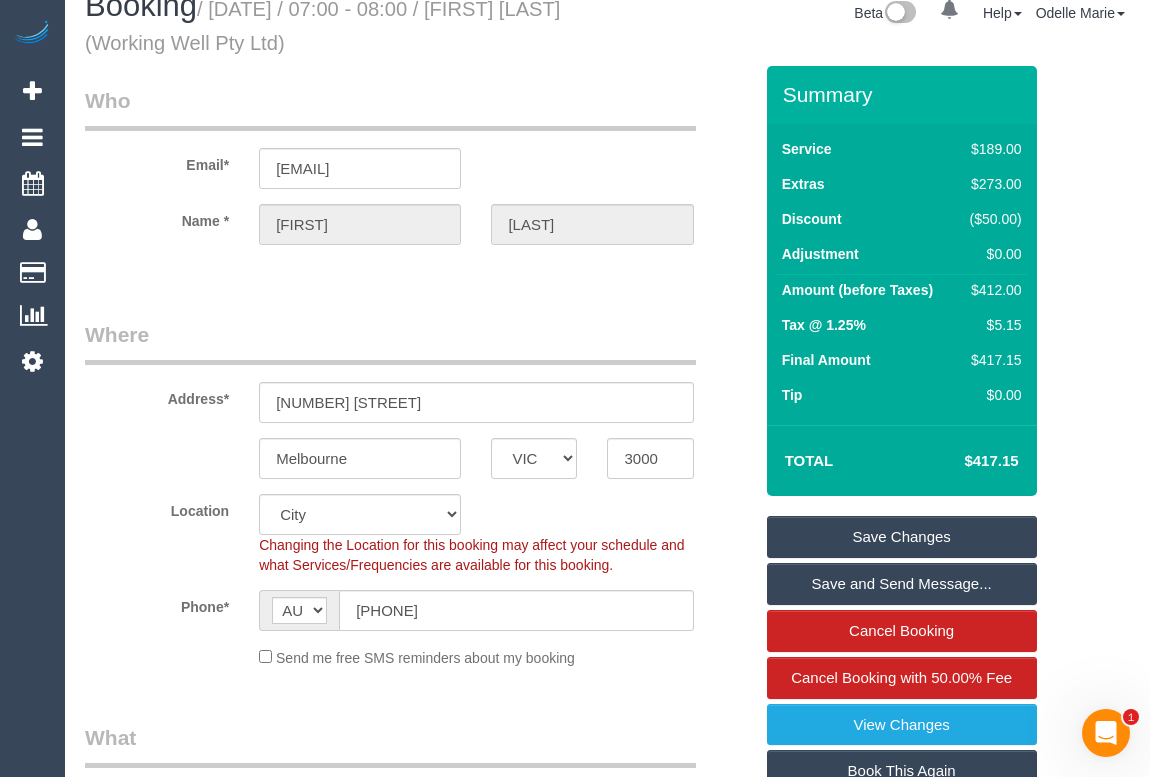 scroll, scrollTop: 0, scrollLeft: 0, axis: both 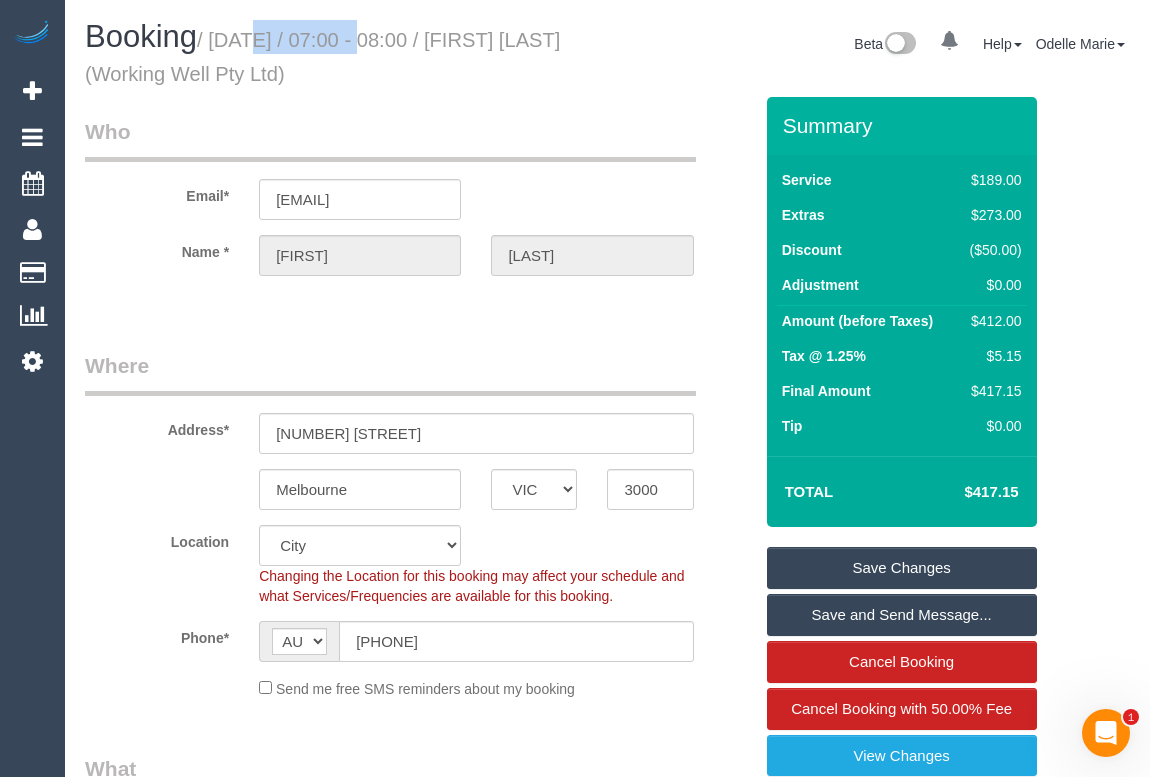 drag, startPoint x: 219, startPoint y: 39, endPoint x: 331, endPoint y: 36, distance: 112.04017 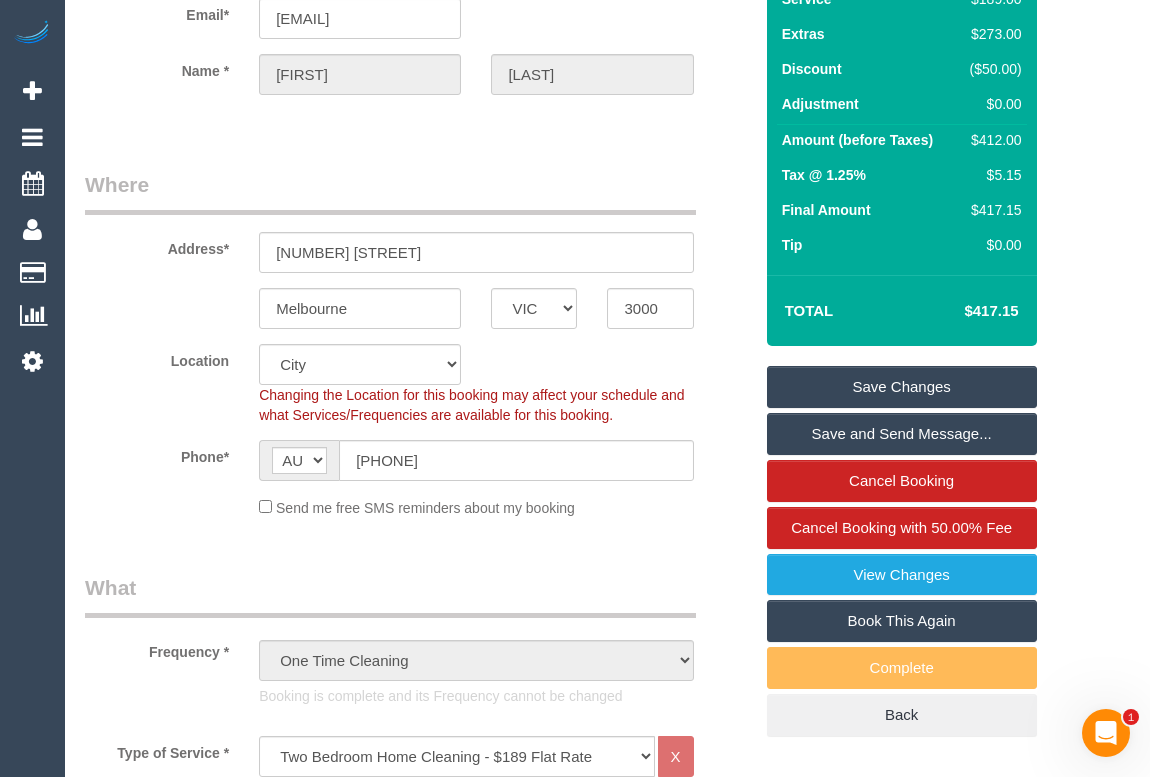 scroll, scrollTop: 0, scrollLeft: 0, axis: both 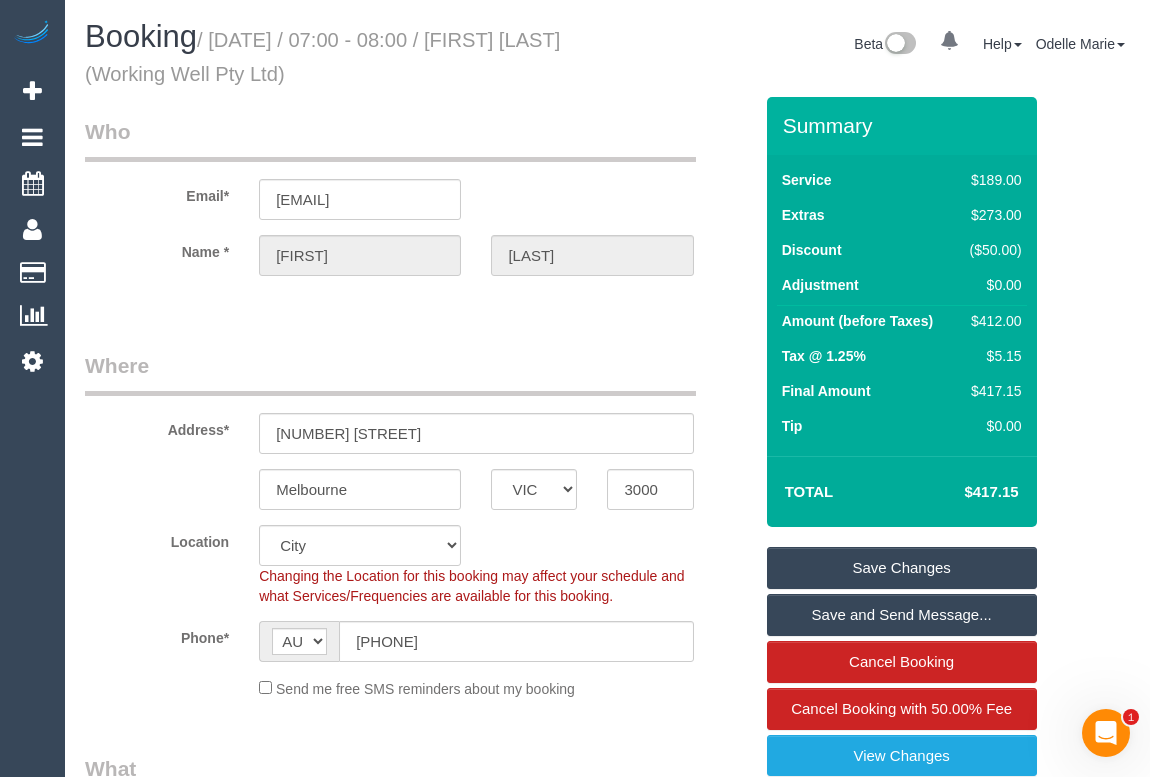 click on "/ July 14, 2025 / 07:00 - 08:00 / Margot Burrows (Working Well Pty Ltd)" at bounding box center [322, 57] 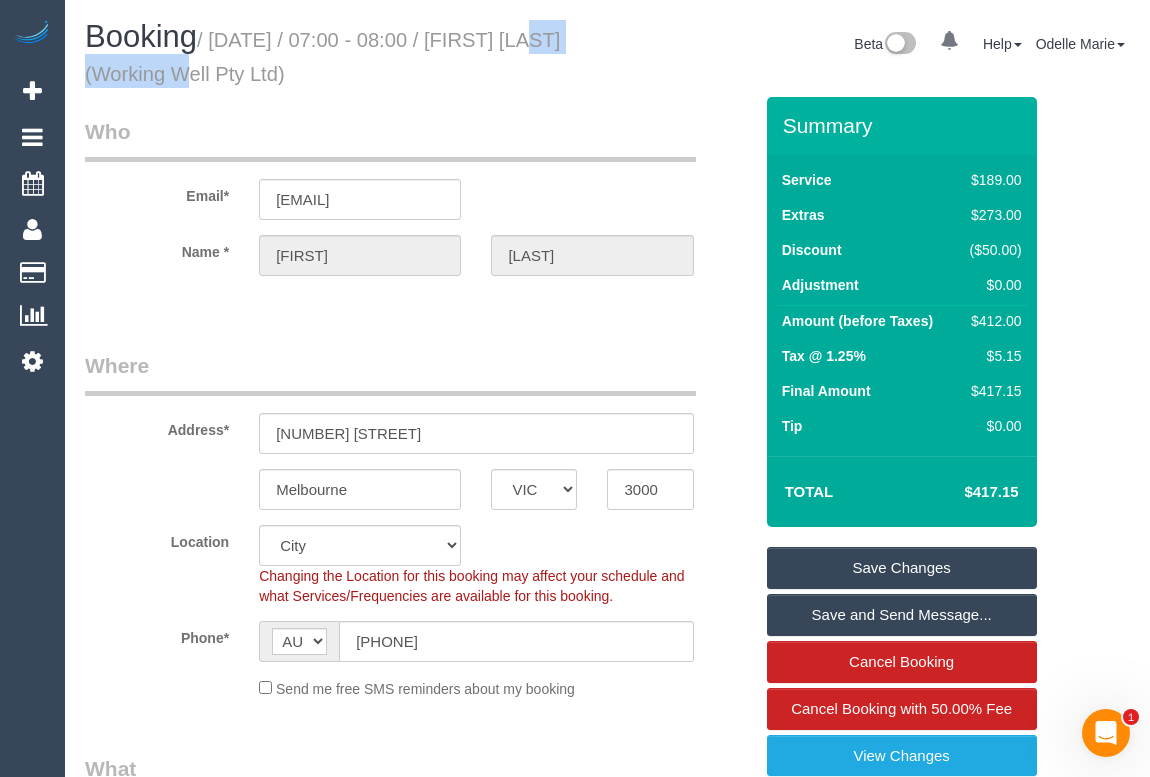 drag, startPoint x: 489, startPoint y: 39, endPoint x: 155, endPoint y: 77, distance: 336.15472 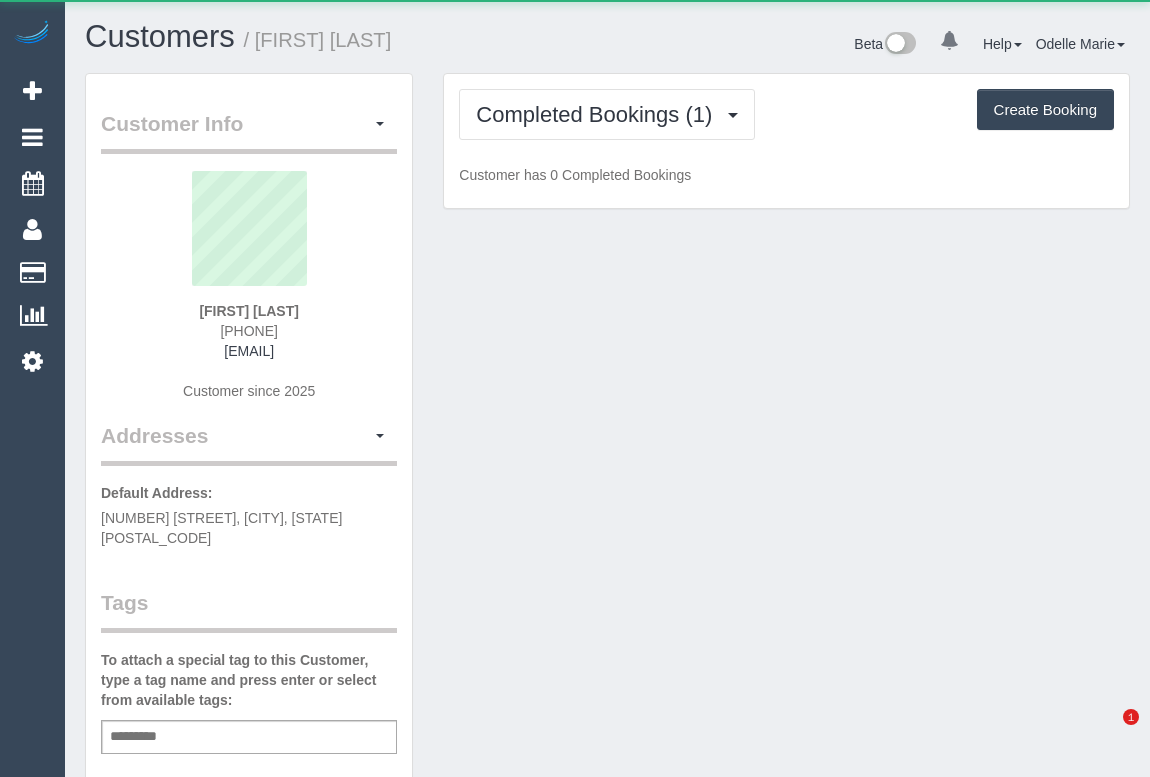 scroll, scrollTop: 0, scrollLeft: 0, axis: both 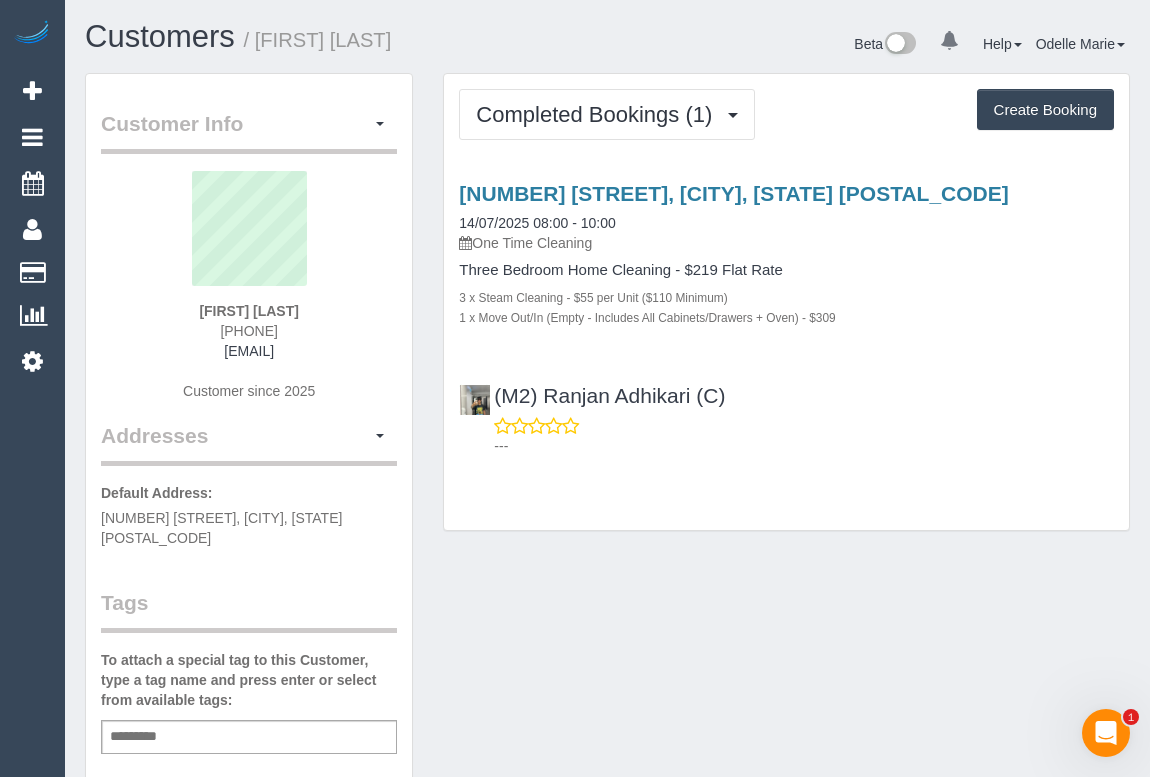 click on "Add a tag" at bounding box center (249, 737) 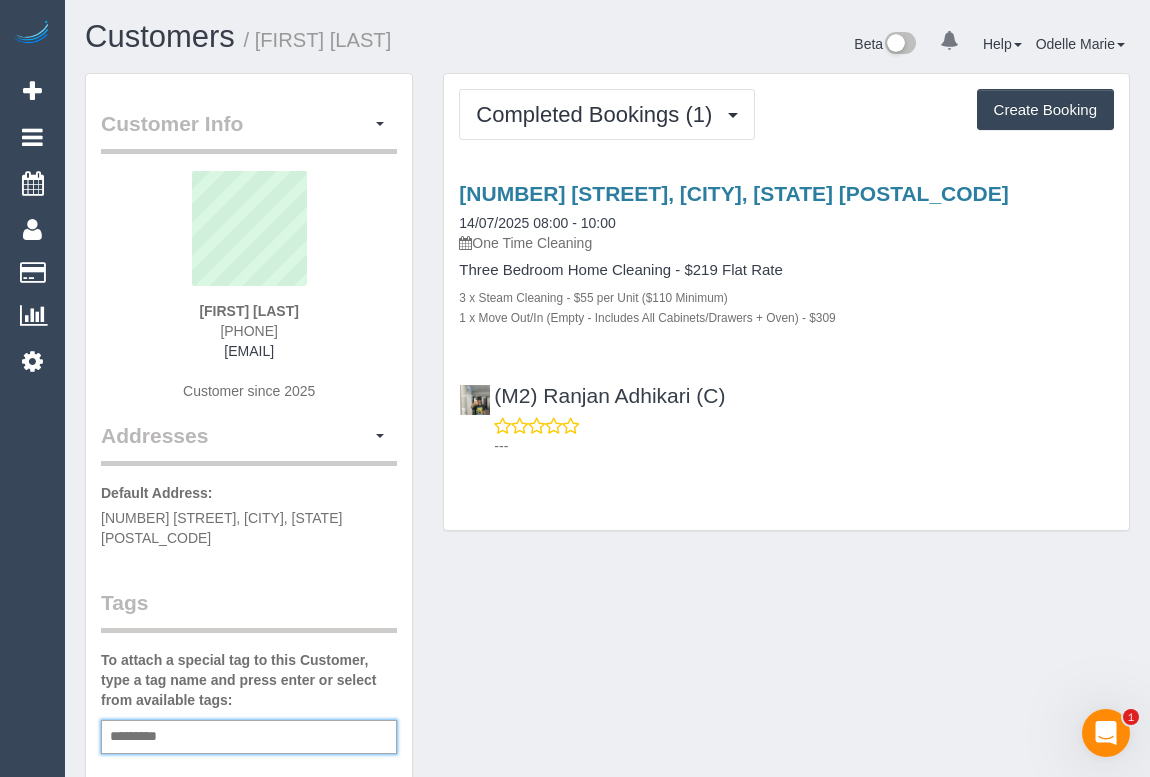 click at bounding box center [139, 737] 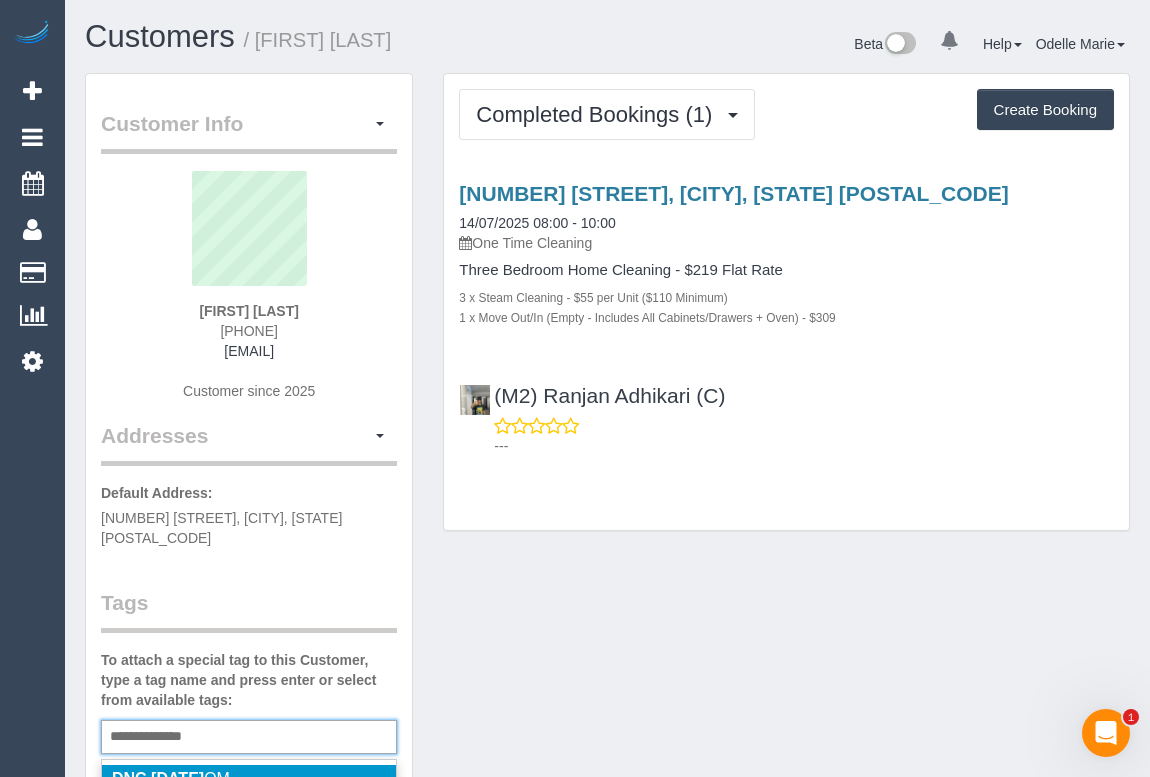 type on "**********" 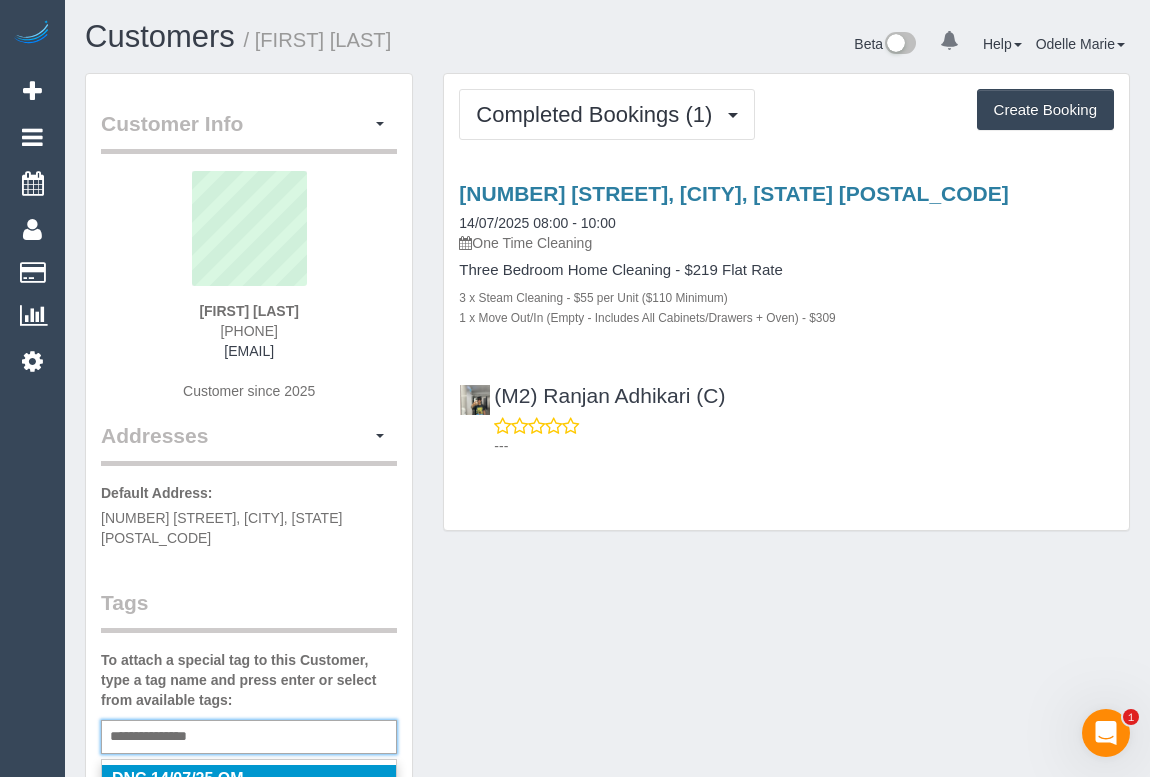 type 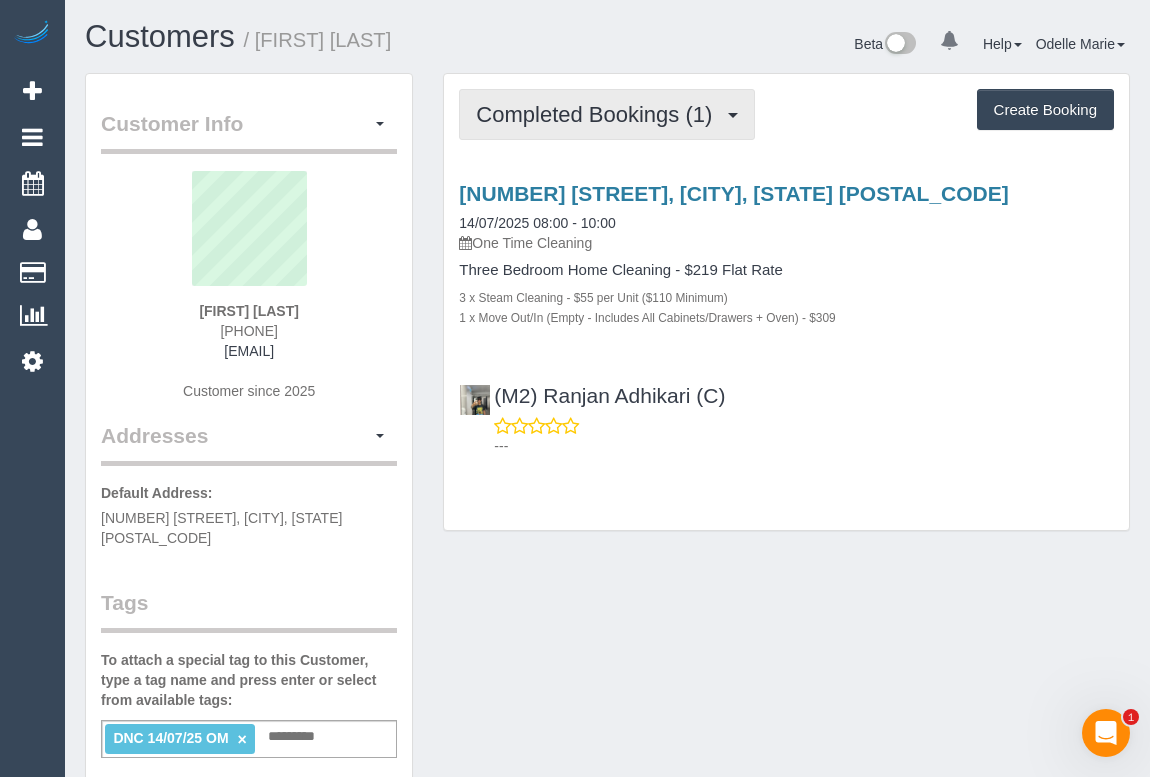 click on "Completed Bookings (1)" at bounding box center [599, 114] 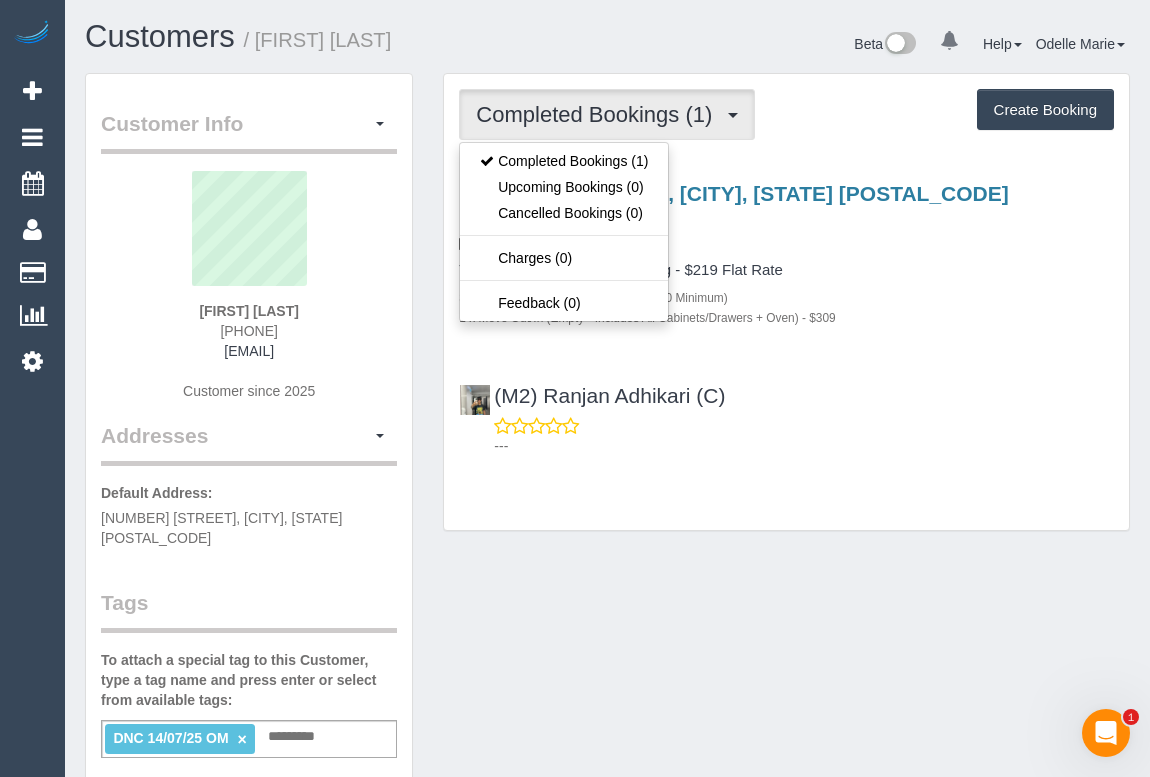 click on "Three Bedroom Home Cleaning - $219 Flat Rate" at bounding box center (786, 270) 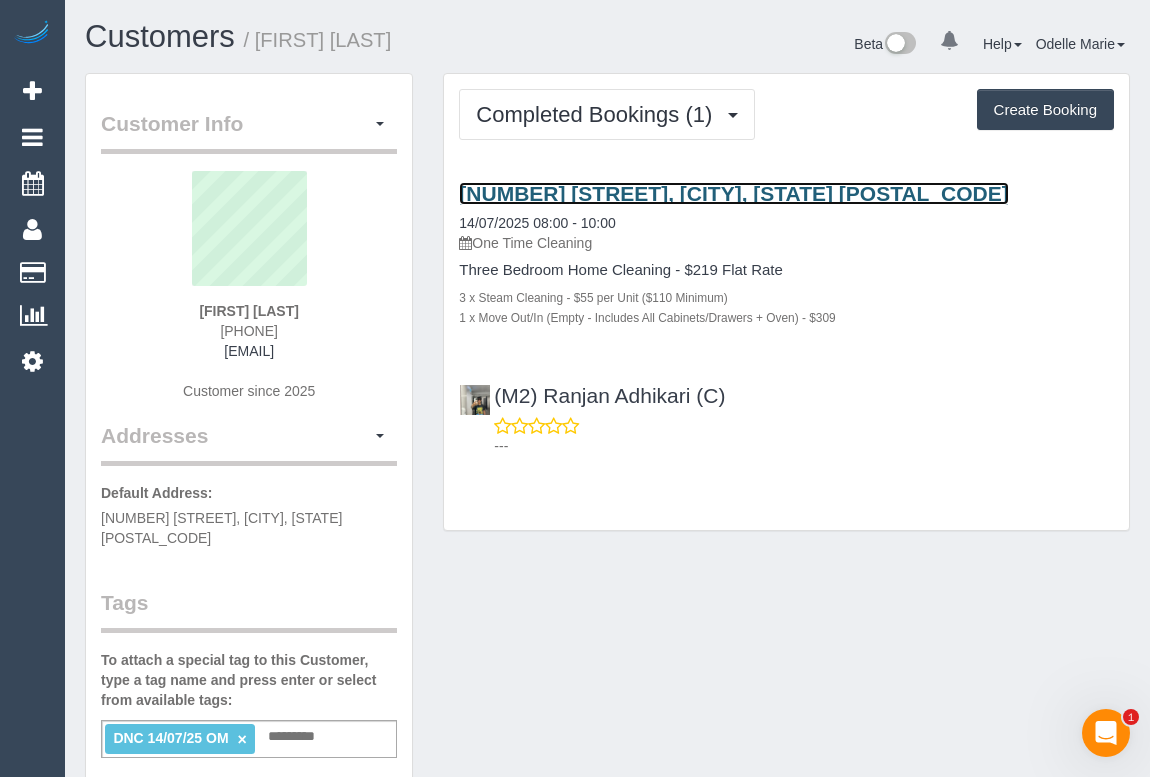 click on "47 Bent St, Moonee Ponds, VIC 3039" at bounding box center [733, 193] 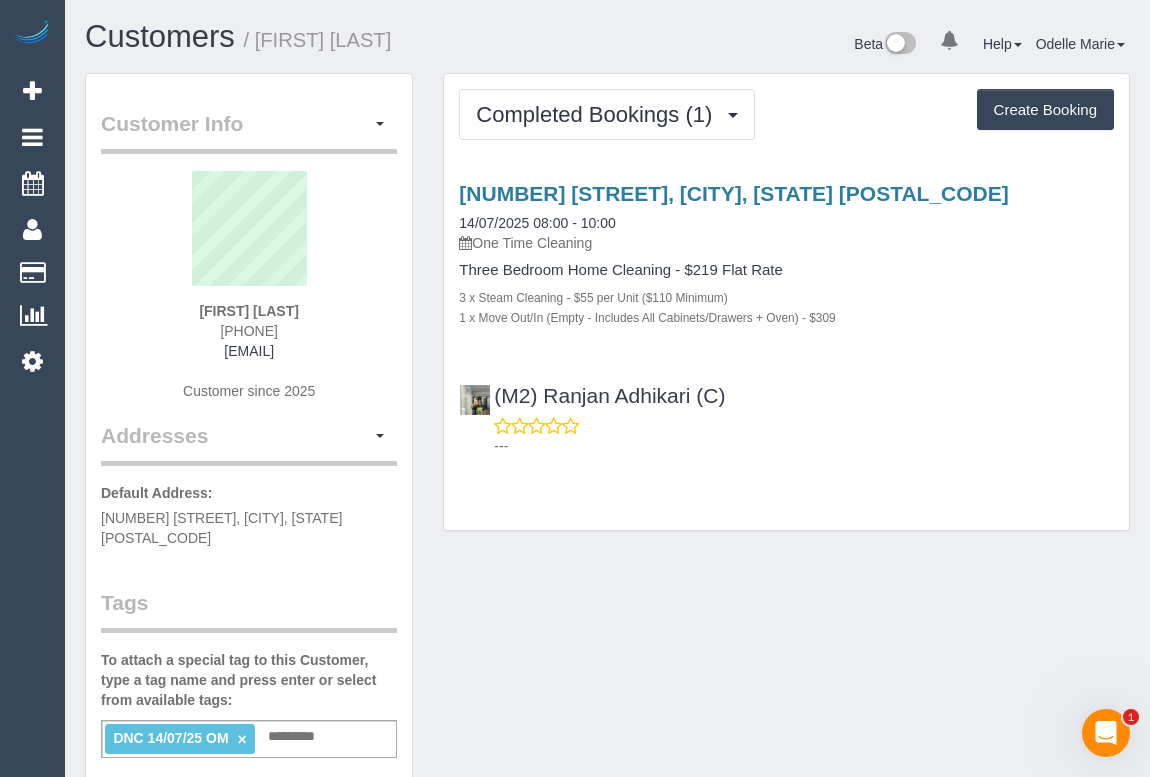drag, startPoint x: 149, startPoint y: 352, endPoint x: 639, endPoint y: 362, distance: 490.10202 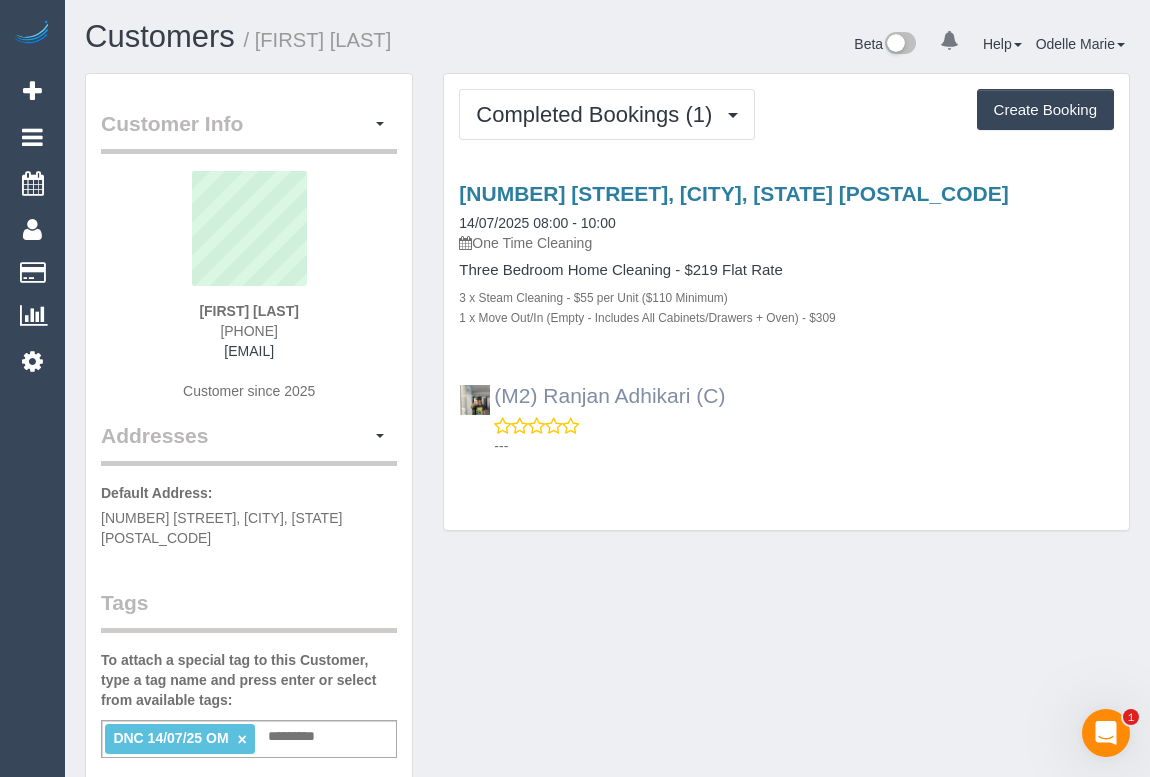 drag, startPoint x: 716, startPoint y: 393, endPoint x: 496, endPoint y: 402, distance: 220.18402 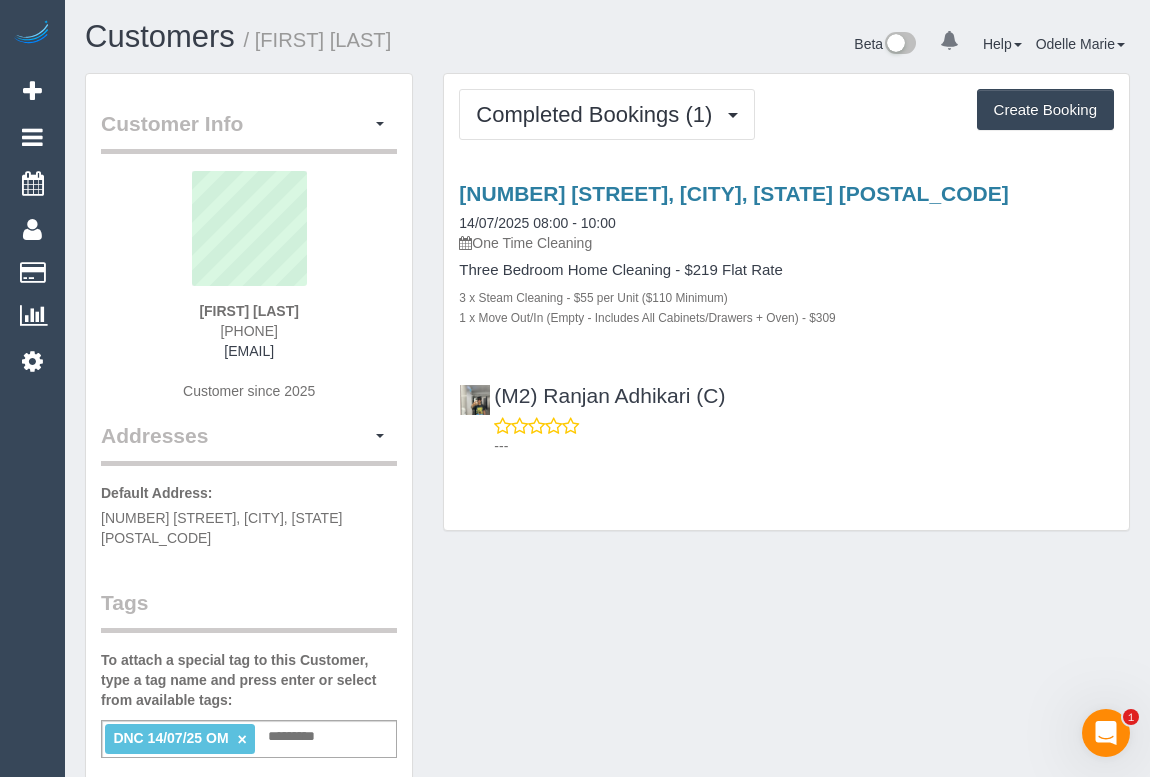 copy on "(M2) Ranjan Adhikari (C)" 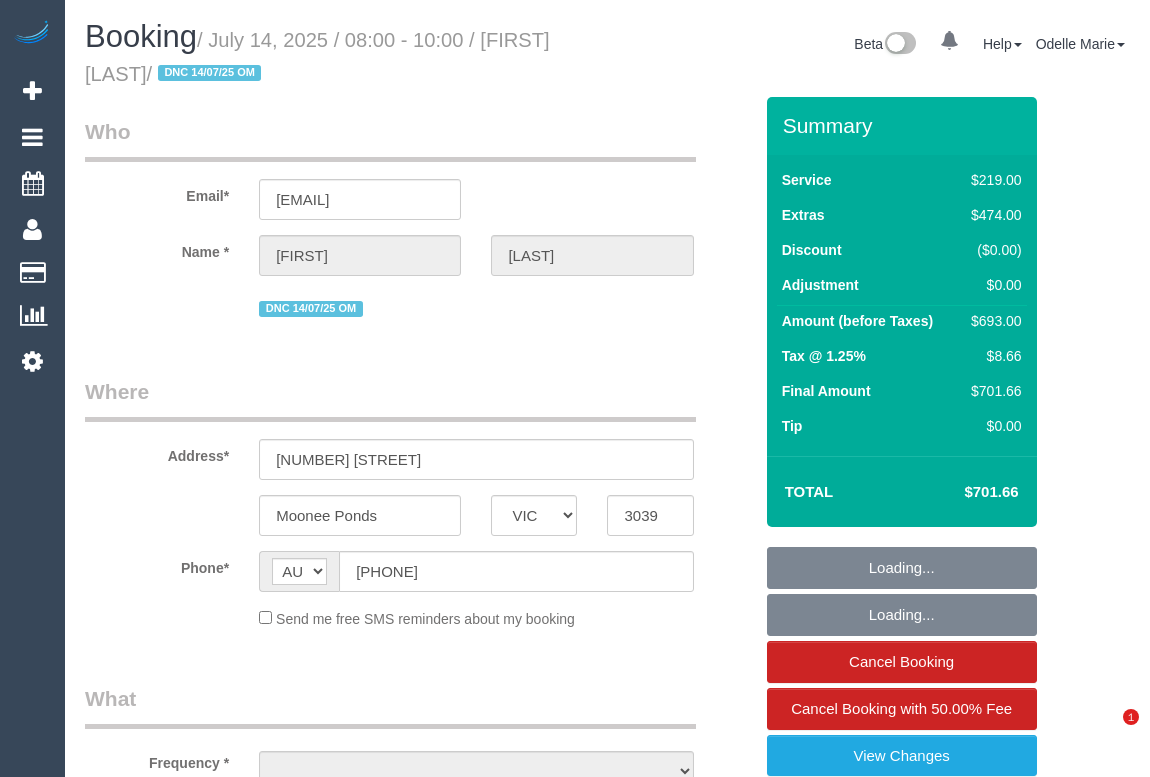 select on "VIC" 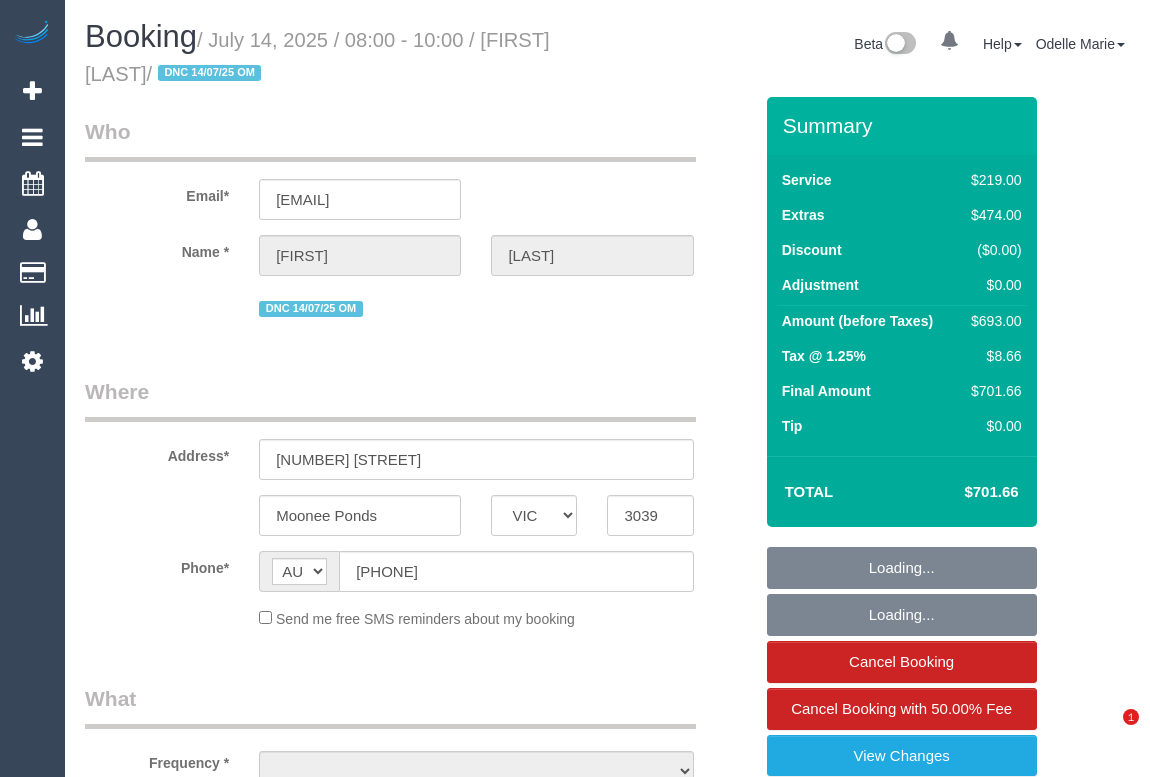 scroll, scrollTop: 0, scrollLeft: 0, axis: both 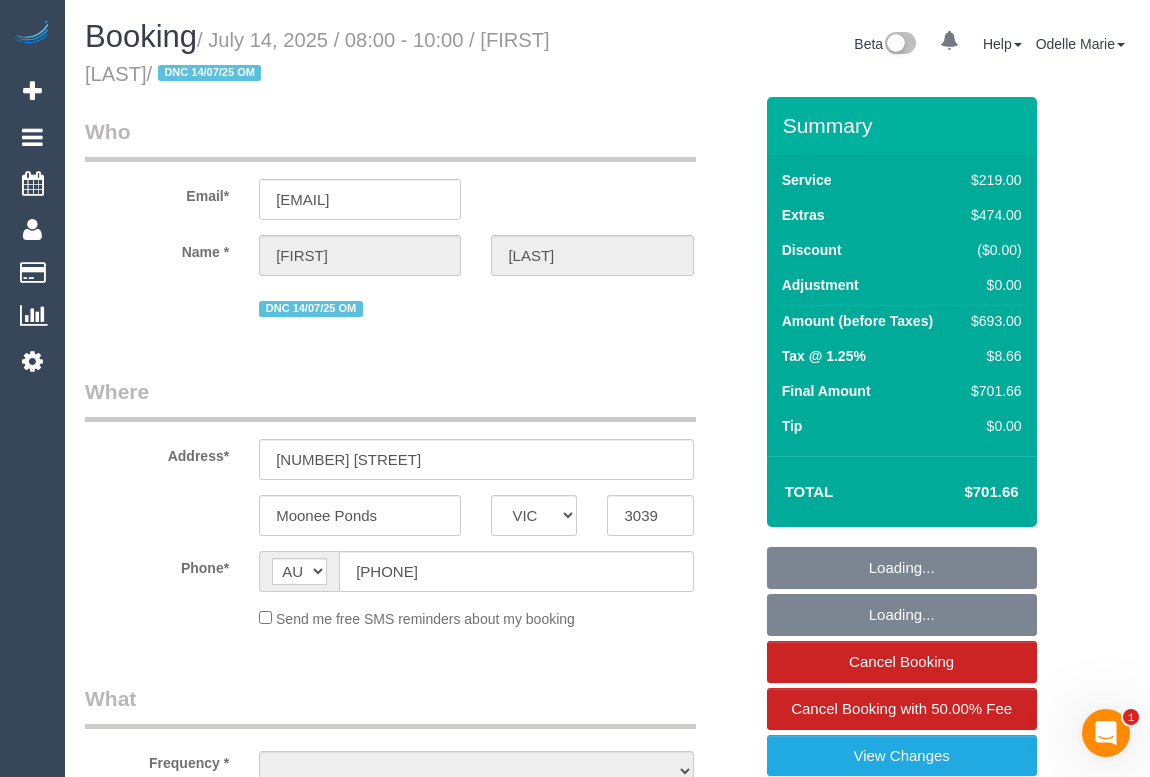 select on "string:stripe-pm_1RWqiS2GScqysDRVpMJJS8tA" 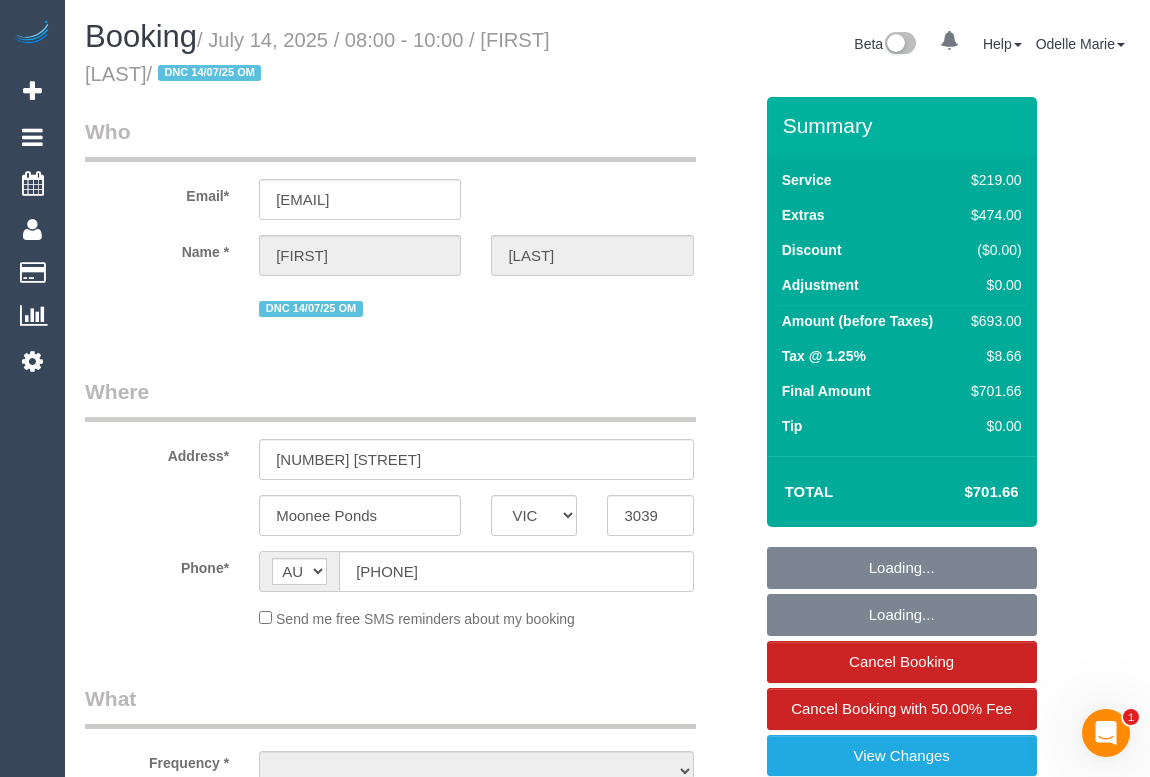 select on "object:606" 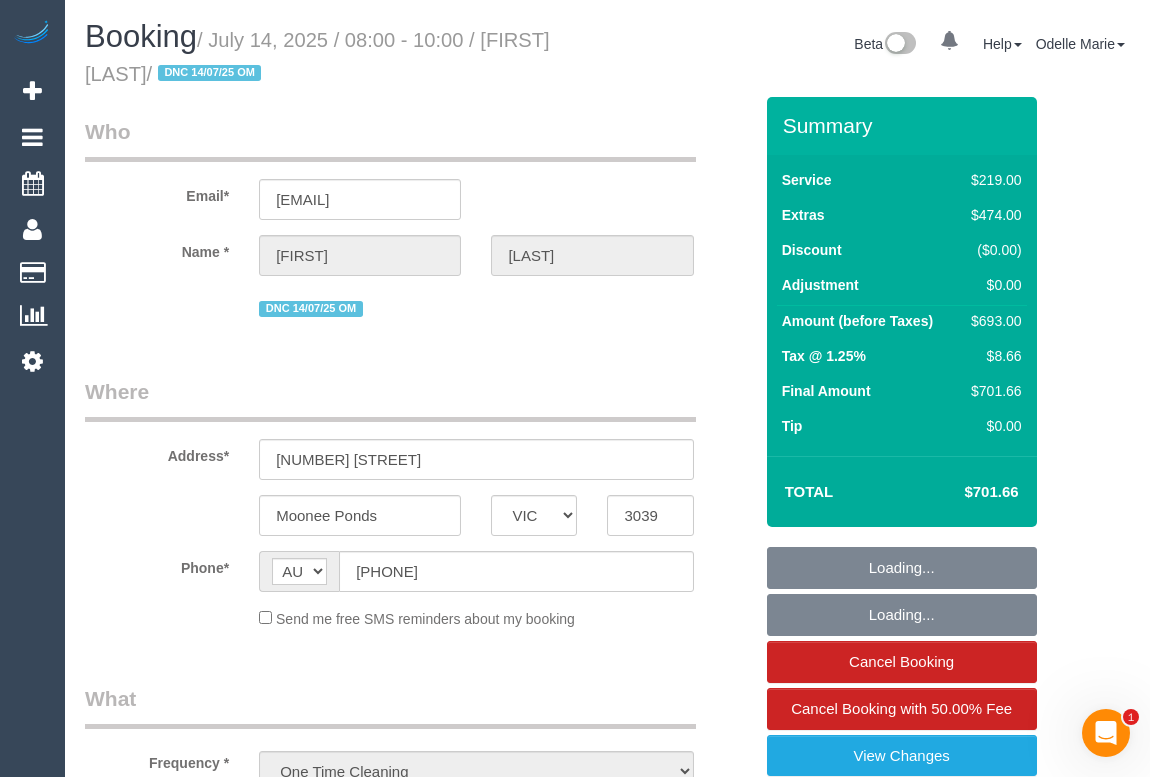 select on "number:27" 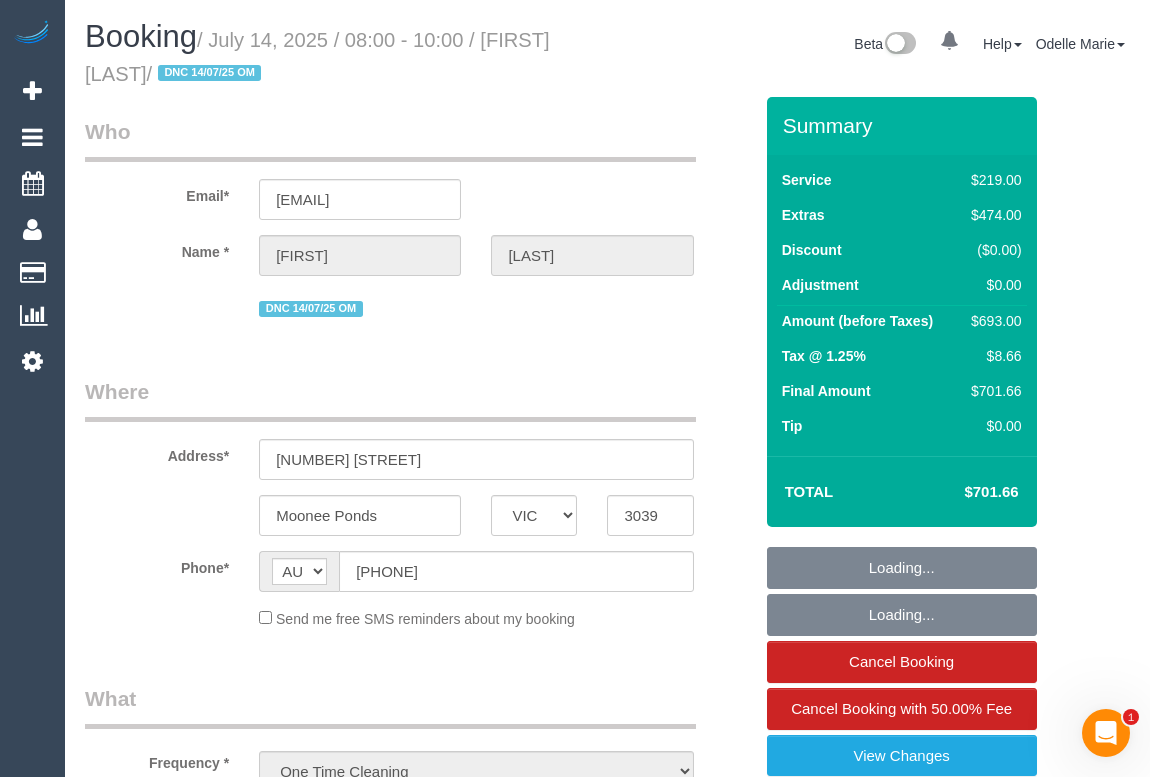 select on "number:14" 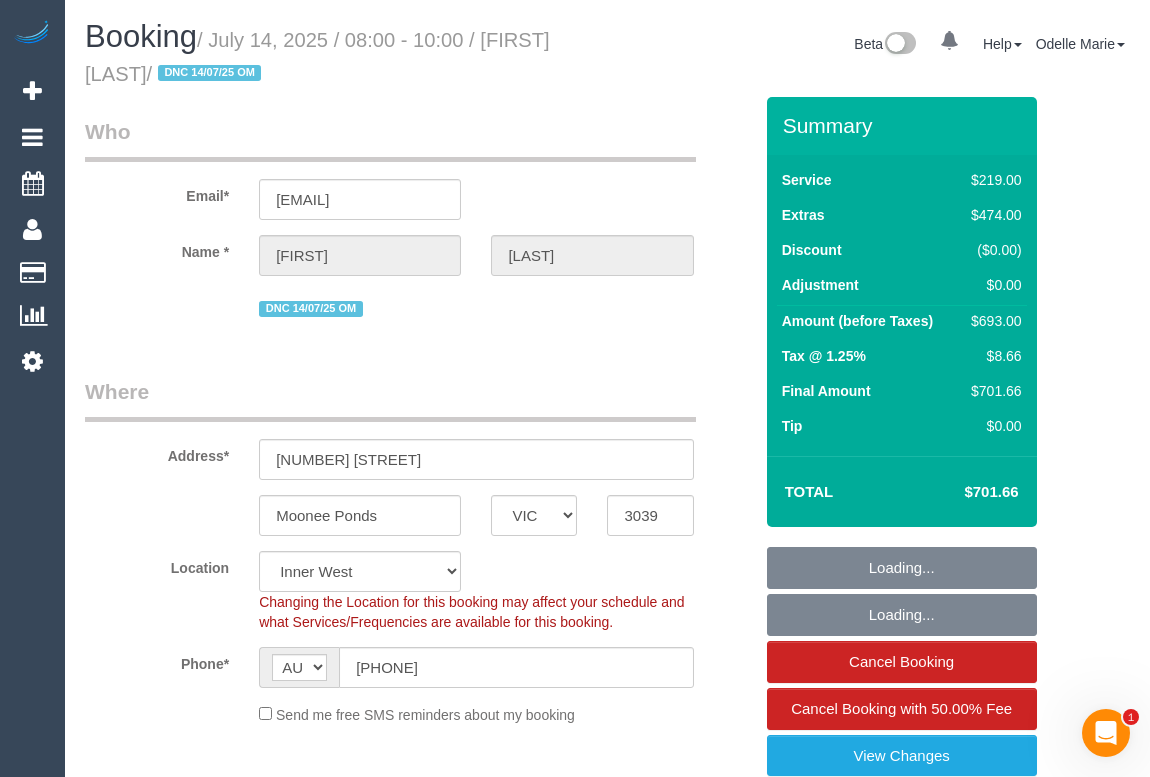 select on "object:1561" 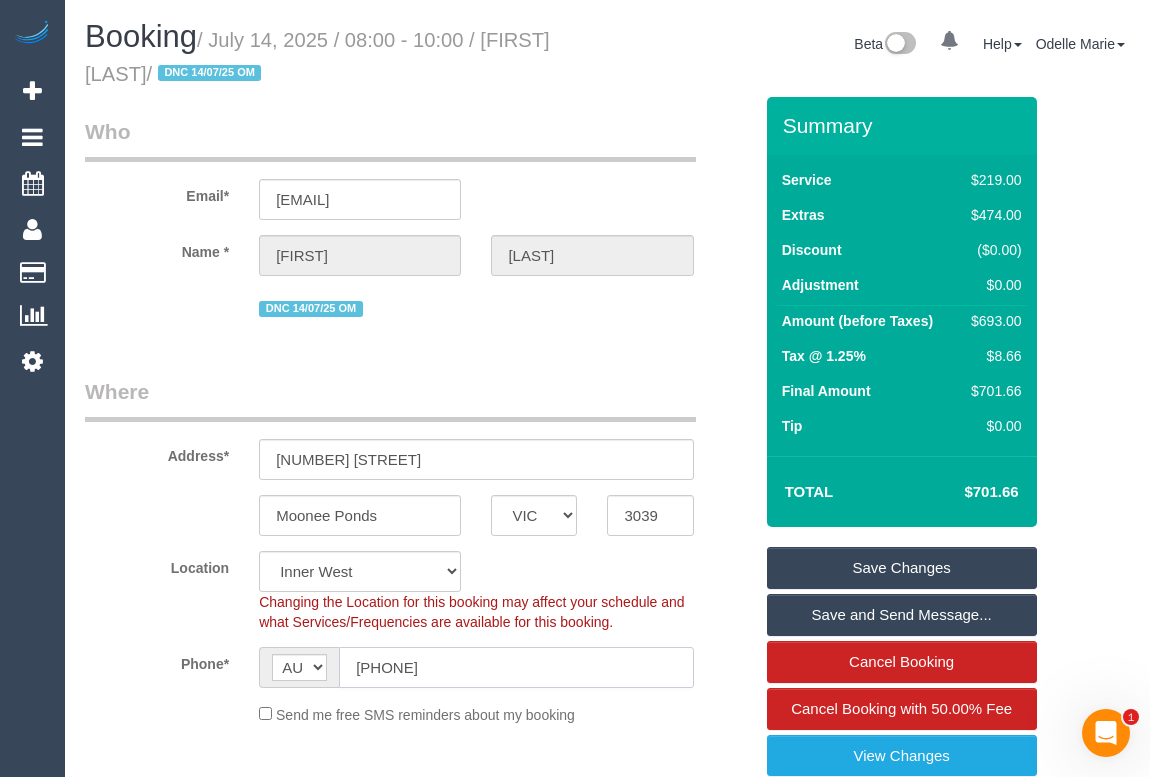 drag, startPoint x: 674, startPoint y: 677, endPoint x: 691, endPoint y: 667, distance: 19.723083 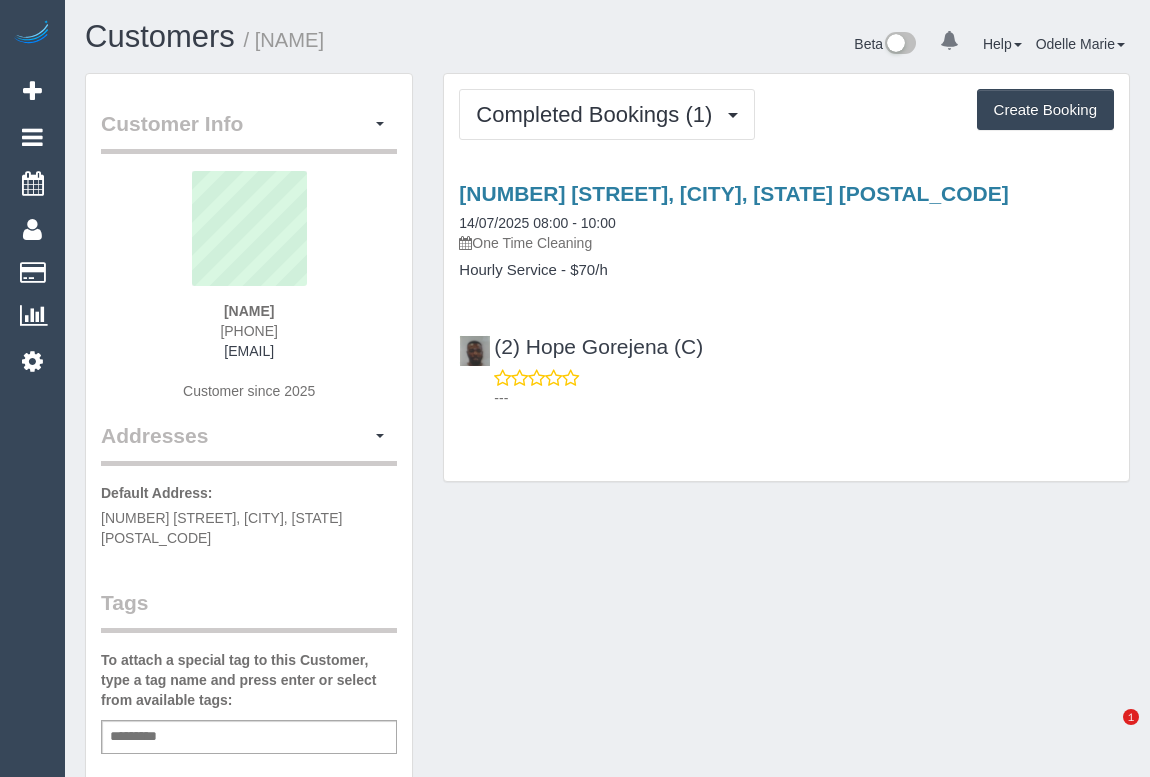 scroll, scrollTop: 0, scrollLeft: 0, axis: both 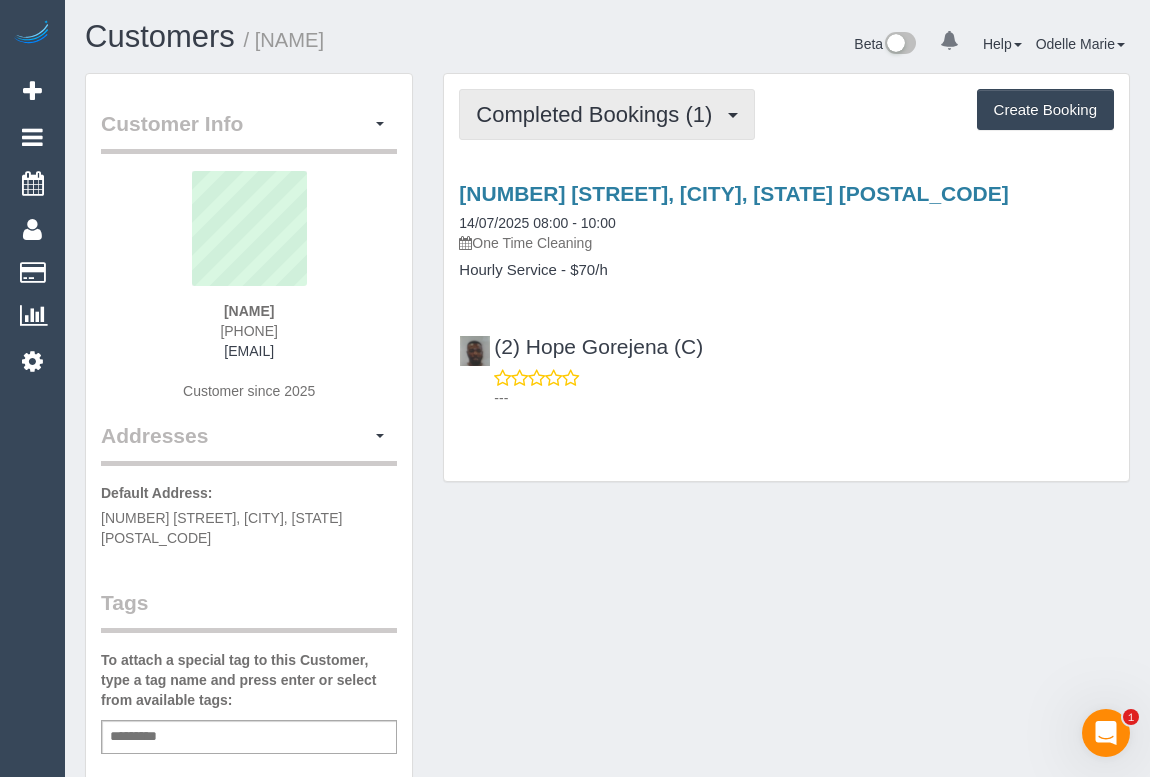 click on "Completed Bookings (1)" at bounding box center (599, 114) 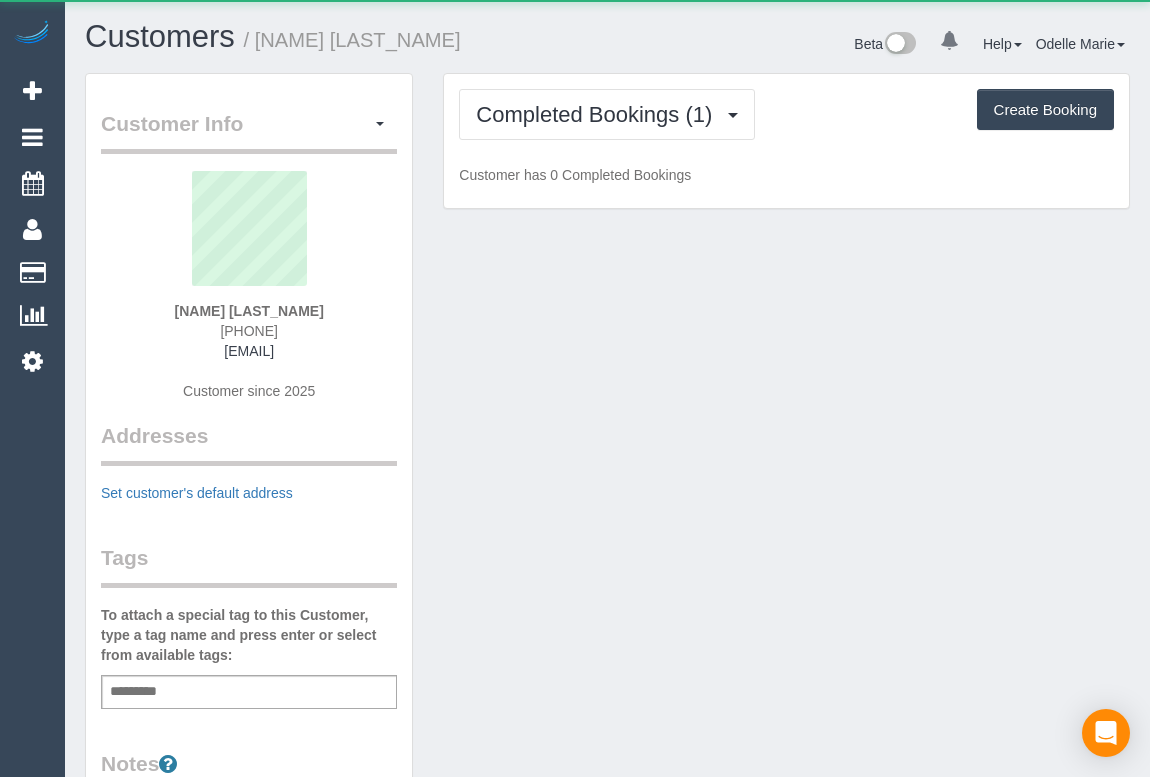 scroll, scrollTop: 0, scrollLeft: 0, axis: both 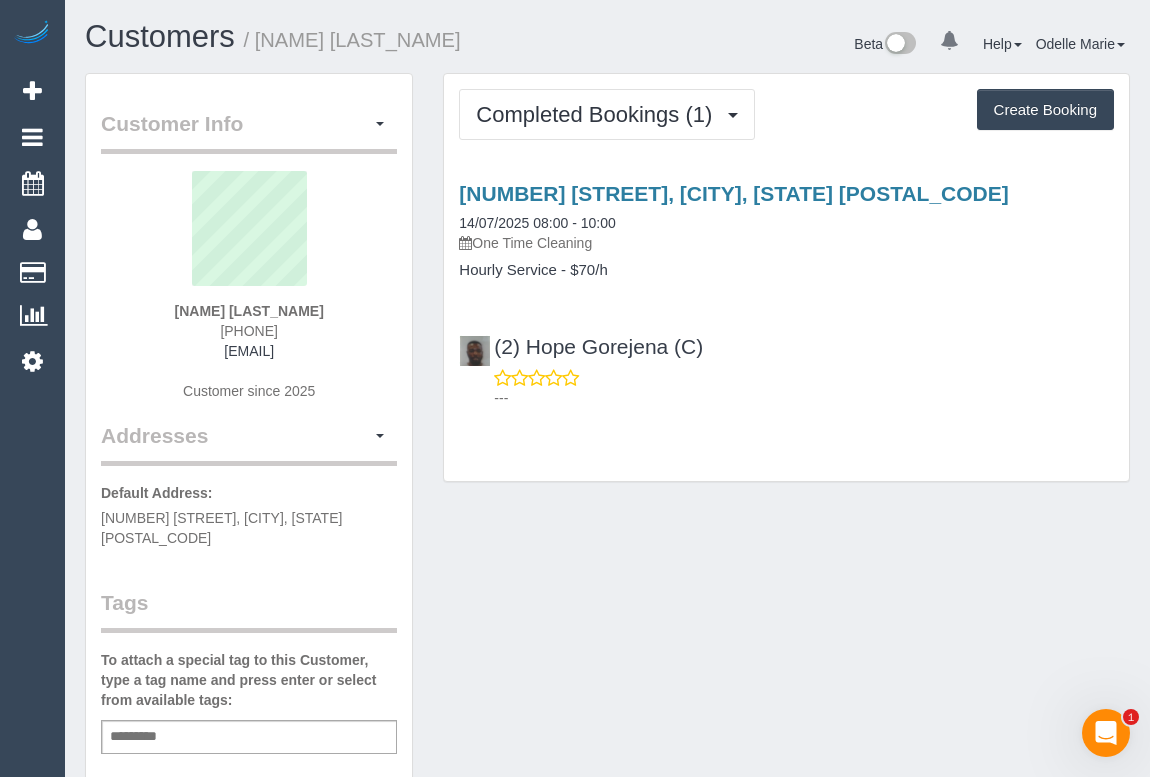 drag, startPoint x: 135, startPoint y: 352, endPoint x: 381, endPoint y: 355, distance: 246.0183 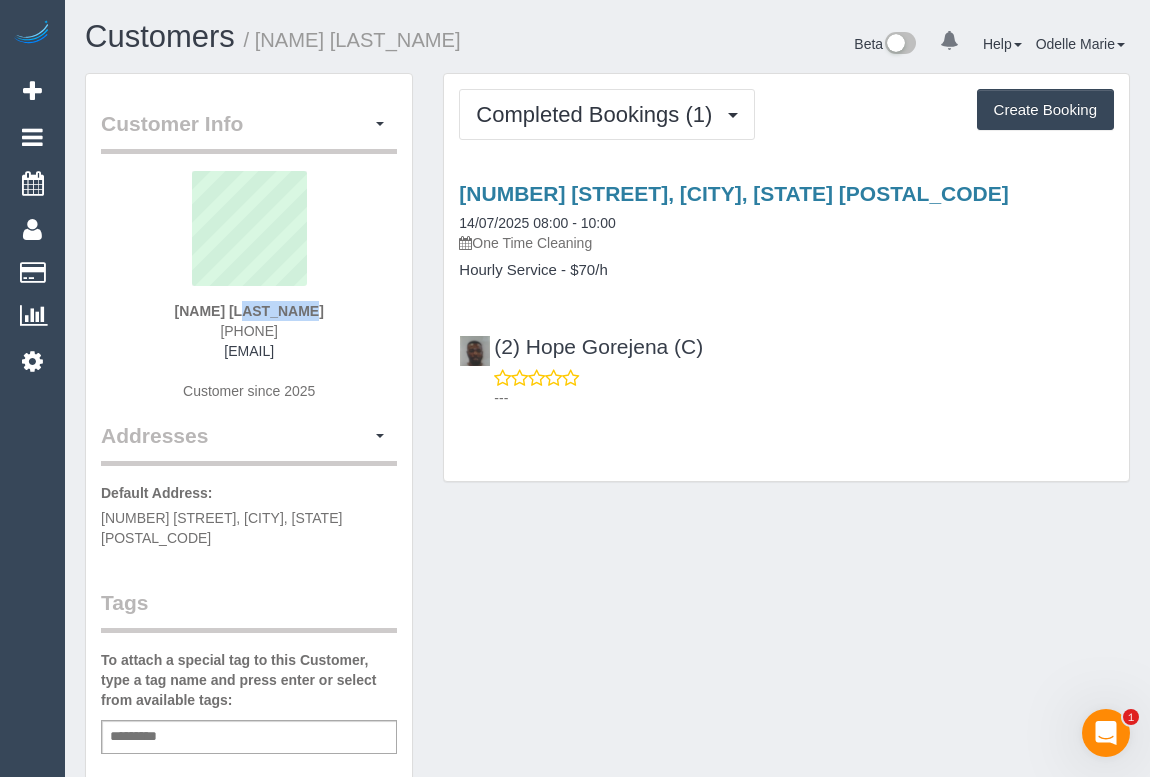 drag, startPoint x: 211, startPoint y: 308, endPoint x: 300, endPoint y: 308, distance: 89 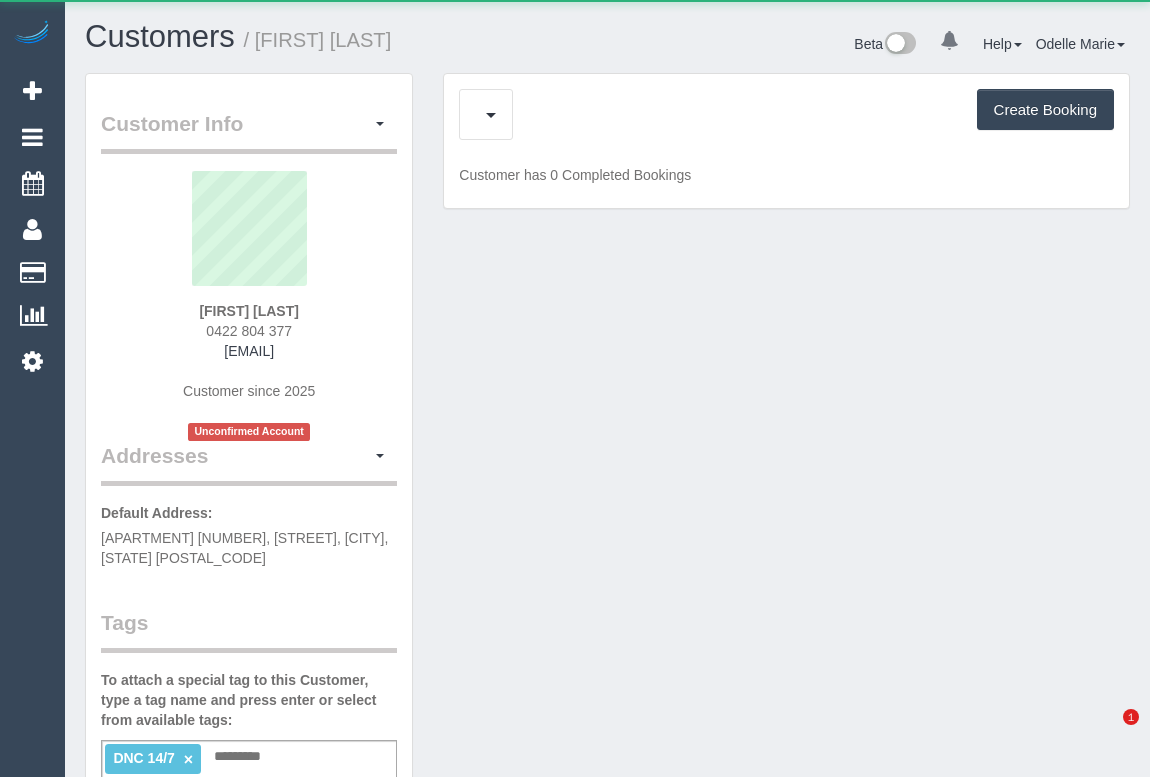 scroll, scrollTop: 0, scrollLeft: 0, axis: both 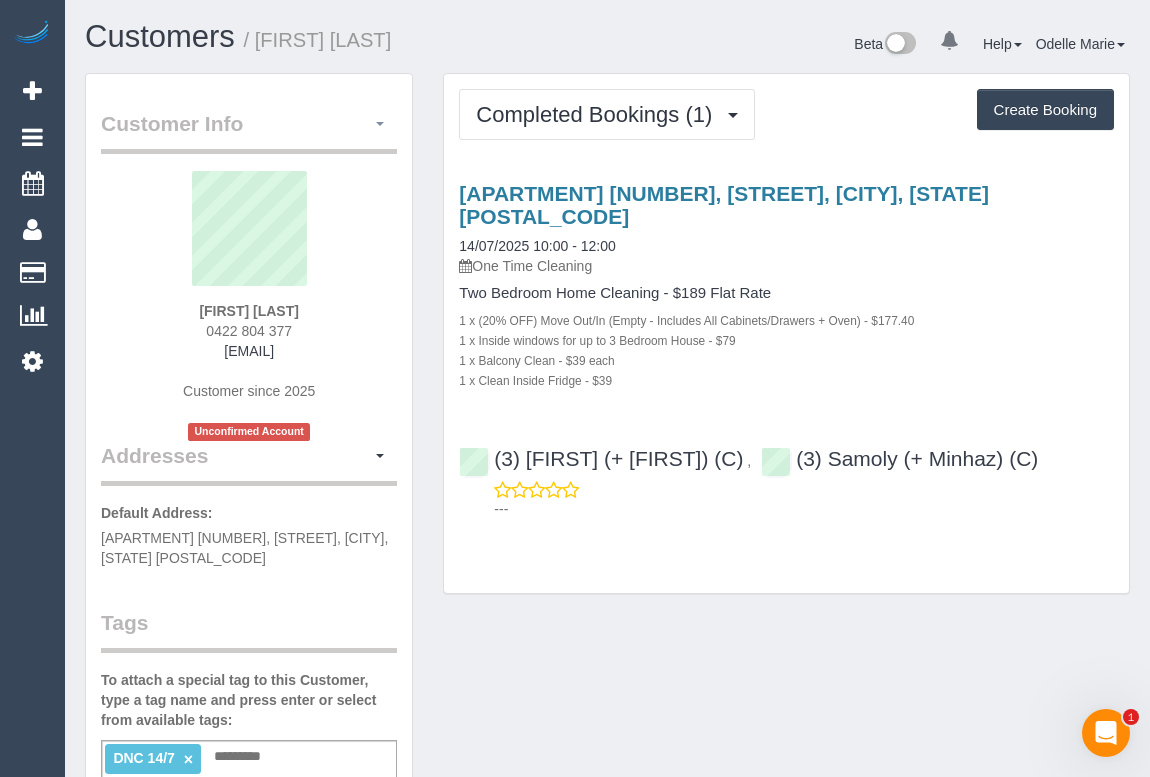 click at bounding box center [380, 124] 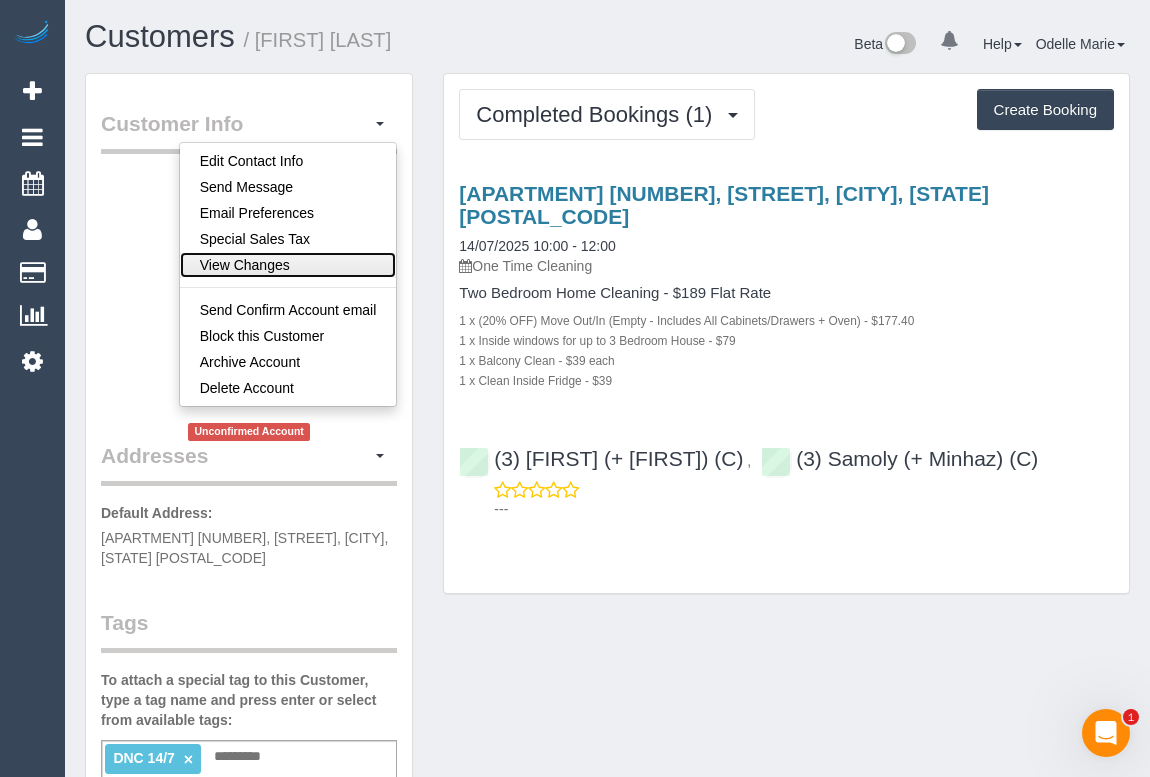 click on "View Changes" at bounding box center [288, 265] 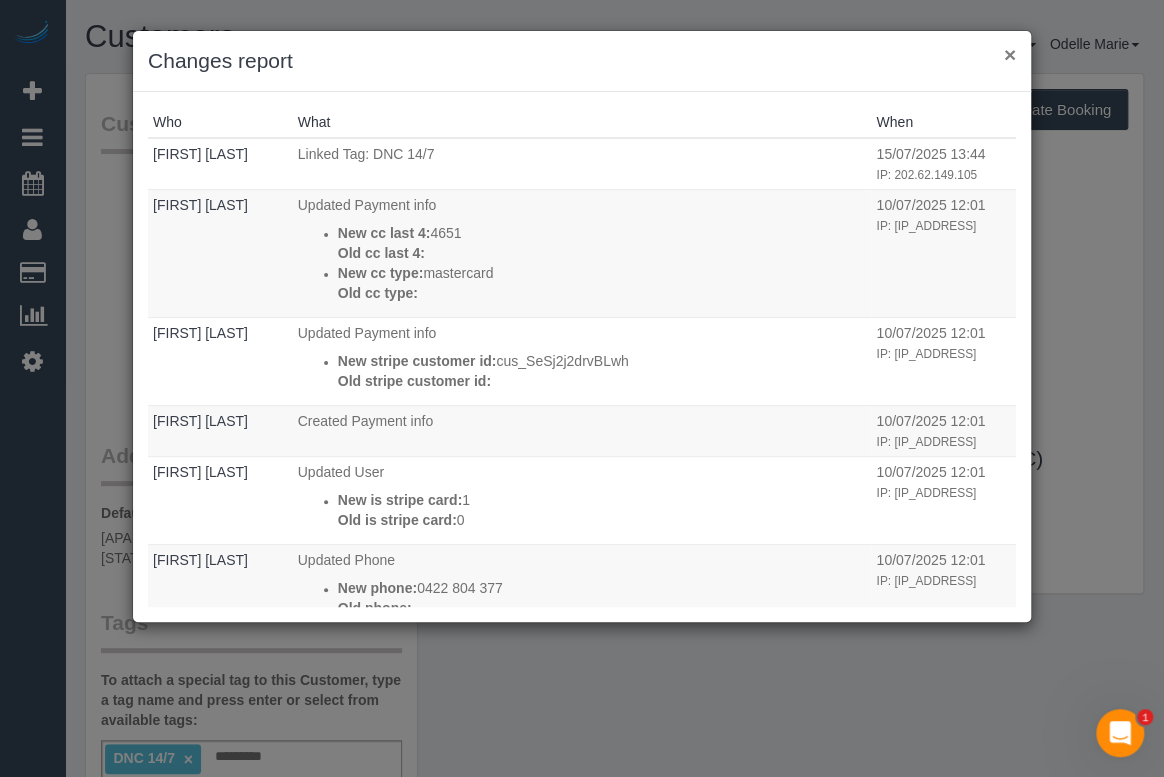 click on "×" at bounding box center [1010, 54] 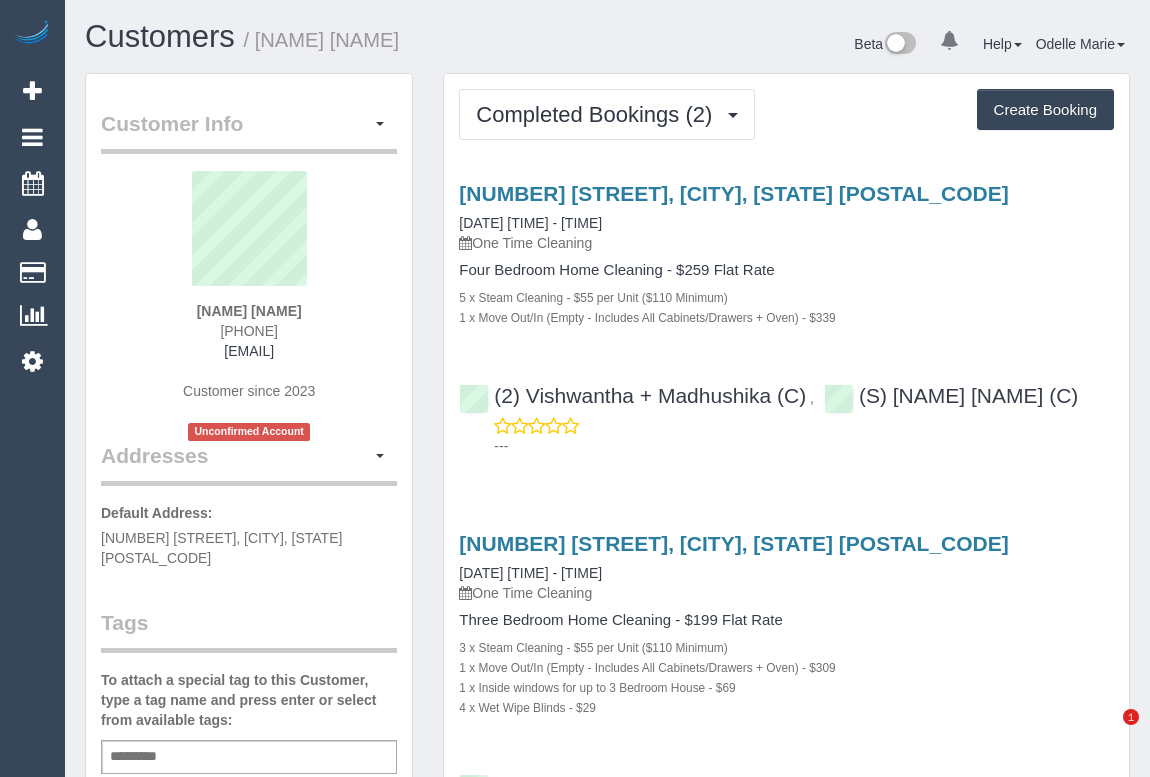 scroll, scrollTop: 0, scrollLeft: 0, axis: both 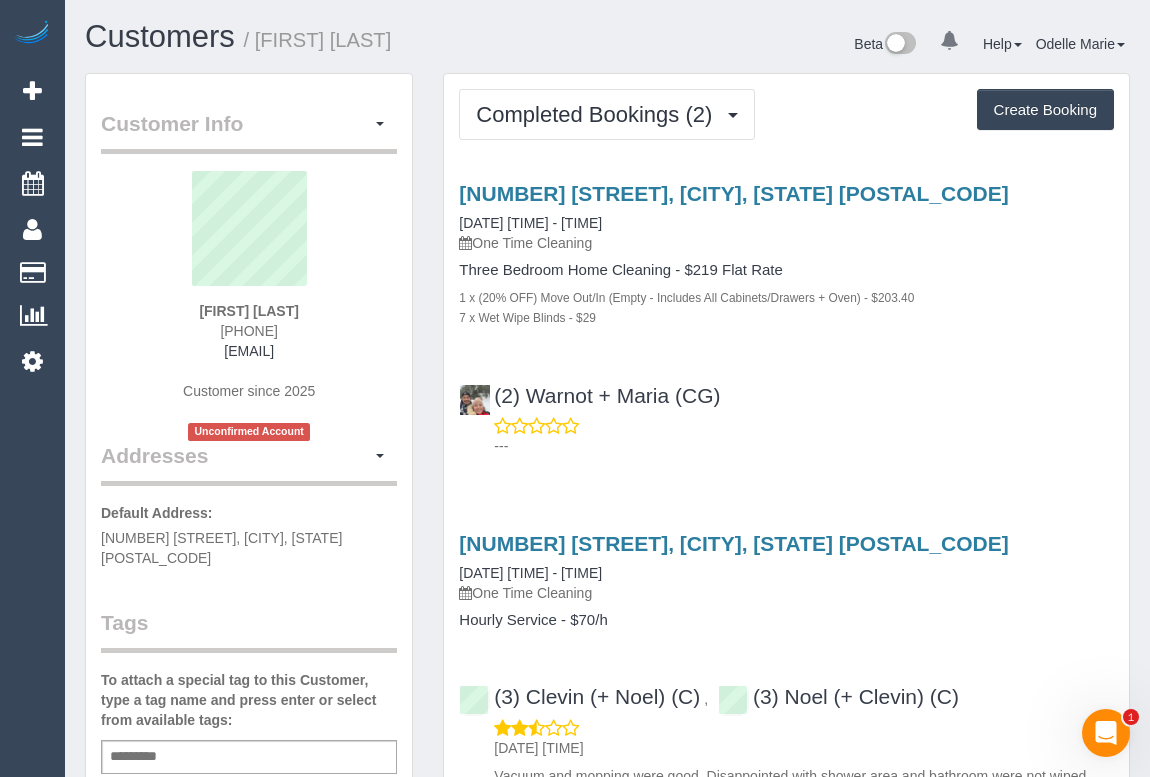 click on "(2) [LAST] + [LAST] (CG)
---" at bounding box center (786, 412) 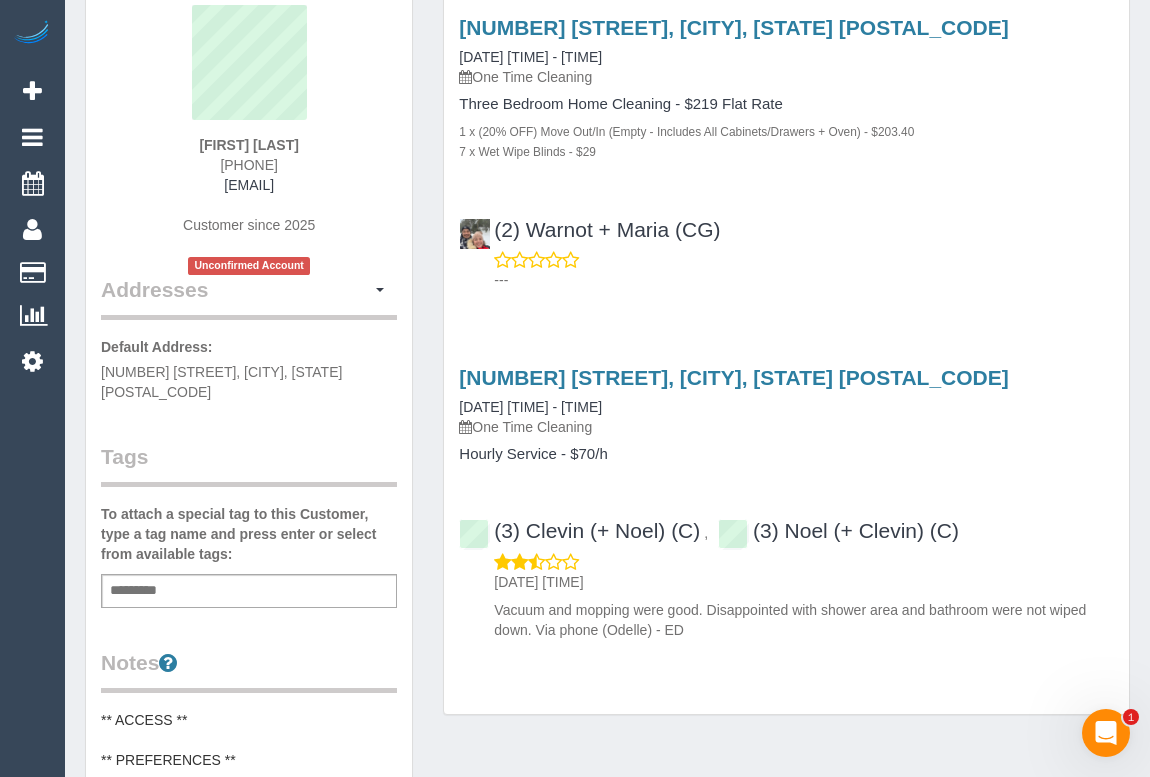 scroll, scrollTop: 90, scrollLeft: 0, axis: vertical 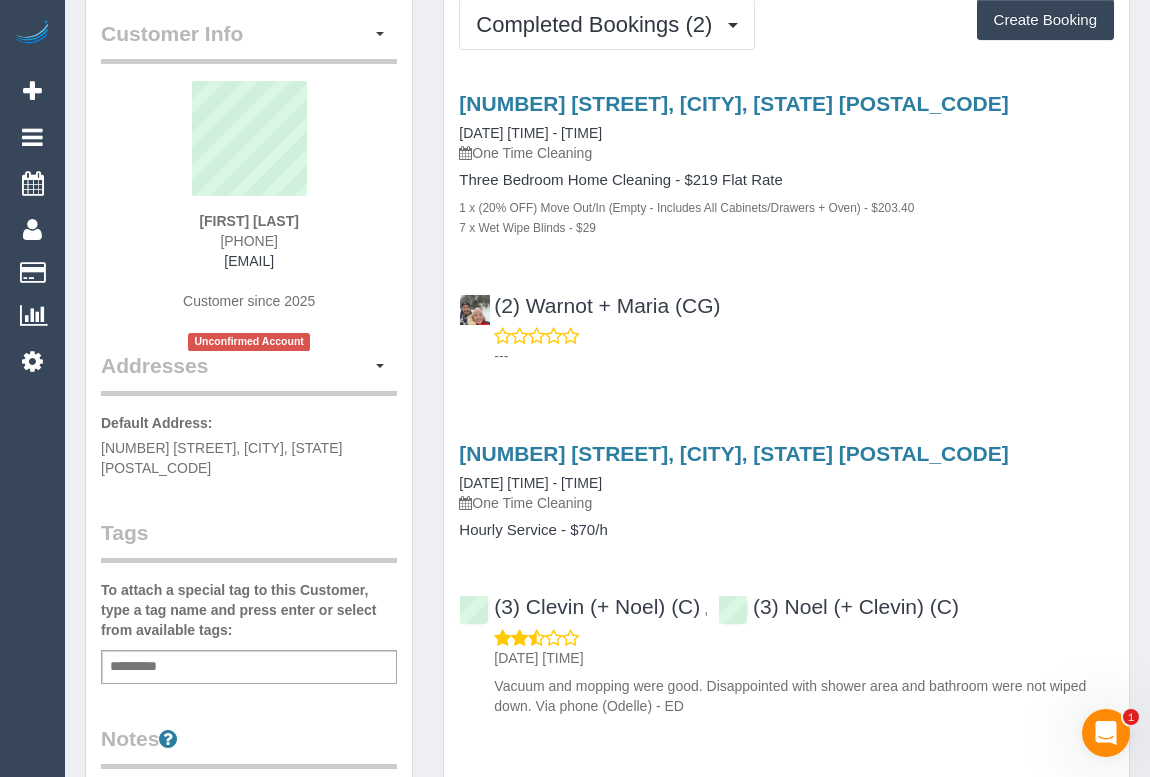 click on "Add a tag" at bounding box center (249, 667) 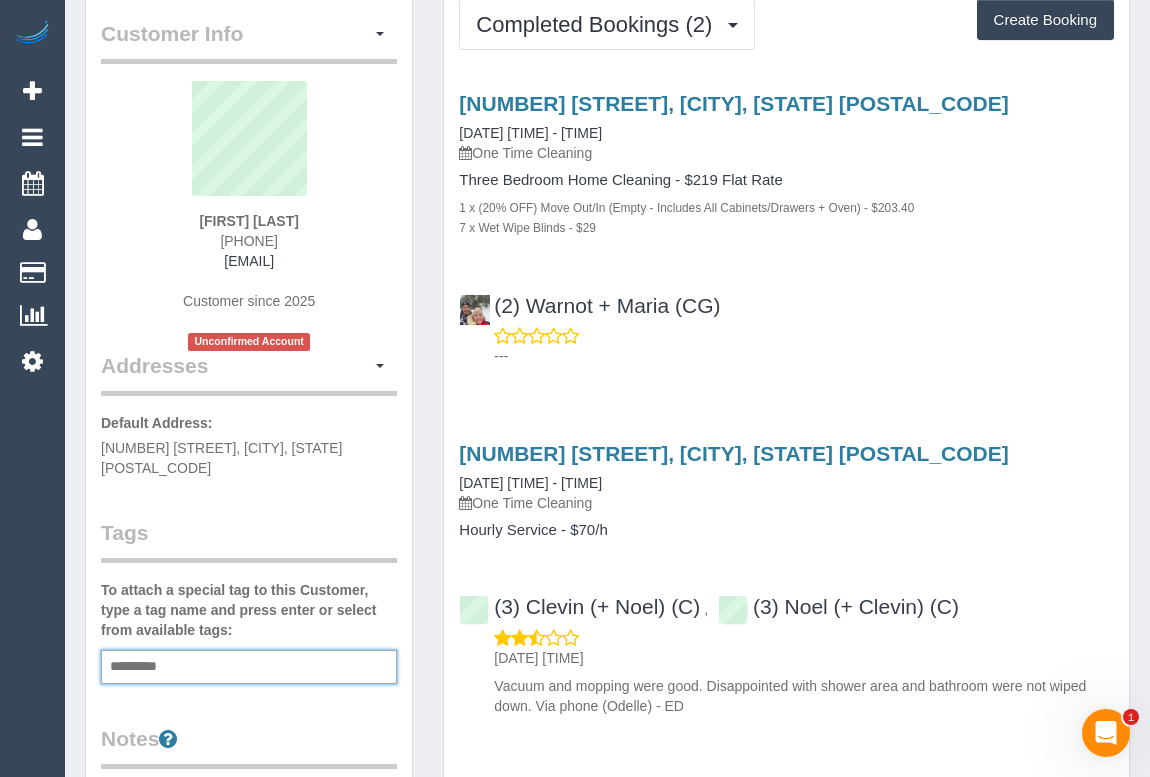 click on "Add a tag" at bounding box center (249, 667) 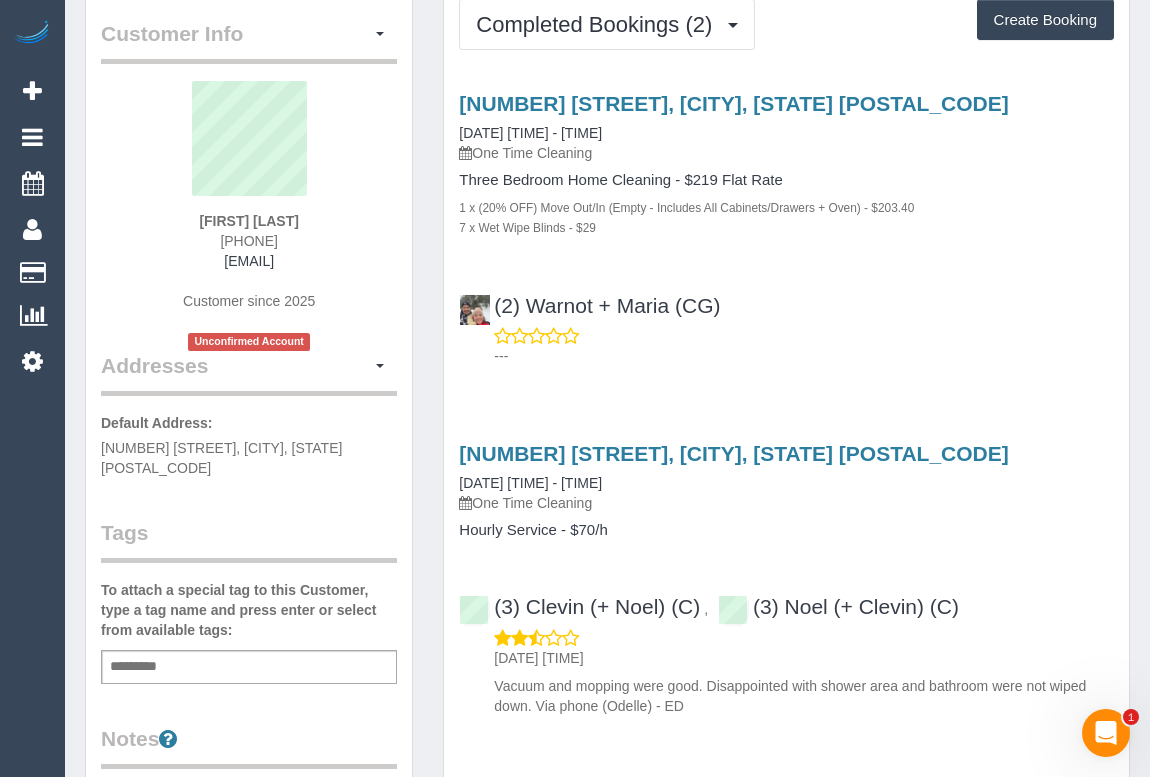 scroll, scrollTop: 0, scrollLeft: 0, axis: both 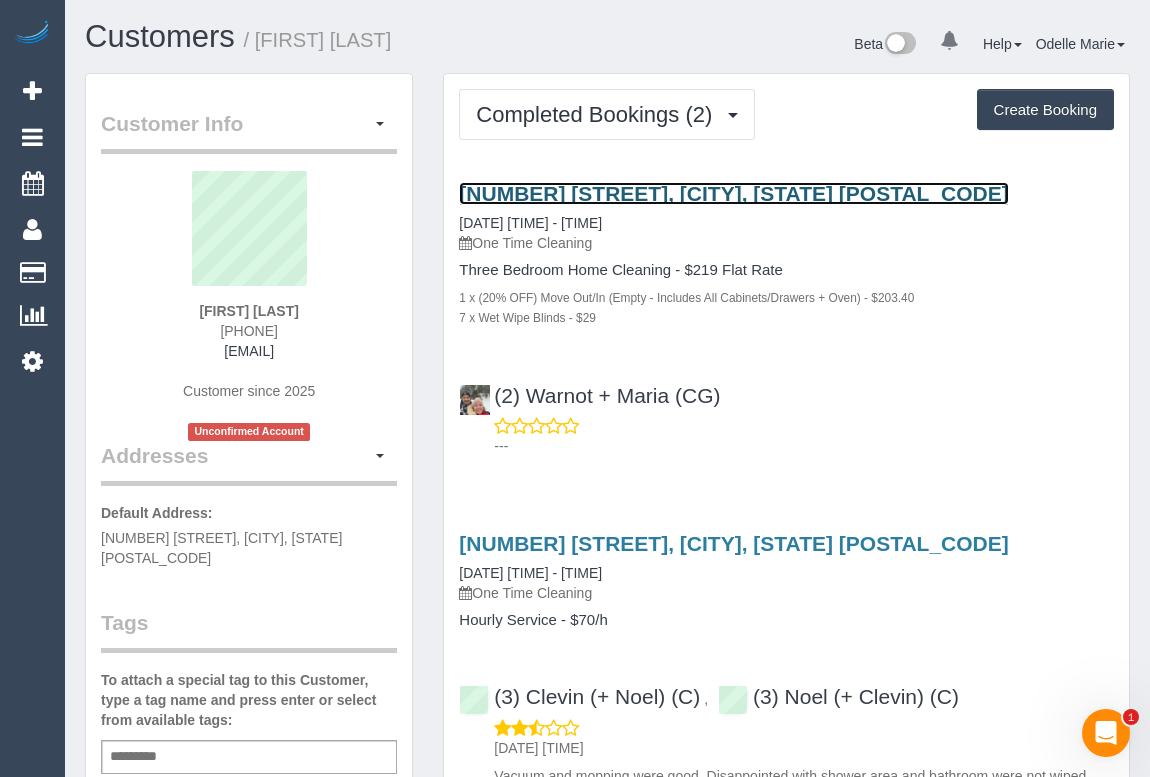 click on "26 Shanley Street, Pascoe Vale, VIC 3044" at bounding box center [733, 193] 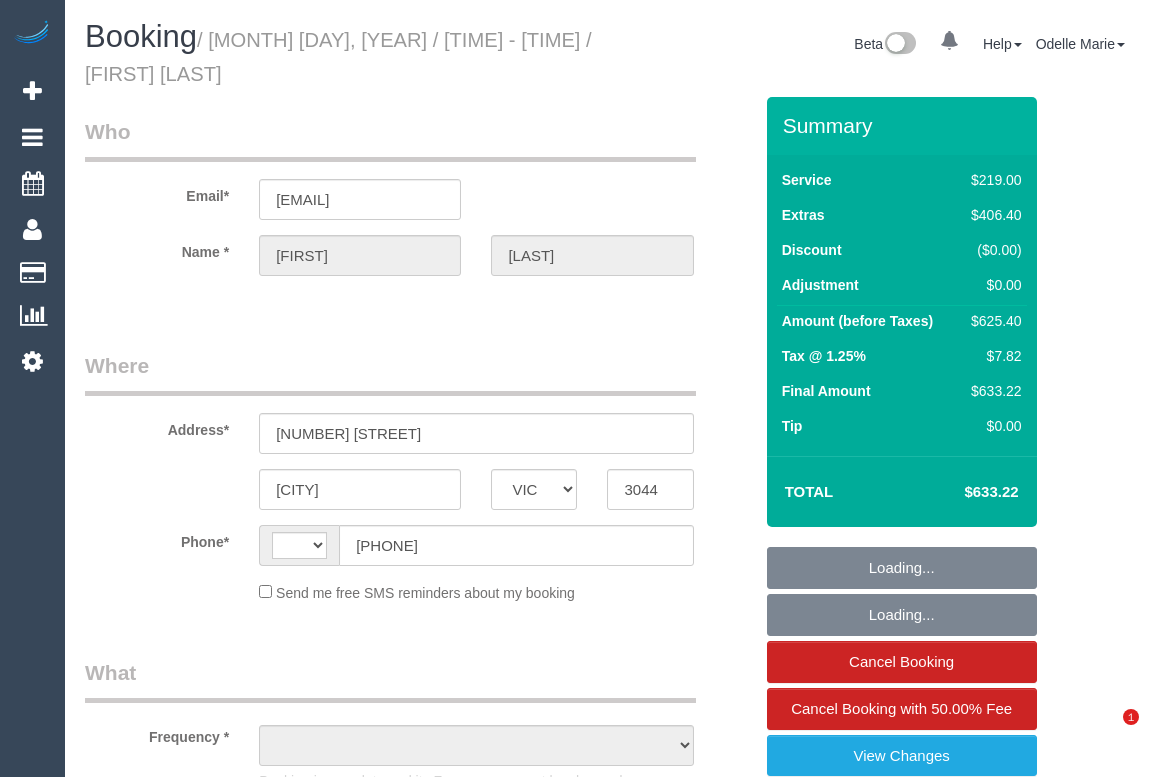 select on "VIC" 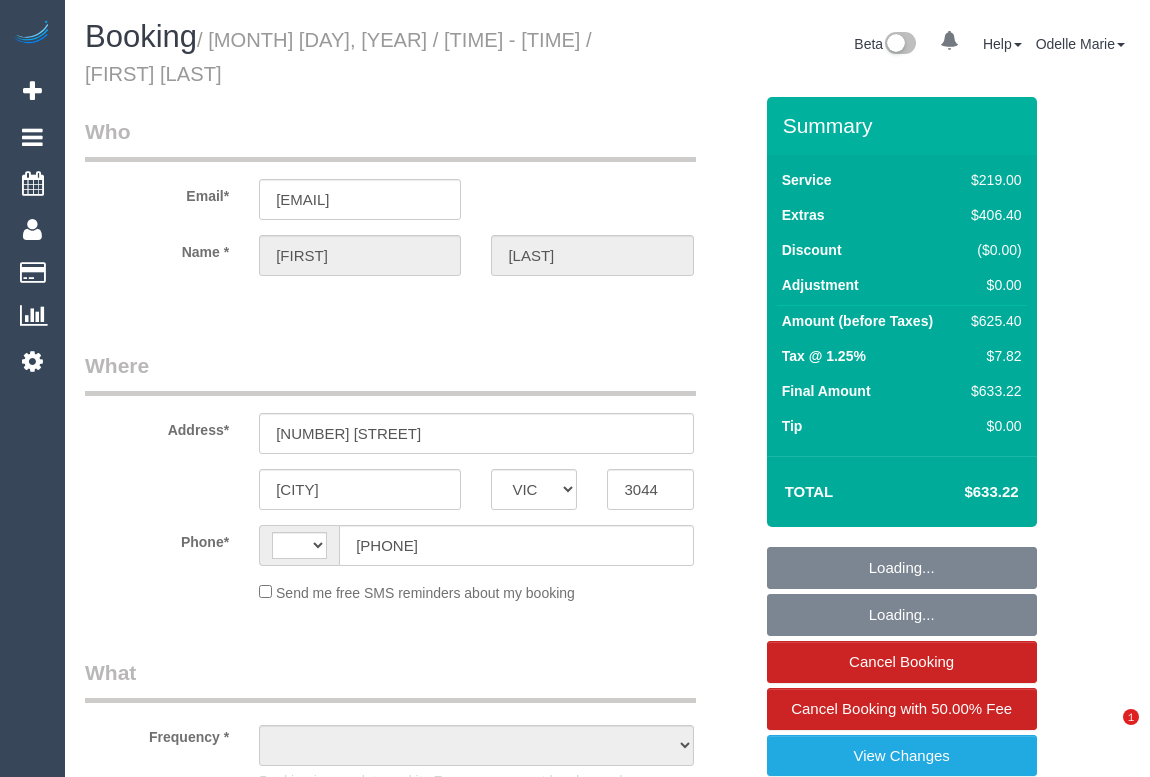 scroll, scrollTop: 0, scrollLeft: 0, axis: both 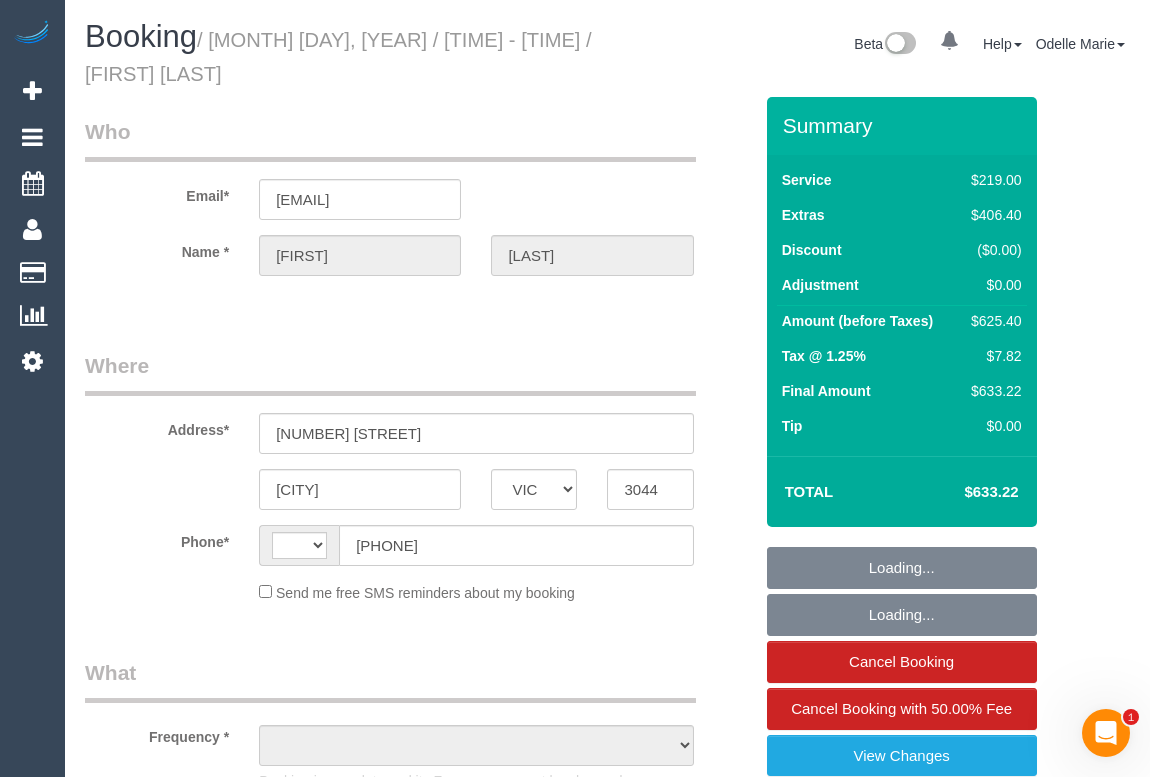 select on "string:stripe-pm_1RgyXZ2GScqysDRVKbmHt2cY" 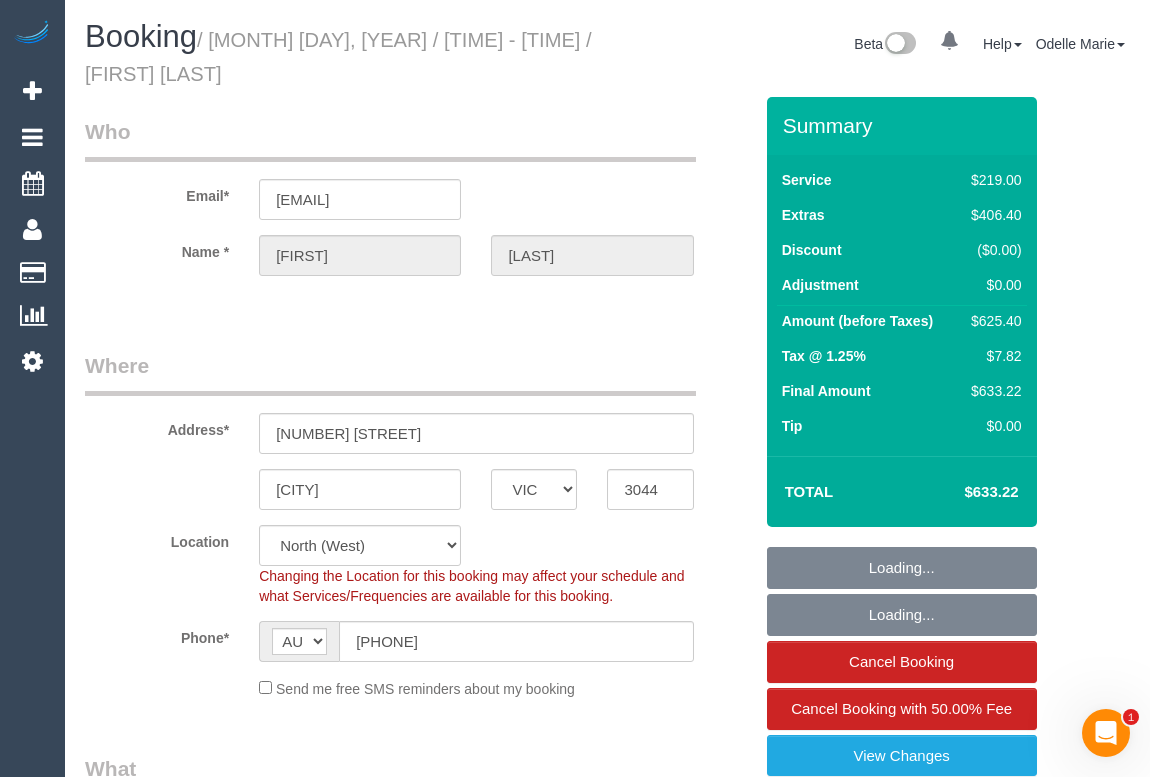 select on "object:846" 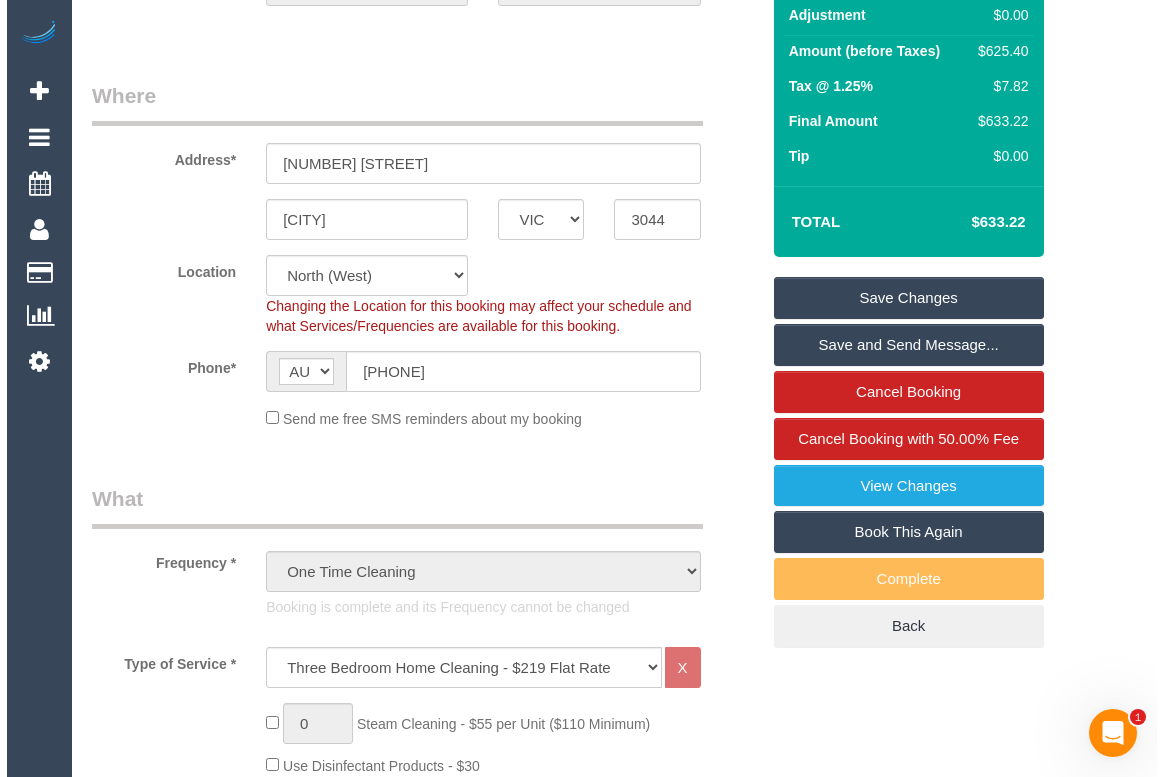 scroll, scrollTop: 272, scrollLeft: 0, axis: vertical 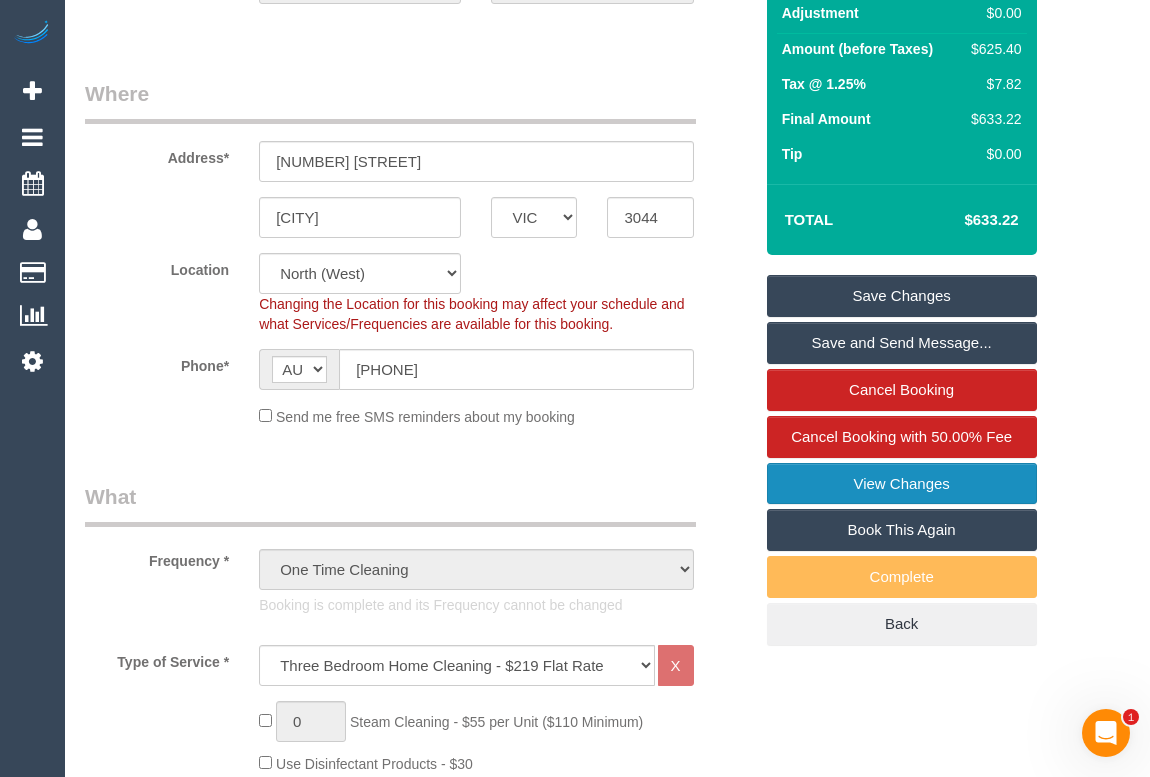 click on "View Changes" at bounding box center (902, 484) 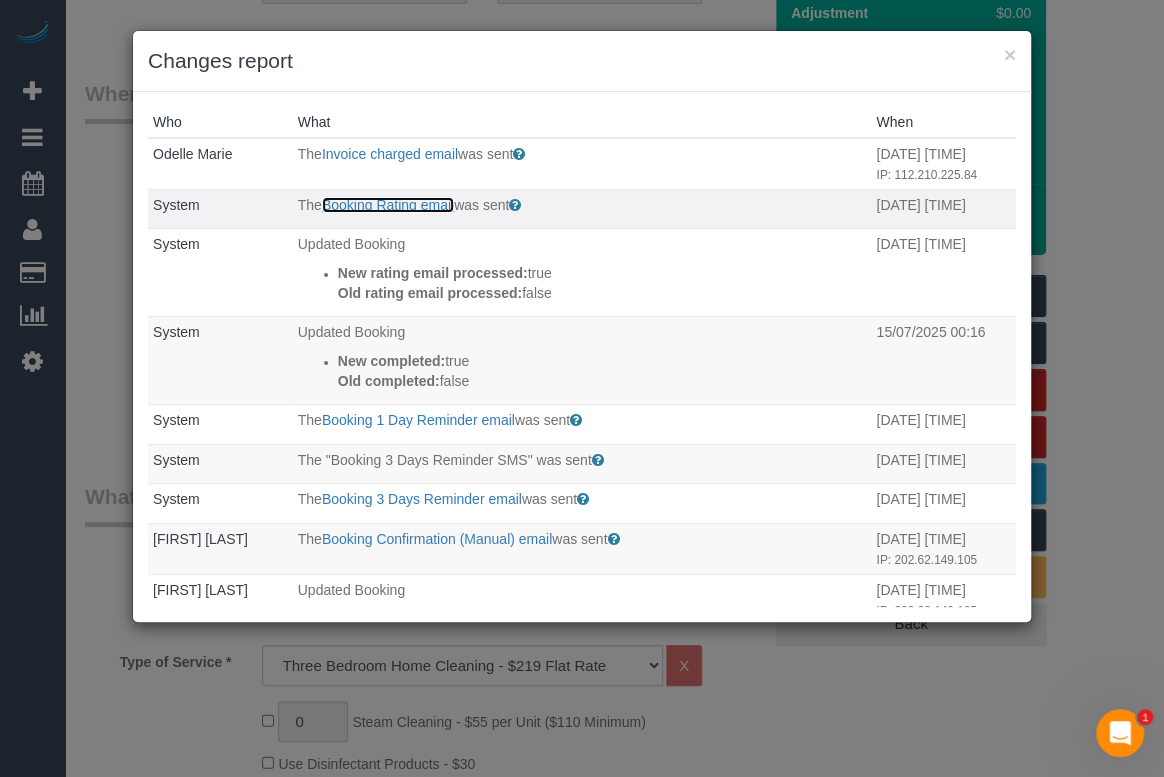 click on "Booking Rating email" at bounding box center (388, 205) 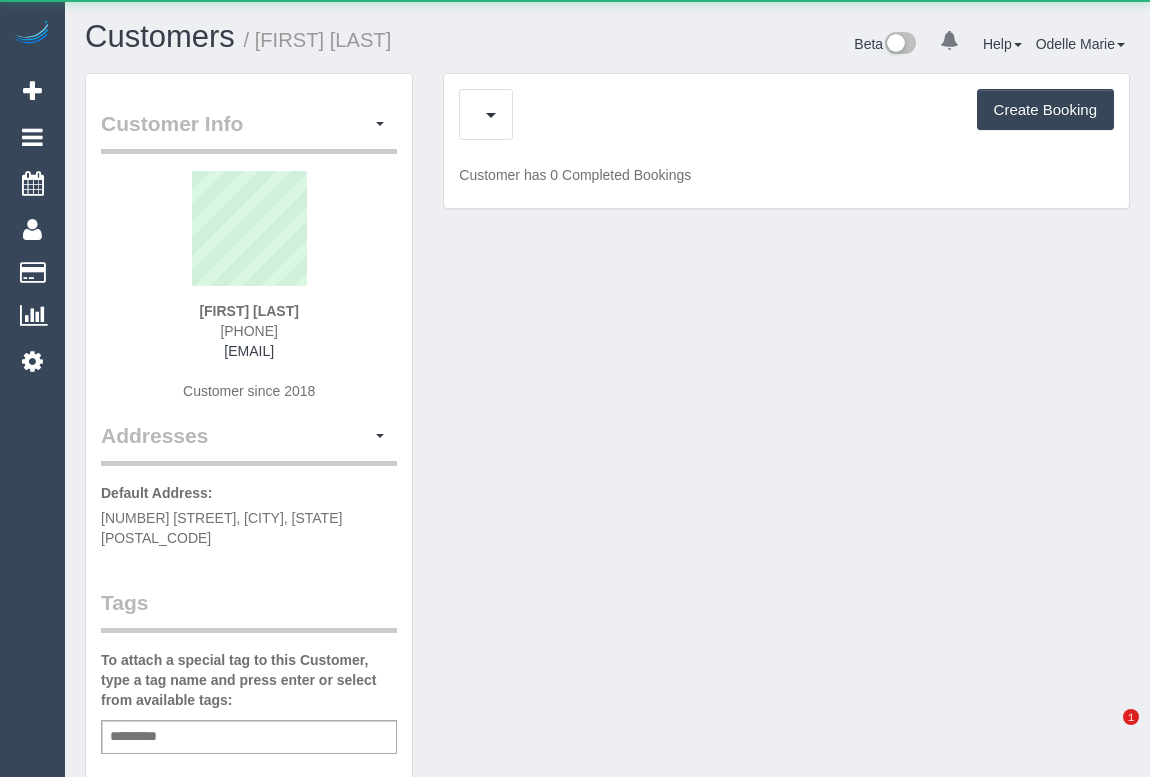 scroll, scrollTop: 0, scrollLeft: 0, axis: both 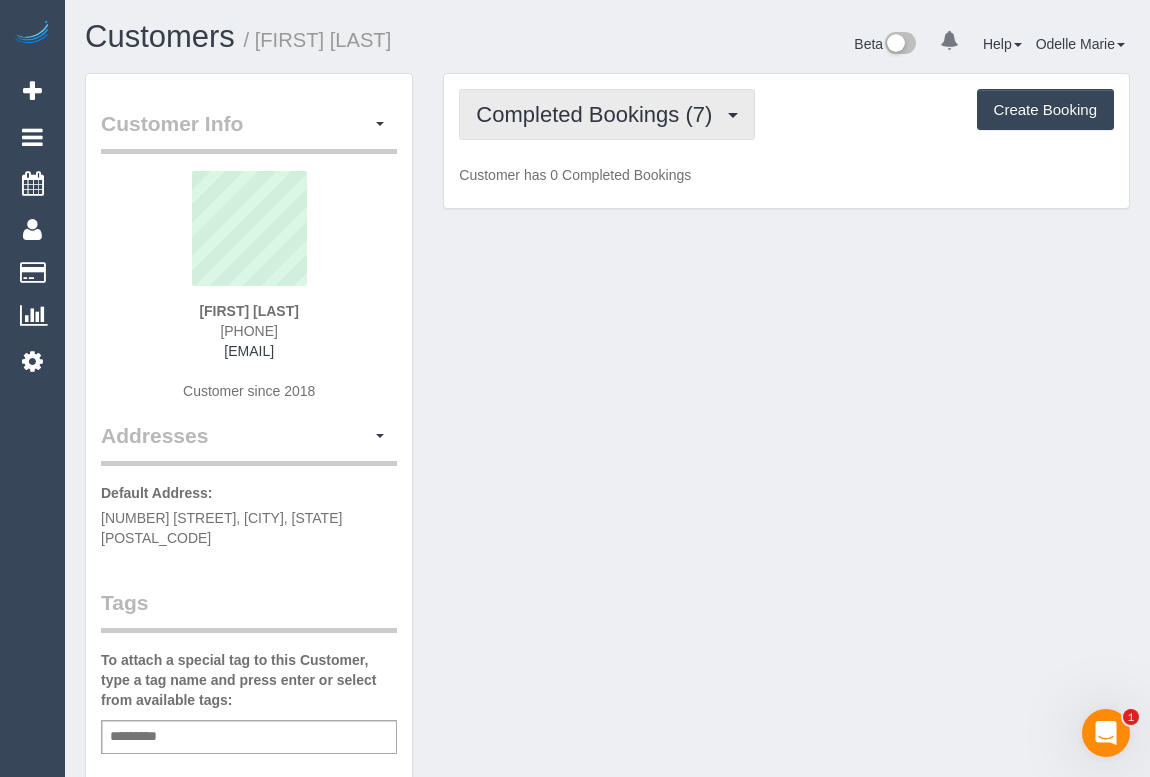 click on "Completed Bookings (7)" at bounding box center [599, 114] 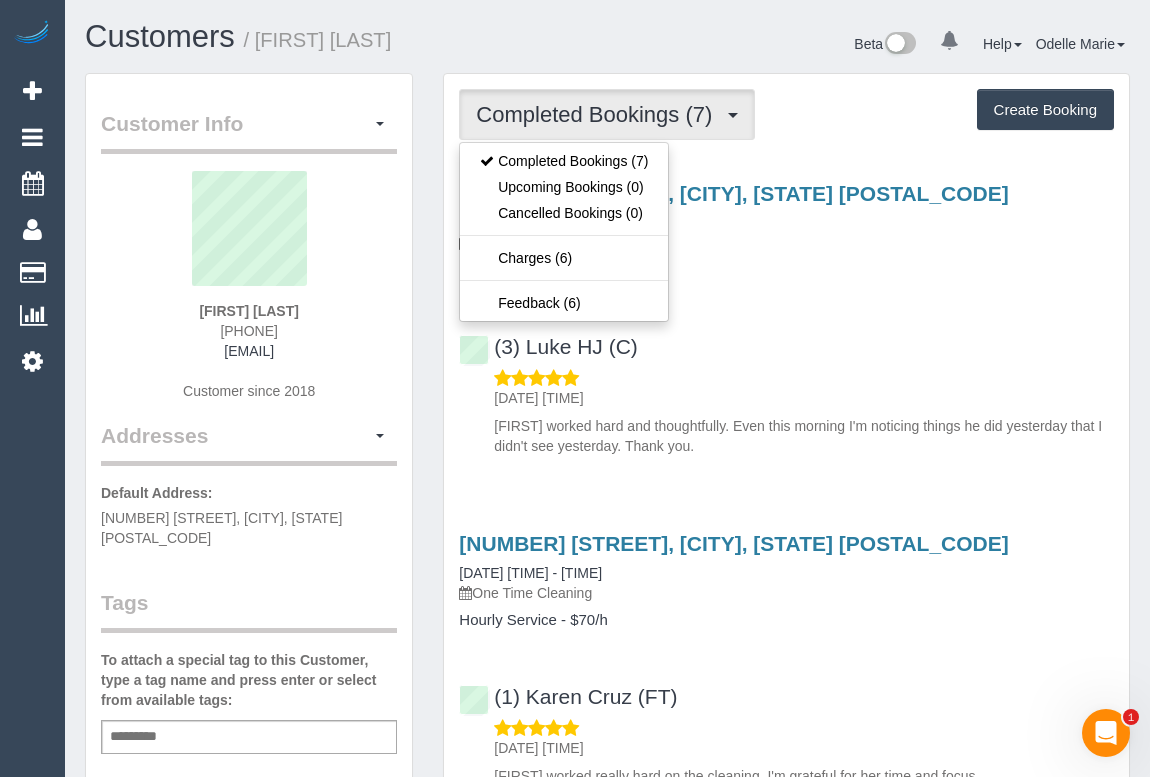 click on "([NUMBER]) [FIRST] [LAST] (C)
[DATE] [TIME]
[FIRST] worked hard and thoughtfully. Even this morning I'm noticing things he did yesterday that I didn't see yesterday. Thank you." at bounding box center (786, 387) 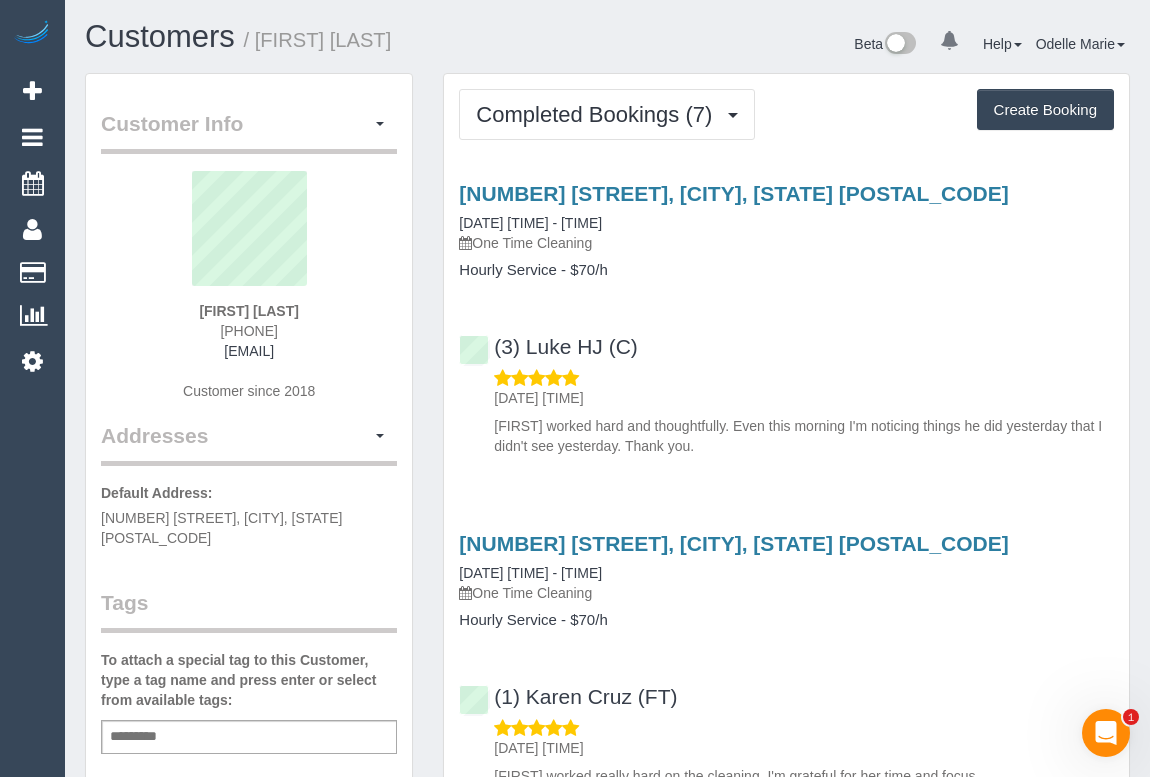 click on "[NUMBER] [STREET], [CITY], [STATE] [POSTAL_CODE]" at bounding box center (786, 543) 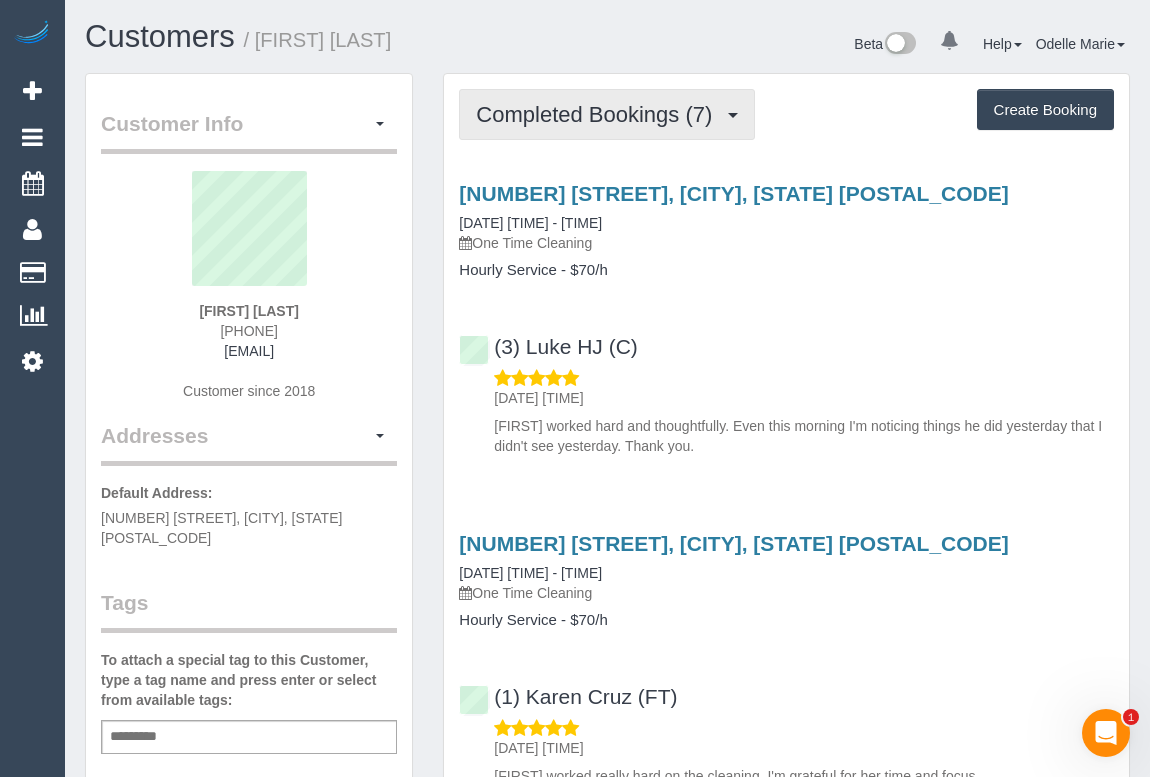 click on "Completed Bookings (7)" at bounding box center (607, 114) 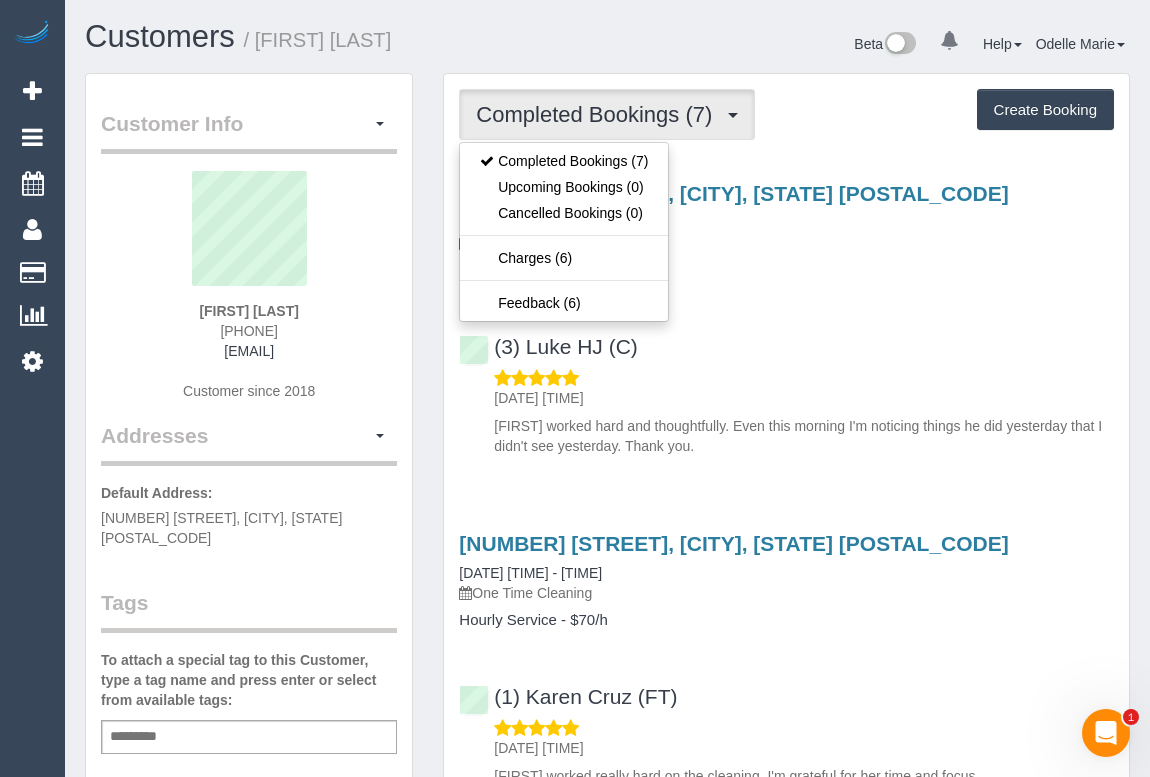 click on "155 Rathmines St, Fairfield, VIC 3078
15/07/2025 07:00 - 08:00
One Time Cleaning
Hourly Service - $70/h
(3) Luke HJ (C)
16/07/2025 08:37
Luke worked hard and thoughtfully. Even this morning I'm noticing things he did yesterday that I didn't see yesterday. Thank you." at bounding box center [786, 315] 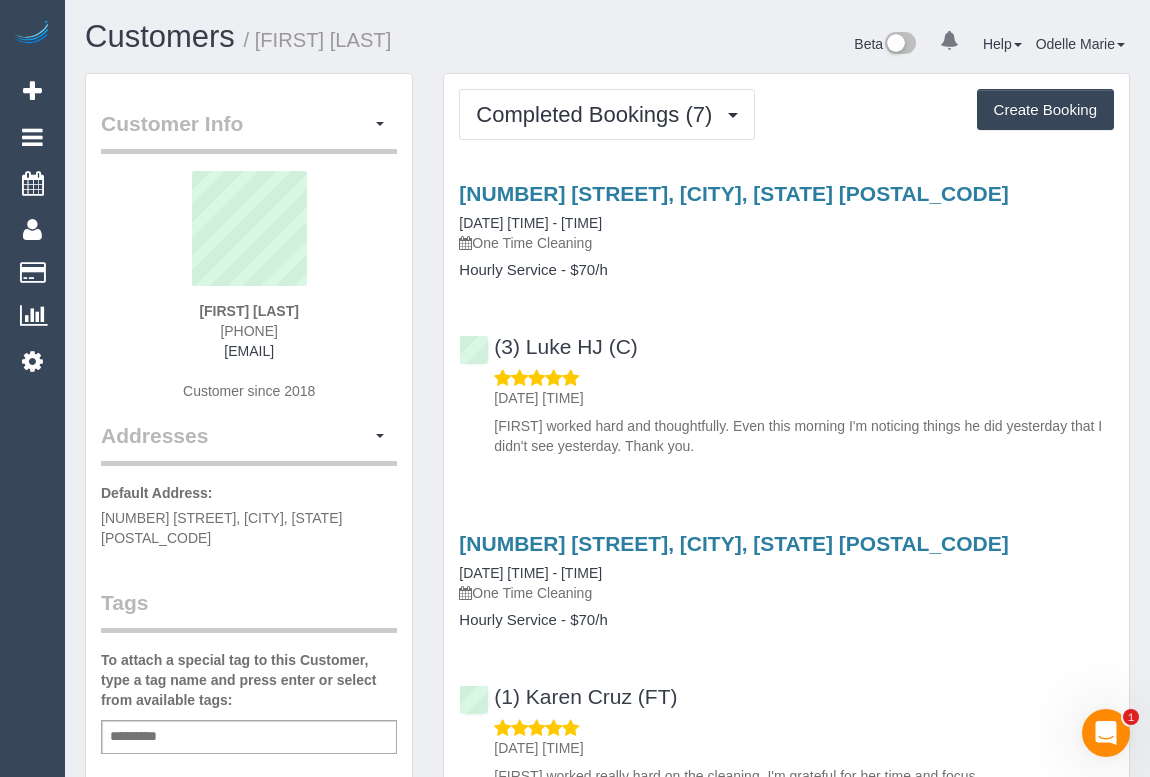 click on "155 Rathmines St, Fairfield, VIC 3078
15/07/2025 07:00 - 08:00
One Time Cleaning
Hourly Service - $70/h
(3) Luke HJ (C)
16/07/2025 08:37
Luke worked hard and thoughtfully. Even this morning I'm noticing things he did yesterday that I didn't see yesterday. Thank you." at bounding box center (786, 315) 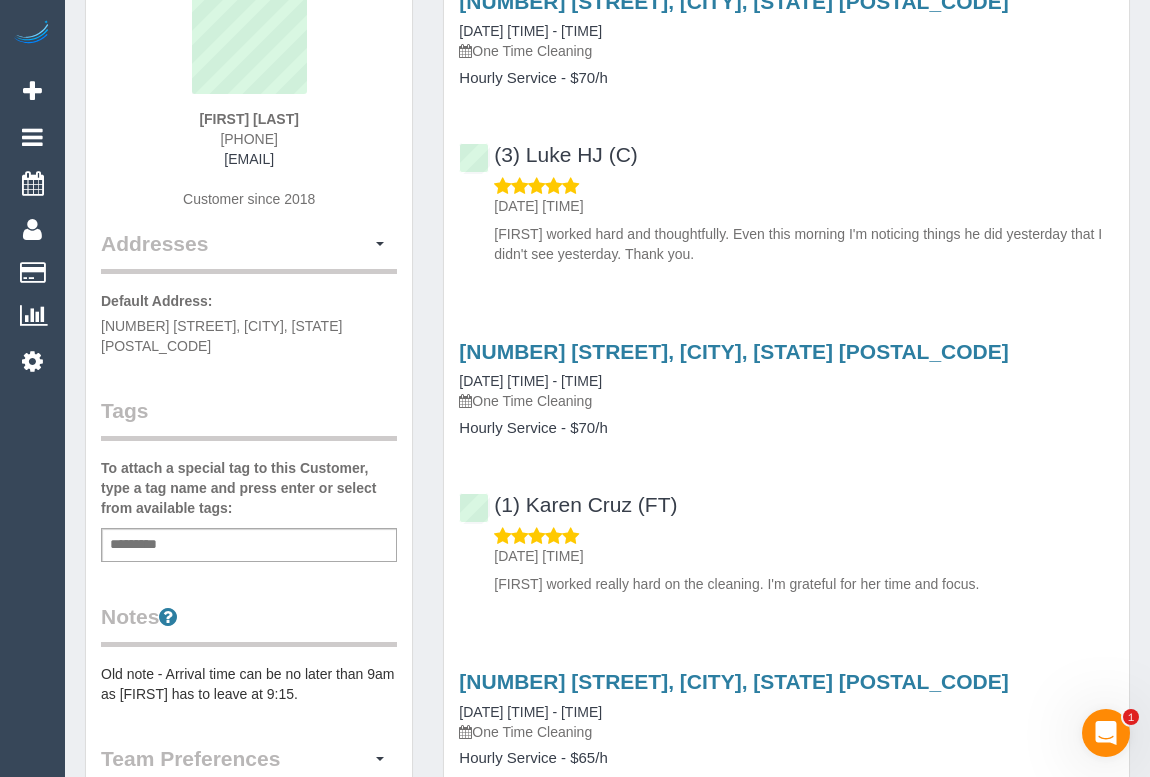 scroll, scrollTop: 545, scrollLeft: 0, axis: vertical 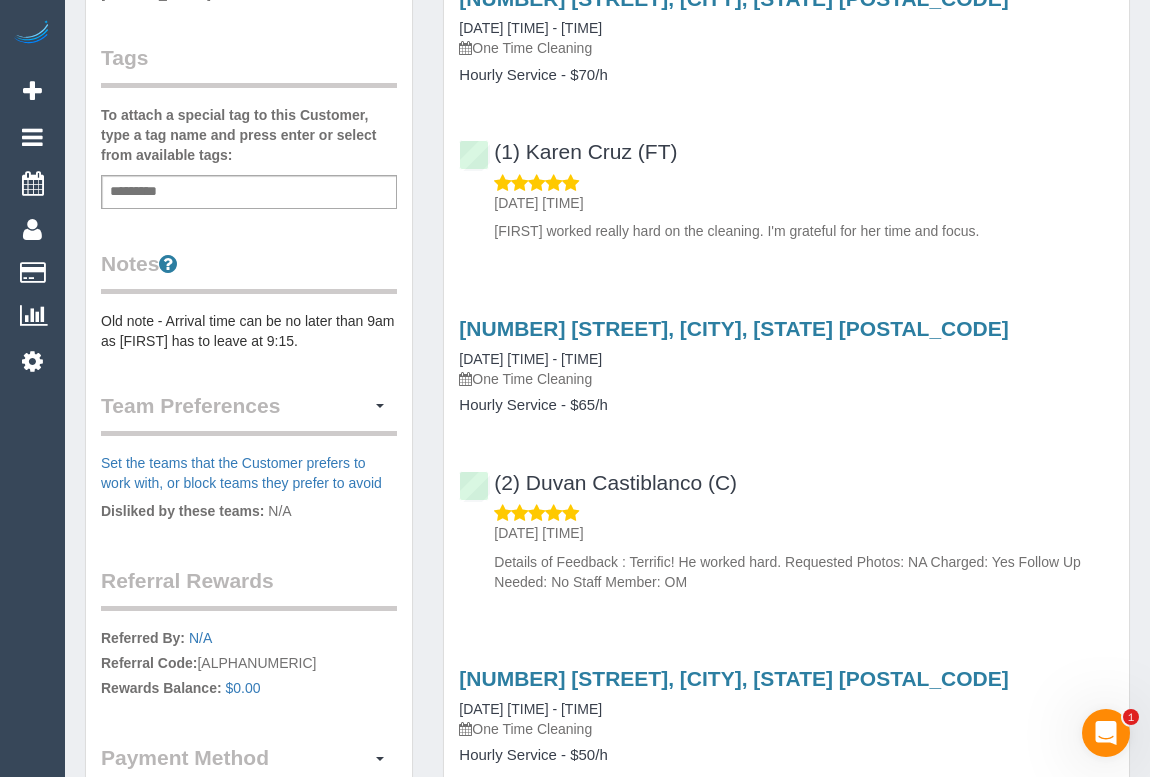 click on "155 Rathmines St, Fairfield, VIC 3078
04/06/2024 07:00 - 08:00
One Time Cleaning
Hourly Service - $65/h
(2) Duvan Castiblanco (C)
05/06/2024 13:56
Details of Feedback : Terrific! He worked hard. Requested Photos: NA
Charged: Yes
Follow Up Needed: No
Staff Member: OM" at bounding box center (786, 450) 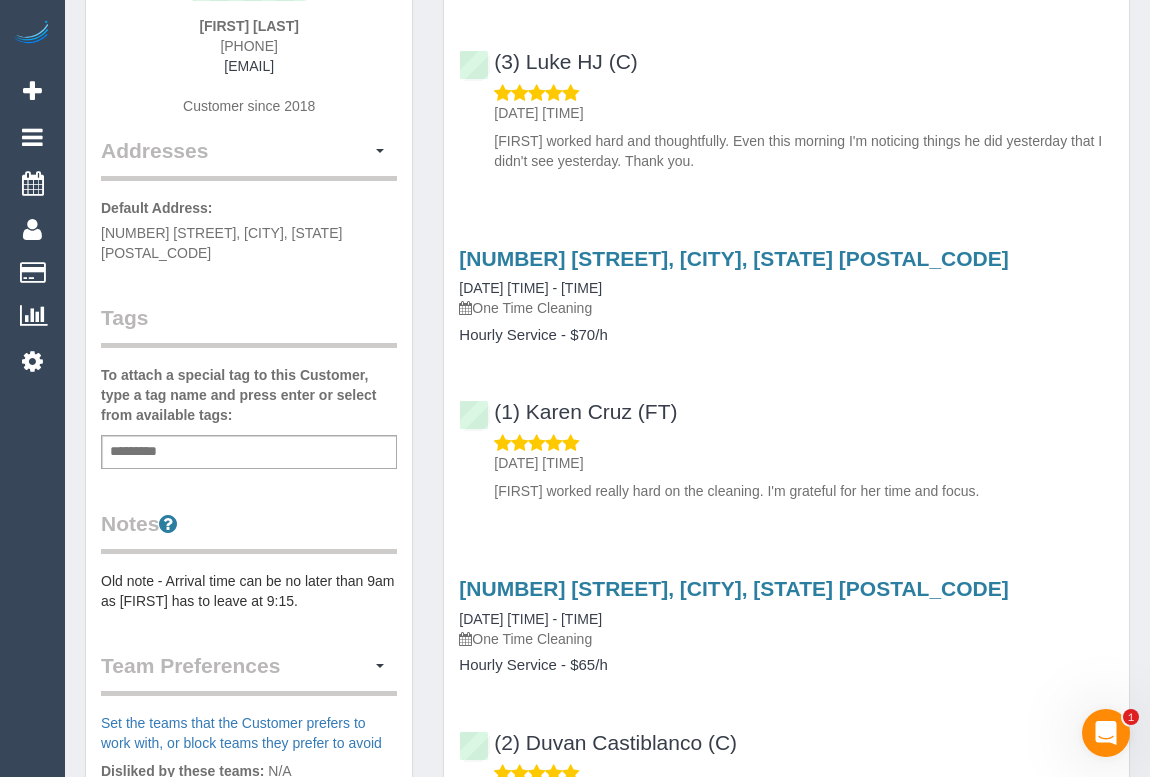 scroll, scrollTop: 0, scrollLeft: 0, axis: both 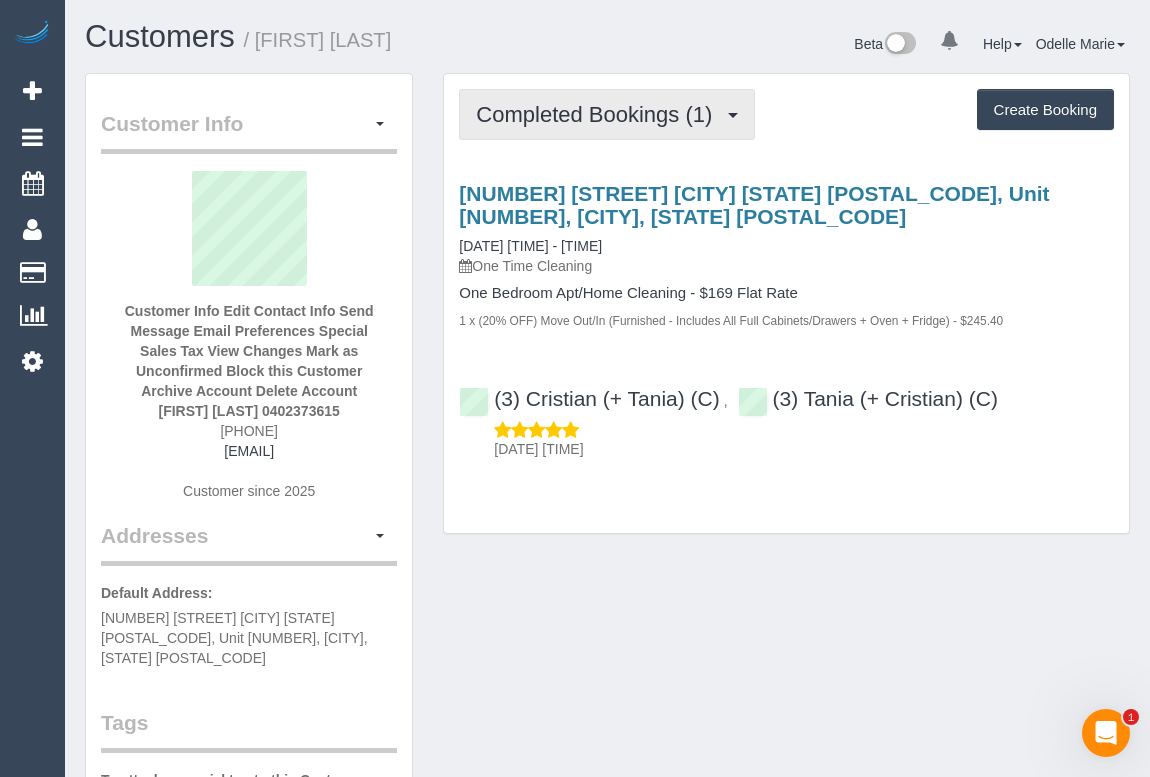 click on "Completed Bookings (1)" at bounding box center (607, 114) 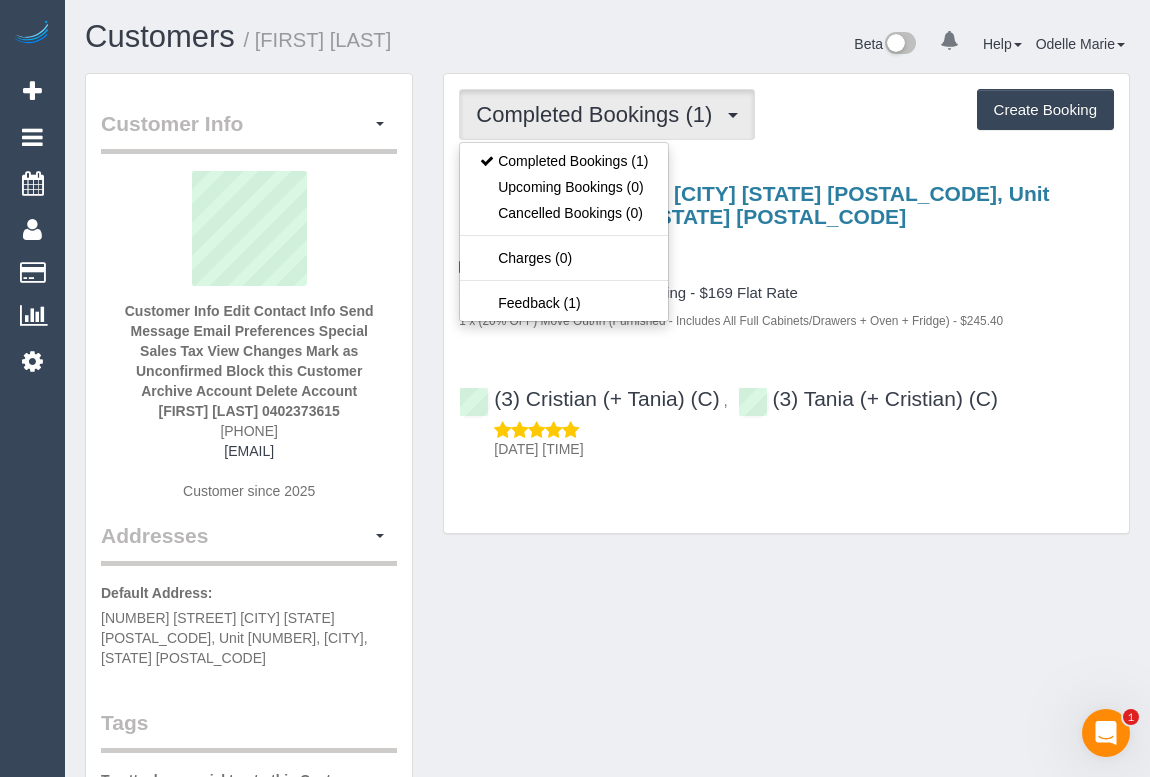 click on "Customers
/ [FIRST] [LAST] - Maid to Clean" at bounding box center [607, 823] 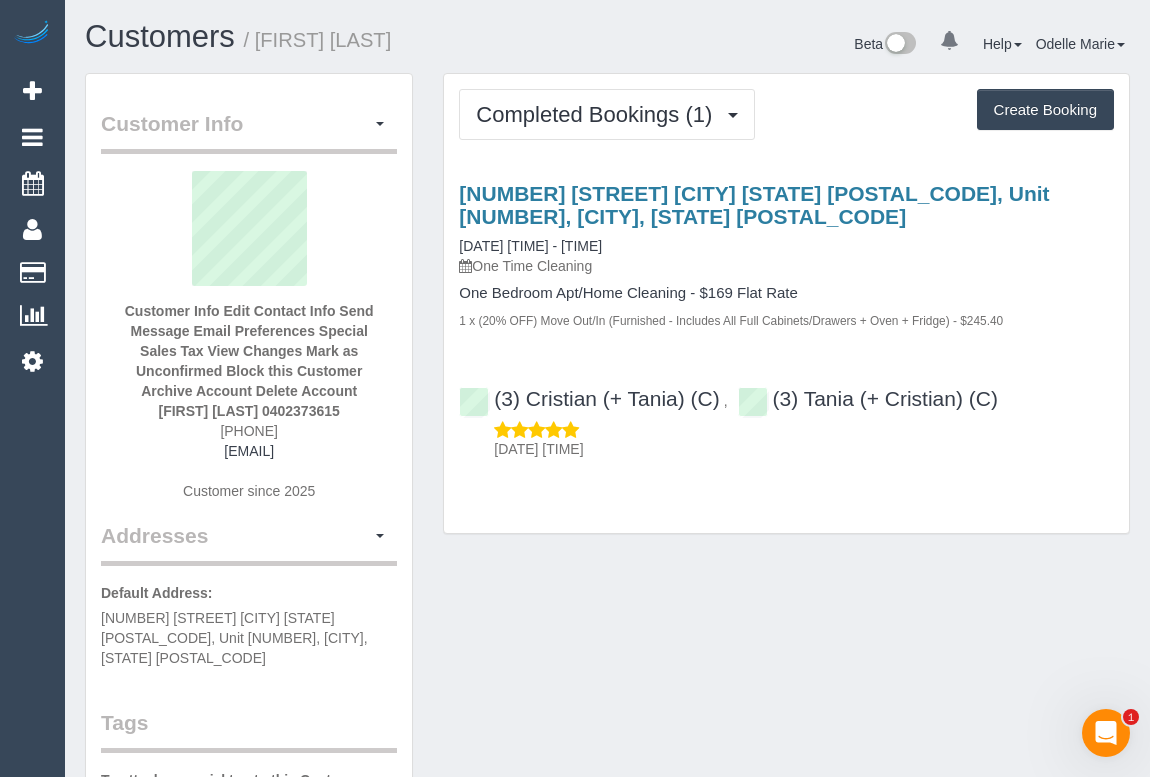 click on "Customers
/ [FIRST] [LAST] - Maid to Clean" at bounding box center [607, 823] 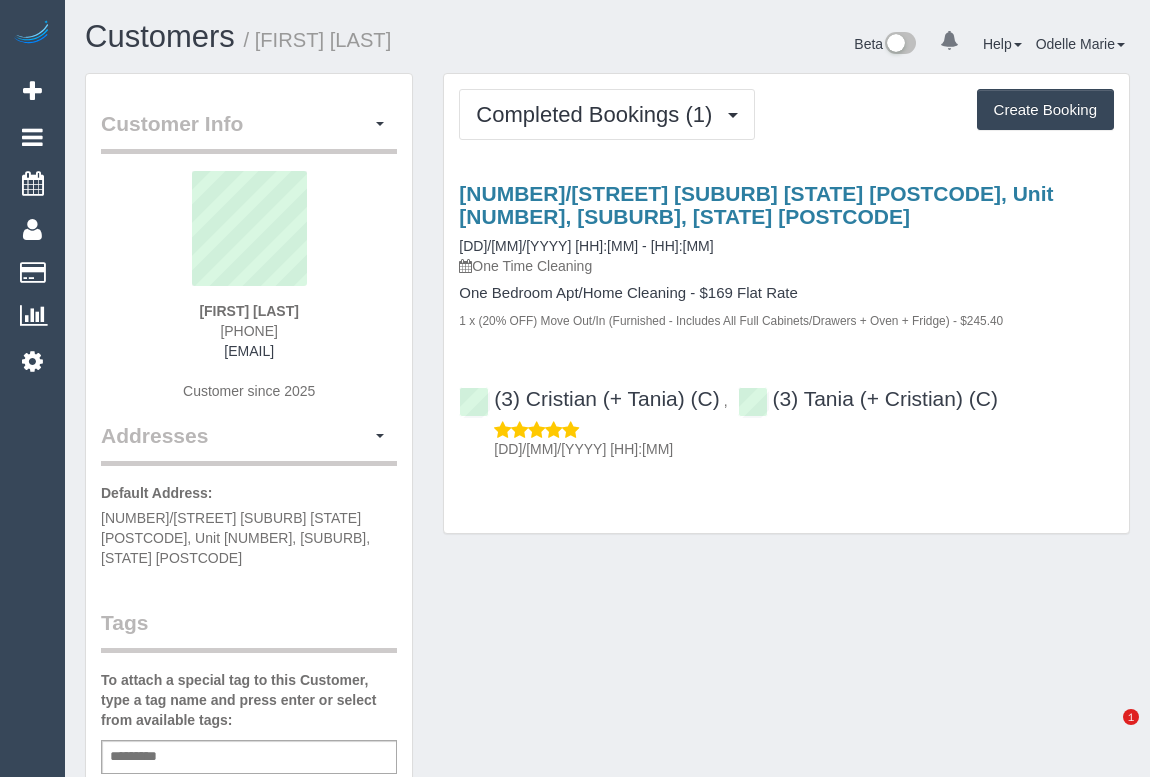 scroll, scrollTop: 0, scrollLeft: 0, axis: both 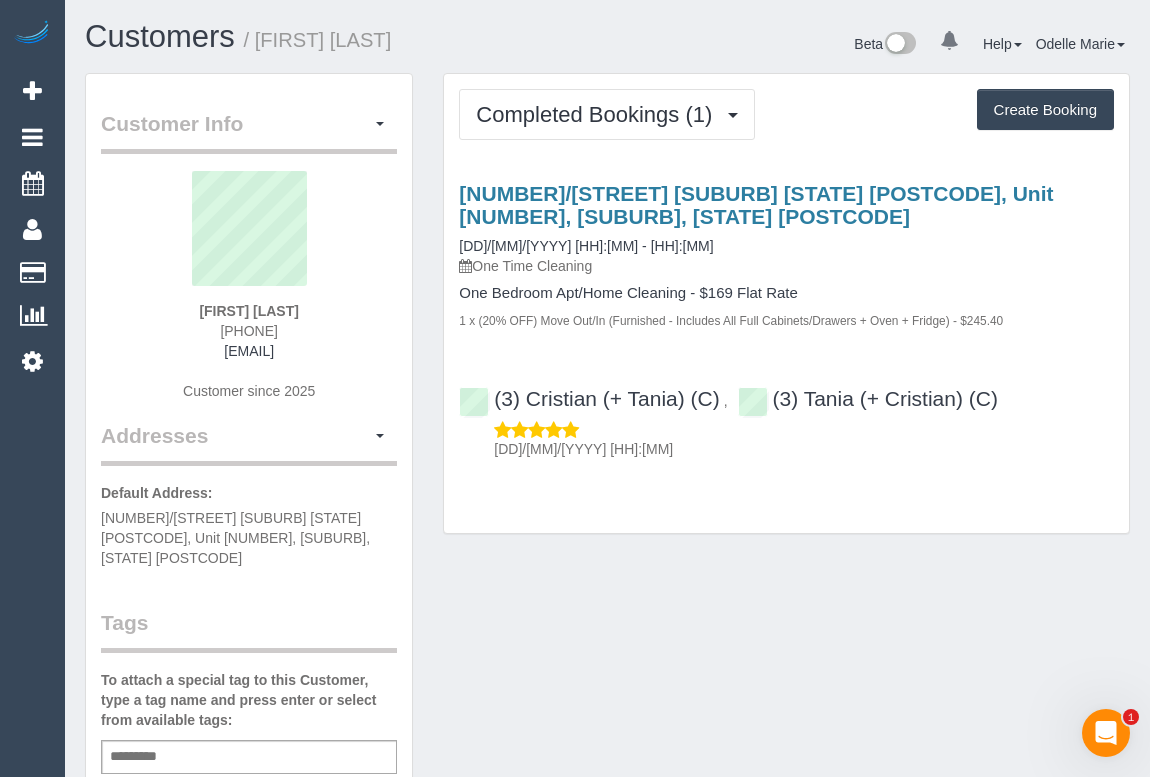 drag, startPoint x: 161, startPoint y: 357, endPoint x: 357, endPoint y: 350, distance: 196.12495 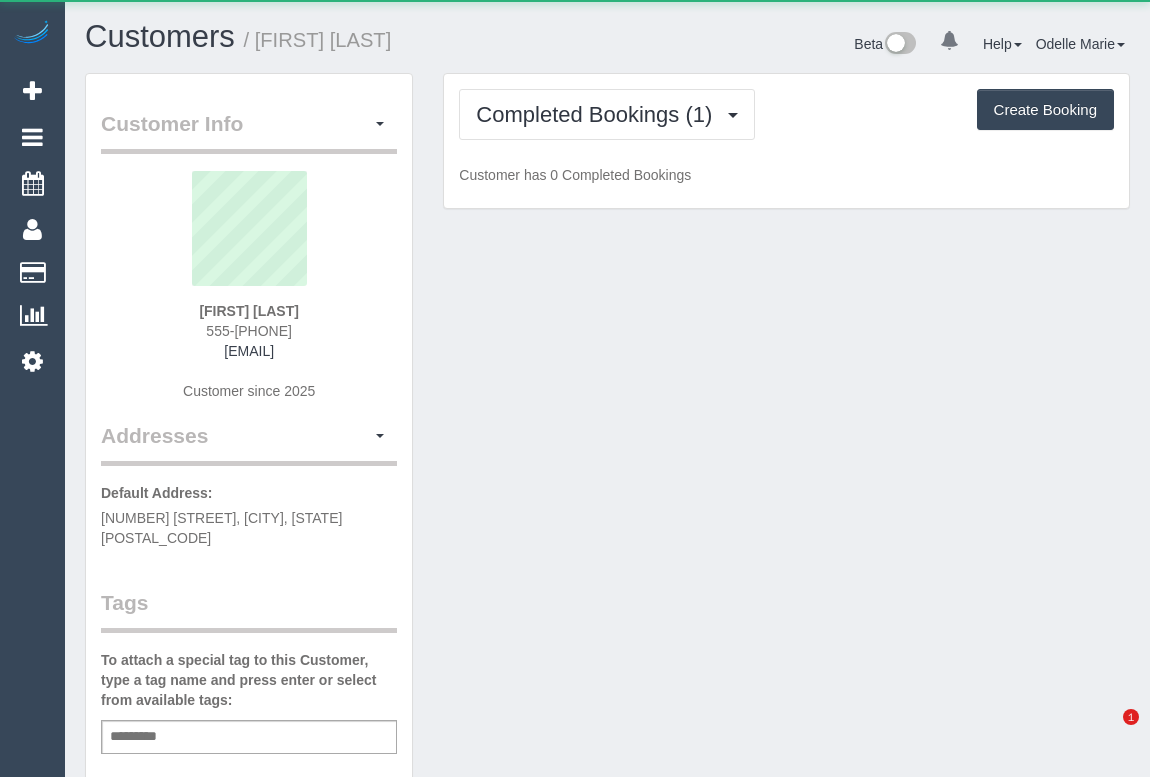 scroll, scrollTop: 0, scrollLeft: 0, axis: both 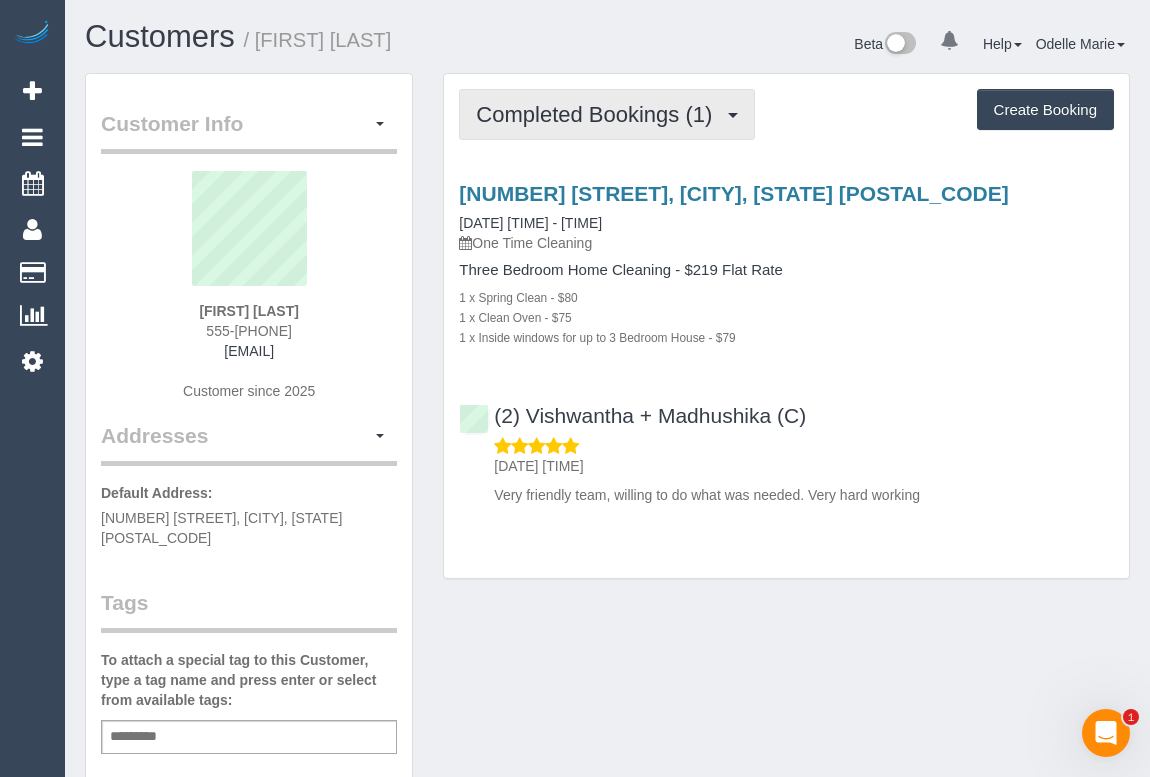 click on "Completed Bookings (1)" at bounding box center [599, 114] 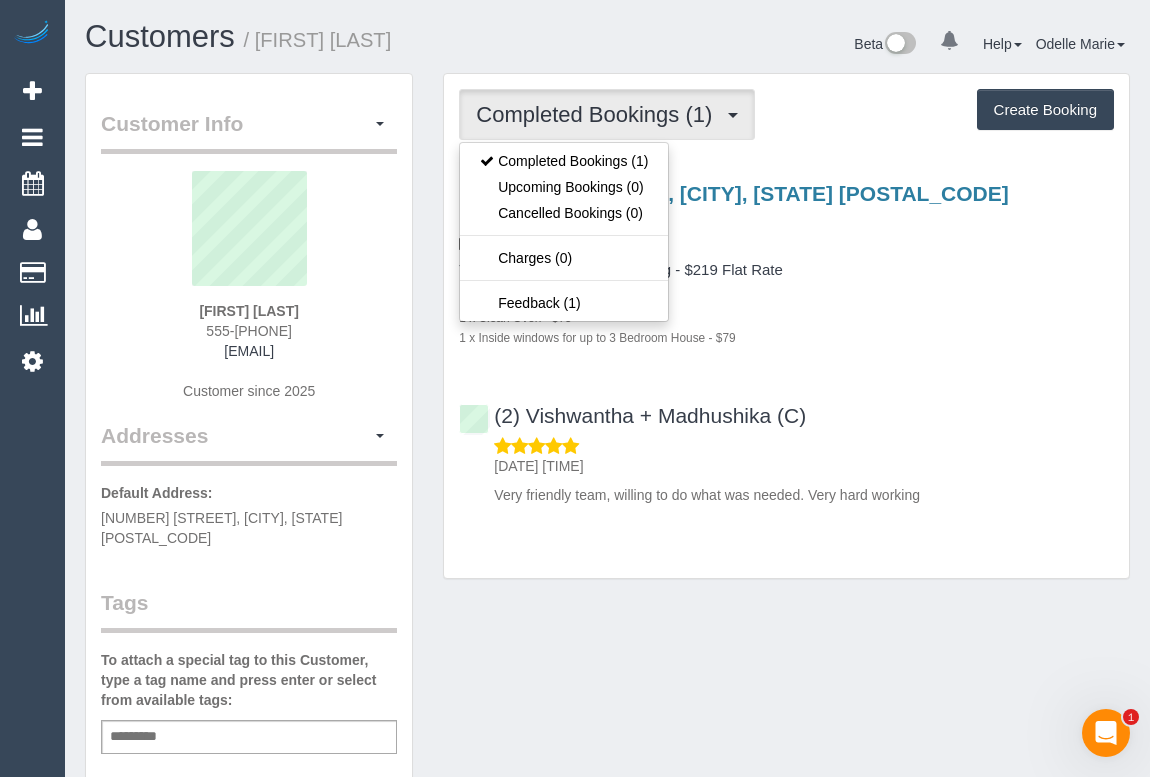 click on "1 x Inside windows for up to 3 Bedroom House - $79" at bounding box center [786, 337] 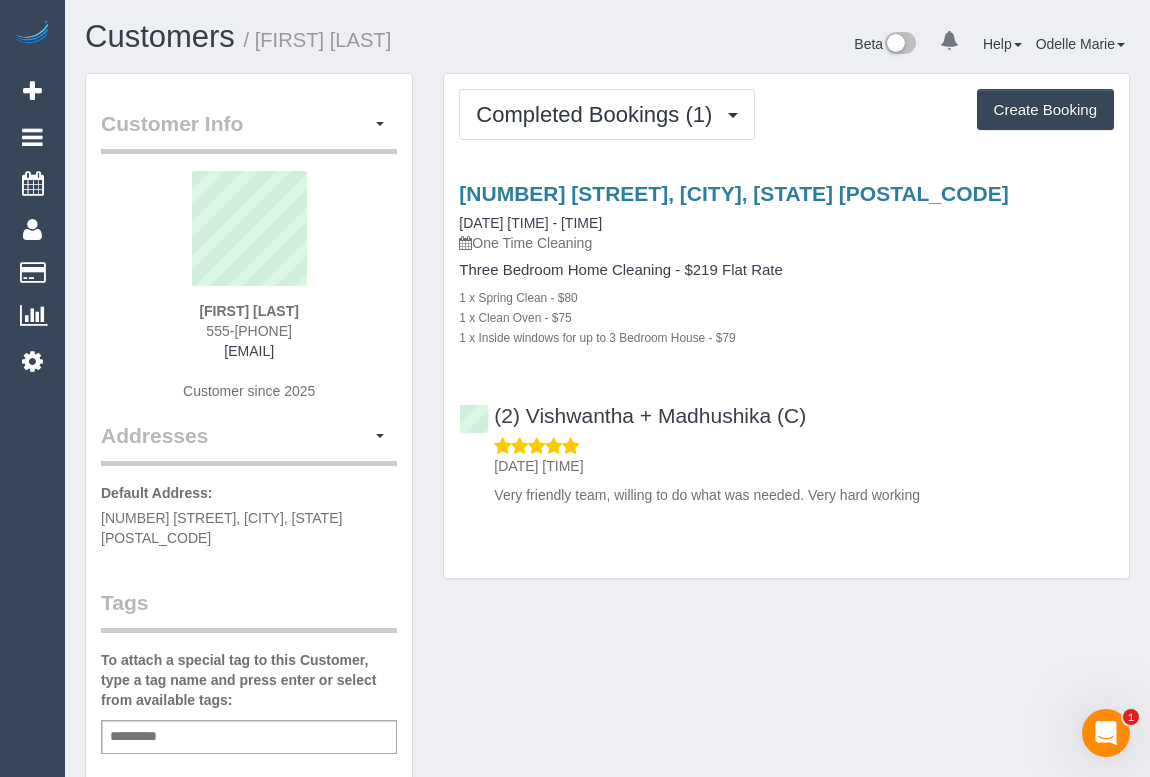 click on "Customer Info
Edit Contact Info
Send Message
Email Preferences
Special Sales Tax
View Changes
Mark as Unconfirmed
Block this Customer
Archive Account
Delete Account
Kate Walton
0414859870" at bounding box center [607, 763] 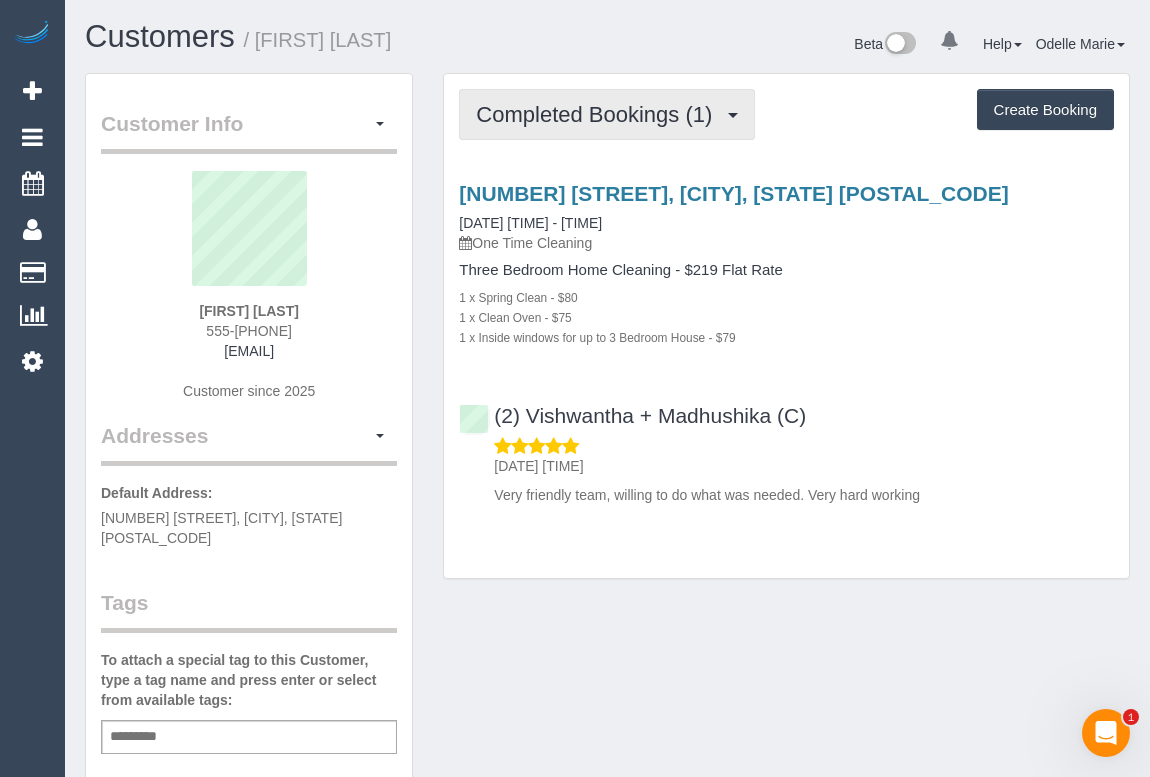 click on "Completed Bookings (1)" at bounding box center [599, 114] 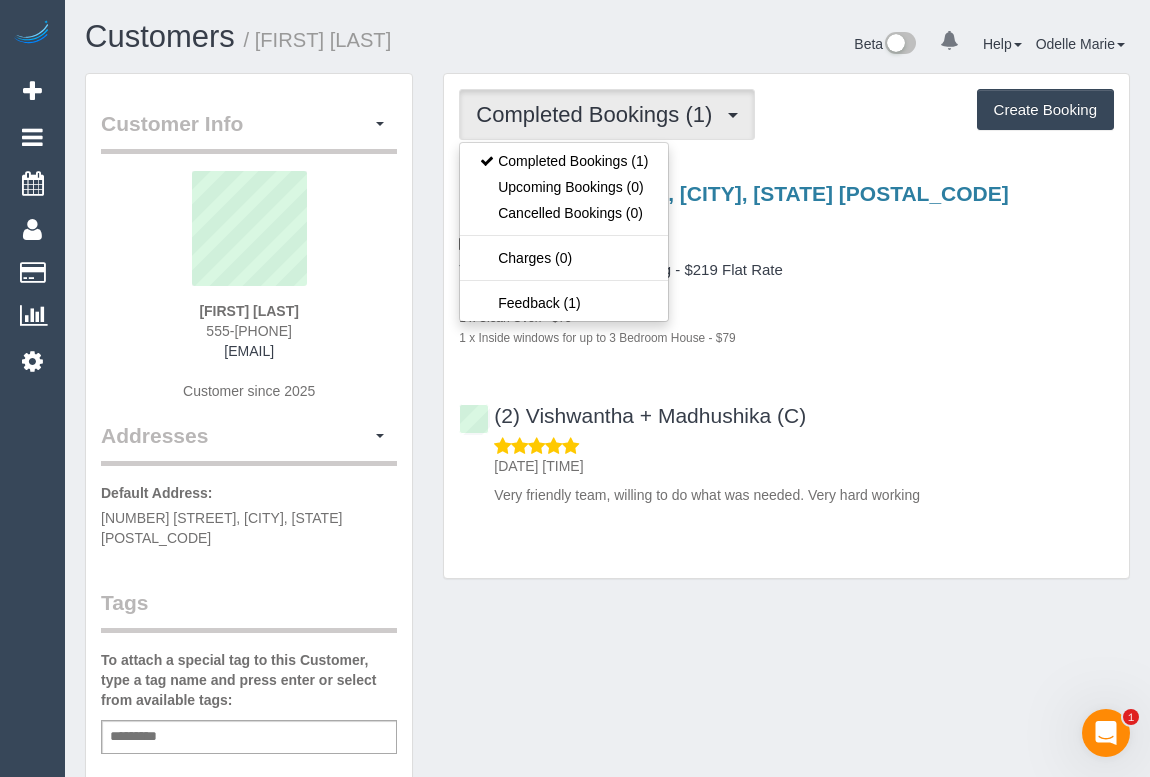 click on "Kate Walton
0414859870
d_kwalton@yahoo.com.au
Customer since 2025" at bounding box center [249, 296] 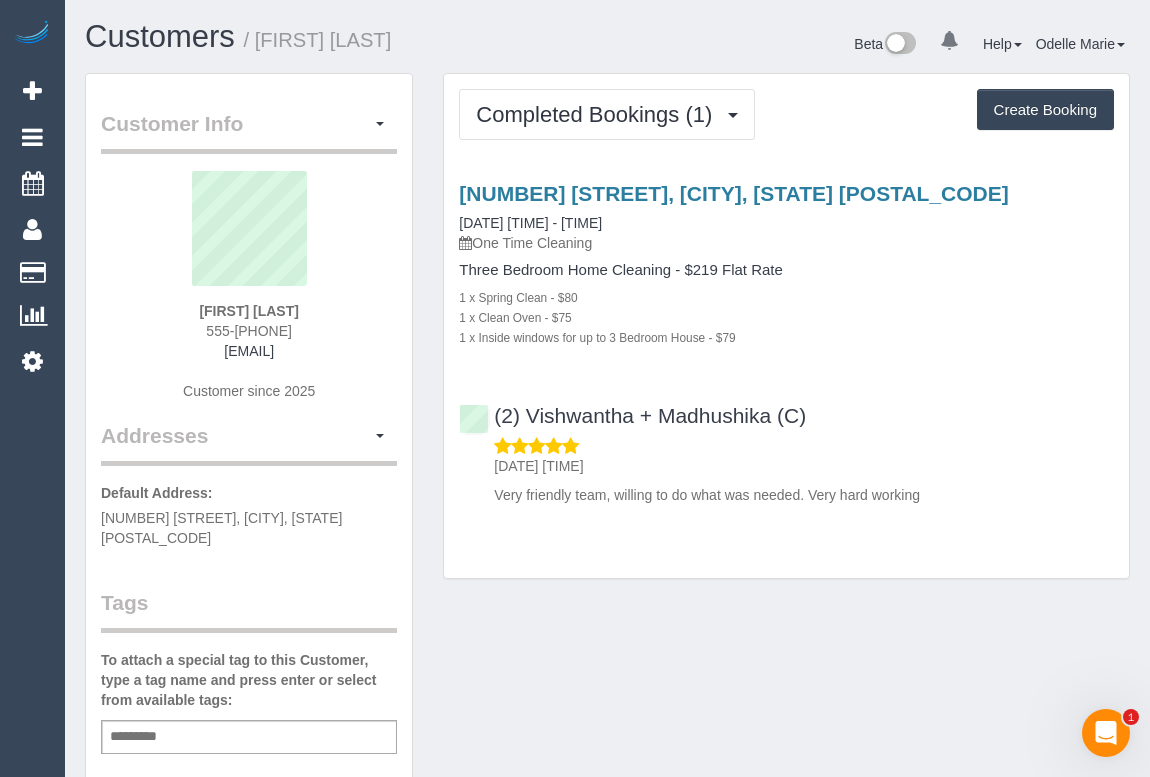 drag, startPoint x: 151, startPoint y: 349, endPoint x: 334, endPoint y: 343, distance: 183.09833 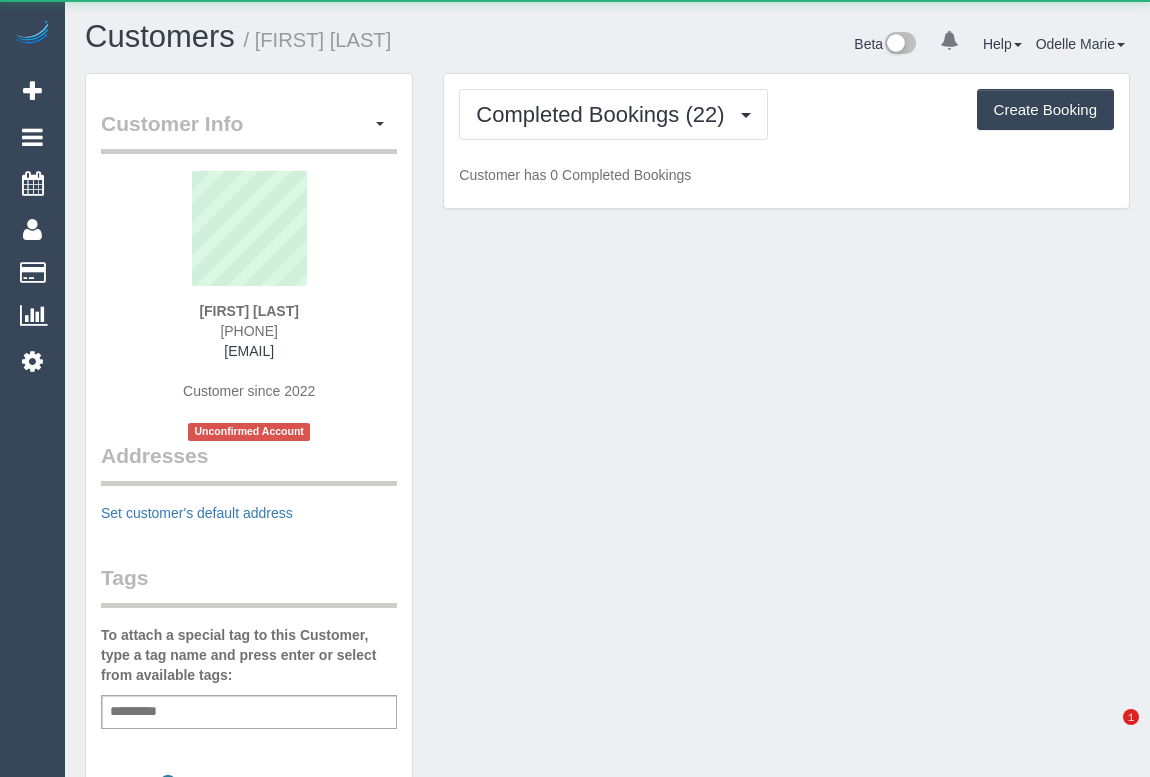 scroll, scrollTop: 0, scrollLeft: 0, axis: both 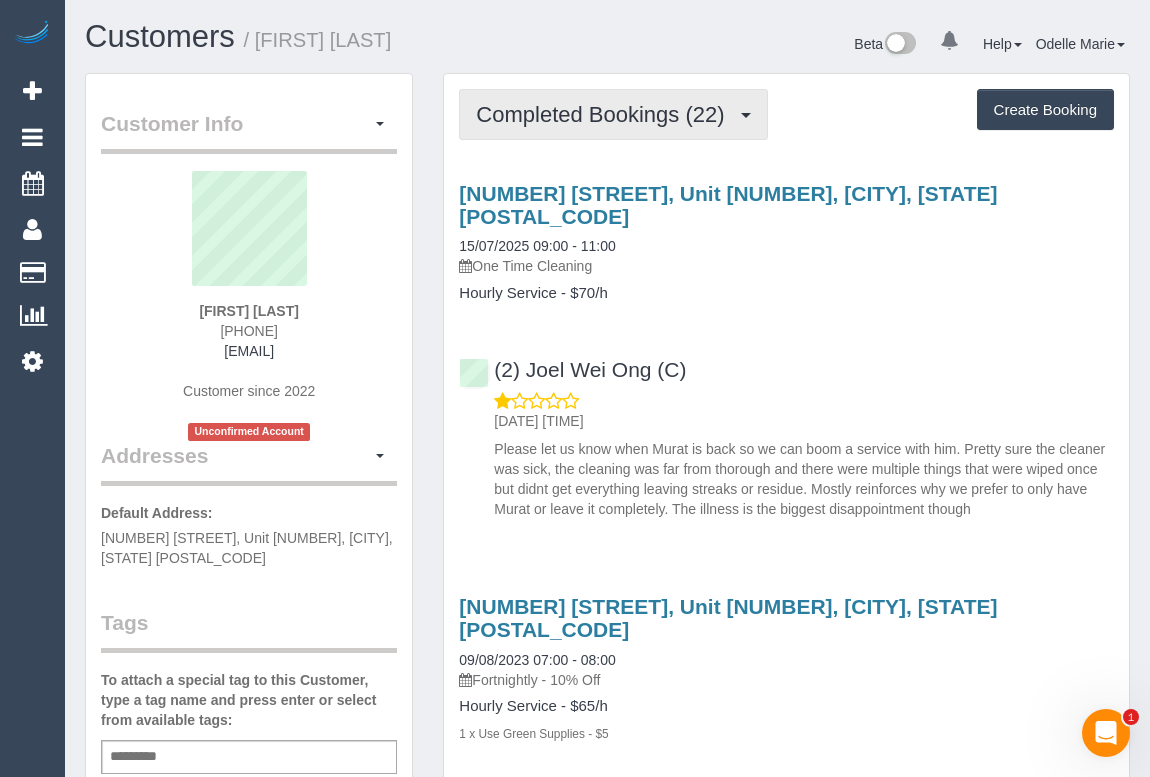 click on "Completed Bookings (22)" at bounding box center (605, 114) 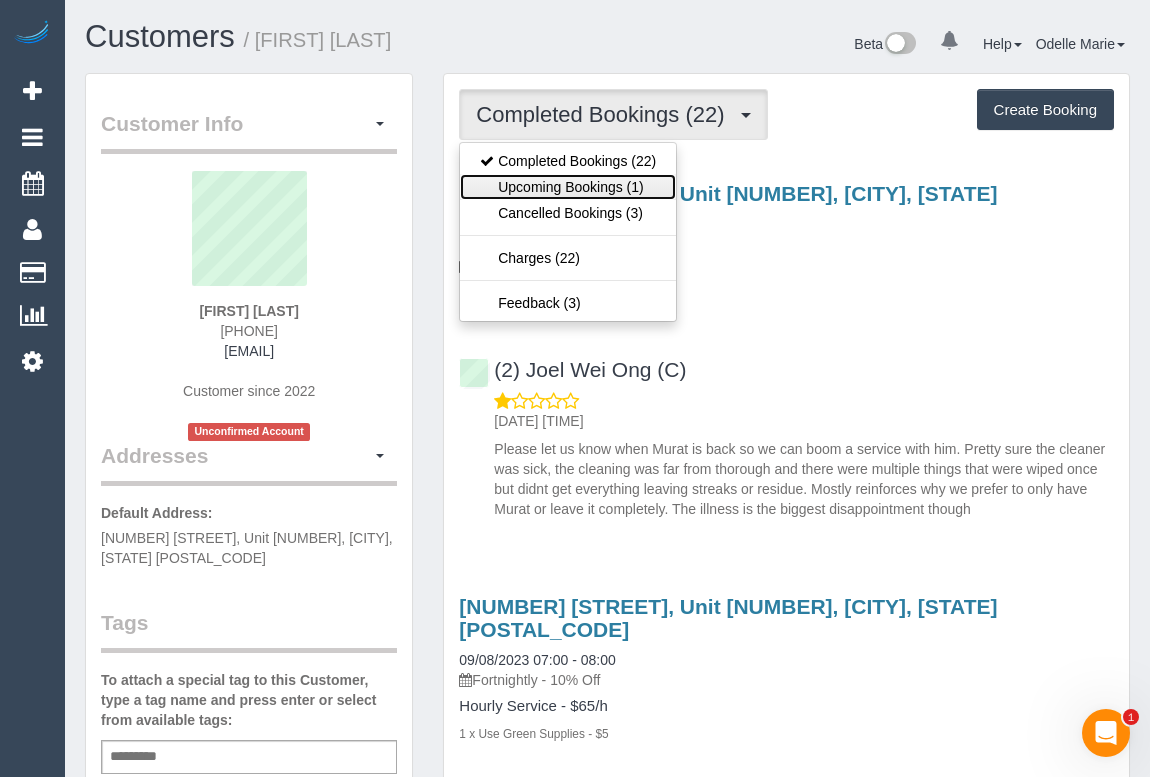 click on "Upcoming Bookings (1)" at bounding box center [568, 187] 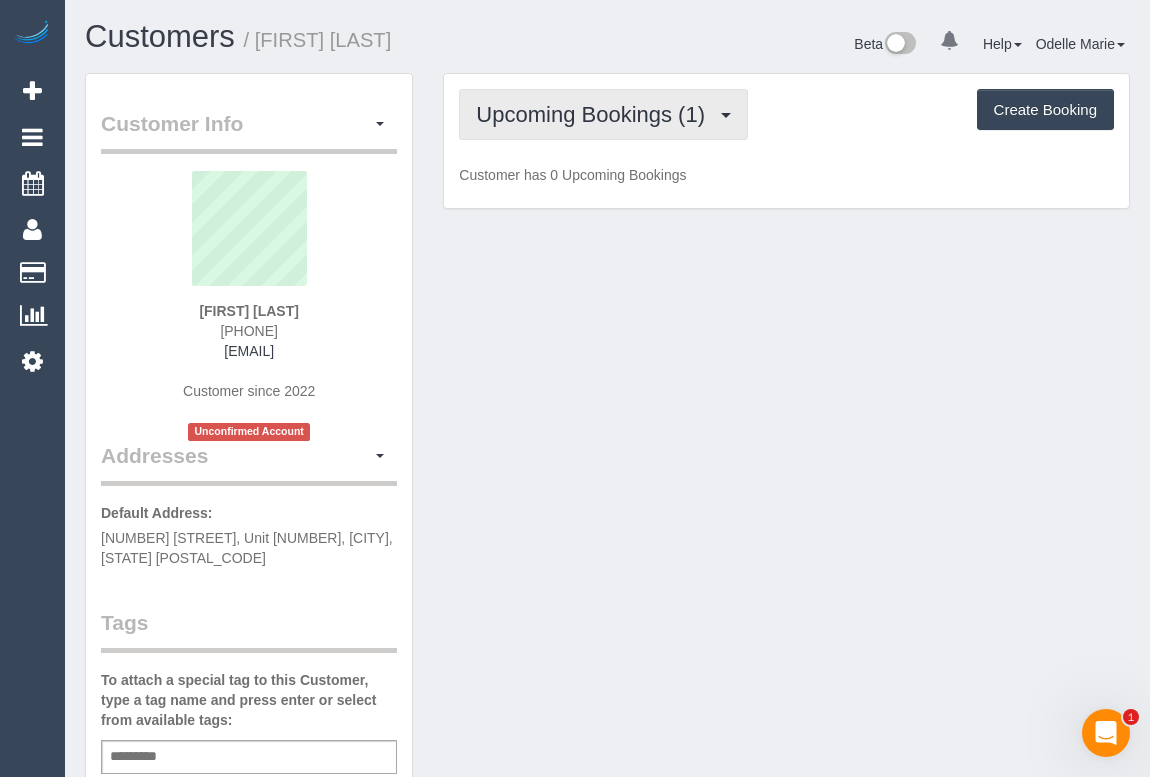 drag, startPoint x: 591, startPoint y: 120, endPoint x: 582, endPoint y: 131, distance: 14.21267 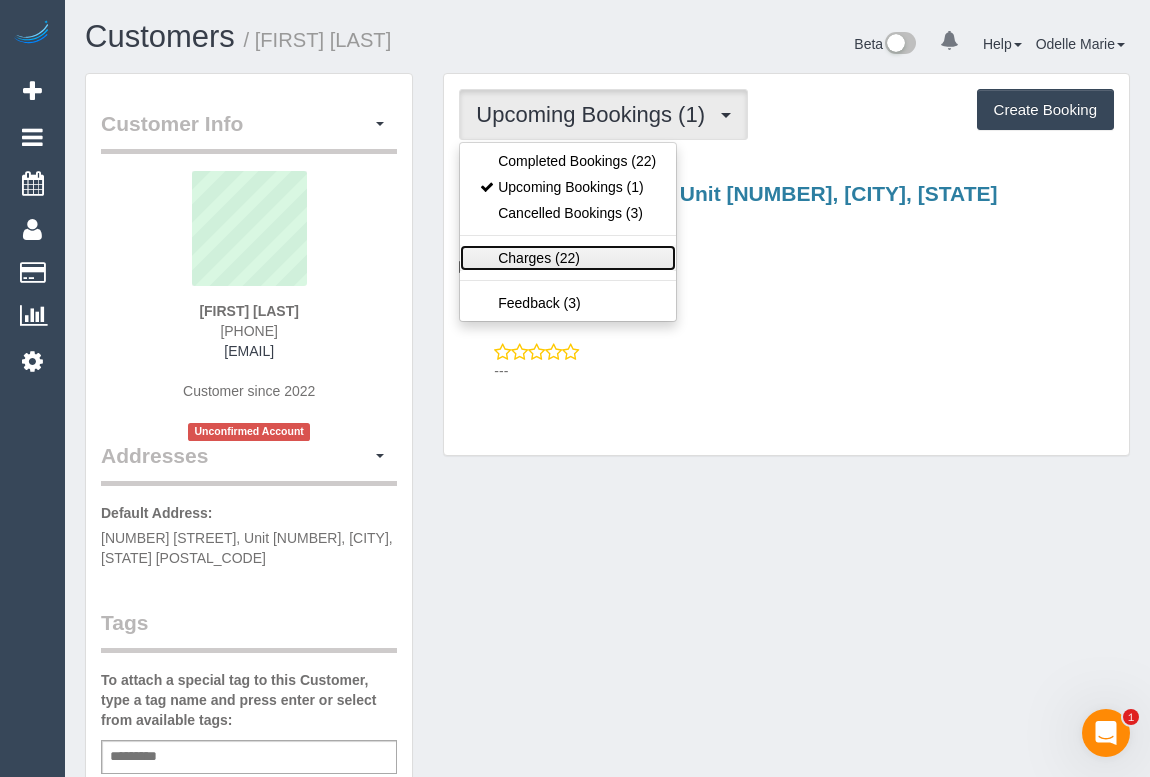 click on "Charges (22)" at bounding box center (568, 258) 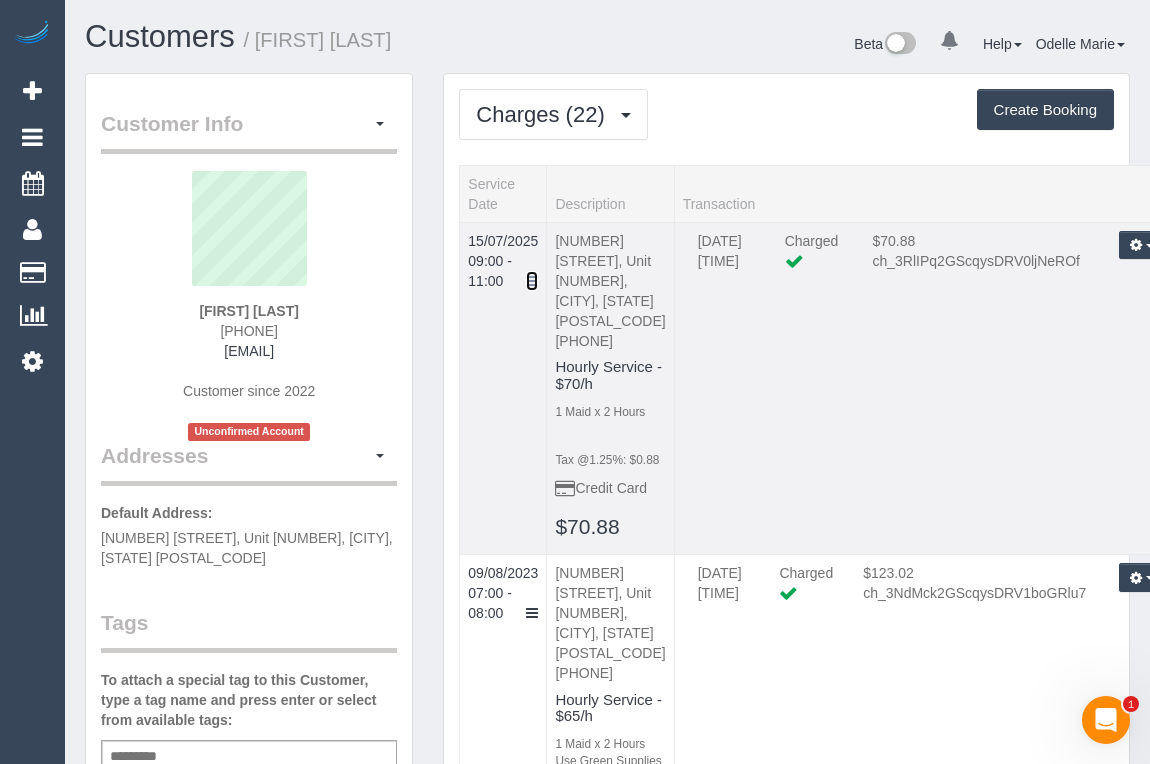 click at bounding box center [532, 281] 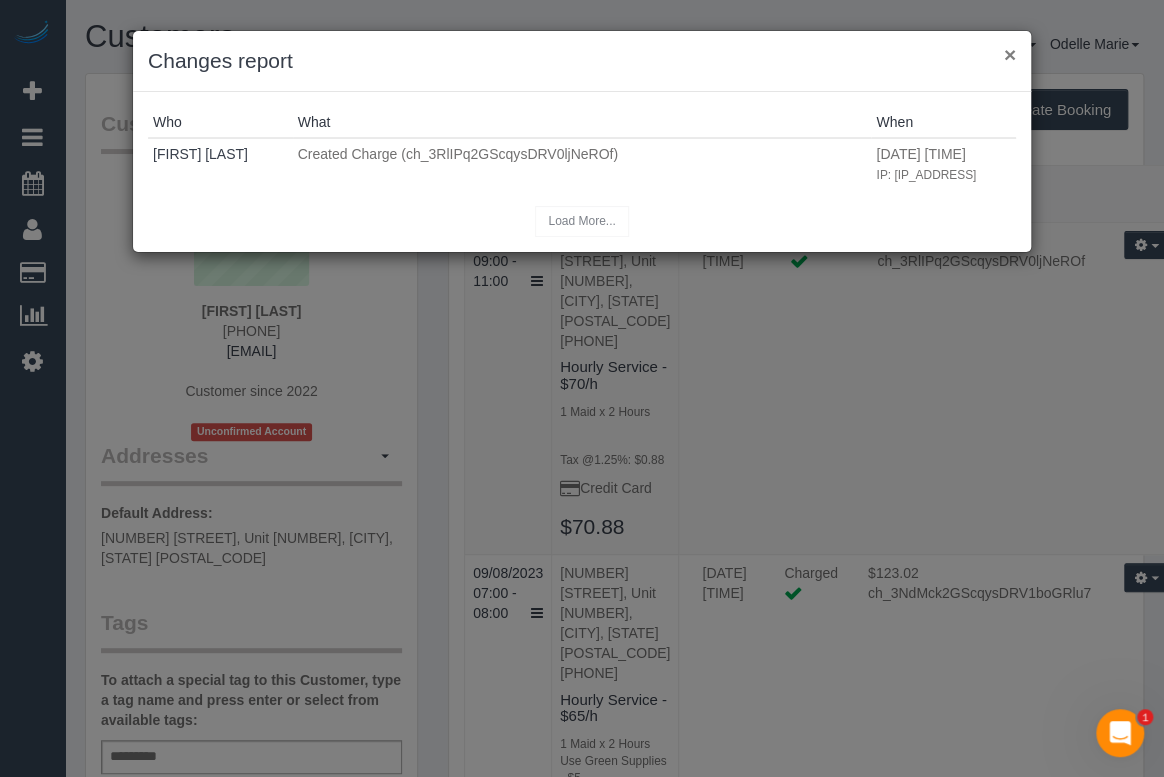click on "×" at bounding box center [1010, 54] 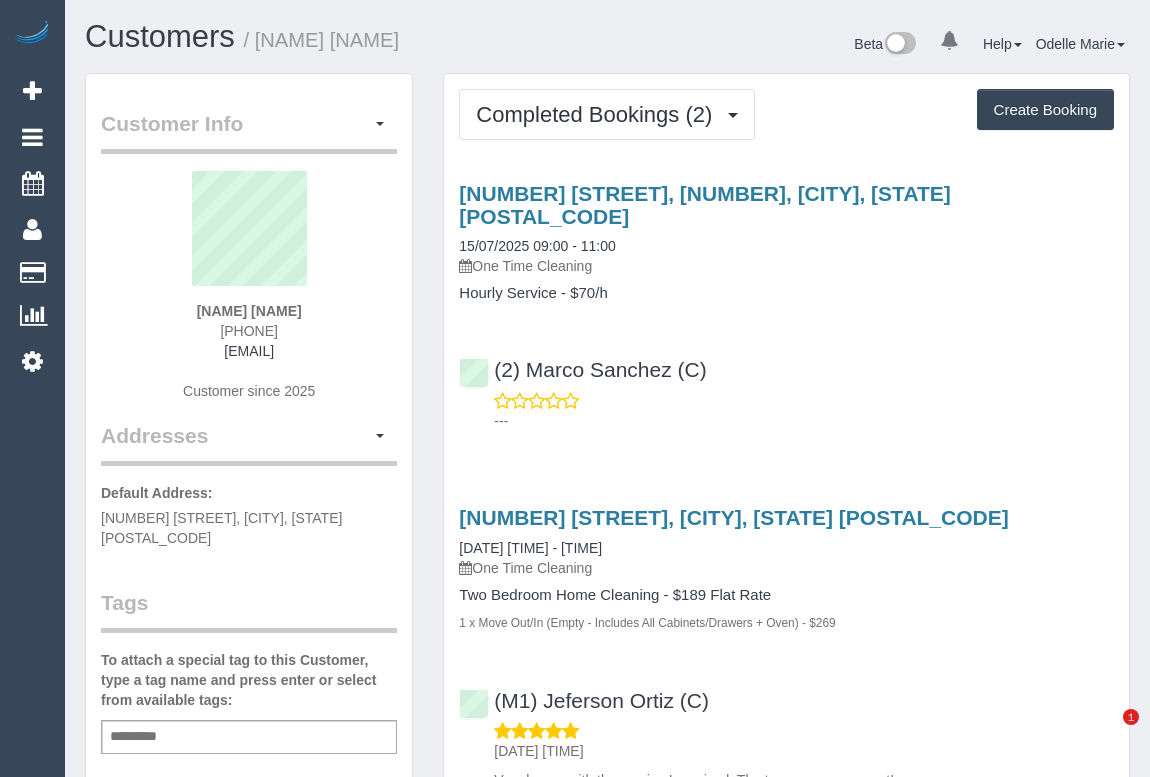 scroll, scrollTop: 0, scrollLeft: 0, axis: both 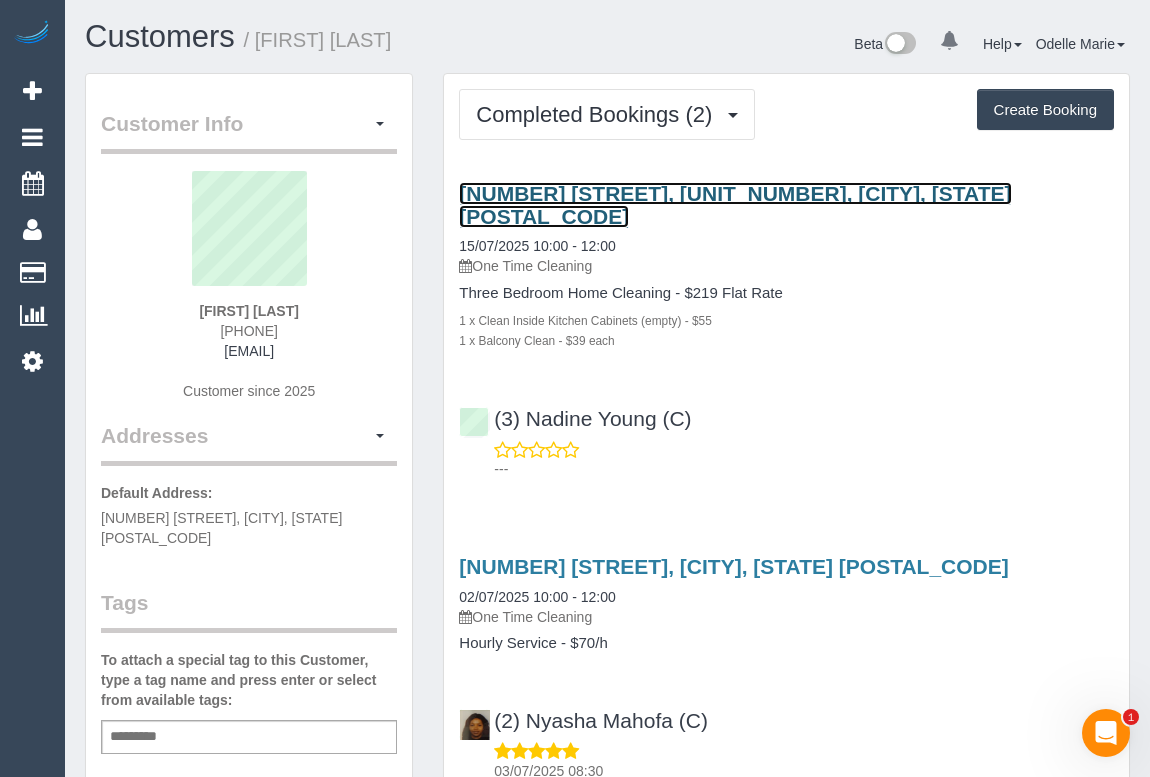 click on "[NUMBER] [STREET], [UNIT_NUMBER], [CITY], [STATE] [POSTAL_CODE]" at bounding box center (735, 205) 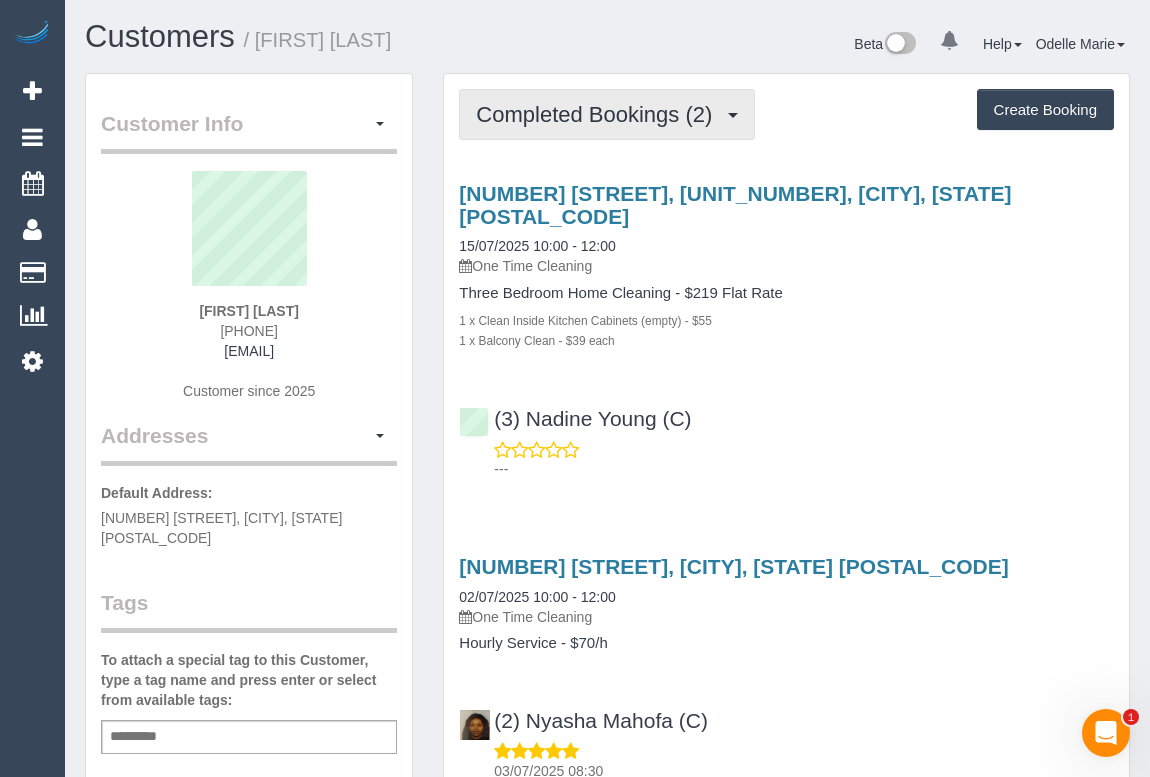 click on "Completed Bookings (2)" at bounding box center [599, 114] 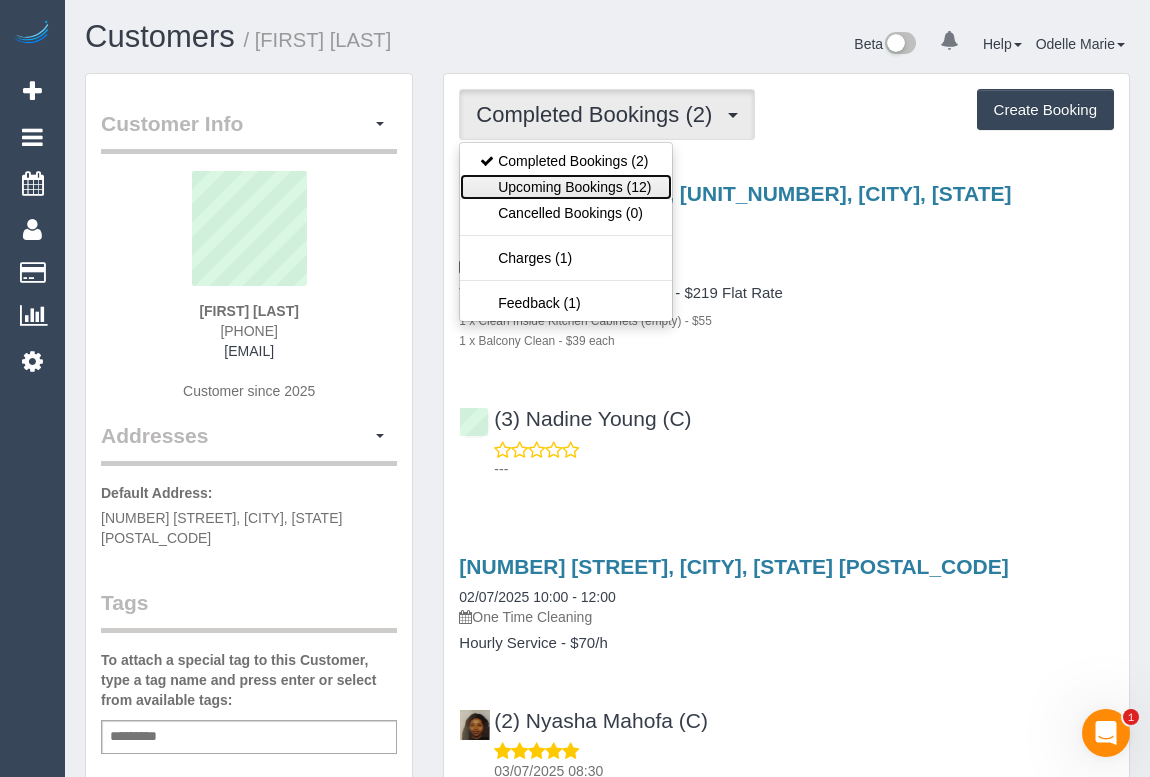 click on "Upcoming Bookings (12)" at bounding box center [565, 187] 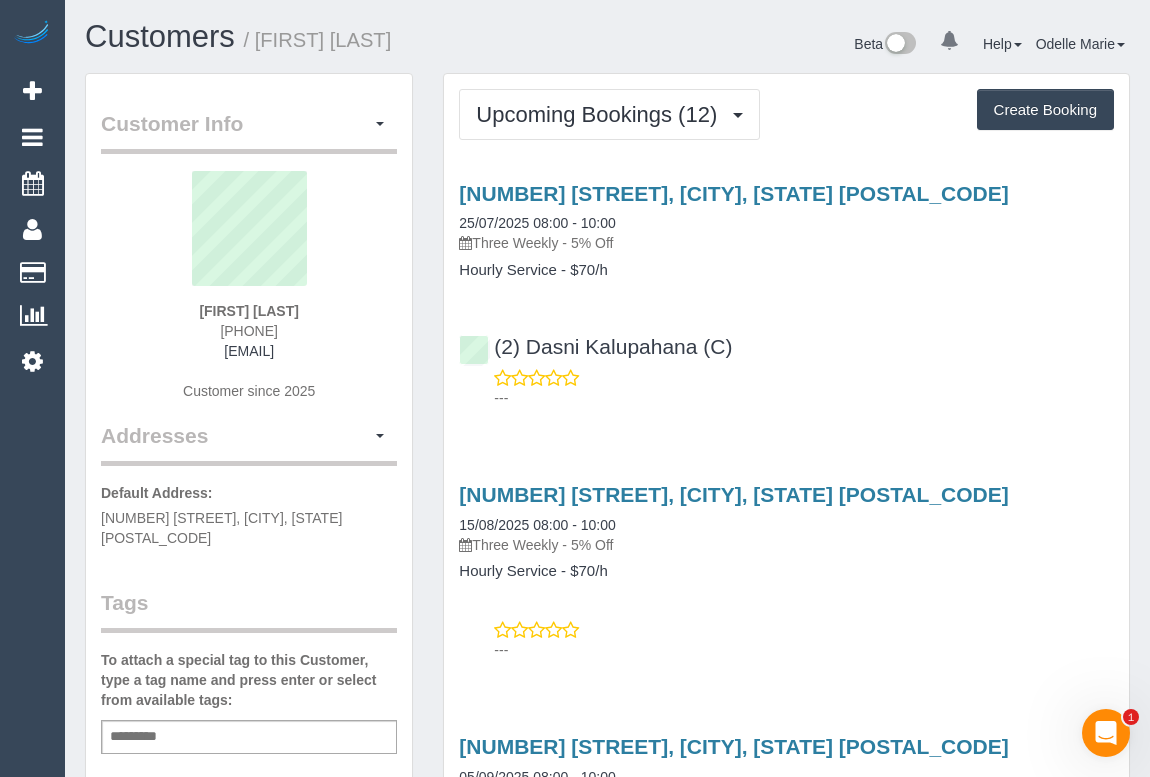 click on "[NUMBER] [STREET], [CITY], [STATE] [POSTAL_CODE]
25/07/2025 08:00 - 10:00
Three Weekly - 5% Off
Hourly Service - $70/h
(2) [FIRST] [LAST] (C)
---" at bounding box center [786, 291] 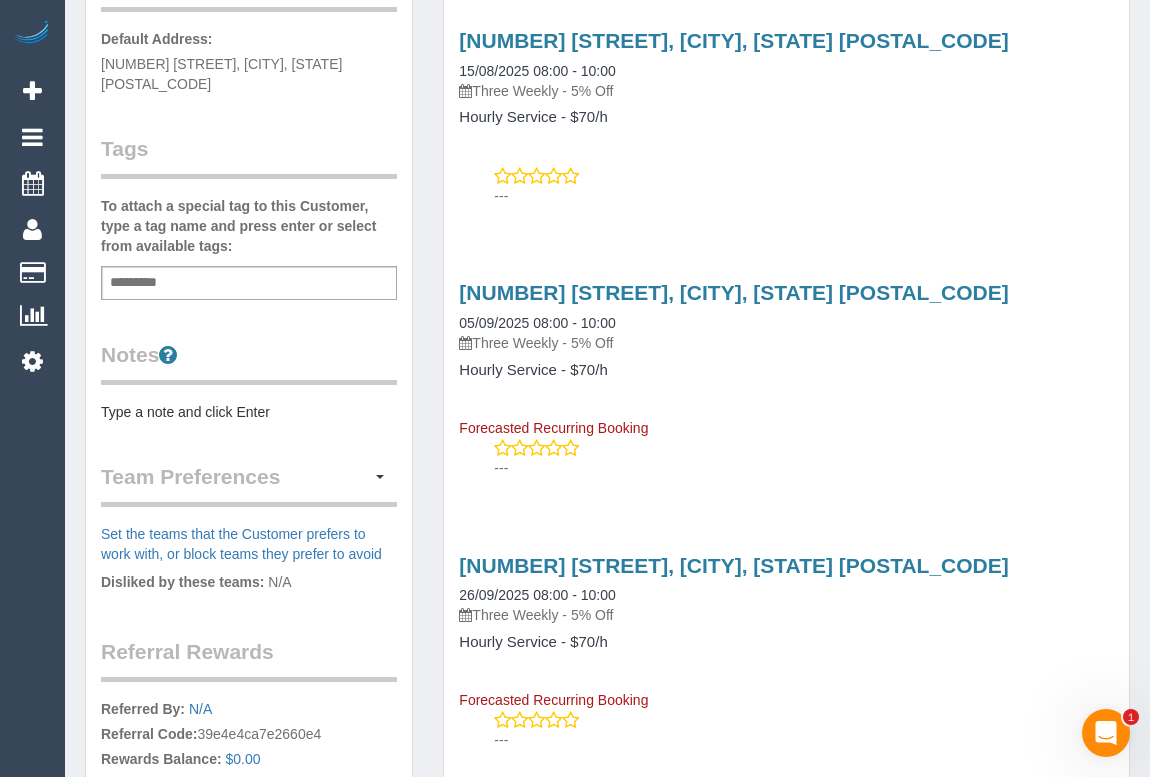 scroll, scrollTop: 0, scrollLeft: 0, axis: both 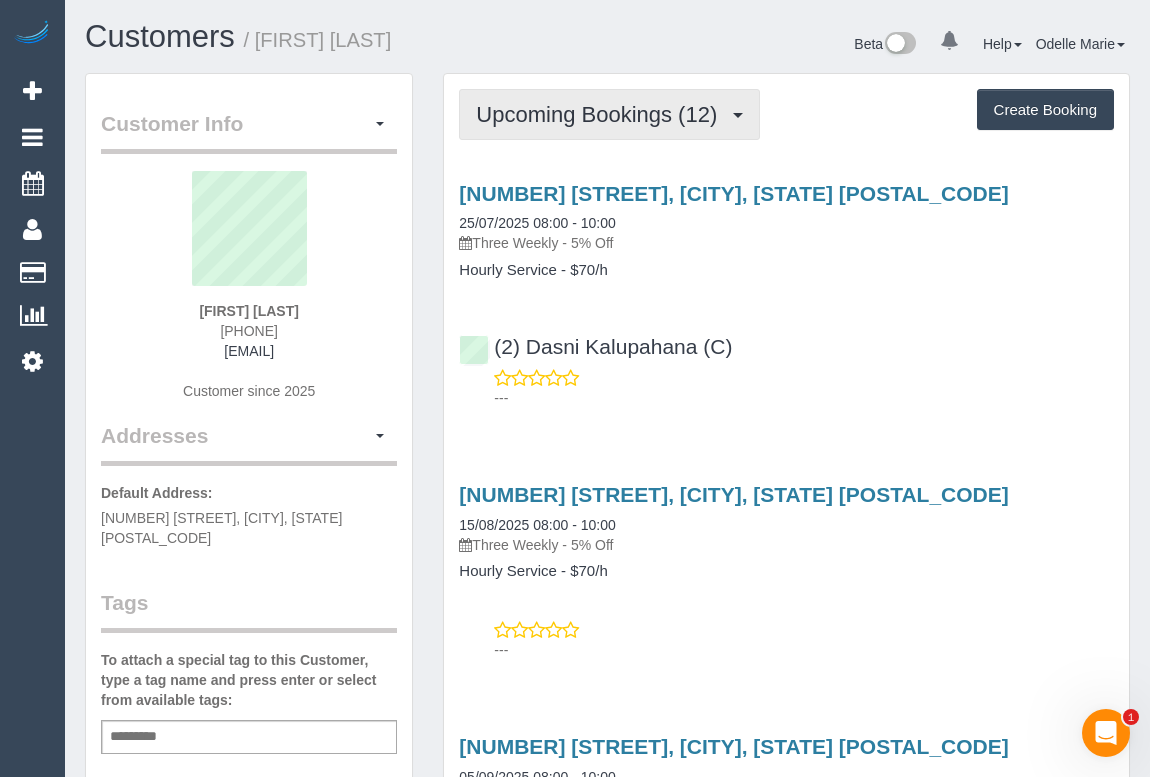 click on "Upcoming Bookings (12)" at bounding box center [601, 114] 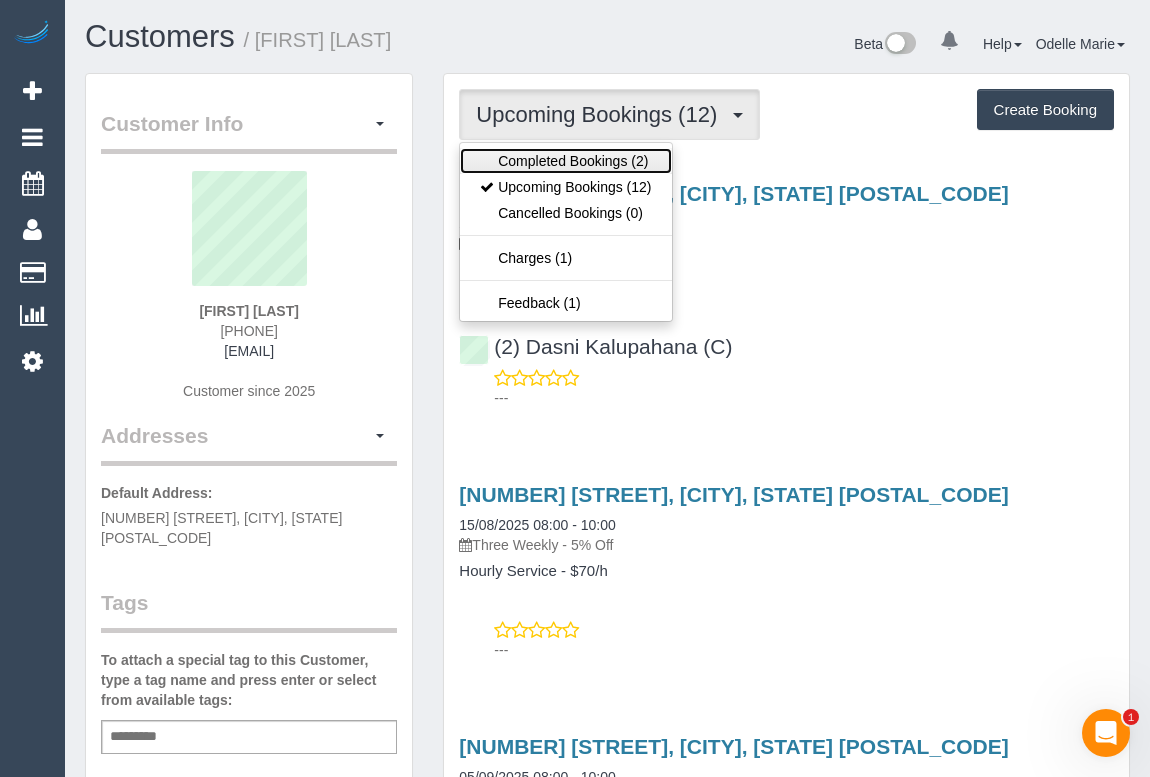 click on "Completed Bookings (2)" at bounding box center [565, 161] 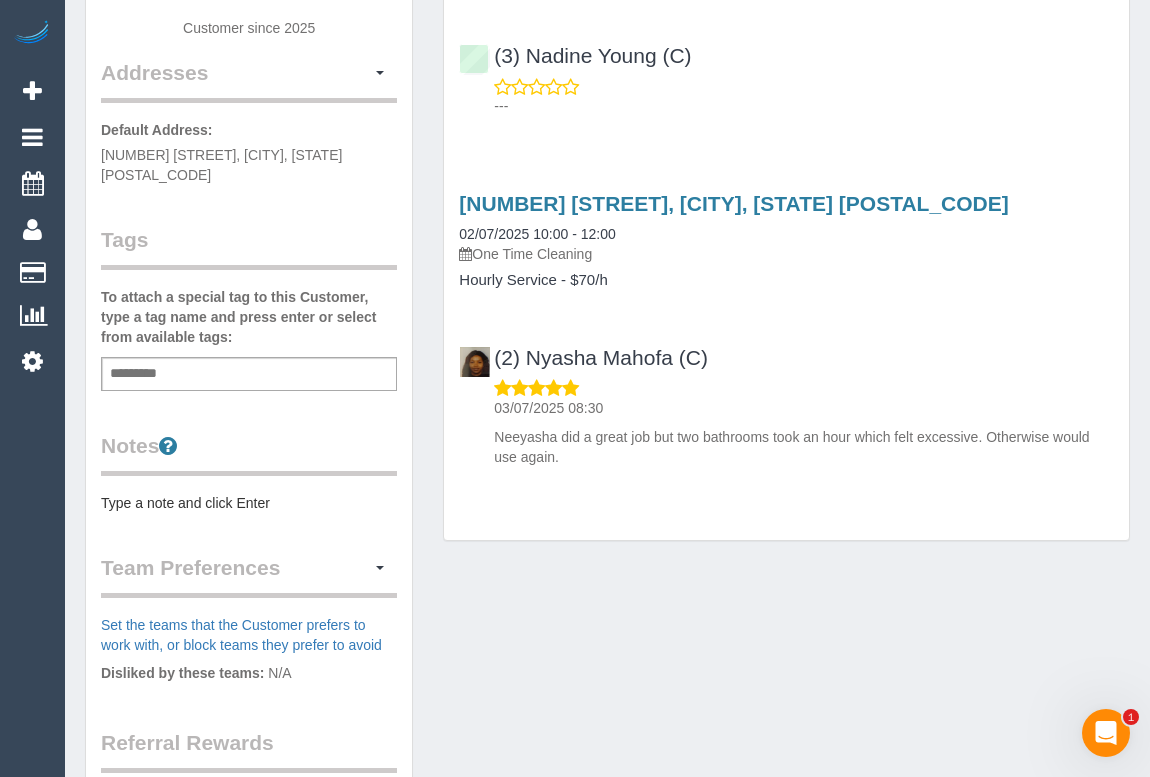 scroll, scrollTop: 0, scrollLeft: 0, axis: both 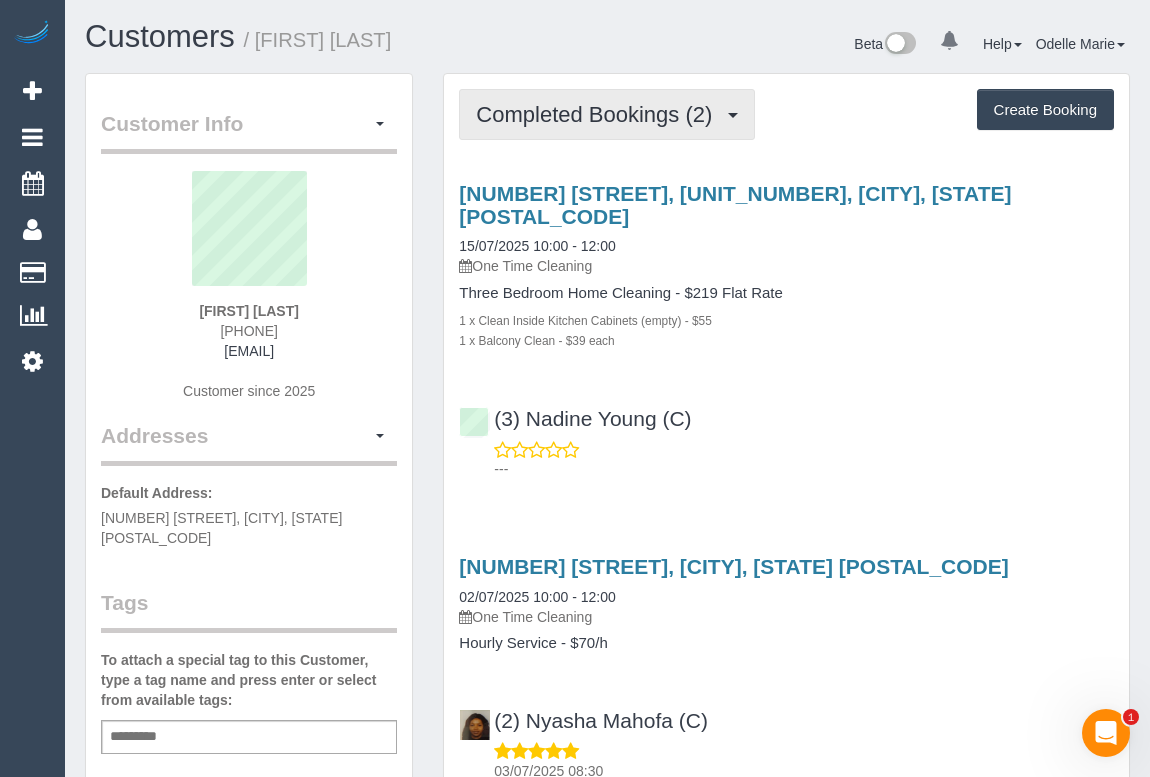 click on "Completed Bookings (2)" at bounding box center (599, 114) 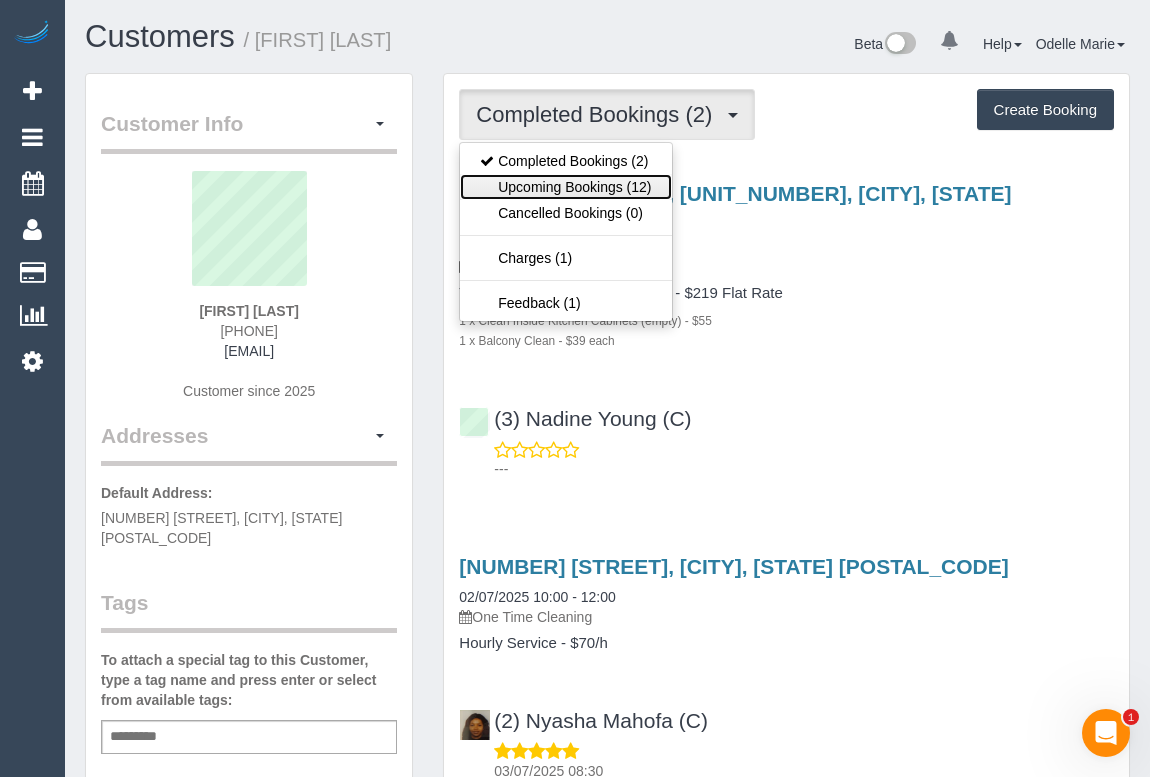 click on "Upcoming Bookings (12)" at bounding box center (565, 187) 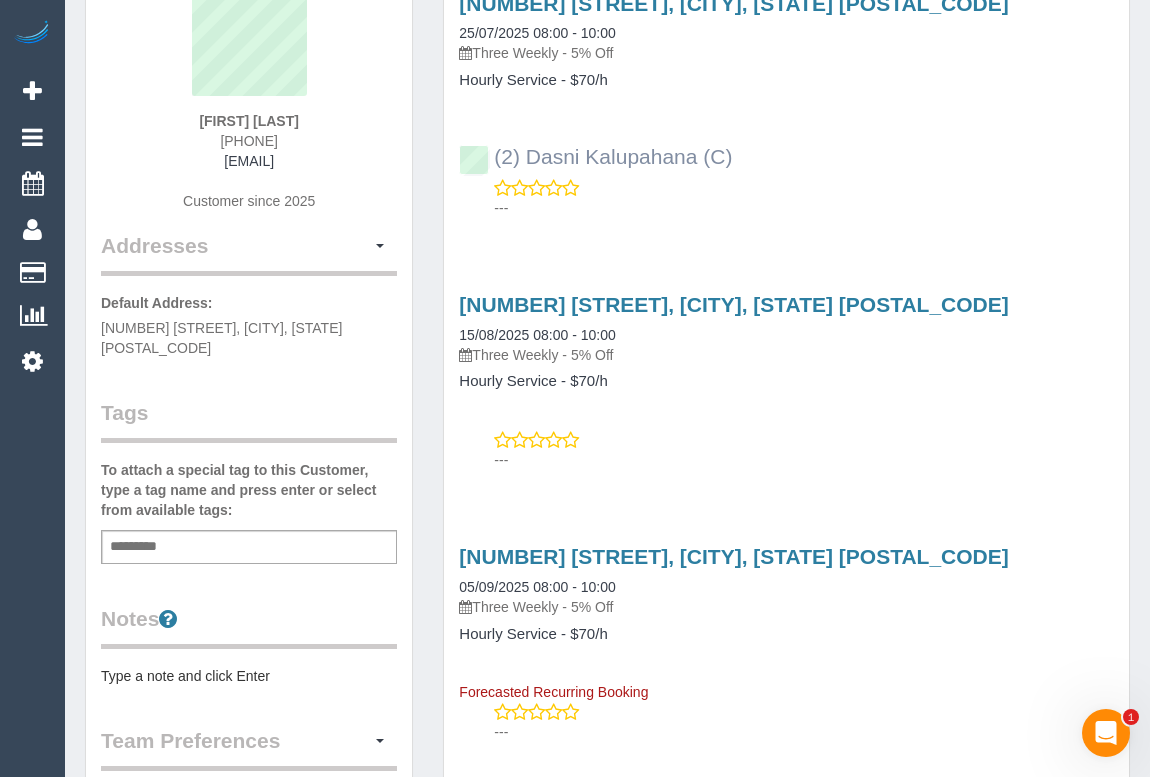 scroll, scrollTop: 90, scrollLeft: 0, axis: vertical 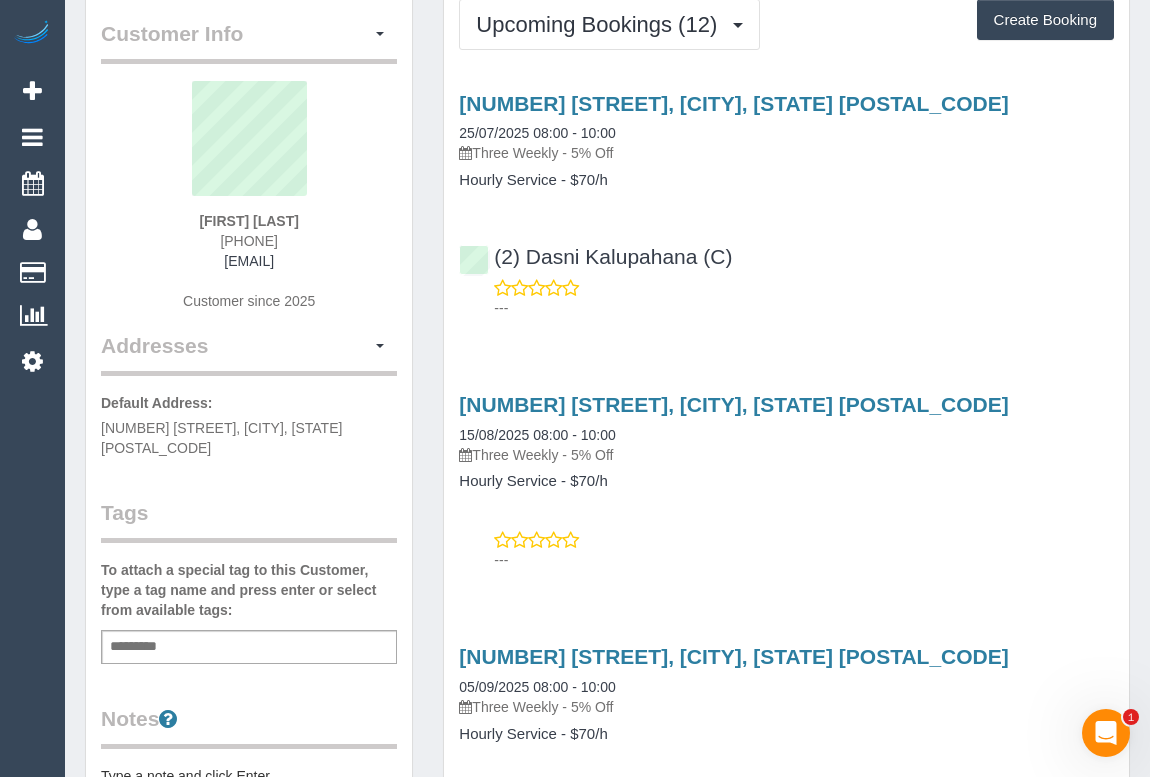 click on "---" at bounding box center (804, 308) 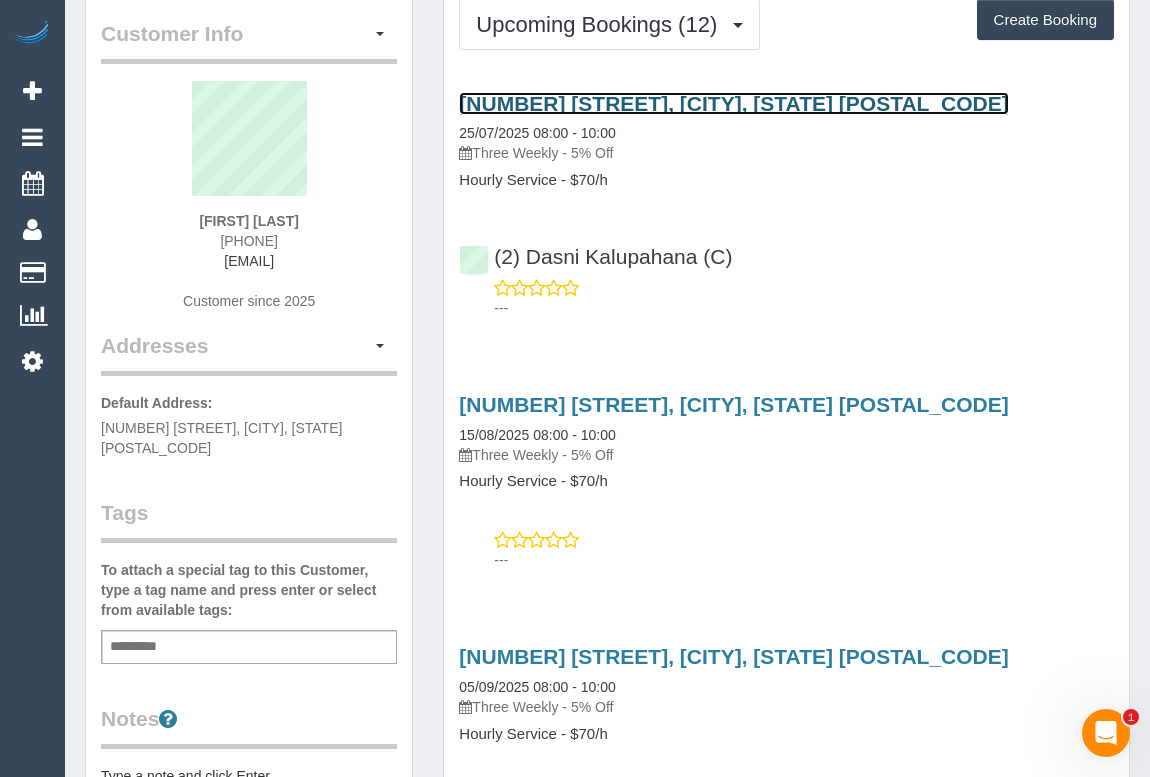 click on "156 Wattle Valley Rd, Camberweel, VIC 3124" at bounding box center [733, 103] 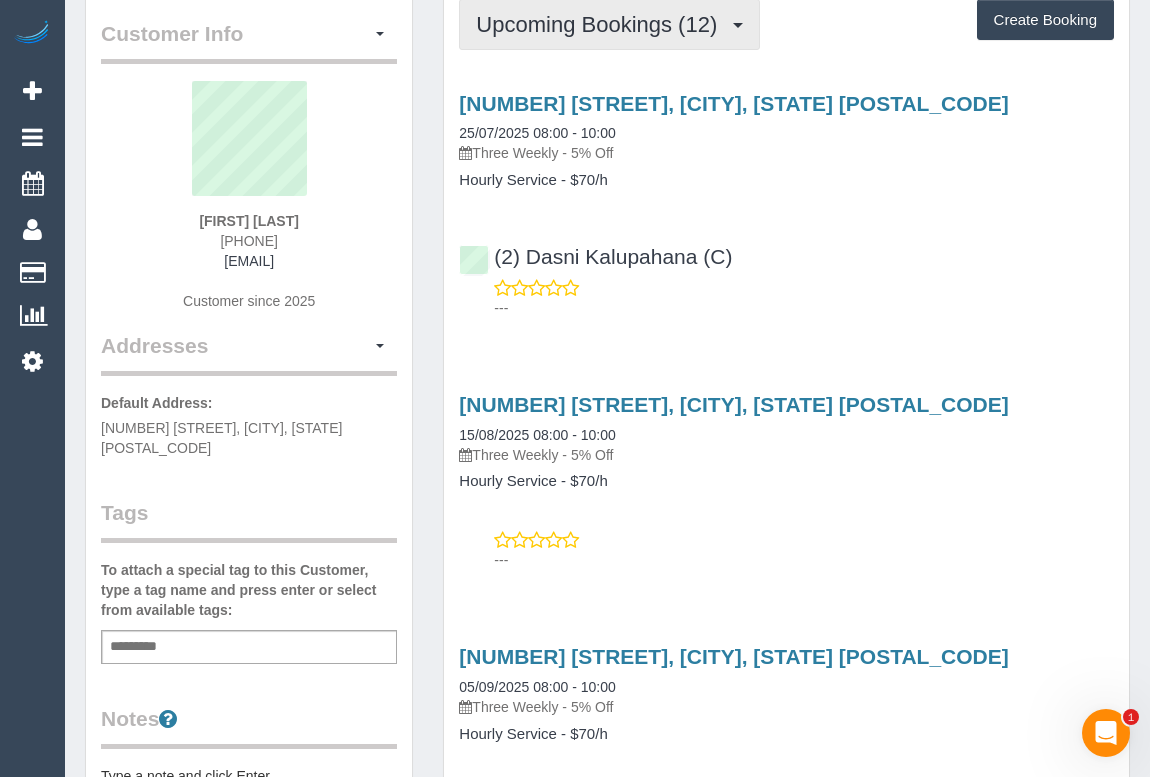 click on "Upcoming Bookings (12)" at bounding box center (601, 24) 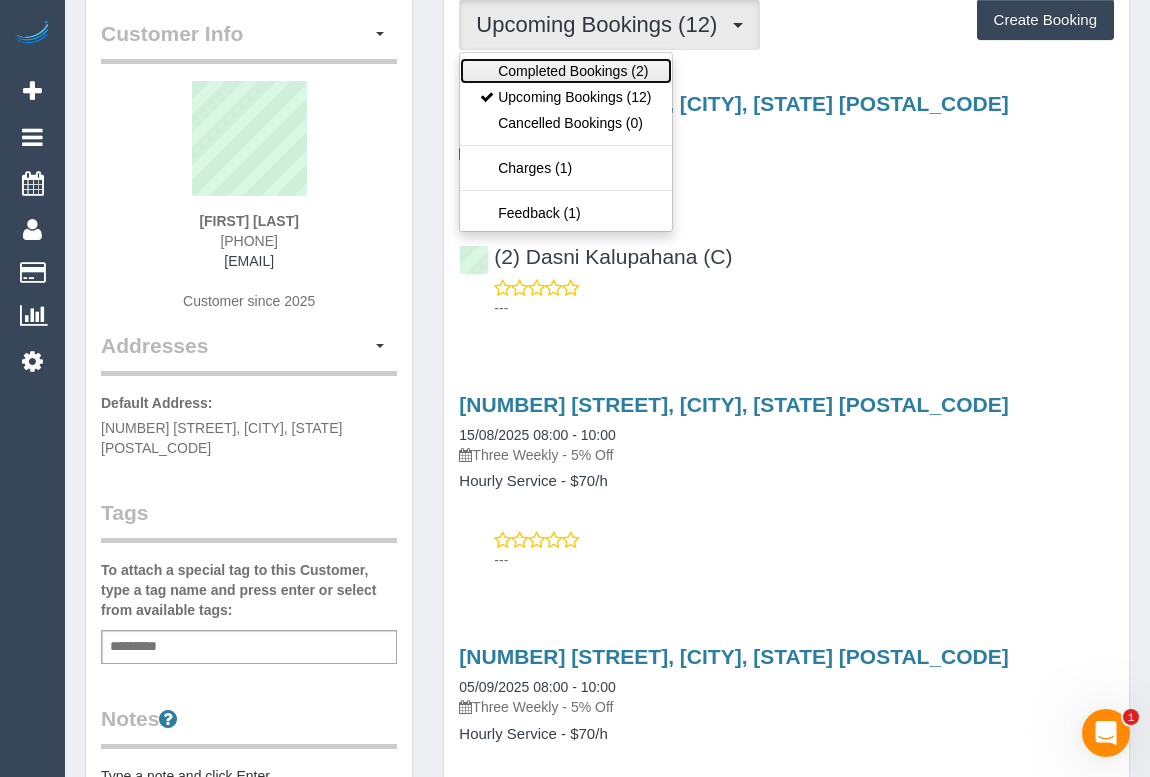 click on "Completed Bookings (2)" at bounding box center (565, 71) 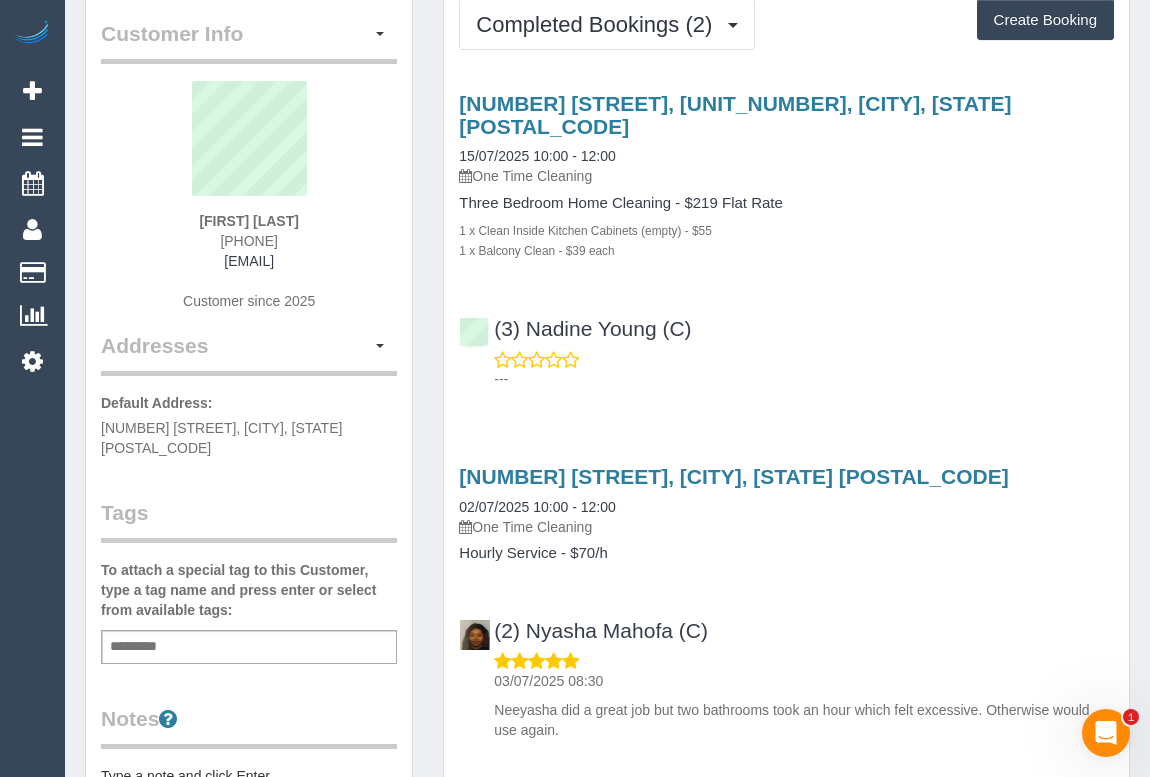 drag, startPoint x: 737, startPoint y: 601, endPoint x: 489, endPoint y: 602, distance: 248.00201 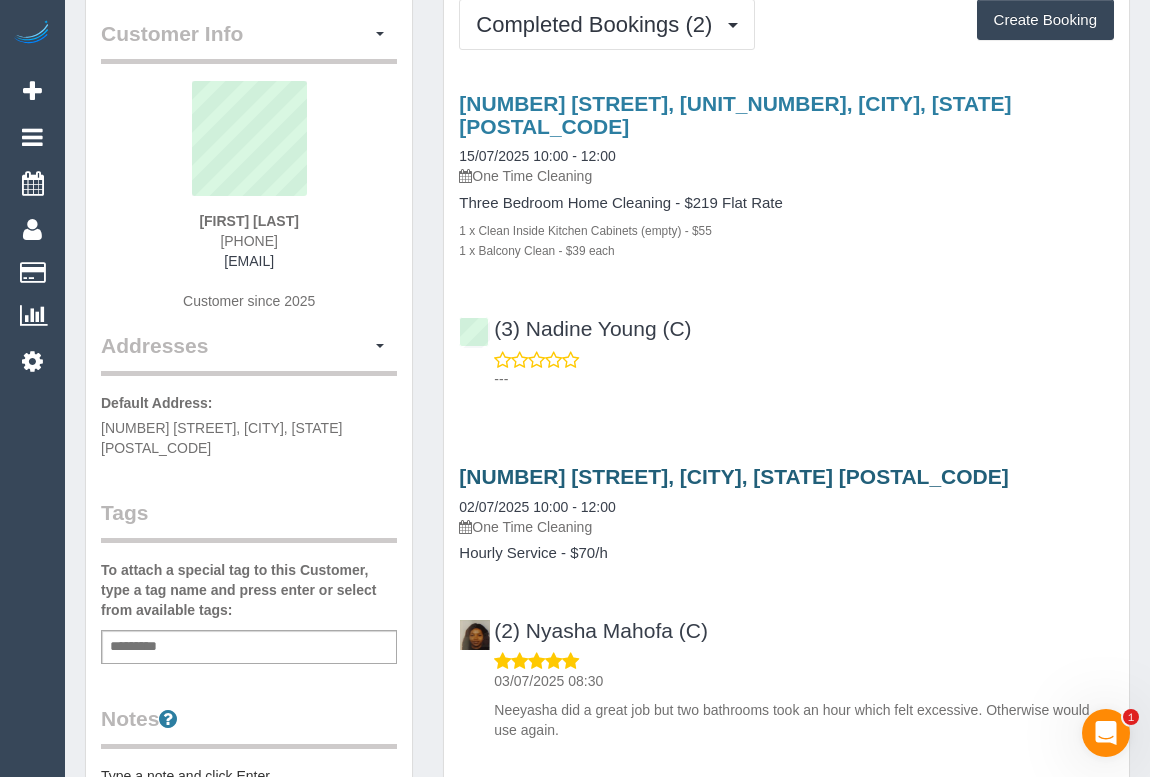 copy on "(2) Nyasha Mahofa (C)" 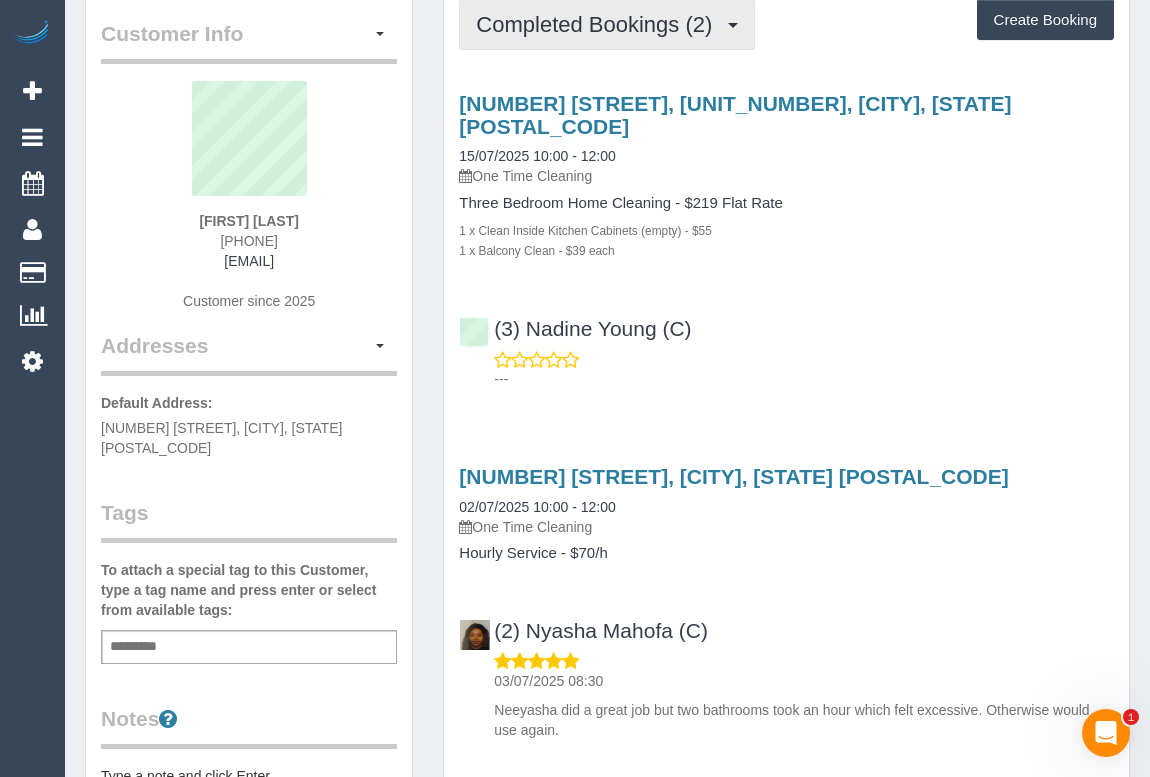 click on "Completed Bookings (2)" at bounding box center (599, 24) 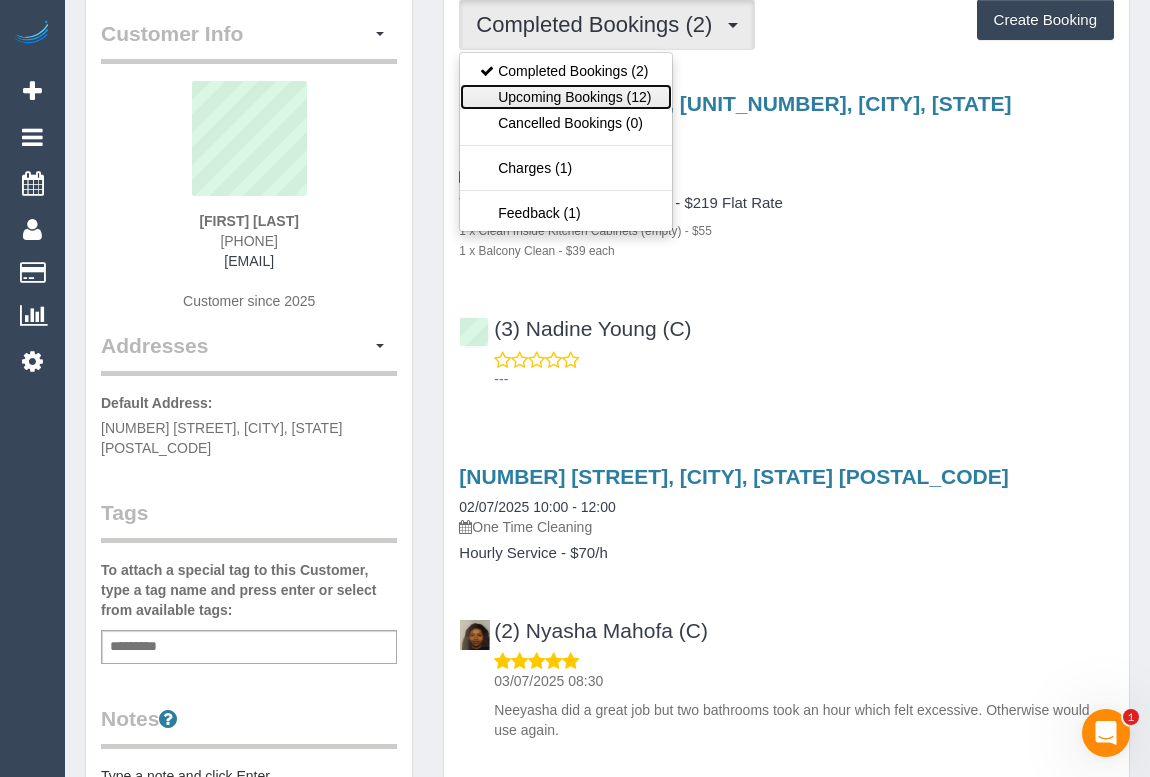 click on "Upcoming Bookings (12)" at bounding box center (565, 97) 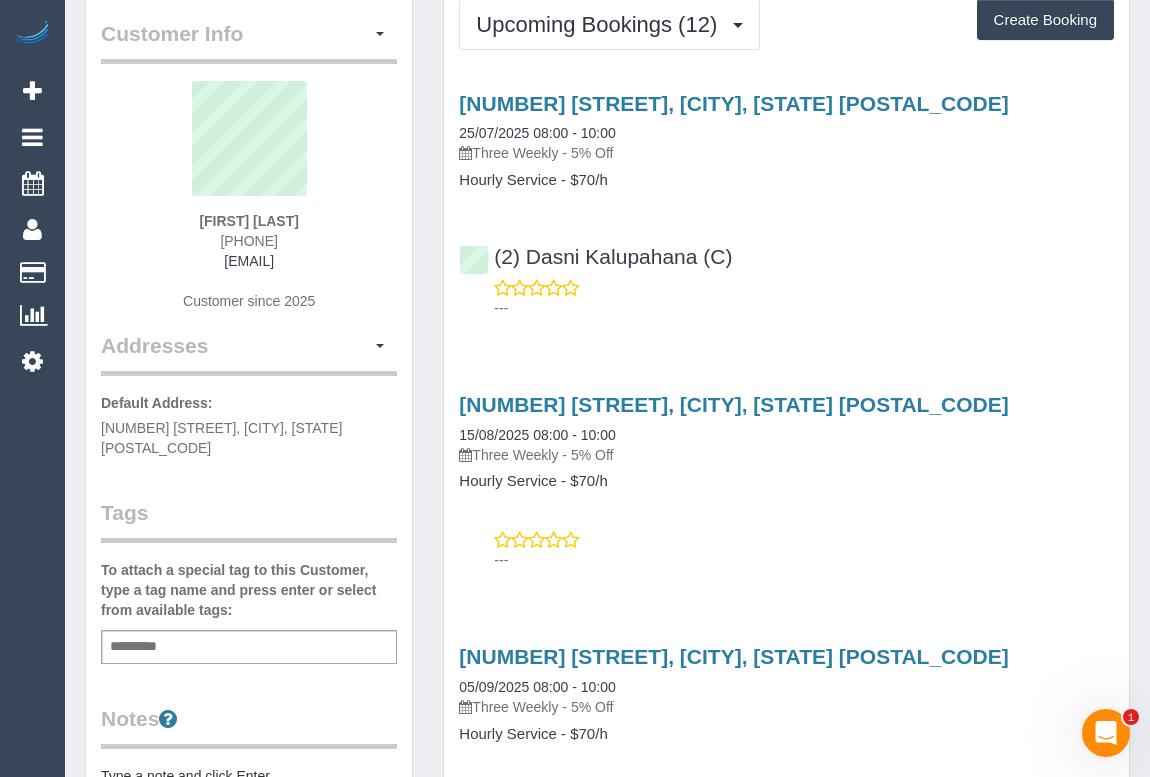 scroll, scrollTop: 0, scrollLeft: 0, axis: both 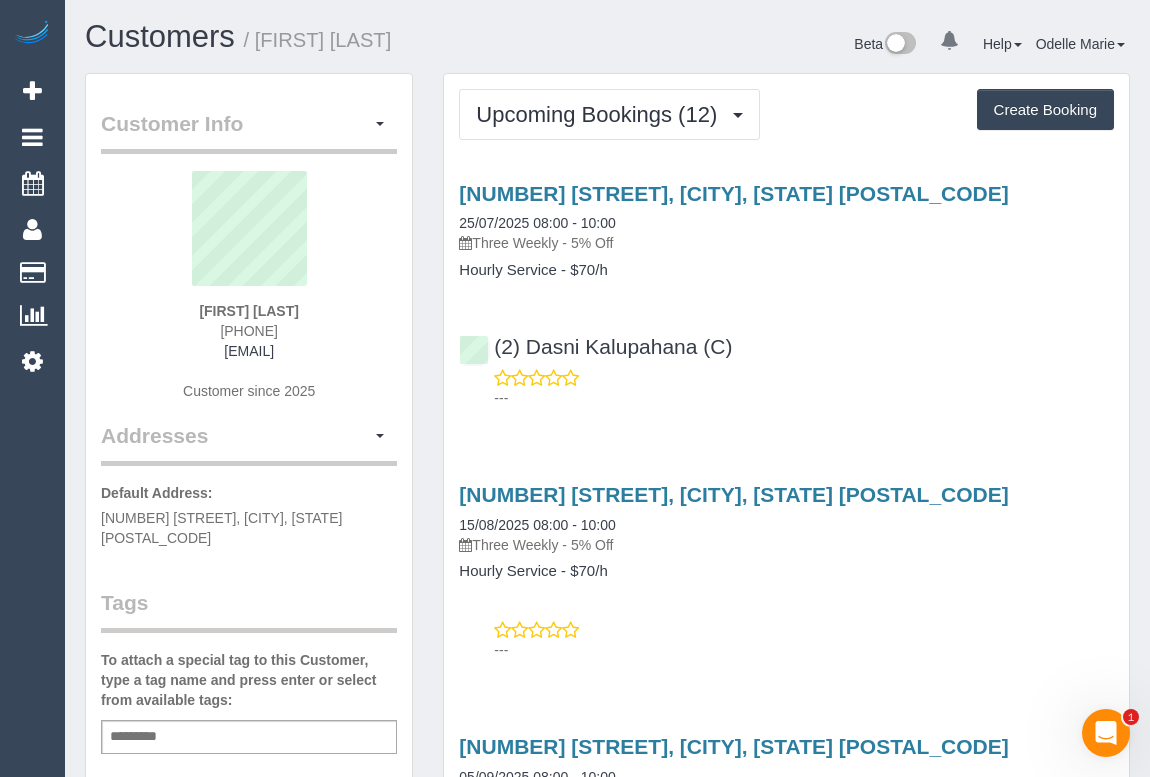 click on "(2) Dasni Kalupahana (C)
---" at bounding box center (786, 363) 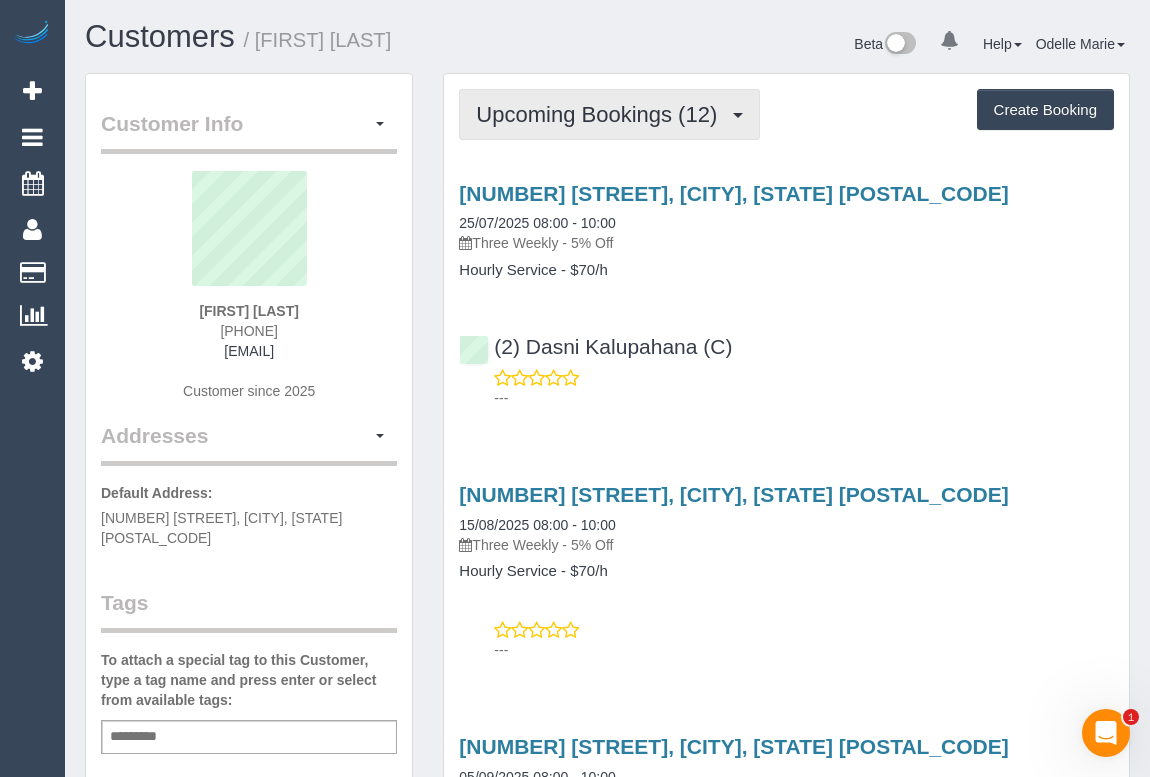 click on "Upcoming Bookings (12)" at bounding box center [601, 114] 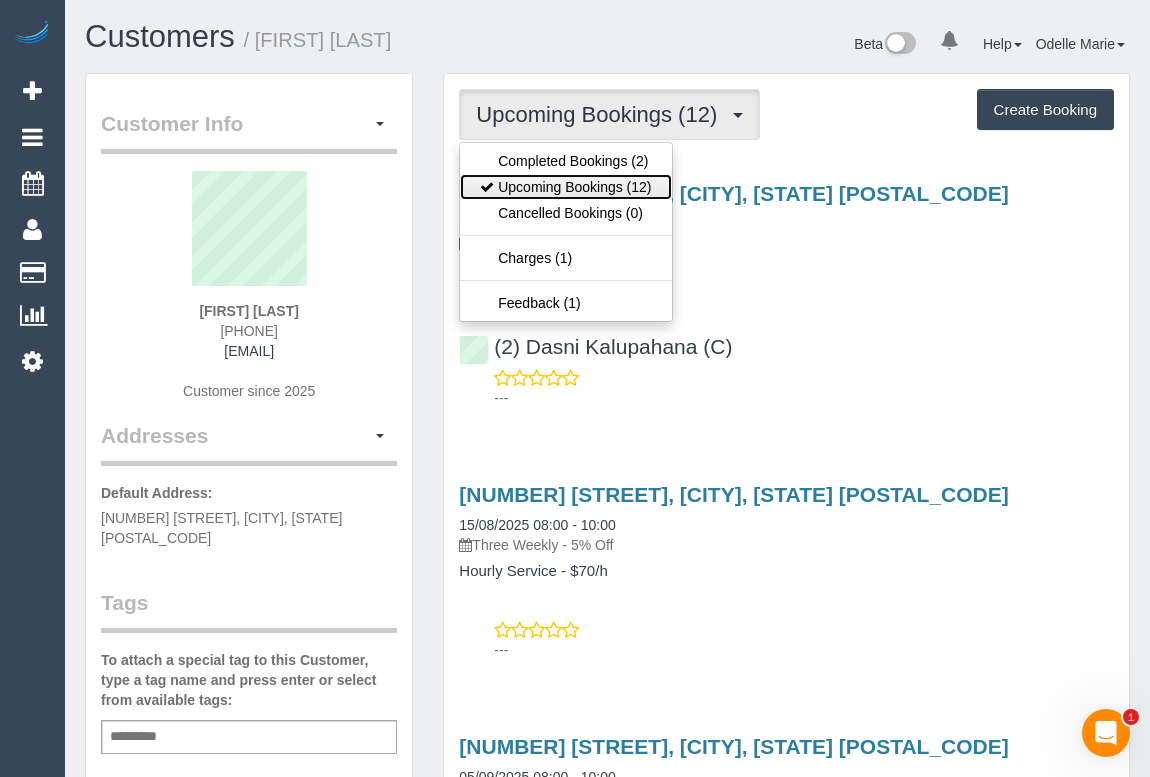 click on "Upcoming Bookings (12)" at bounding box center [565, 187] 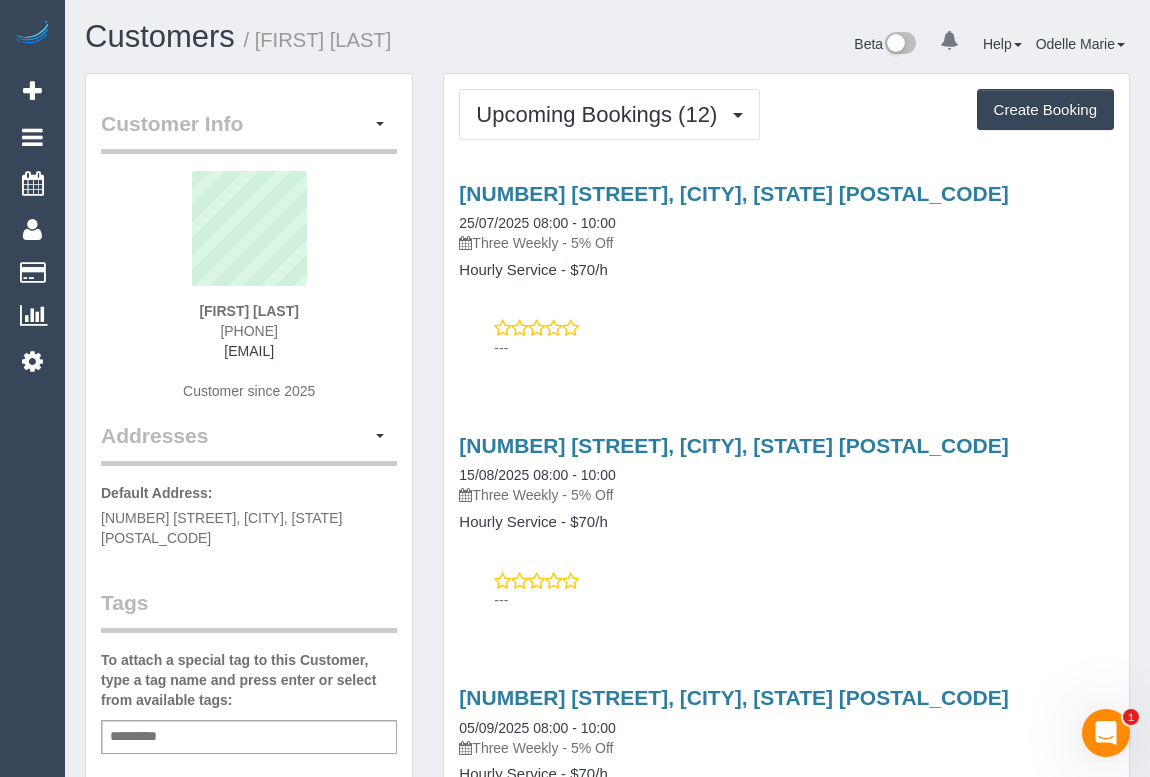 click on "---" at bounding box center [786, 338] 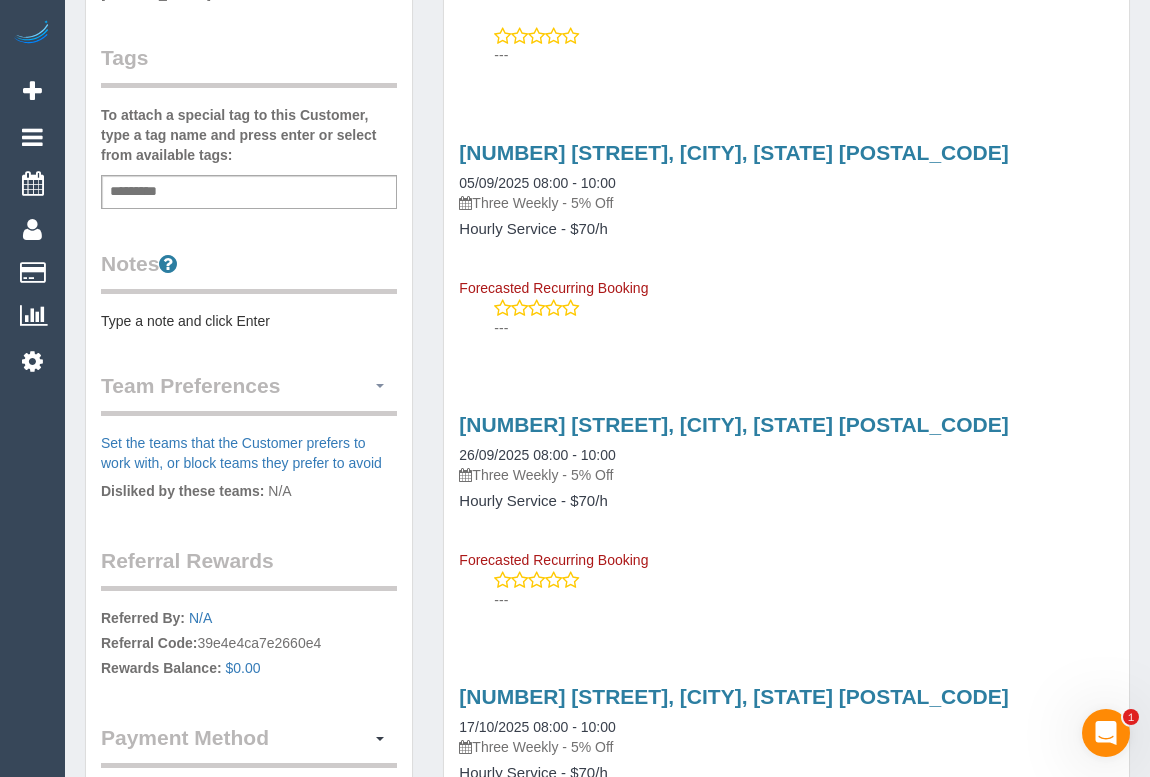 click at bounding box center (380, 386) 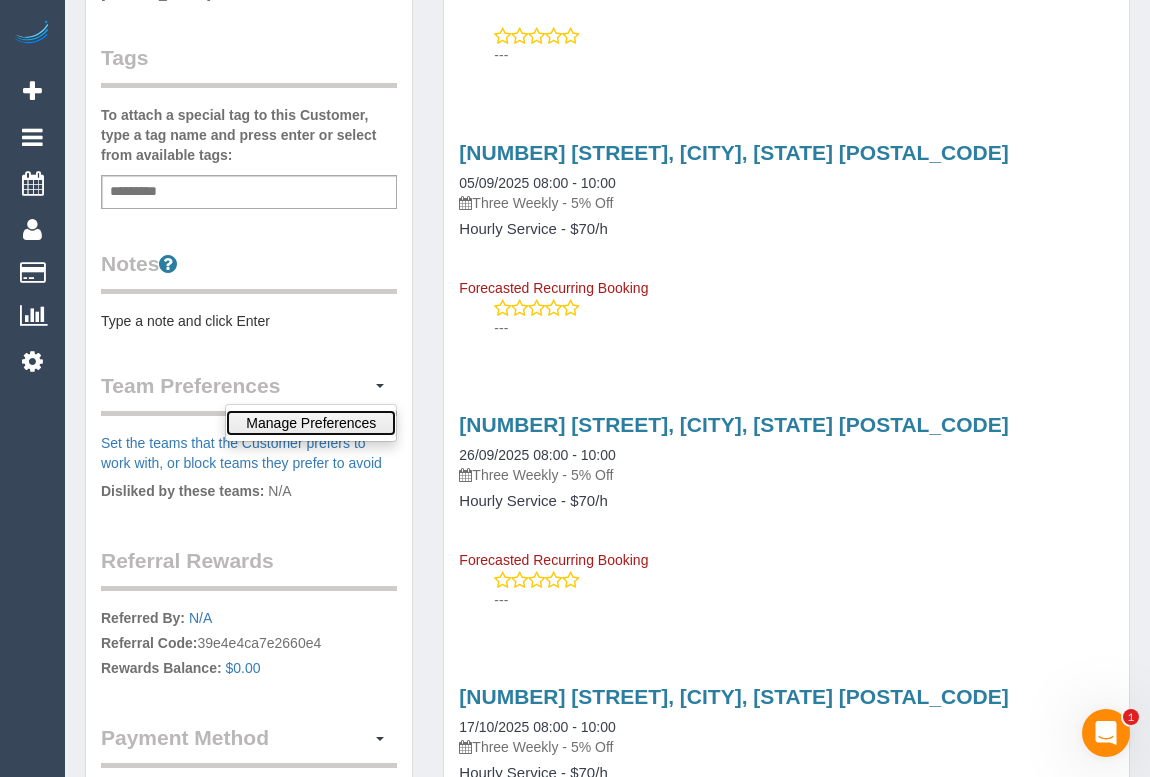 click on "Manage Preferences" at bounding box center (311, 423) 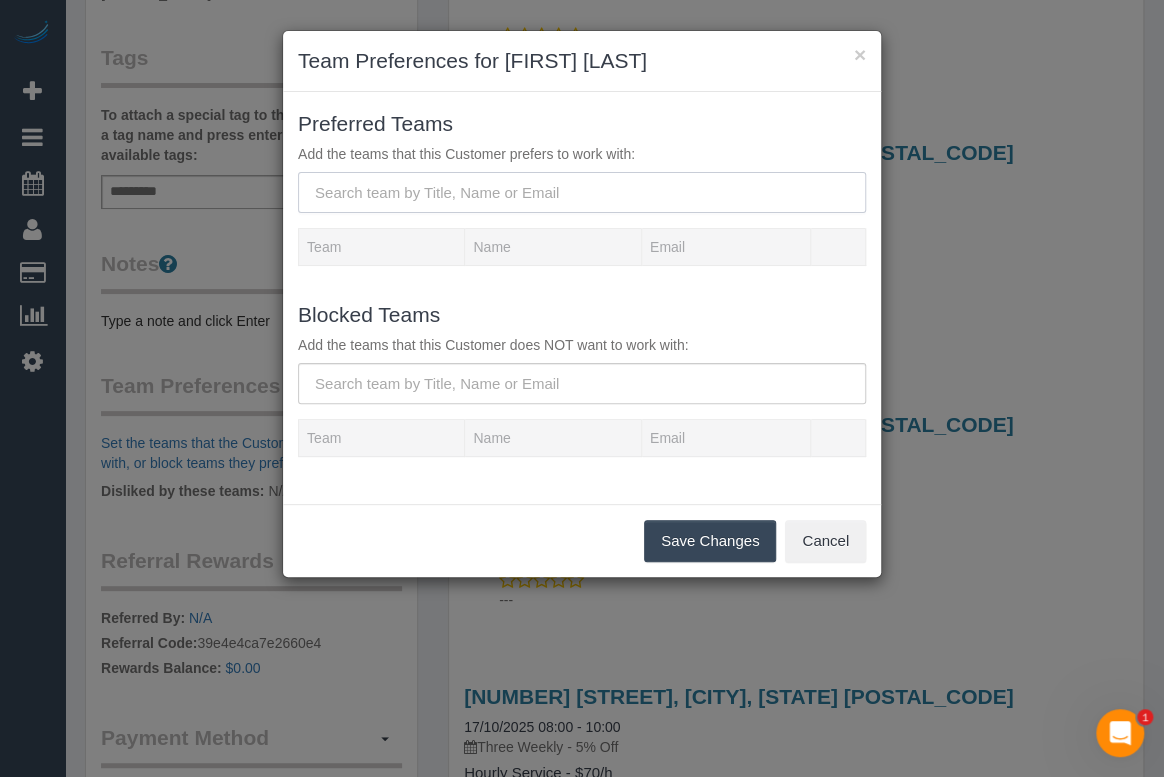 click at bounding box center [582, 192] 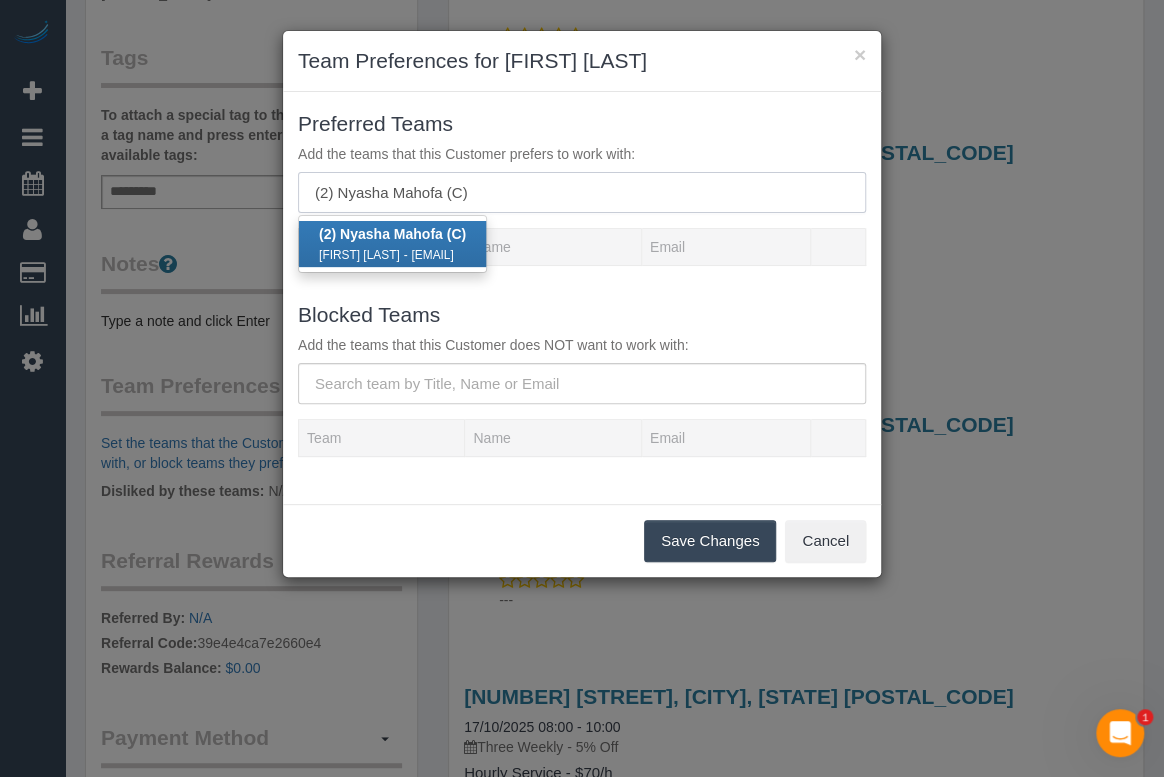 type on "(2) Nyasha Mahofa (C)" 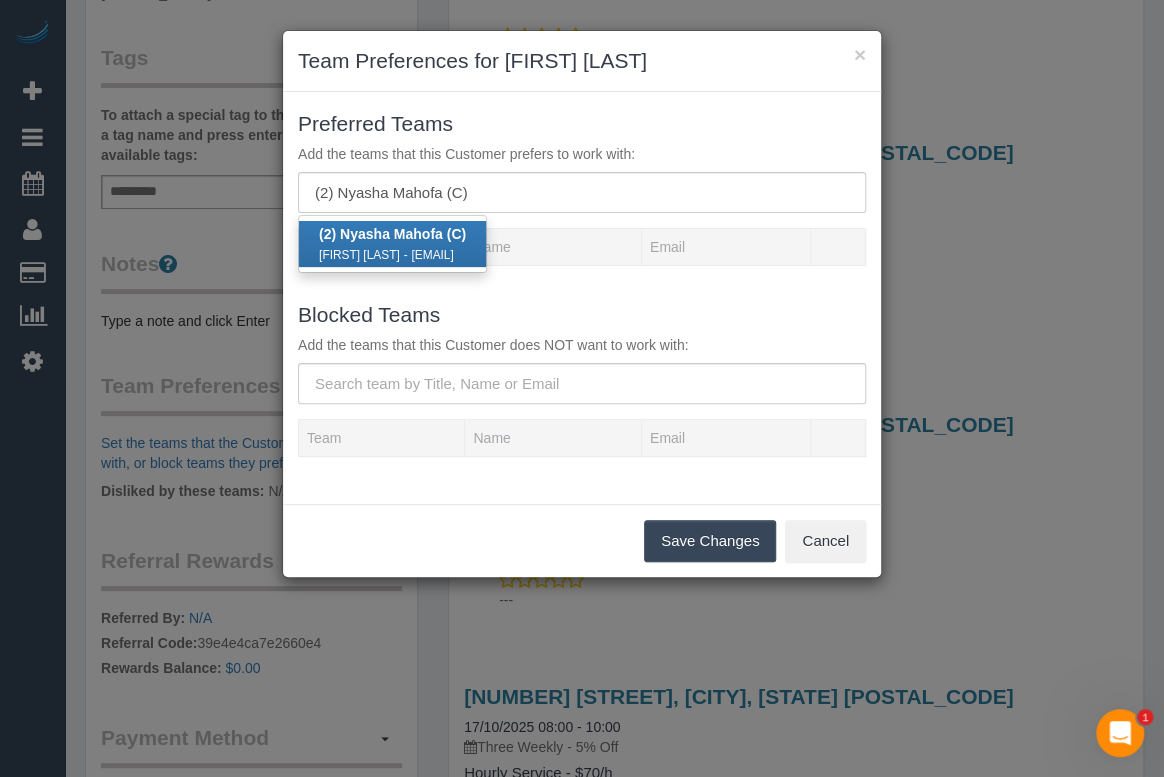 click on "nyashacmahofa@gmail.com" at bounding box center [432, 255] 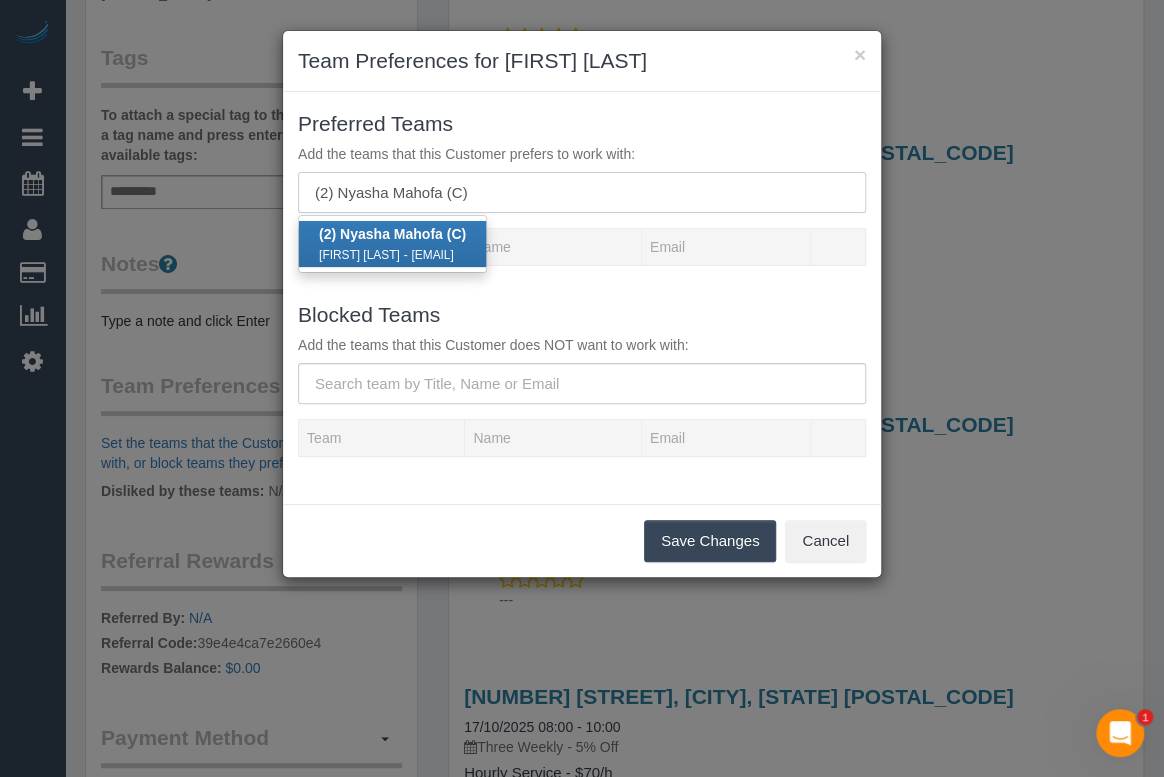 type 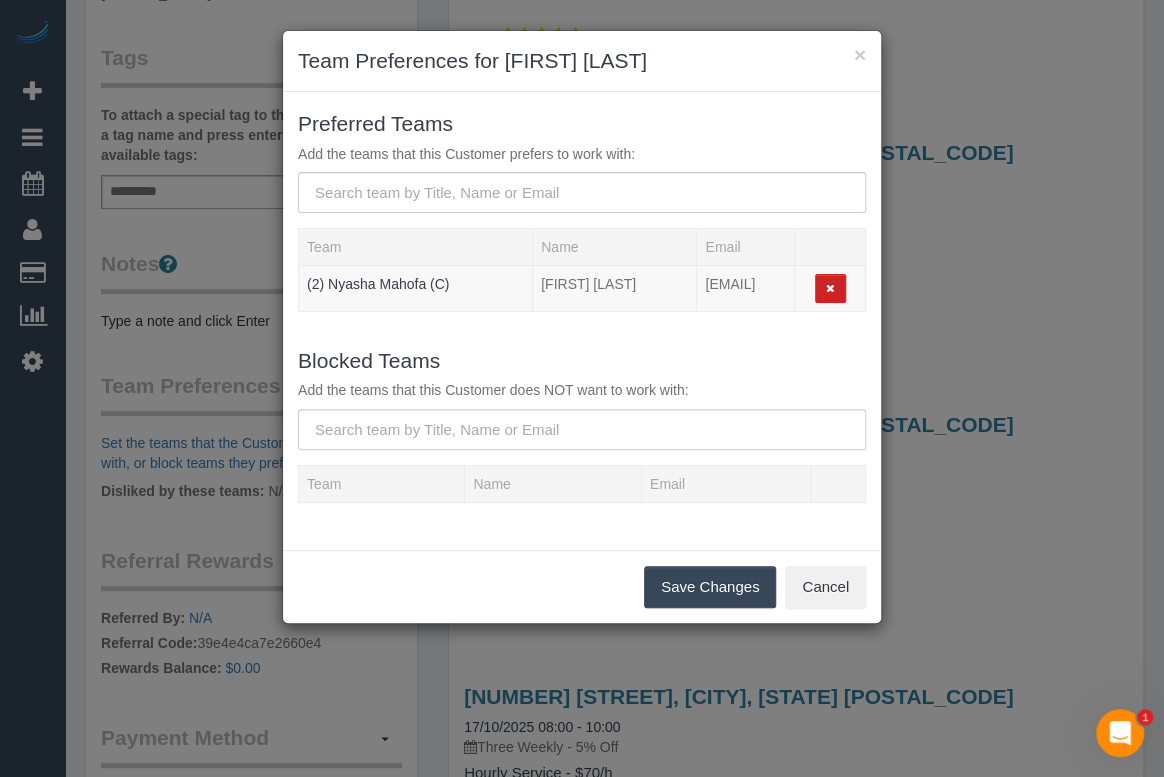 click on "Save Changes" at bounding box center (710, 587) 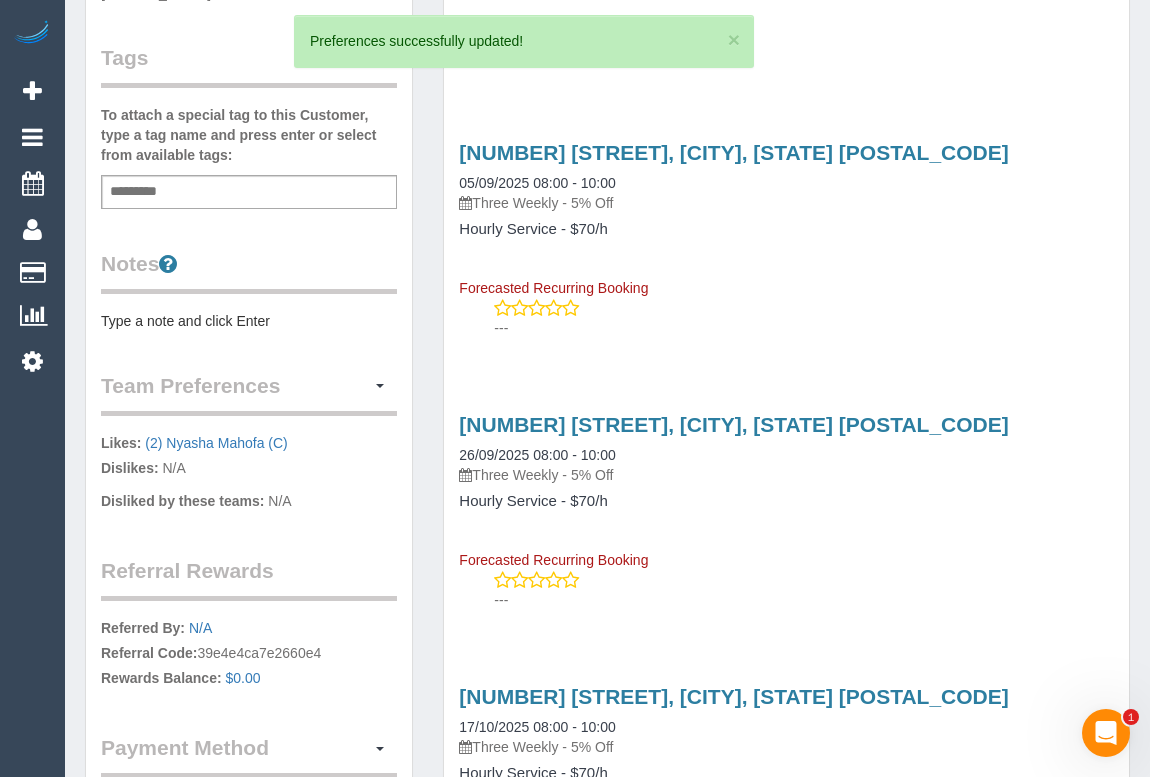 click on "Type a note and click Enter" at bounding box center [249, 321] 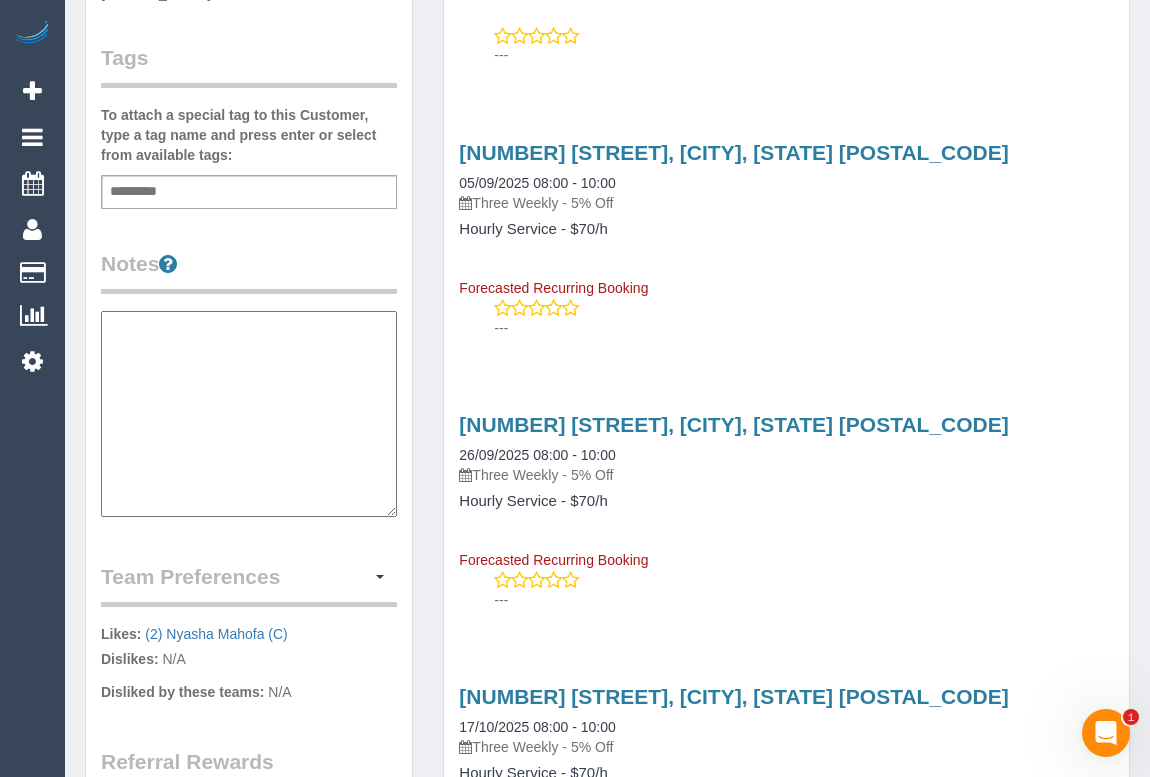 click at bounding box center [249, 414] 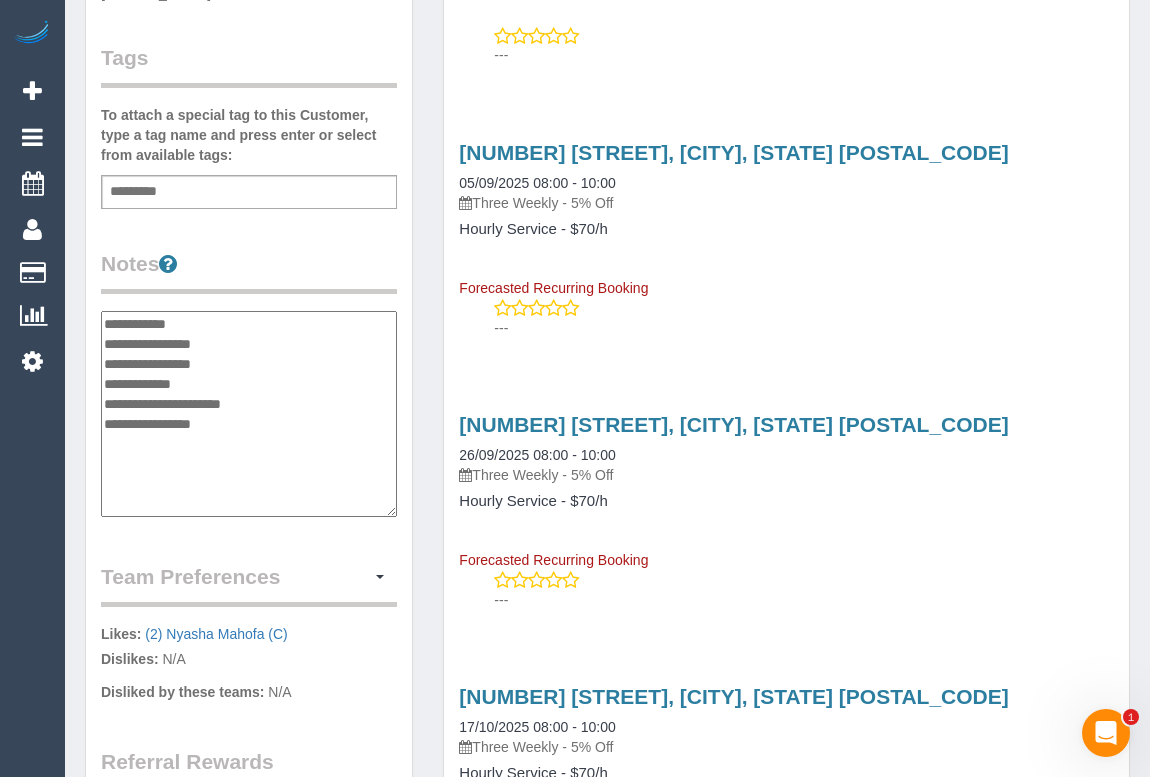 click on "**********" at bounding box center [249, 414] 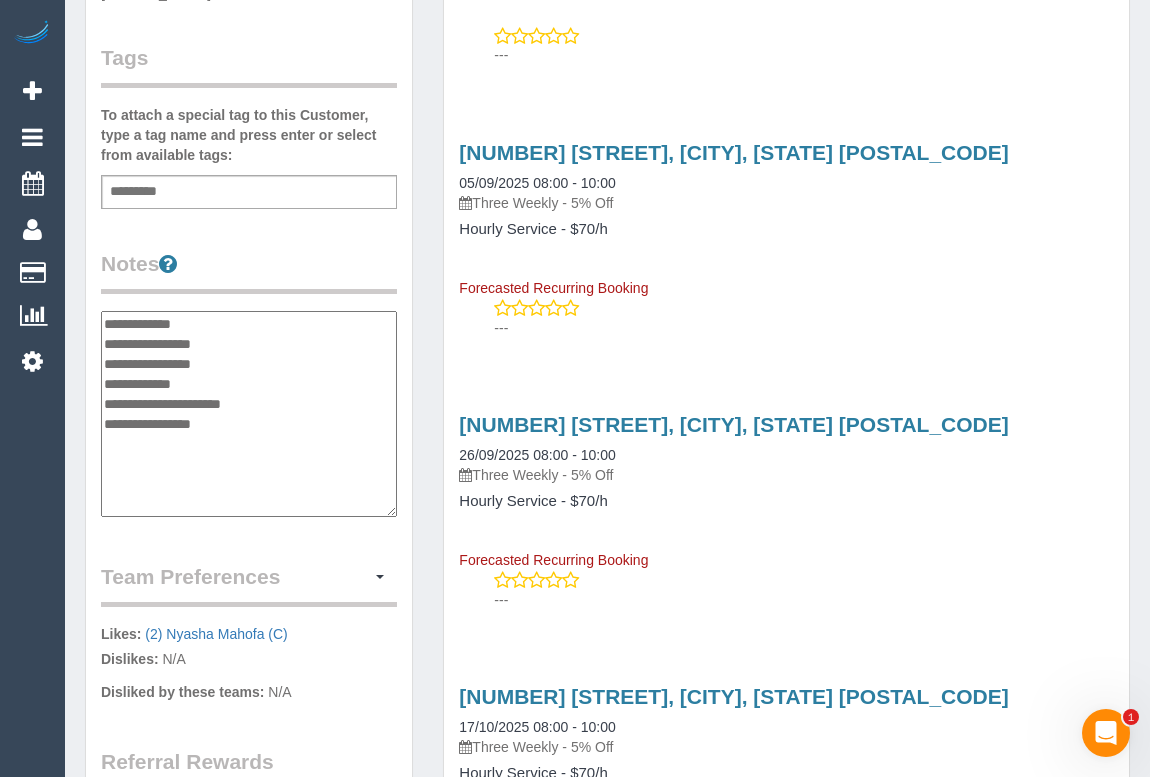 click on "**********" at bounding box center [249, 414] 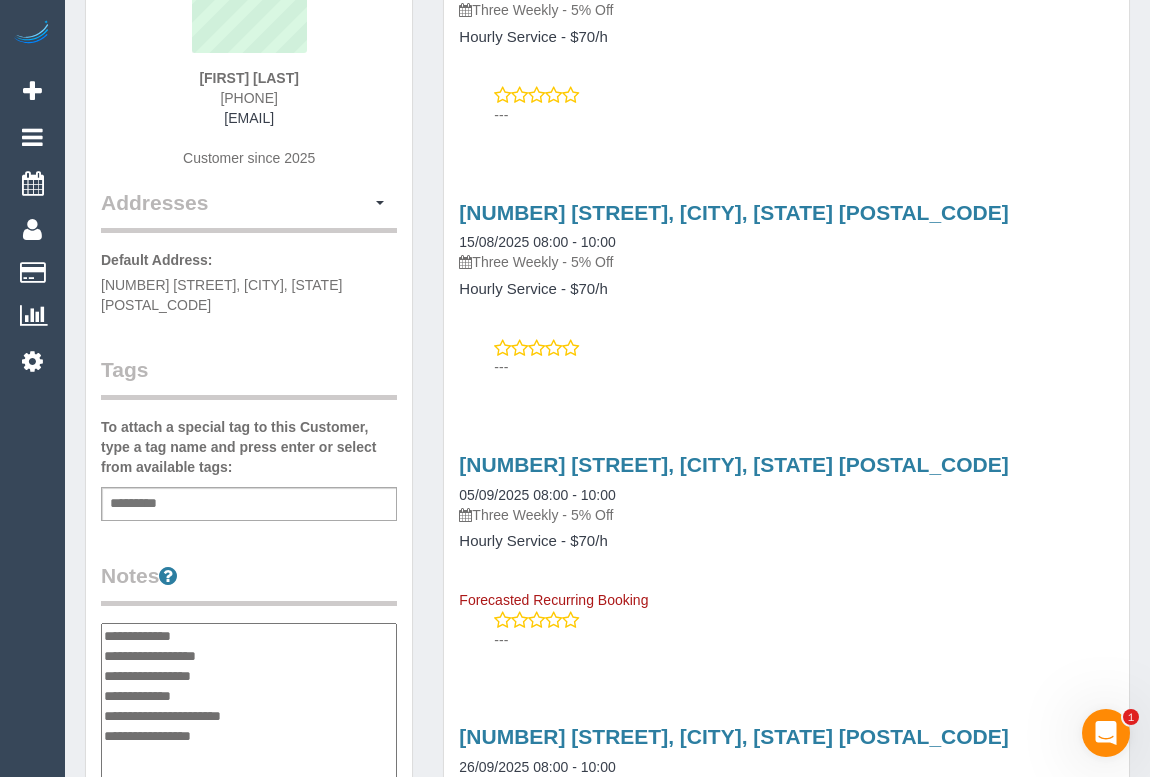 scroll, scrollTop: 0, scrollLeft: 0, axis: both 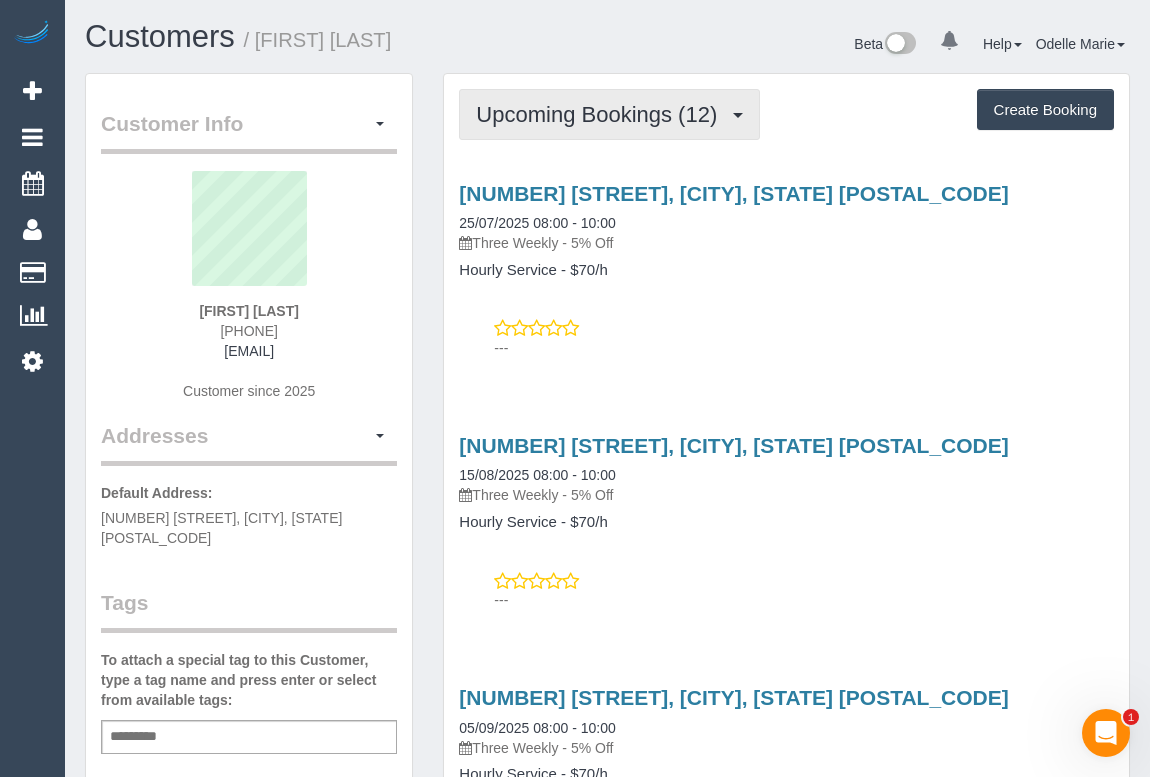 type on "**********" 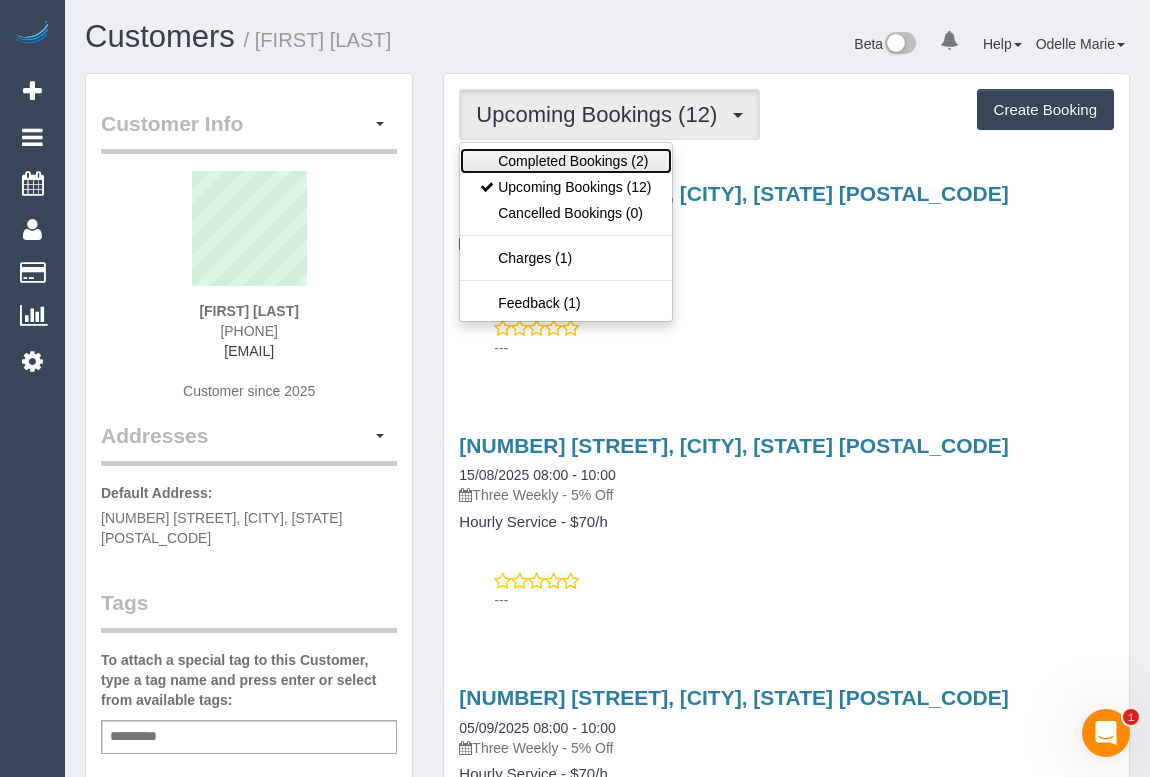 click on "Completed Bookings (2)" at bounding box center [565, 161] 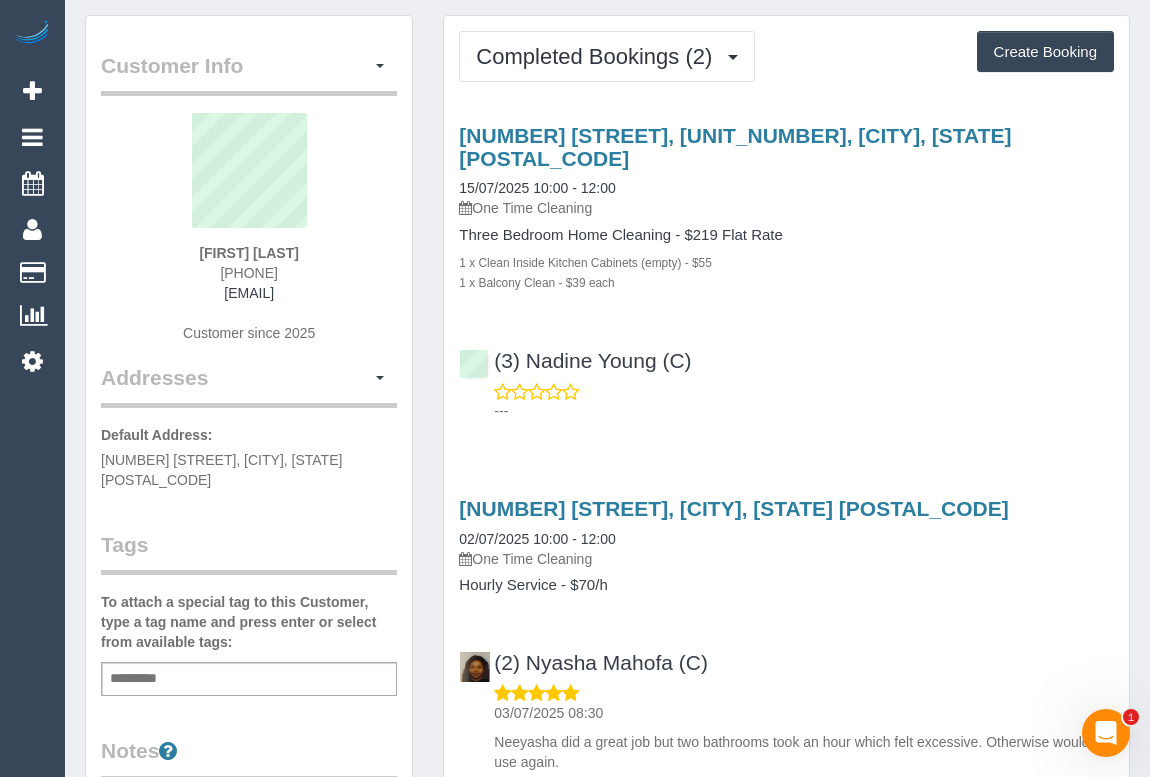 scroll, scrollTop: 90, scrollLeft: 0, axis: vertical 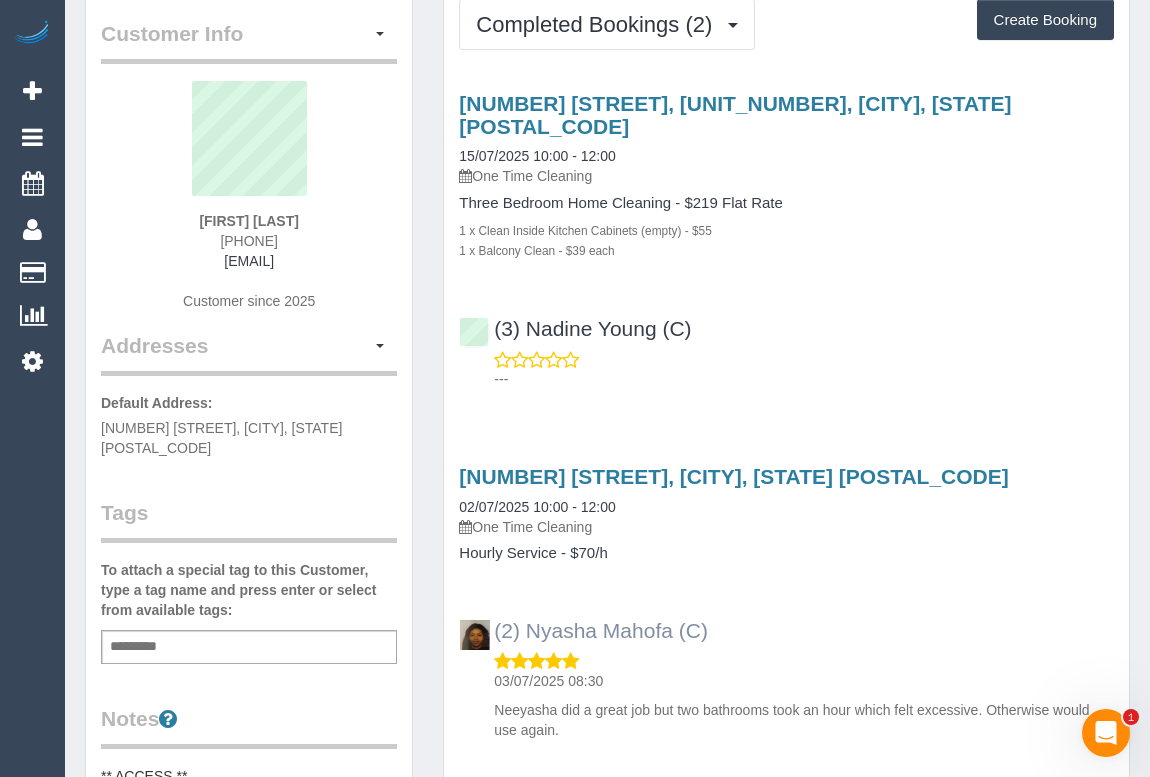 drag, startPoint x: 730, startPoint y: 600, endPoint x: 495, endPoint y: 600, distance: 235 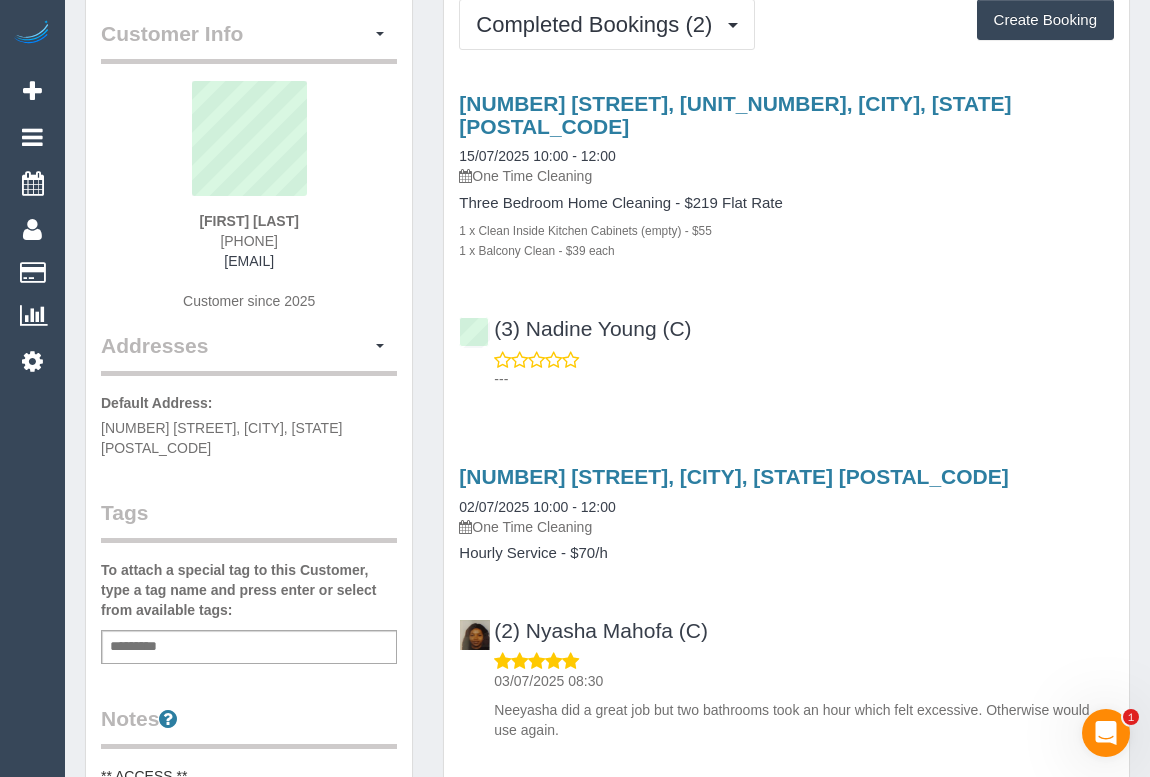 copy on "(2) Nyasha Mahofa (C)" 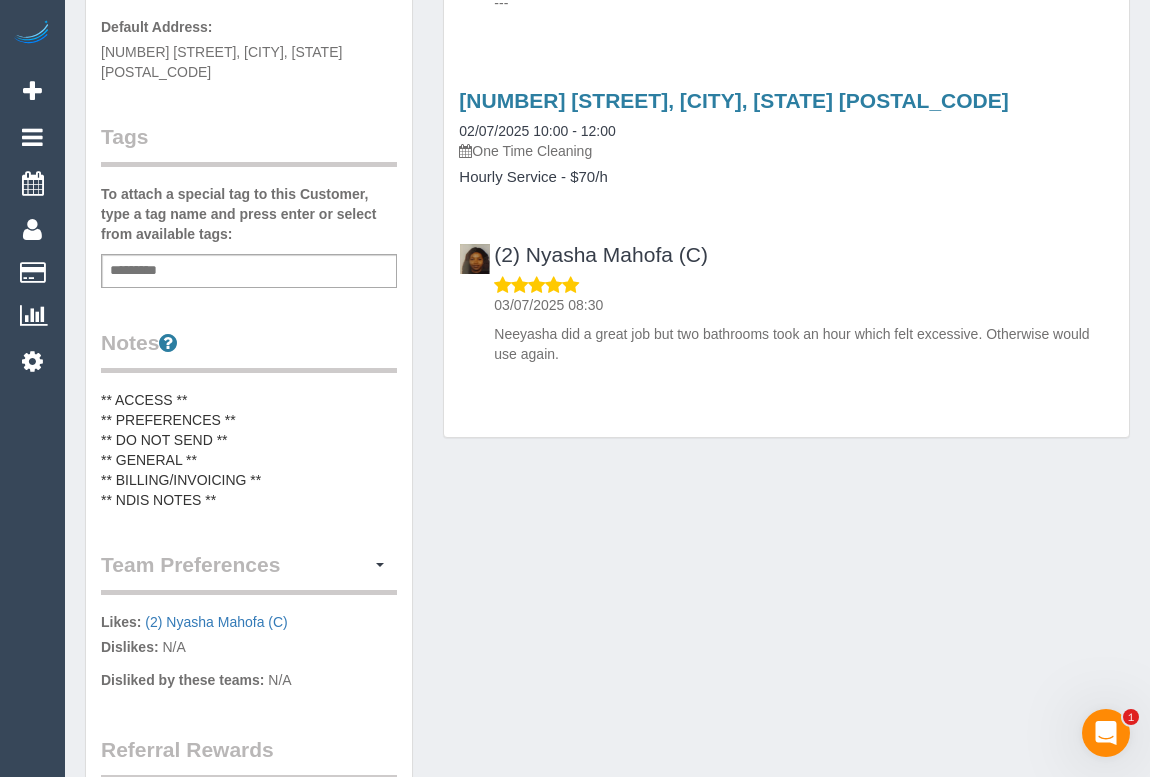 scroll, scrollTop: 545, scrollLeft: 0, axis: vertical 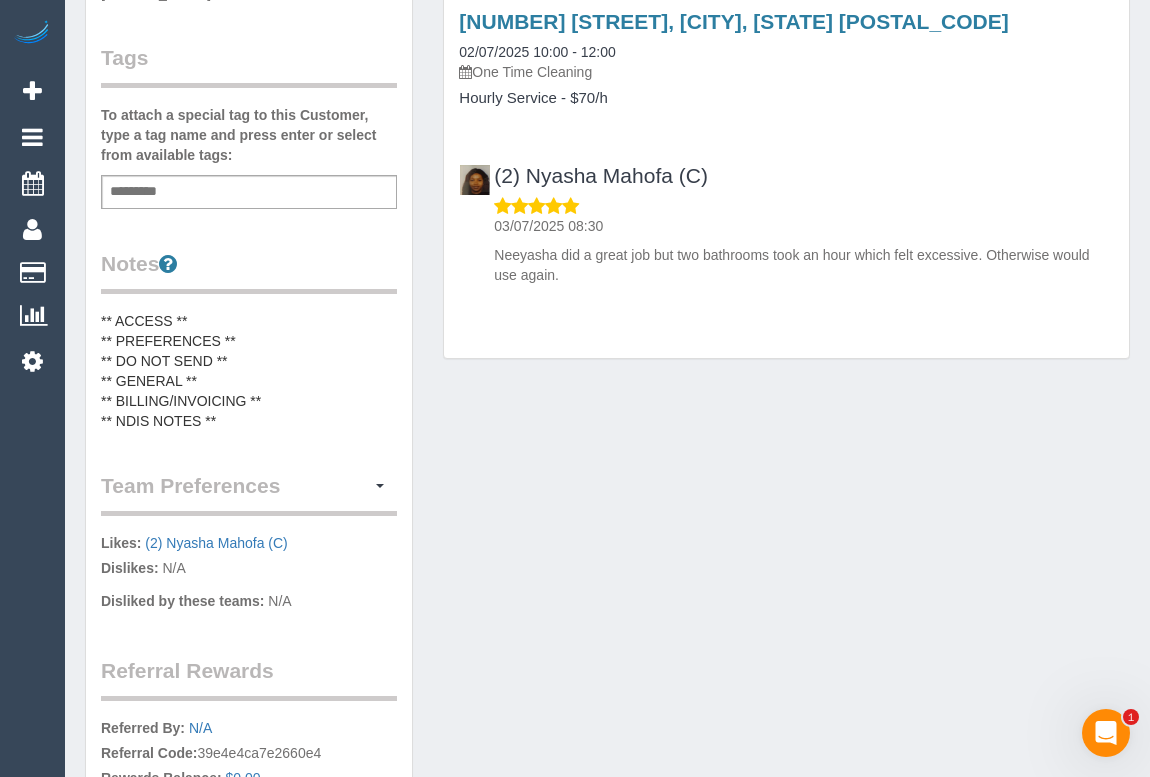click on "** ACCESS **
** PREFERENCES **
** DO NOT SEND **
** GENERAL **
** BILLING/INVOICING **
** NDIS NOTES **" at bounding box center [249, 371] 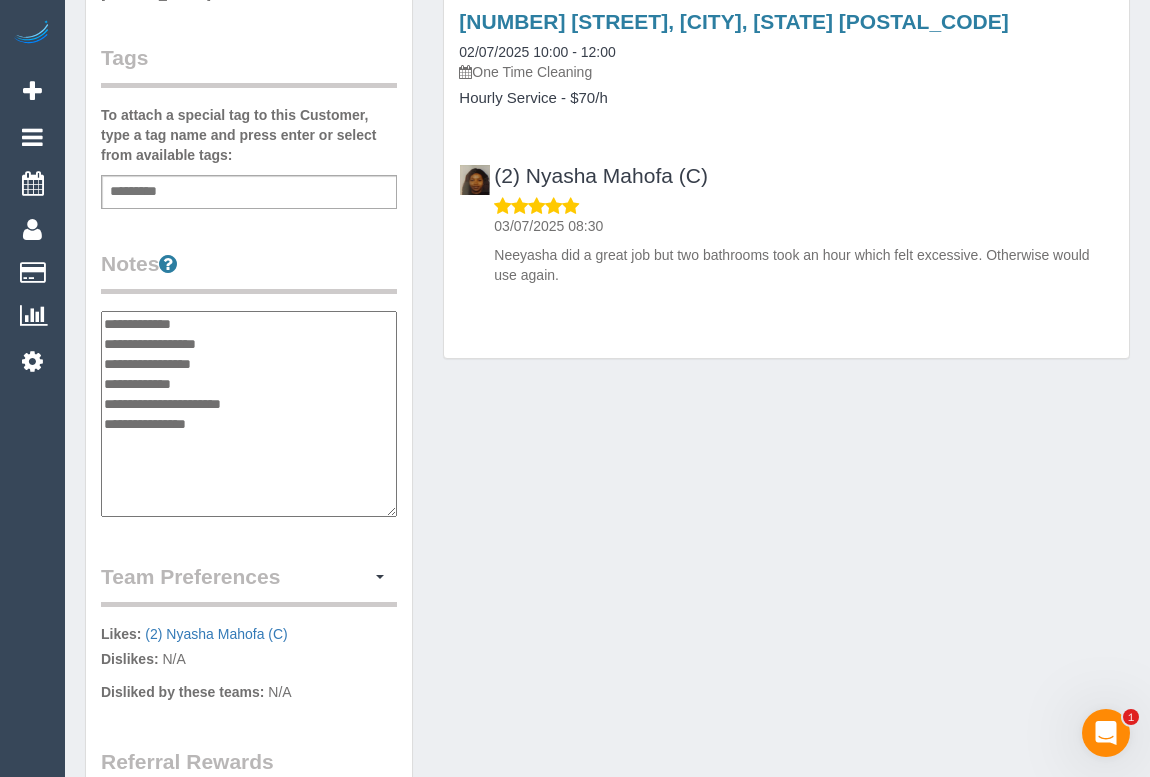 click on "**********" at bounding box center [249, 414] 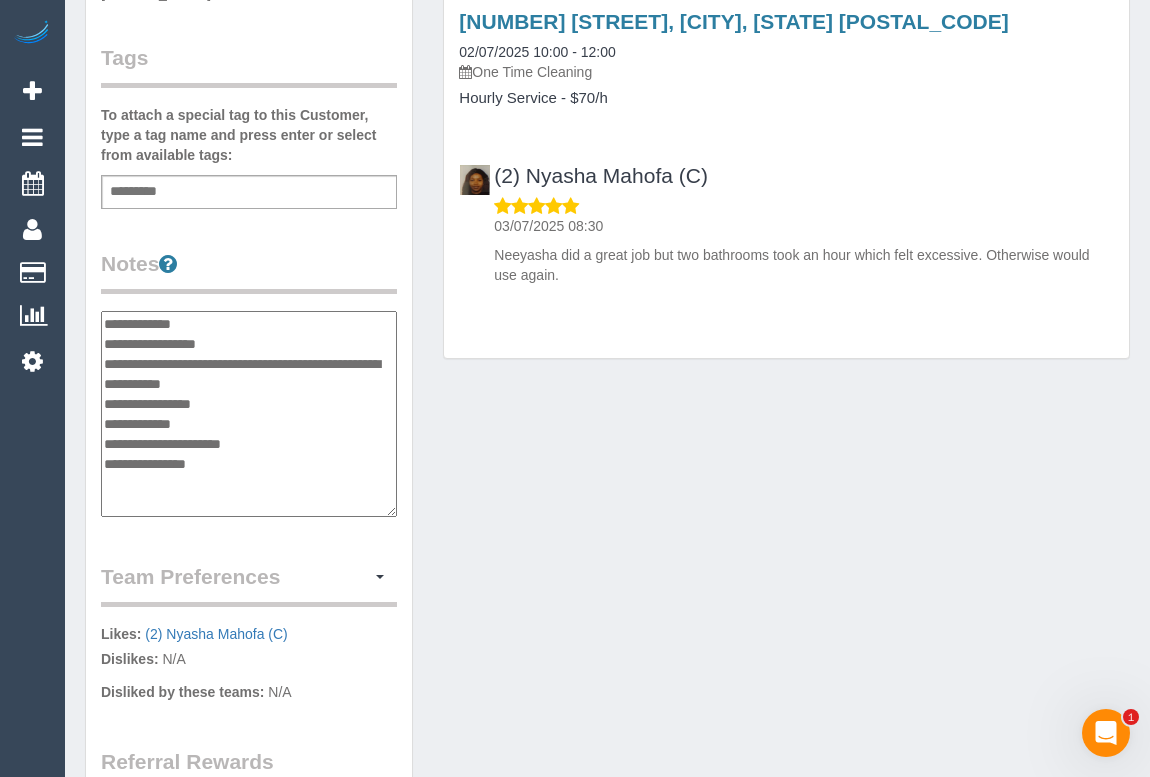 type on "**********" 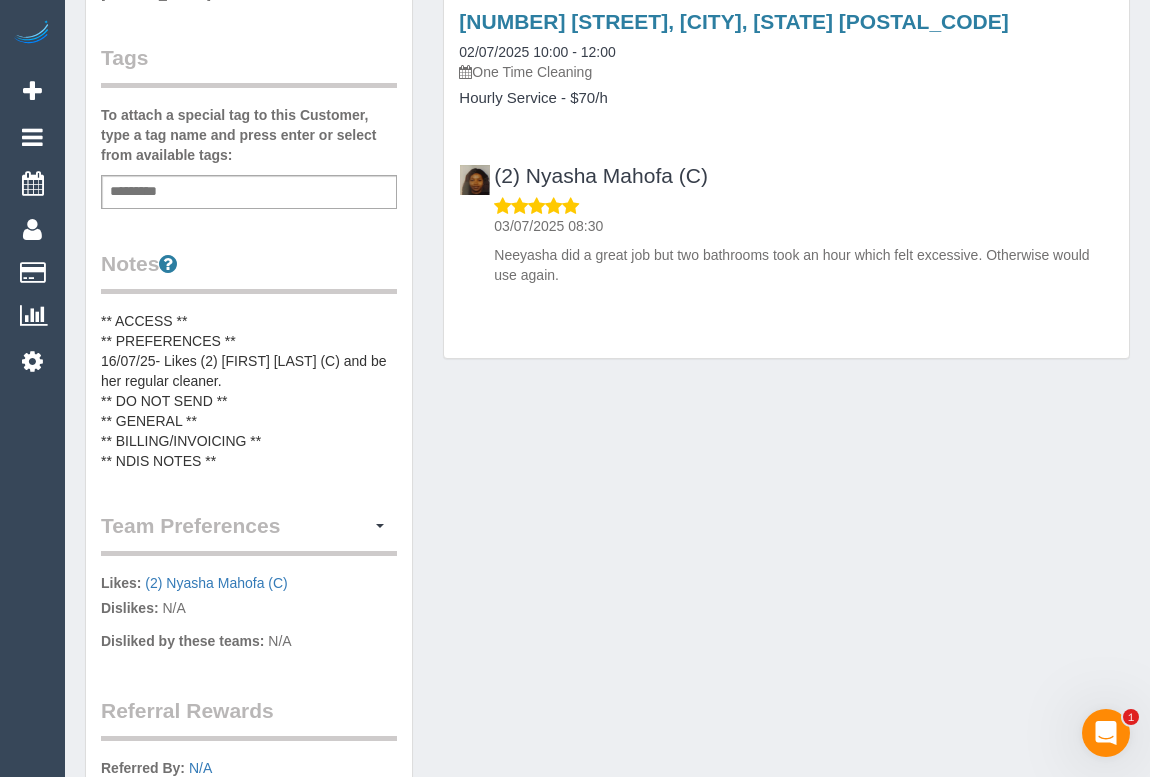 click at bounding box center (475, 180) 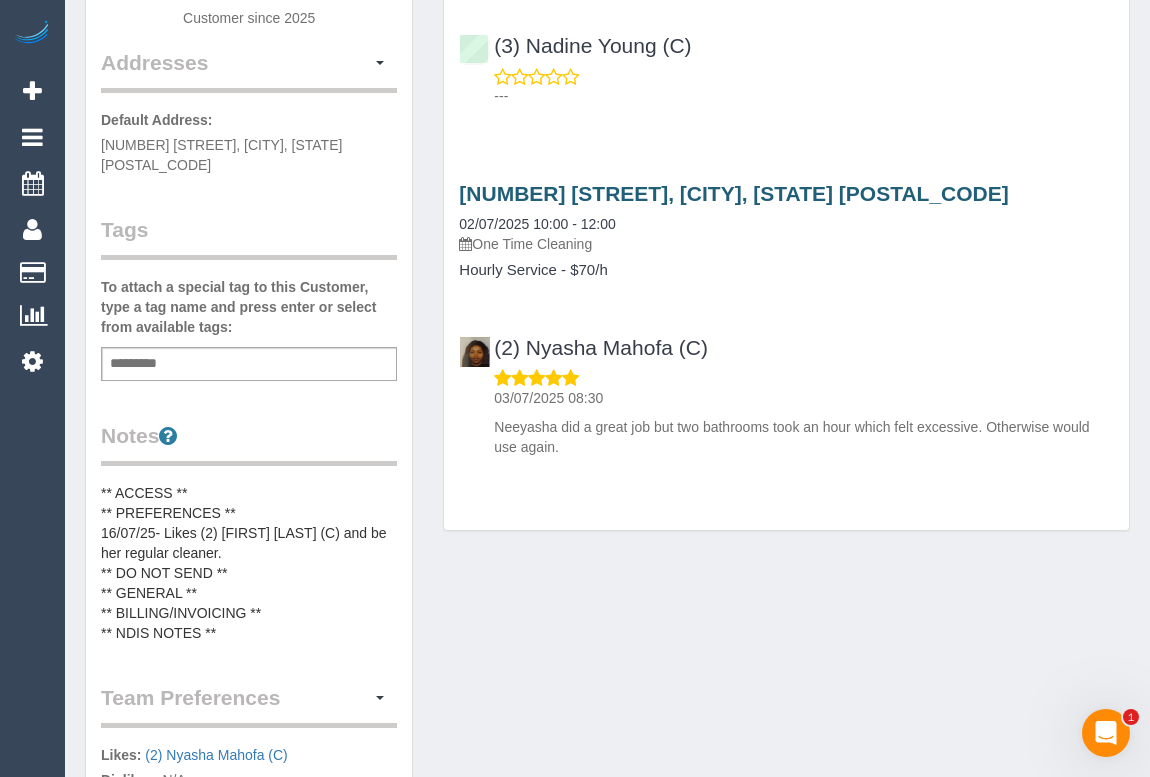 scroll, scrollTop: 636, scrollLeft: 0, axis: vertical 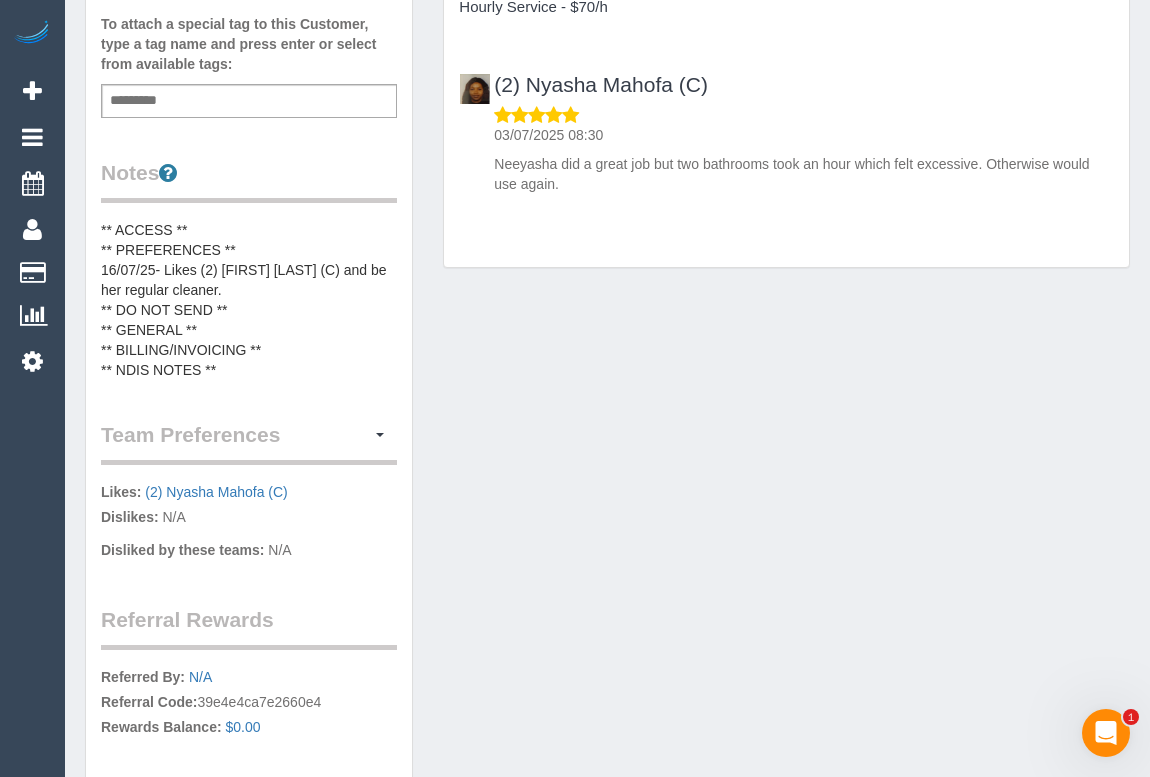 click on "** ACCESS **
** PREFERENCES **
16/07/25- Likes (2) Nyasha Mahofa (C) and be her regular cleaner.
** DO NOT SEND **
** GENERAL **
** BILLING/INVOICING **
** NDIS NOTES **" at bounding box center [249, 300] 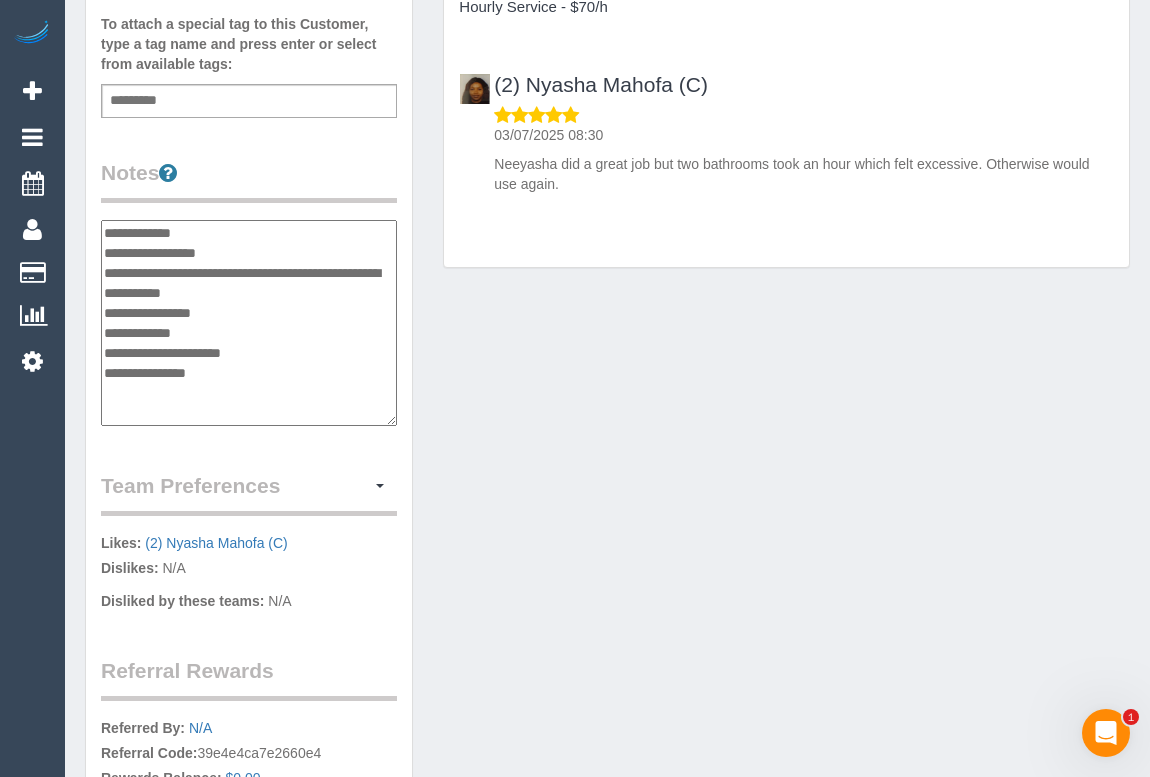 click on "**********" at bounding box center (249, 323) 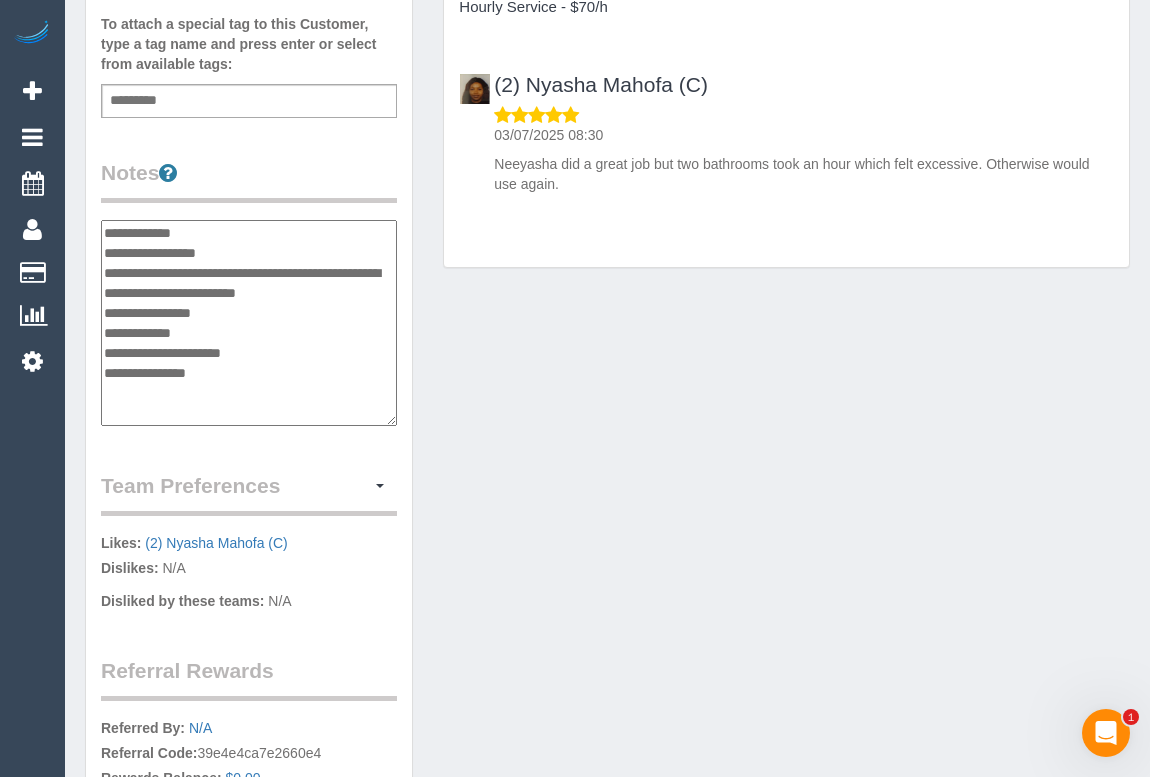 type on "**********" 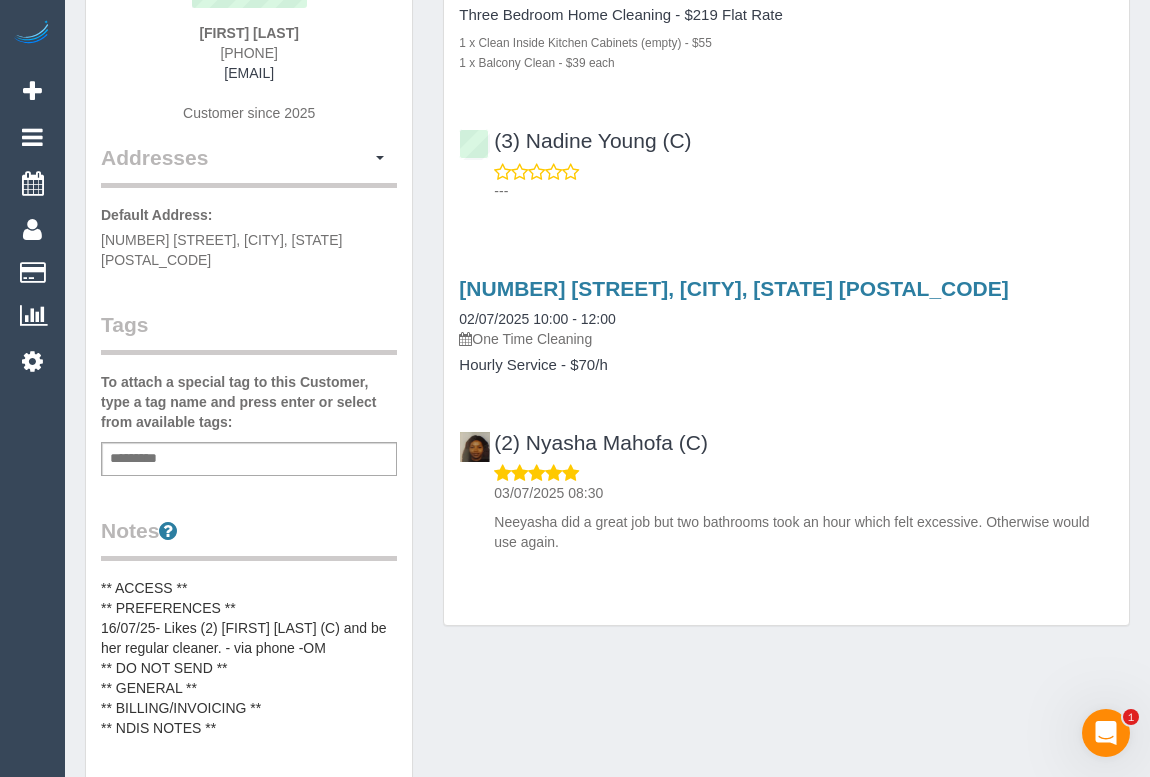 scroll, scrollTop: 0, scrollLeft: 0, axis: both 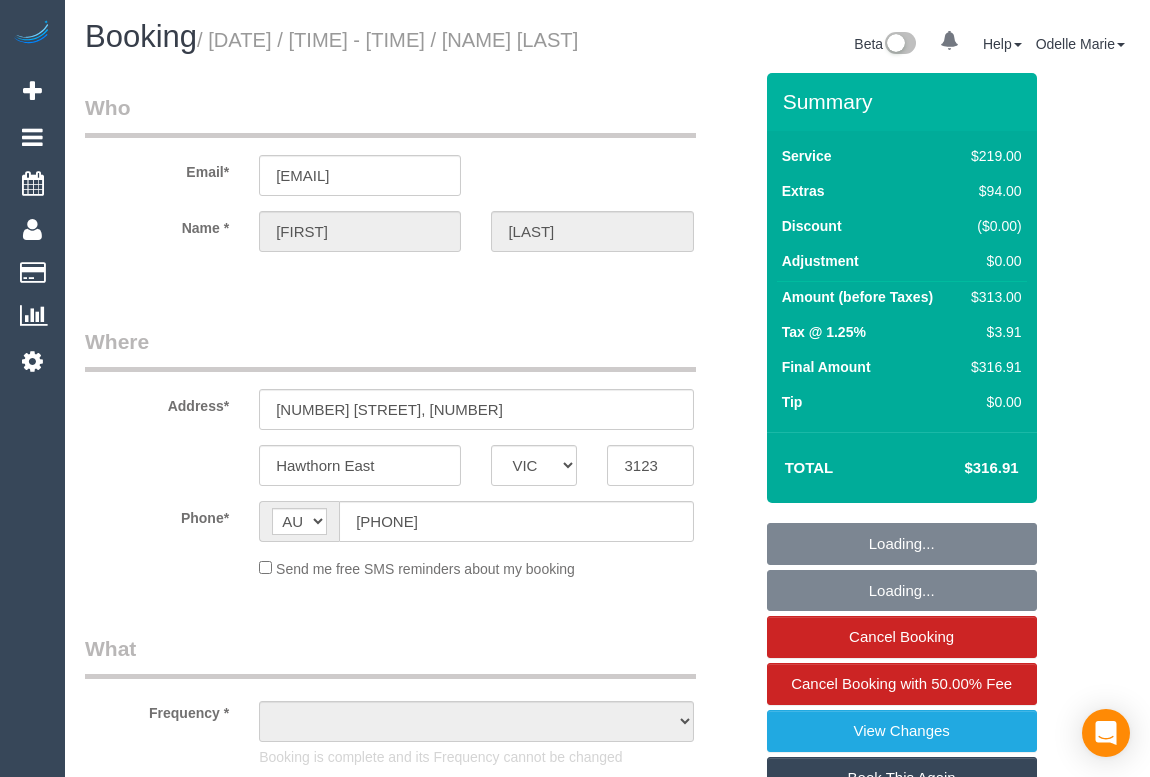 select on "VIC" 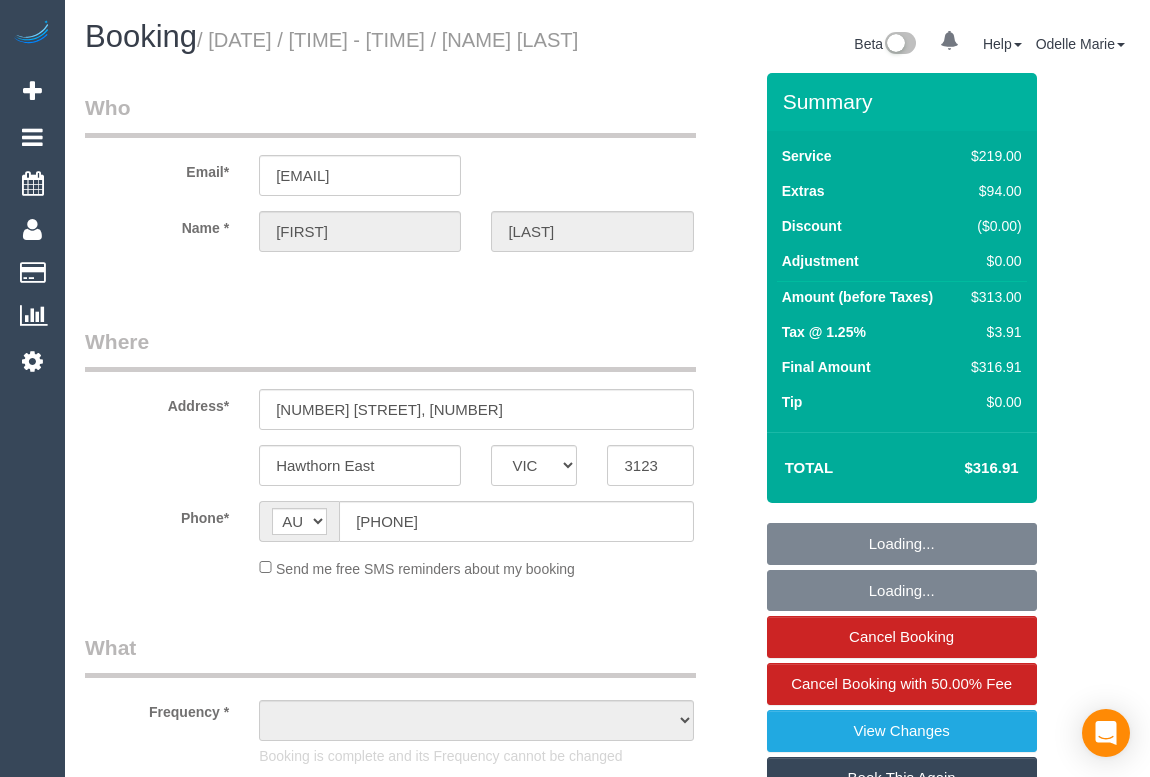 scroll, scrollTop: 0, scrollLeft: 0, axis: both 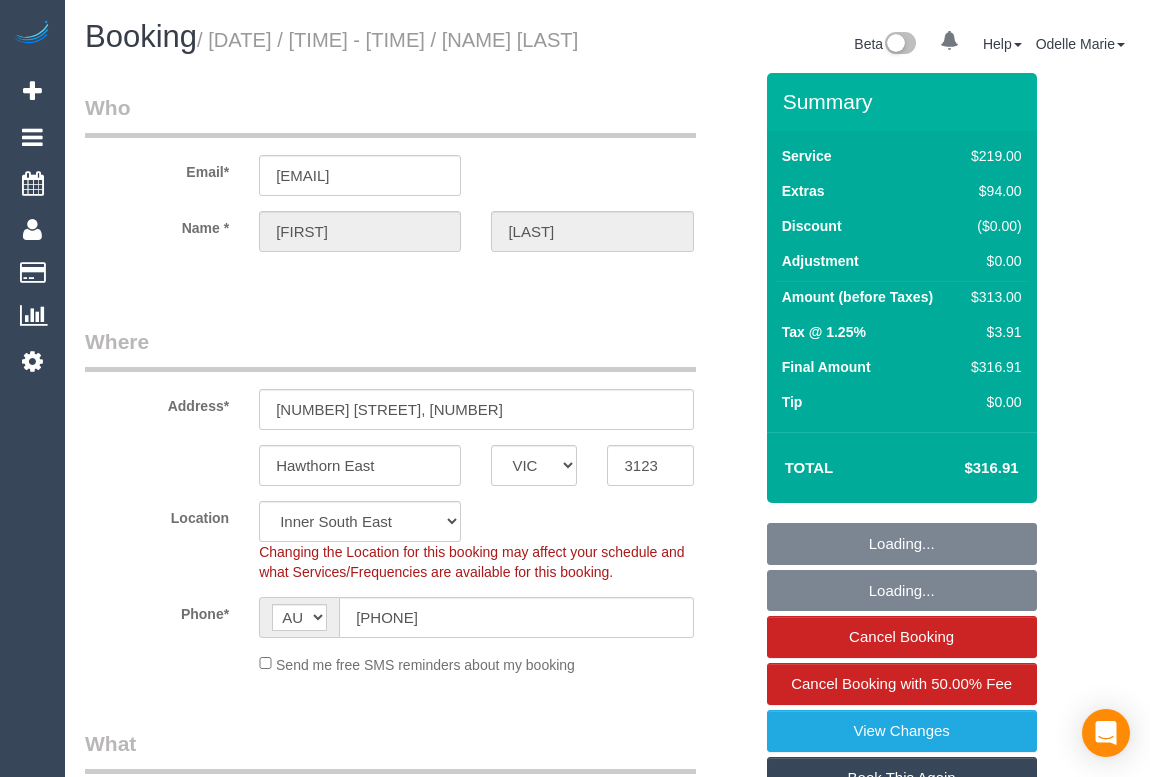 select on "object:1364" 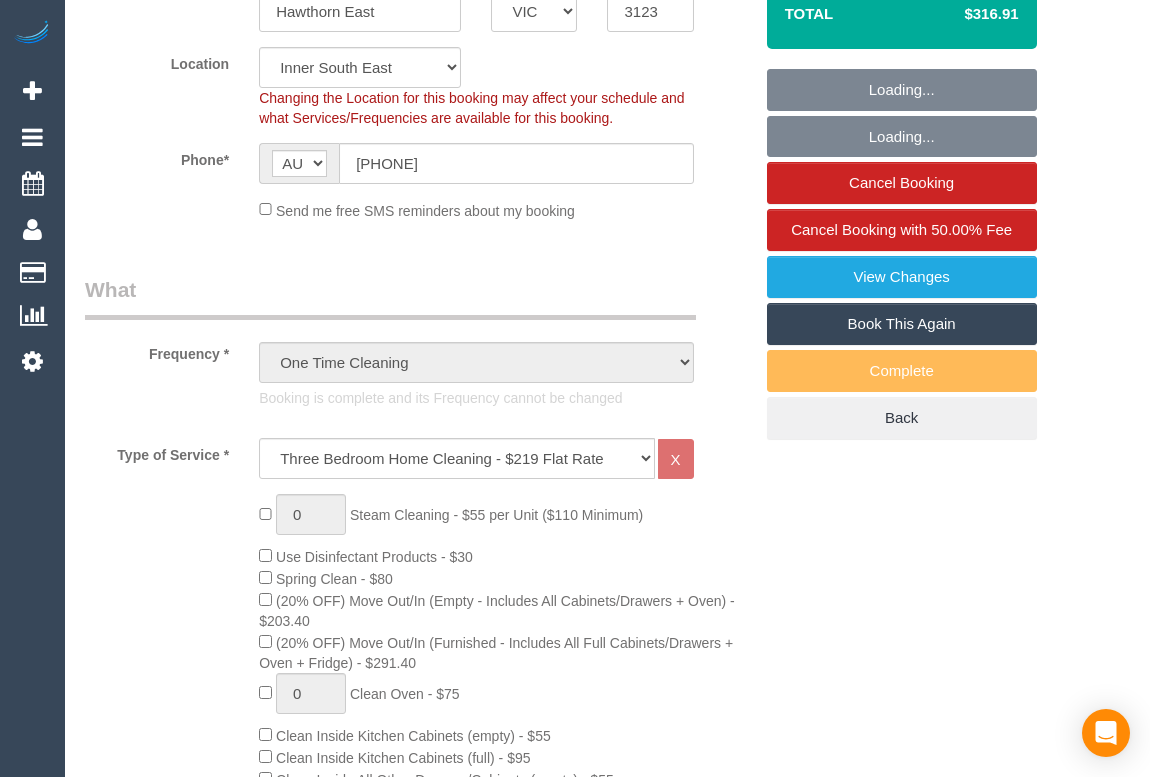 select on "spot1" 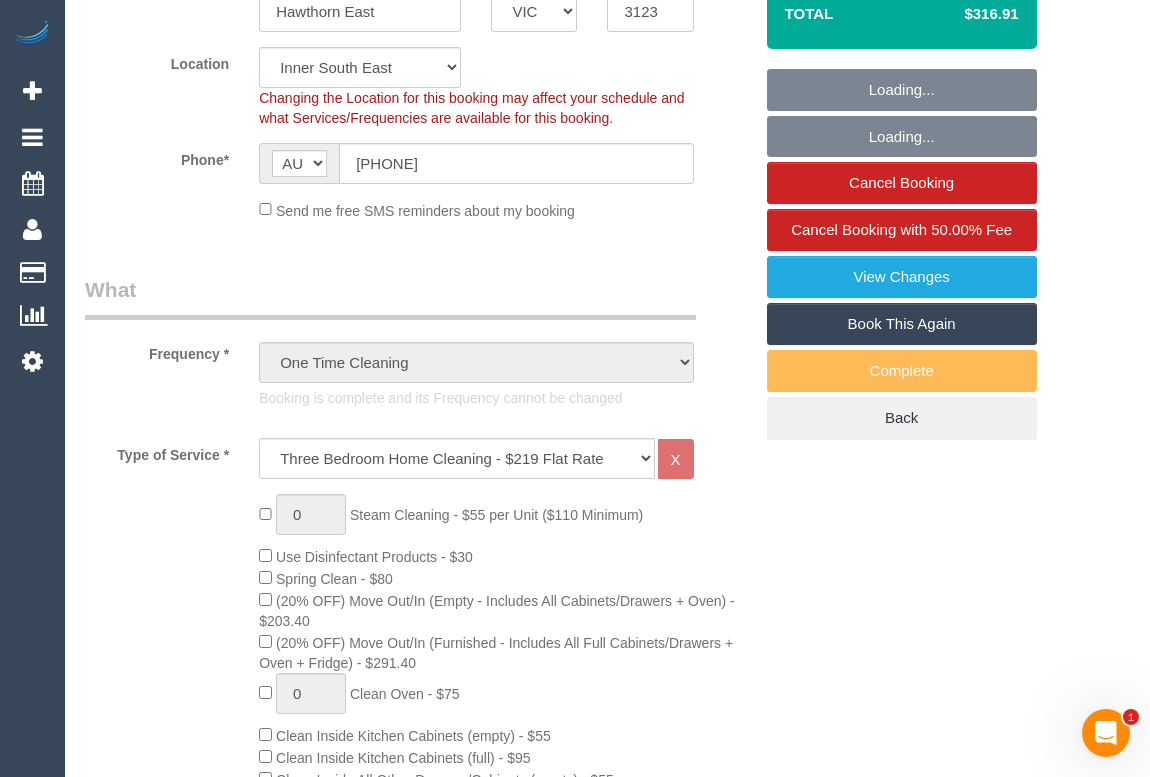 scroll, scrollTop: 0, scrollLeft: 0, axis: both 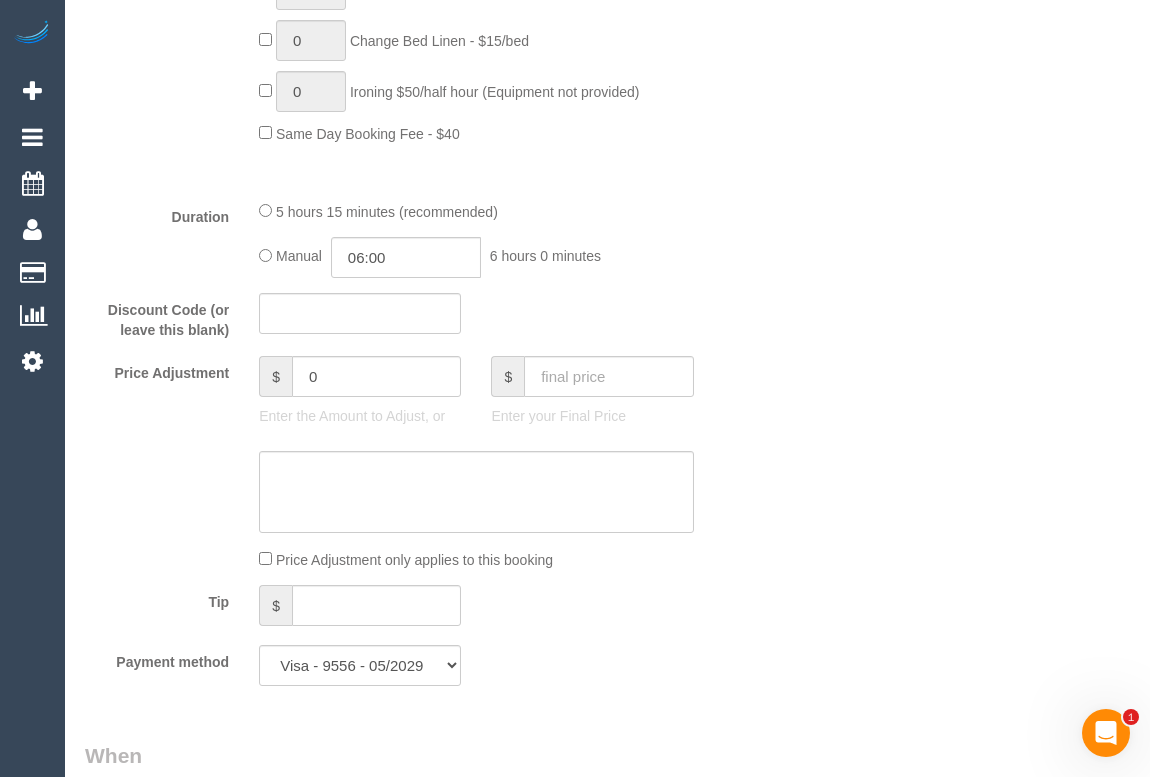 click on "Who
Email*
jenaishroff6@gmail.com
Name *
Jenai
Shroff
Where
Address*
402 Riversdale Road, 101
Hawthorn East
ACT
NSW
NT
QLD
SA
TAS
VIC
WA
3123
Location
Office City East (North) East (South) Inner East Inner North (East) Inner North (West) Inner South East Inner West North (East) North (West) Outer East Outer North (East) Outer North (West) Outer South East Outer West South East (East) South East (West) West (North) West (South) ZG - Central ZG - East ZG - North ZG - South" at bounding box center (607, 521) 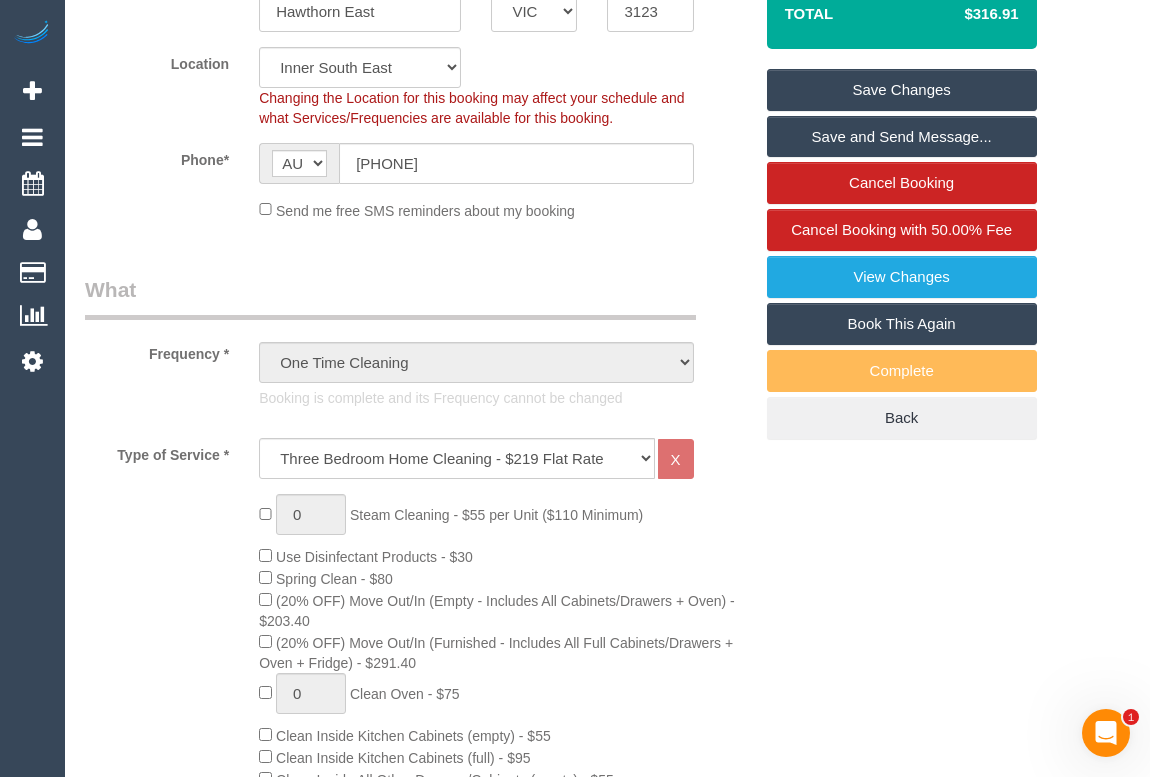 scroll, scrollTop: 0, scrollLeft: 0, axis: both 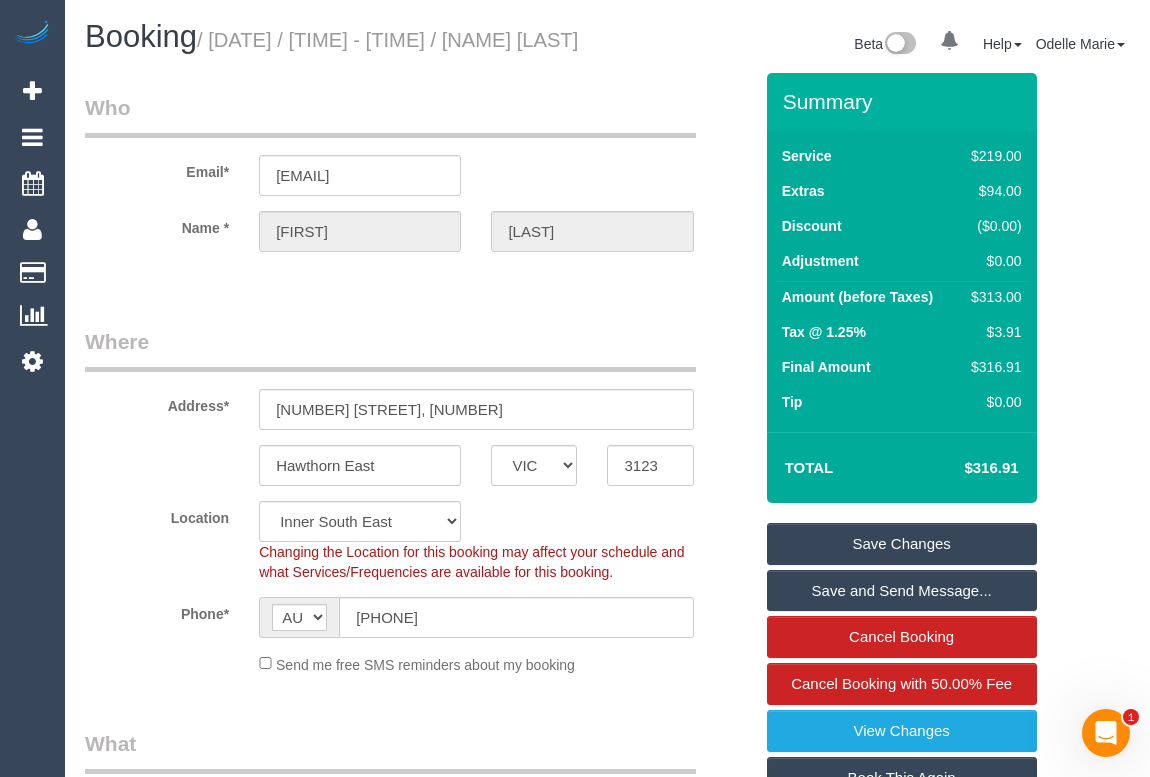 click on "Where" at bounding box center [390, 349] 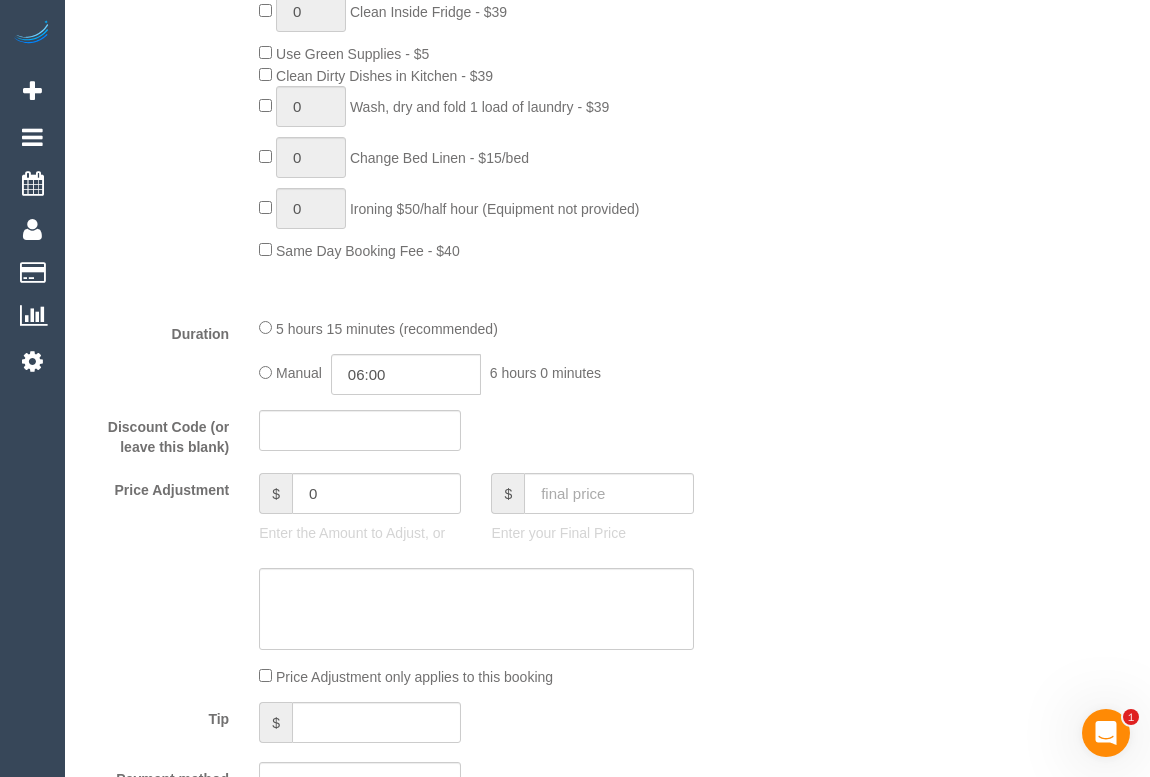 scroll, scrollTop: 1090, scrollLeft: 0, axis: vertical 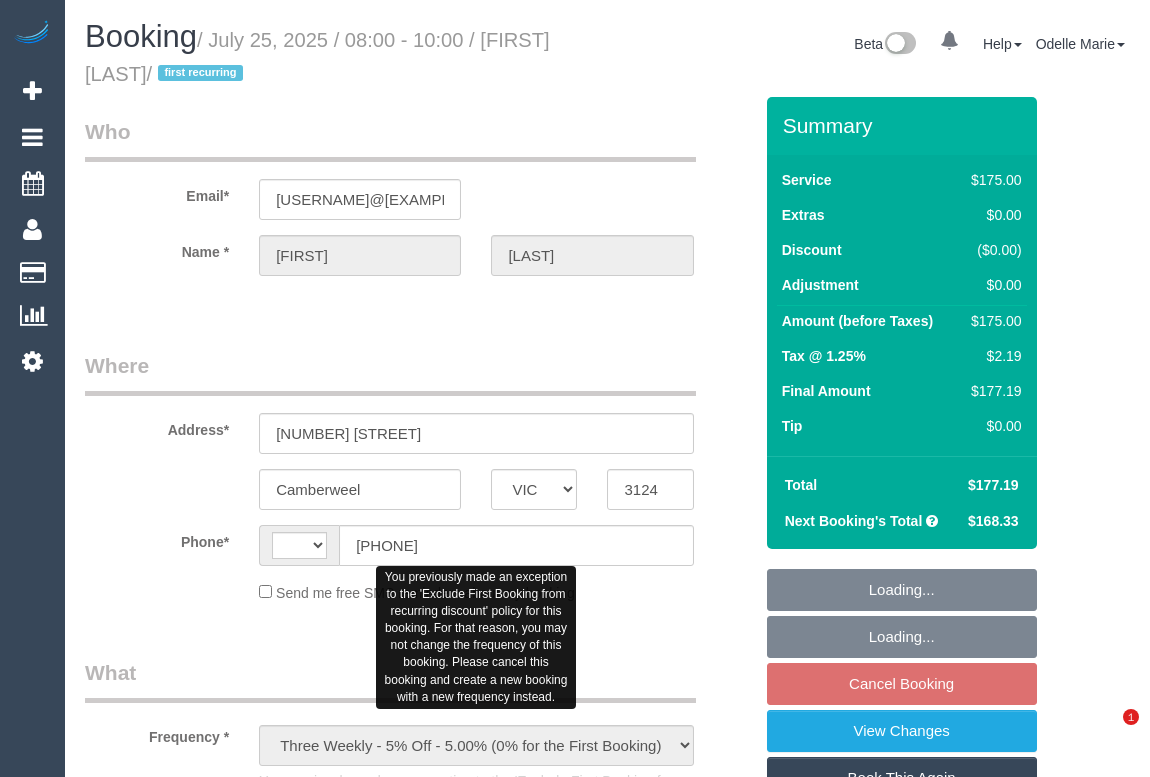 select on "VIC" 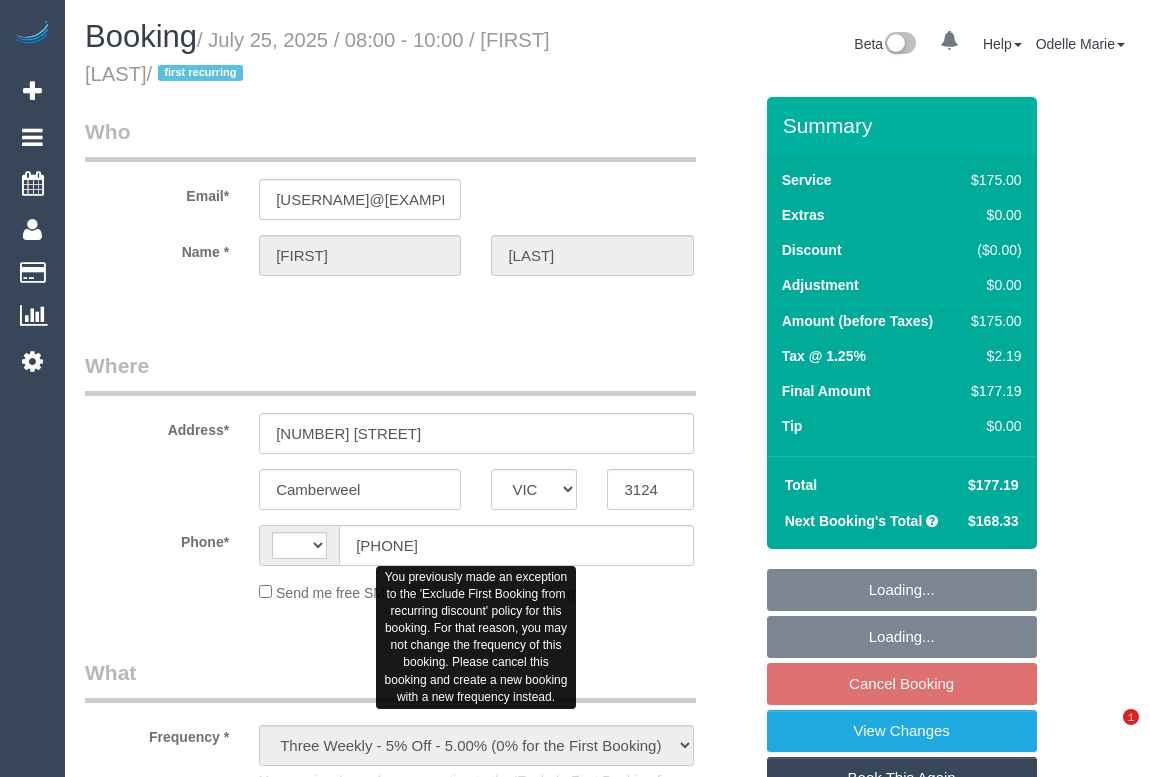 scroll, scrollTop: 0, scrollLeft: 0, axis: both 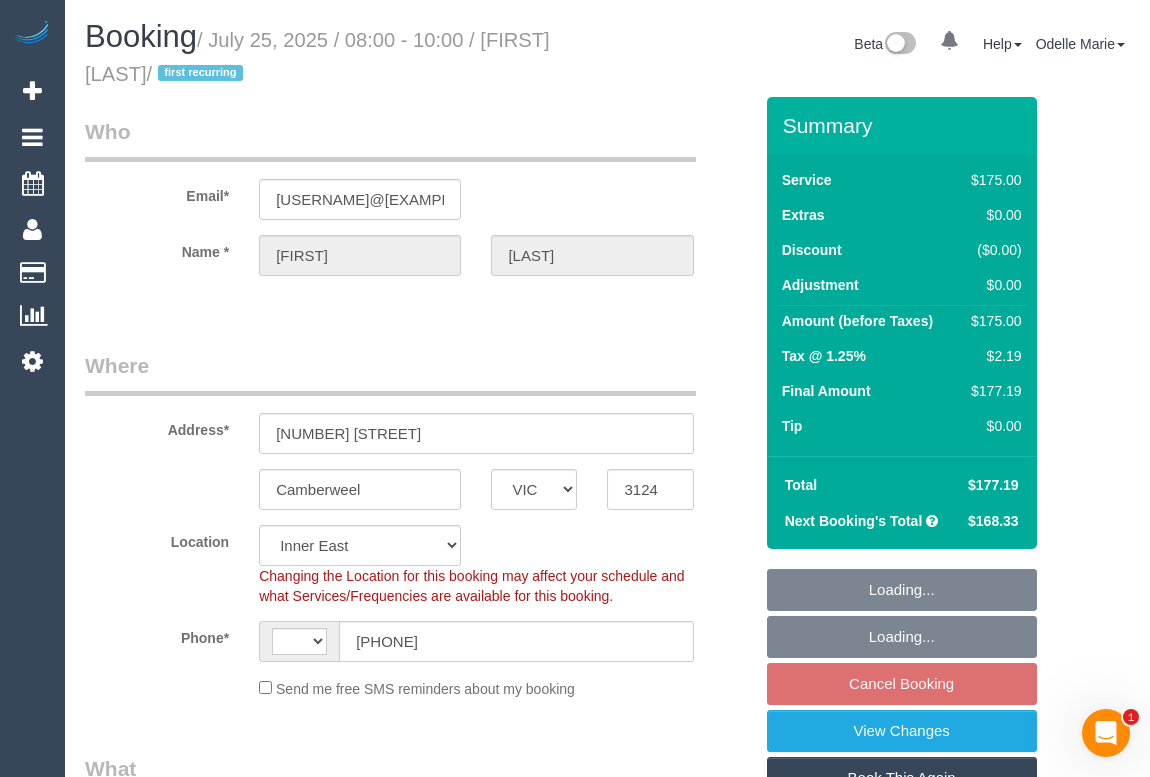 select on "object:305" 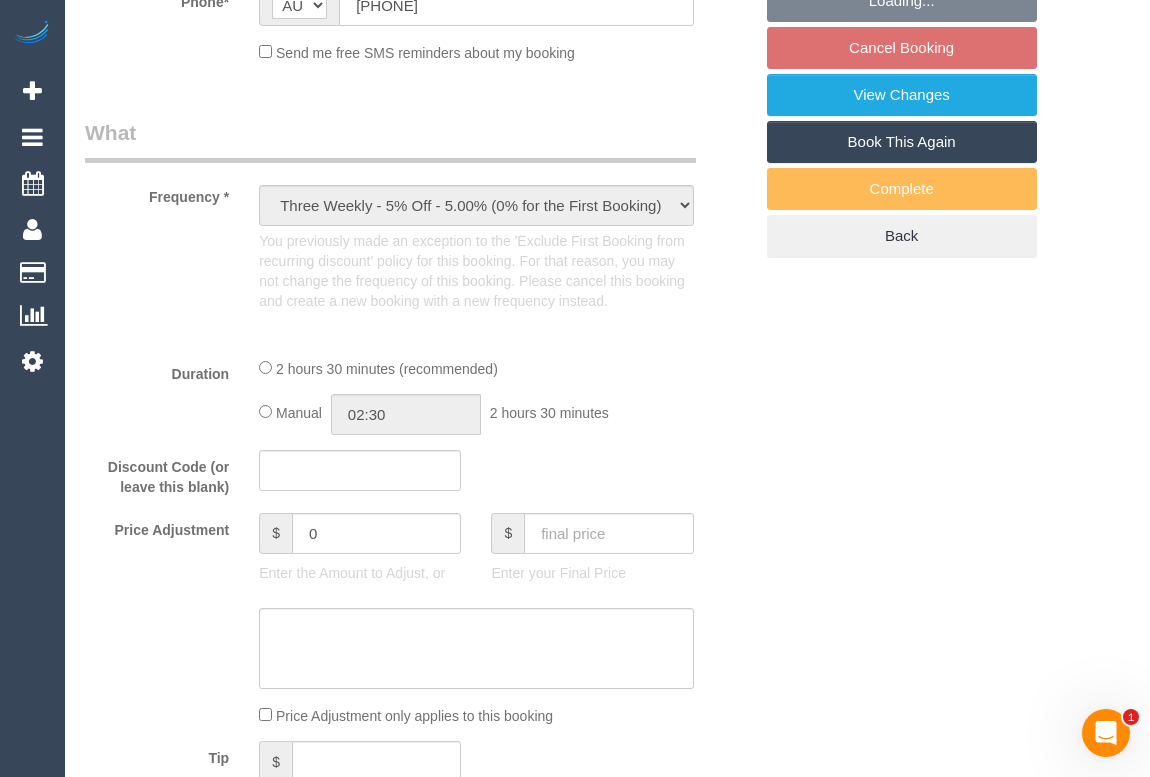 select on "string:stripe-pm_1RkaMh2GScqysDRVzL0AtIri" 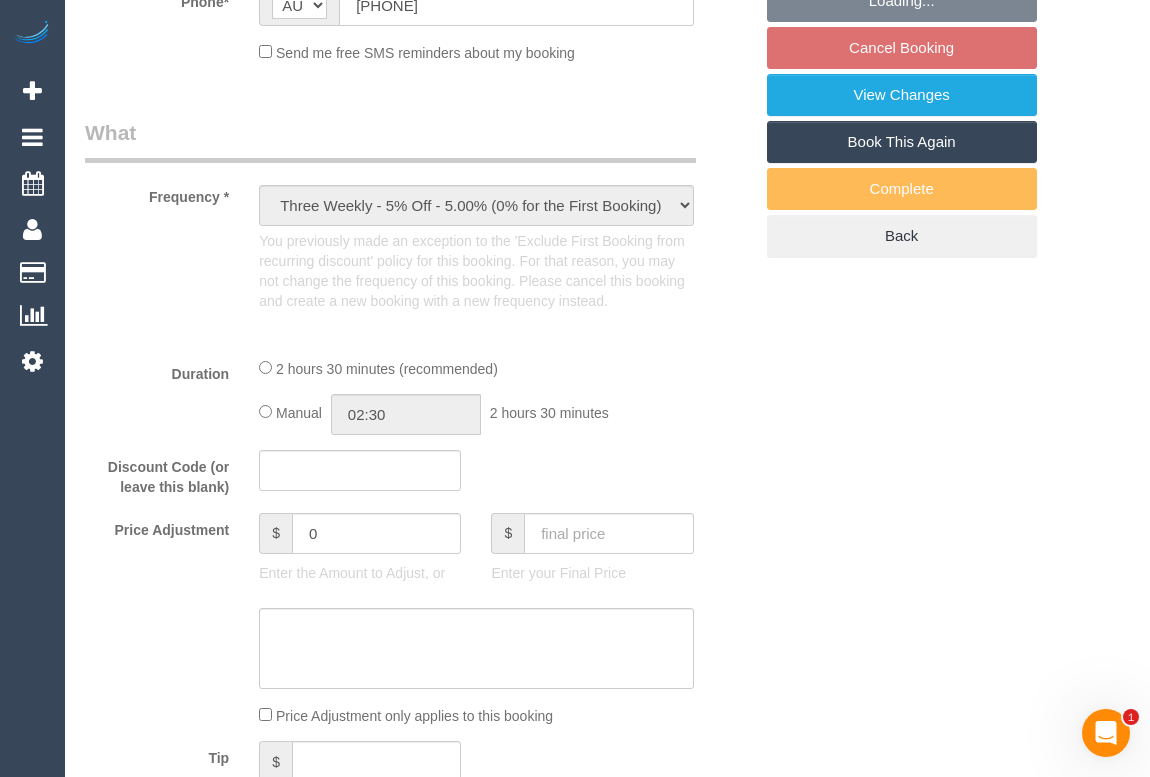 select on "150" 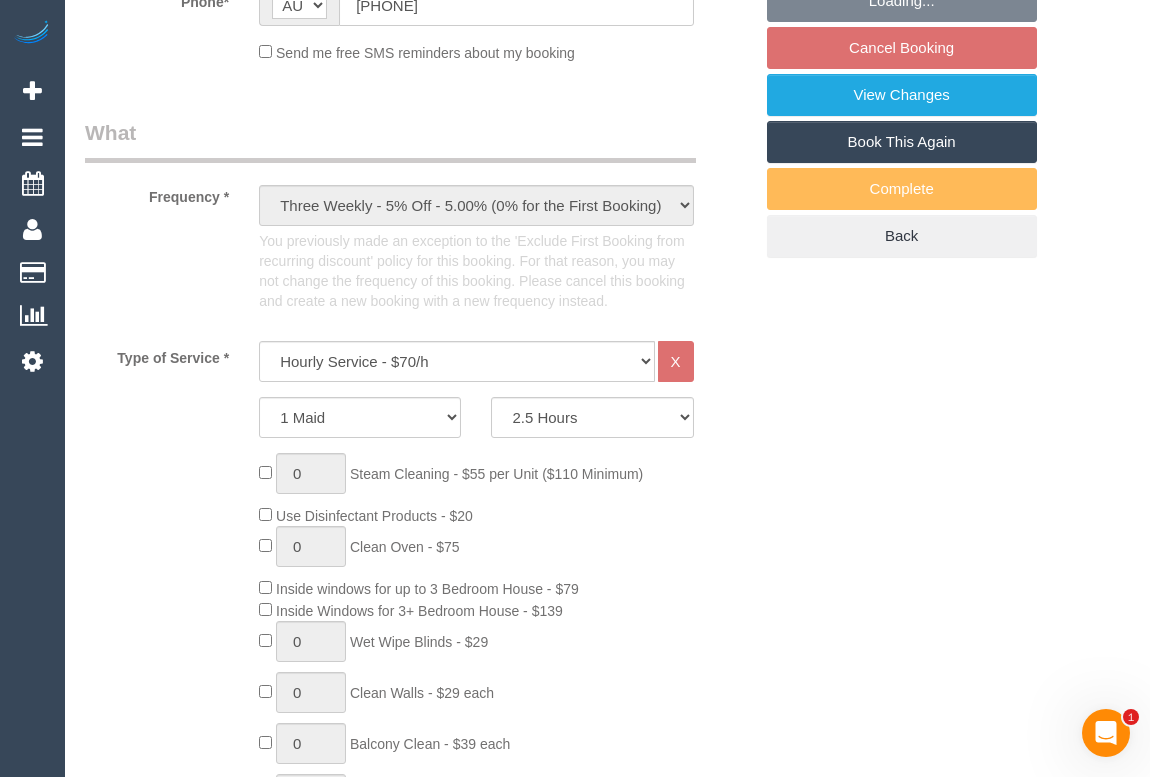 select on "spot2" 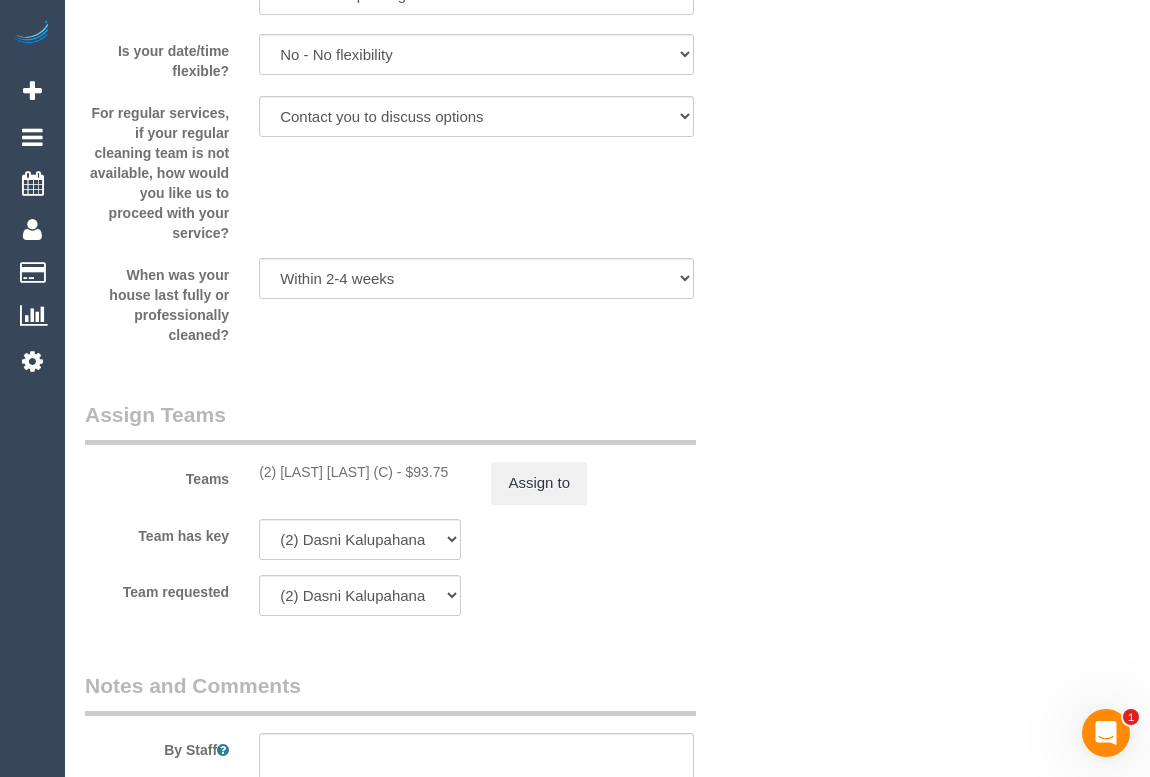 scroll, scrollTop: 3181, scrollLeft: 0, axis: vertical 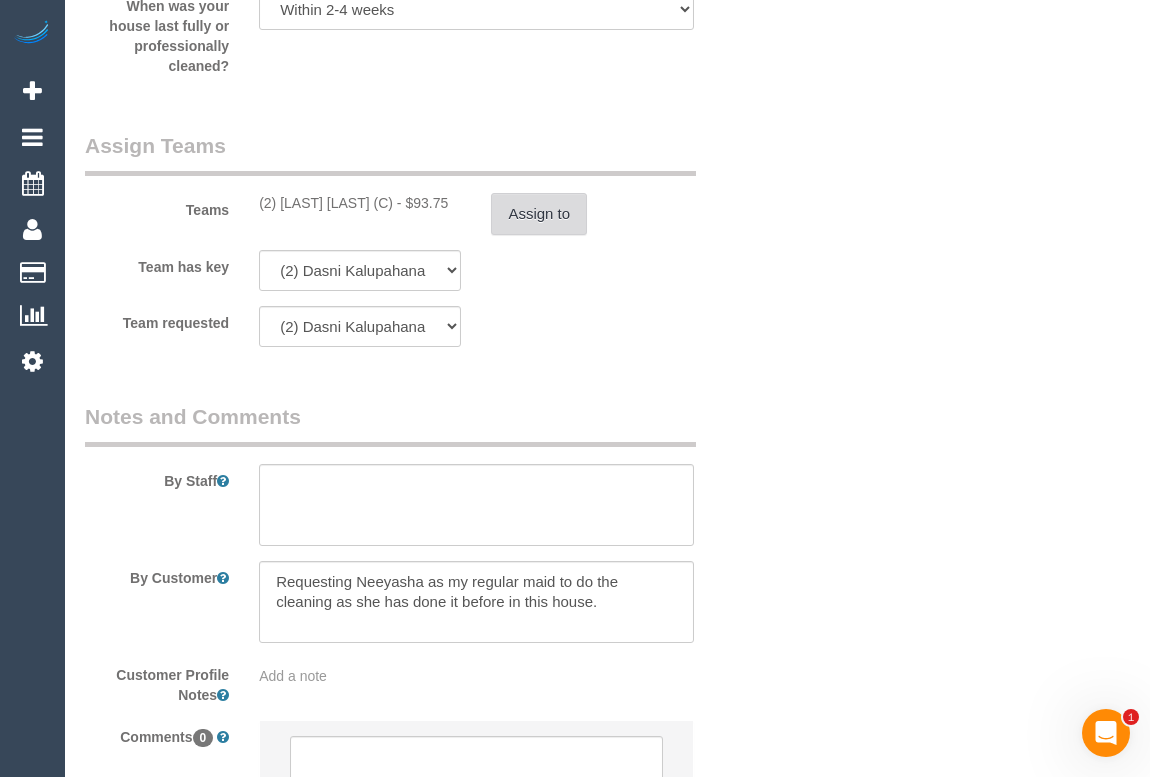 click on "Assign to" at bounding box center (539, 214) 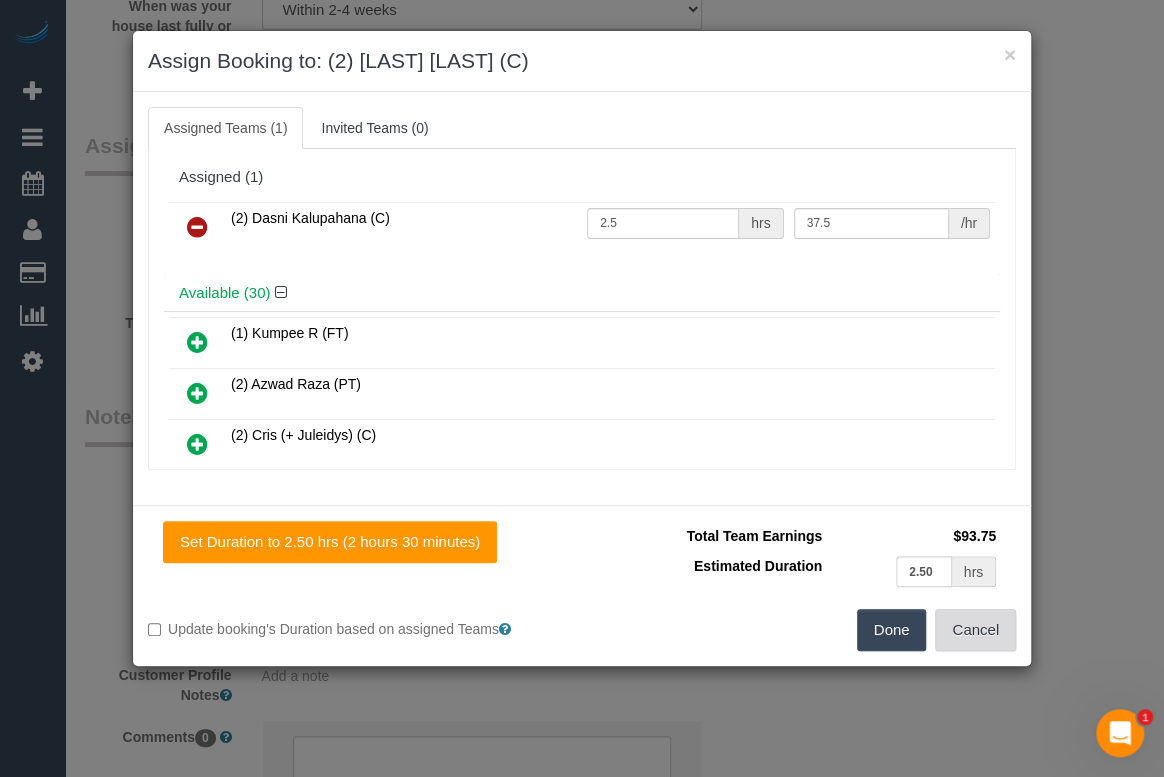 click on "Cancel" at bounding box center (975, 630) 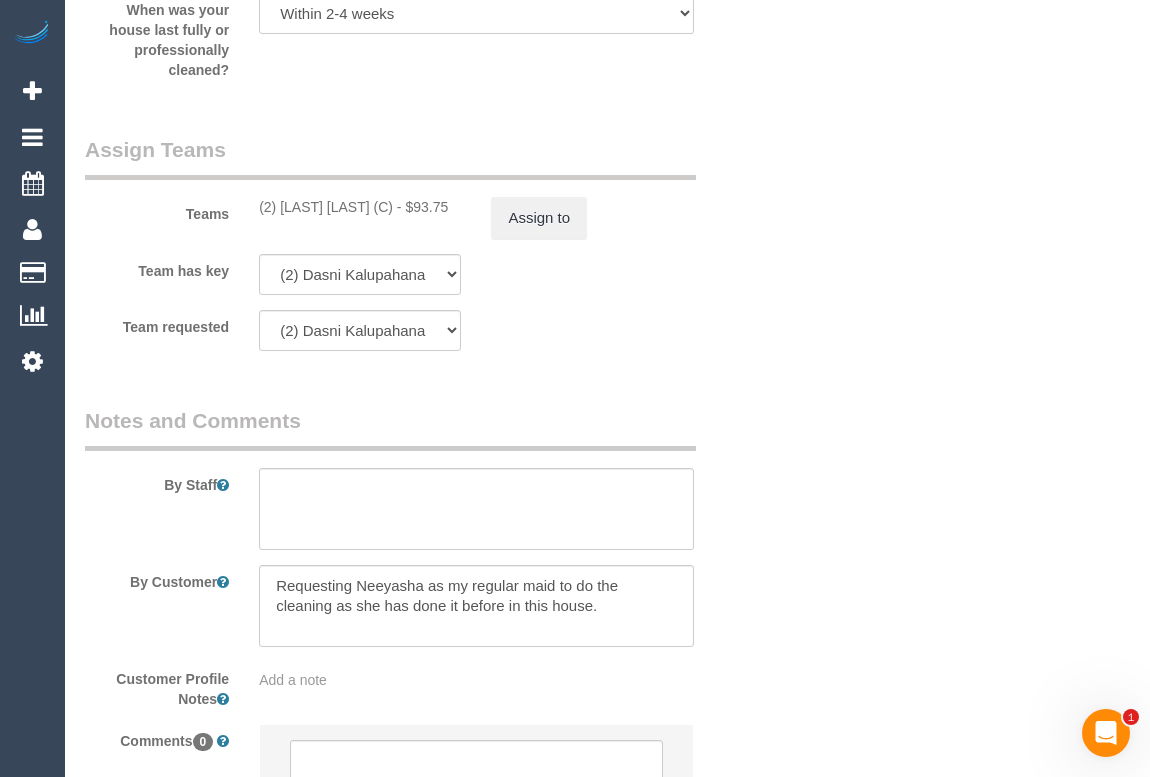 scroll, scrollTop: 3181, scrollLeft: 0, axis: vertical 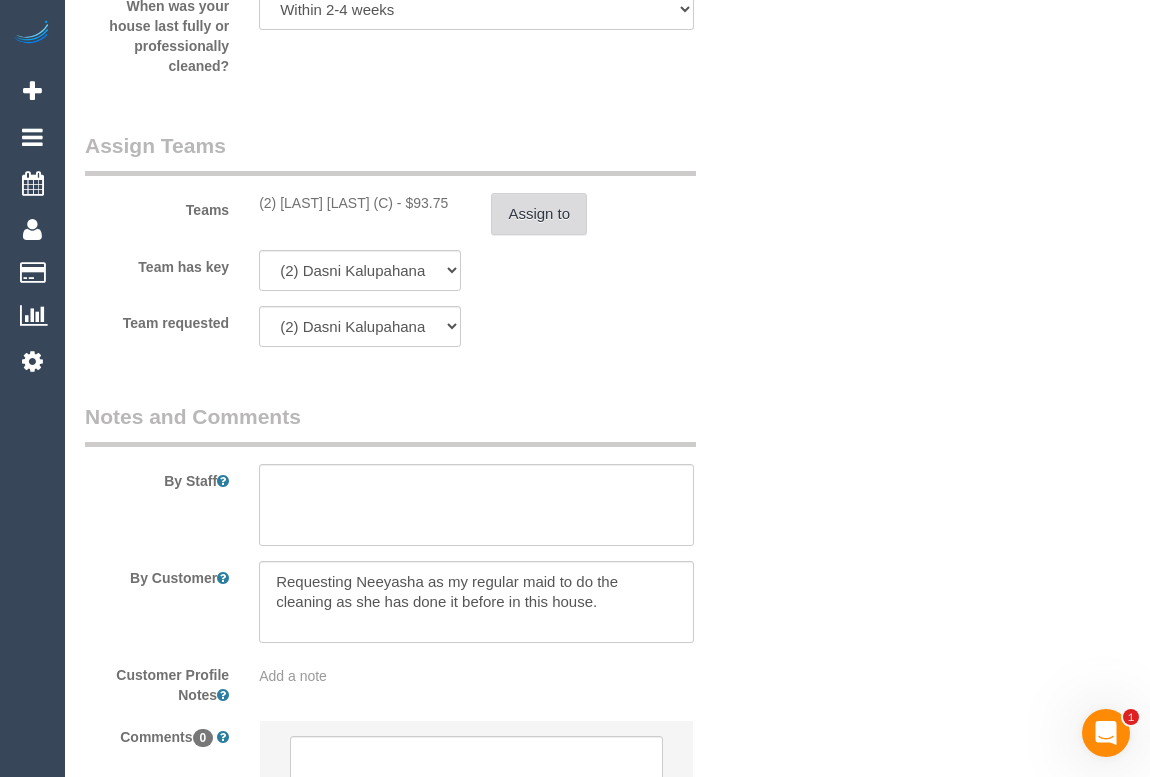 click on "Assign to" at bounding box center [539, 214] 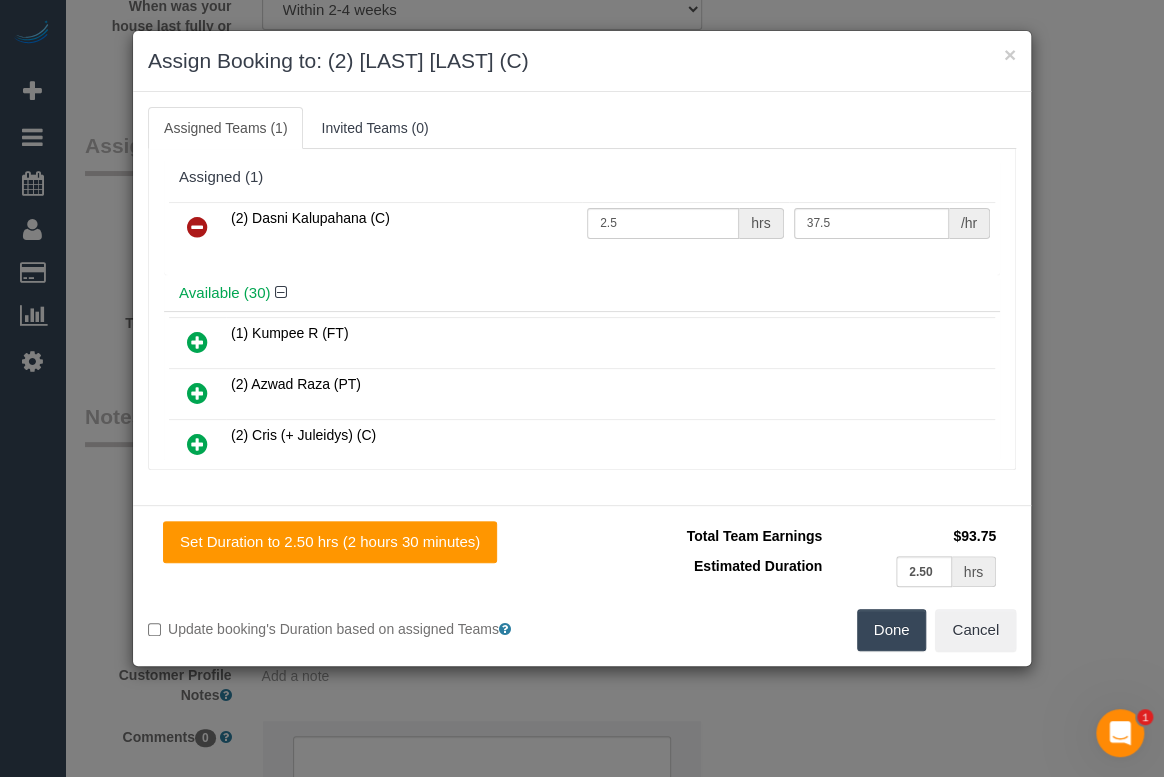 drag, startPoint x: 230, startPoint y: 210, endPoint x: 393, endPoint y: 215, distance: 163.07668 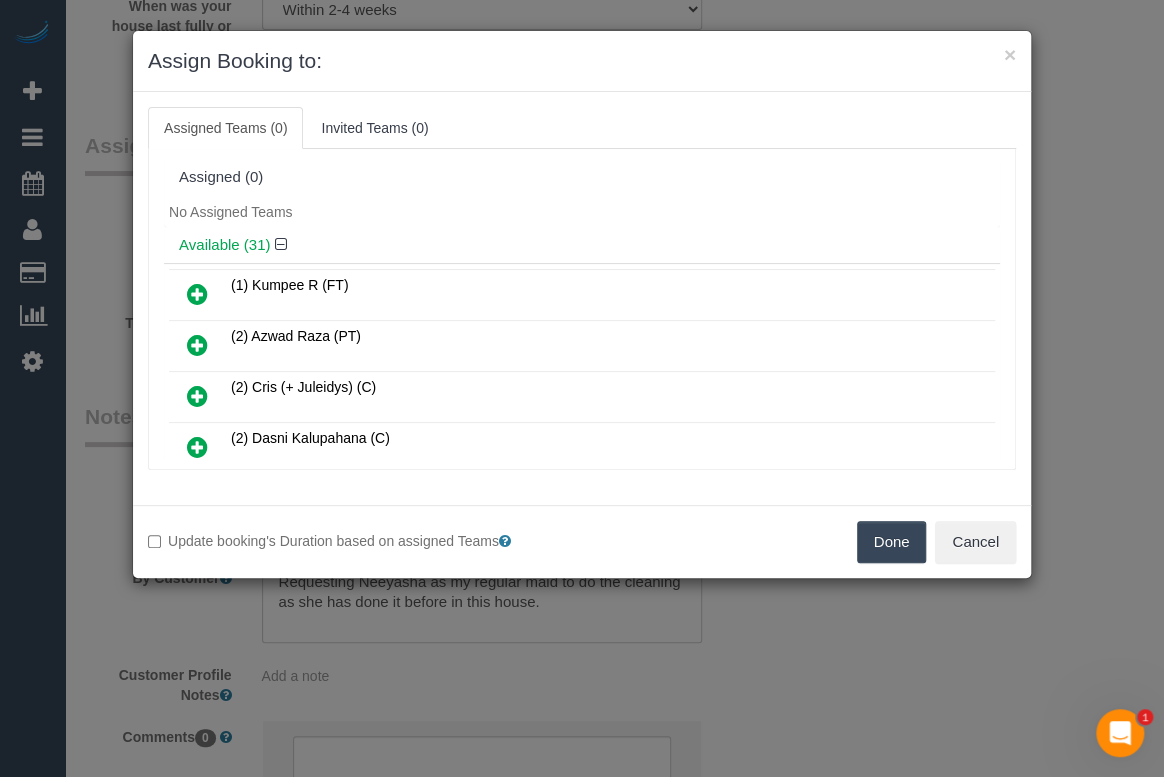 click on "Done" at bounding box center (892, 542) 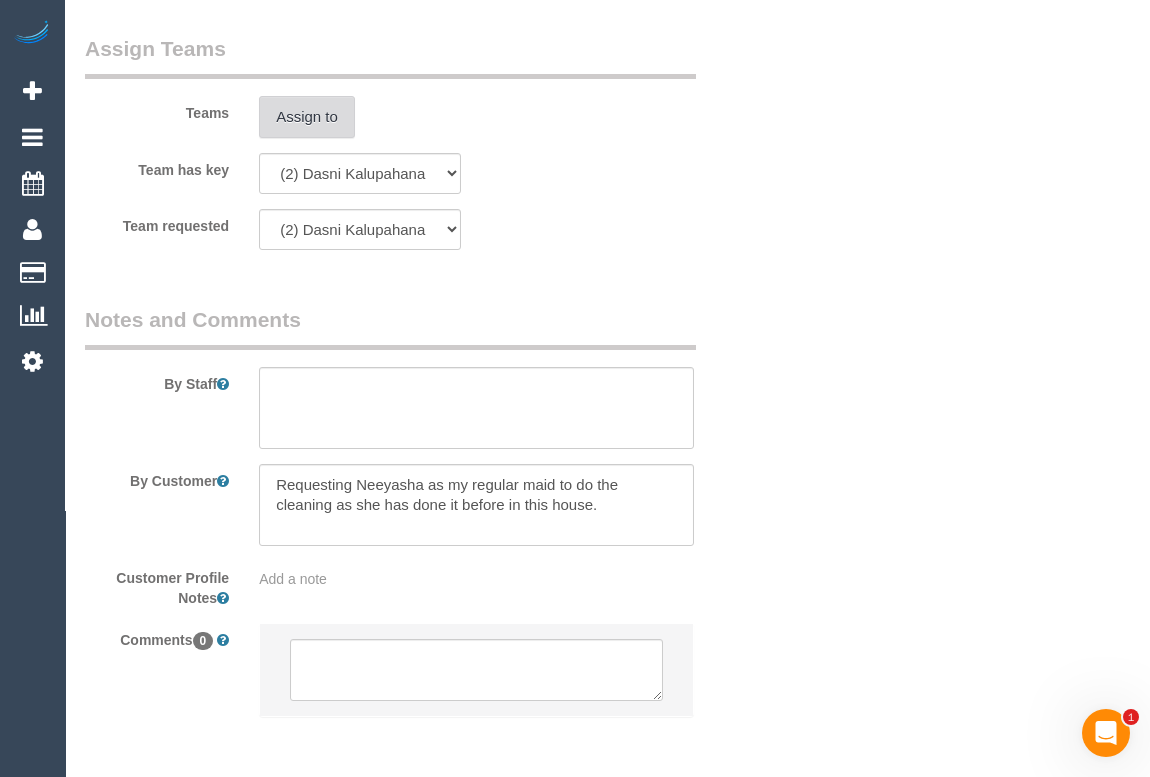 scroll, scrollTop: 3361, scrollLeft: 0, axis: vertical 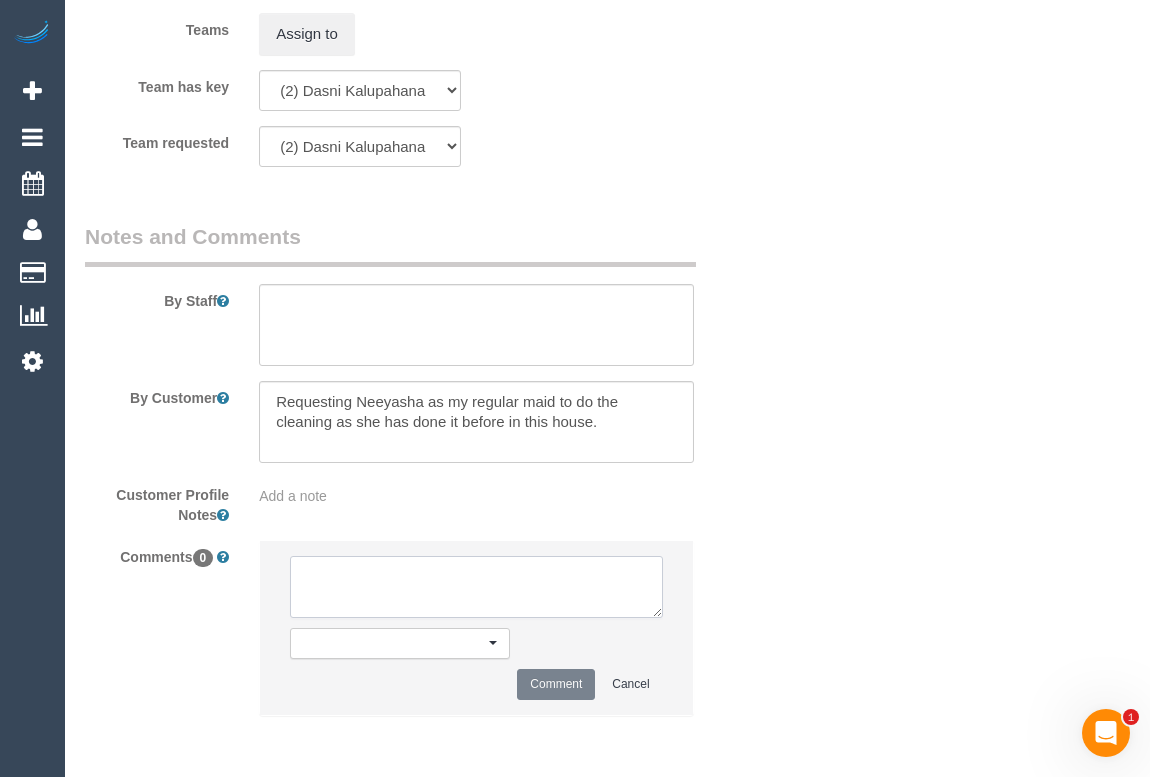 click at bounding box center (476, 587) 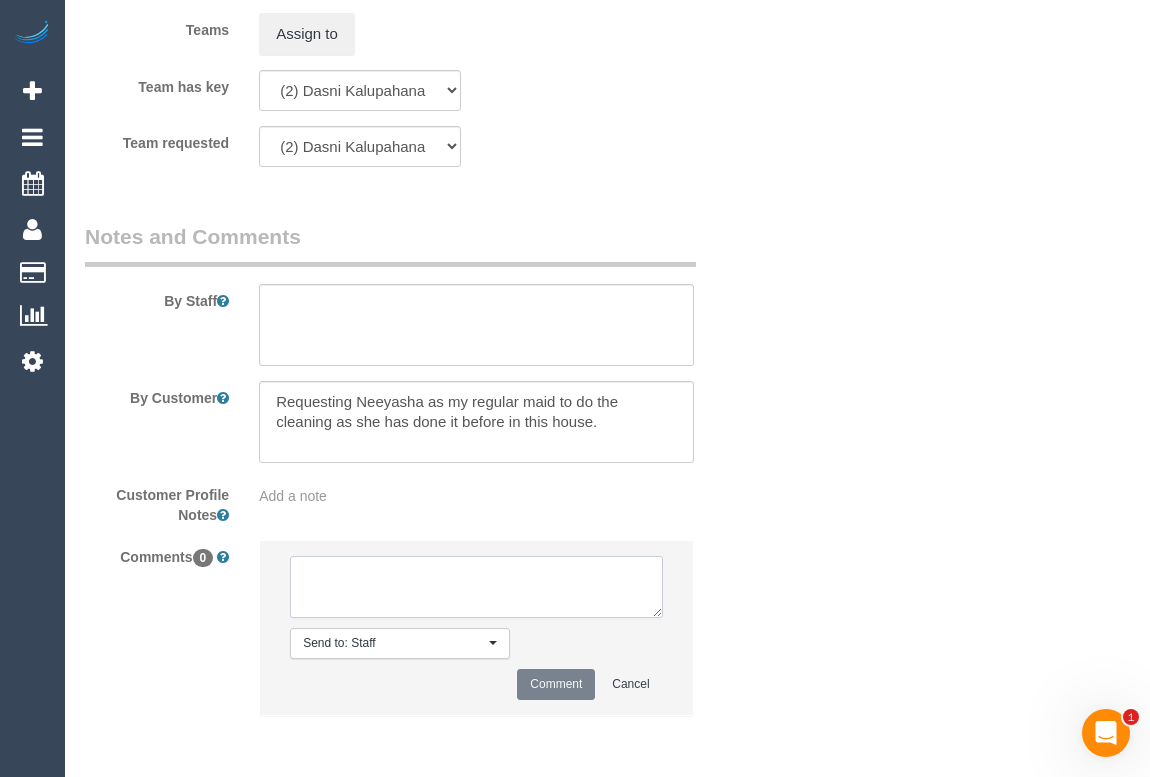 paste on "(2) Dasni Kalupahana (C)" 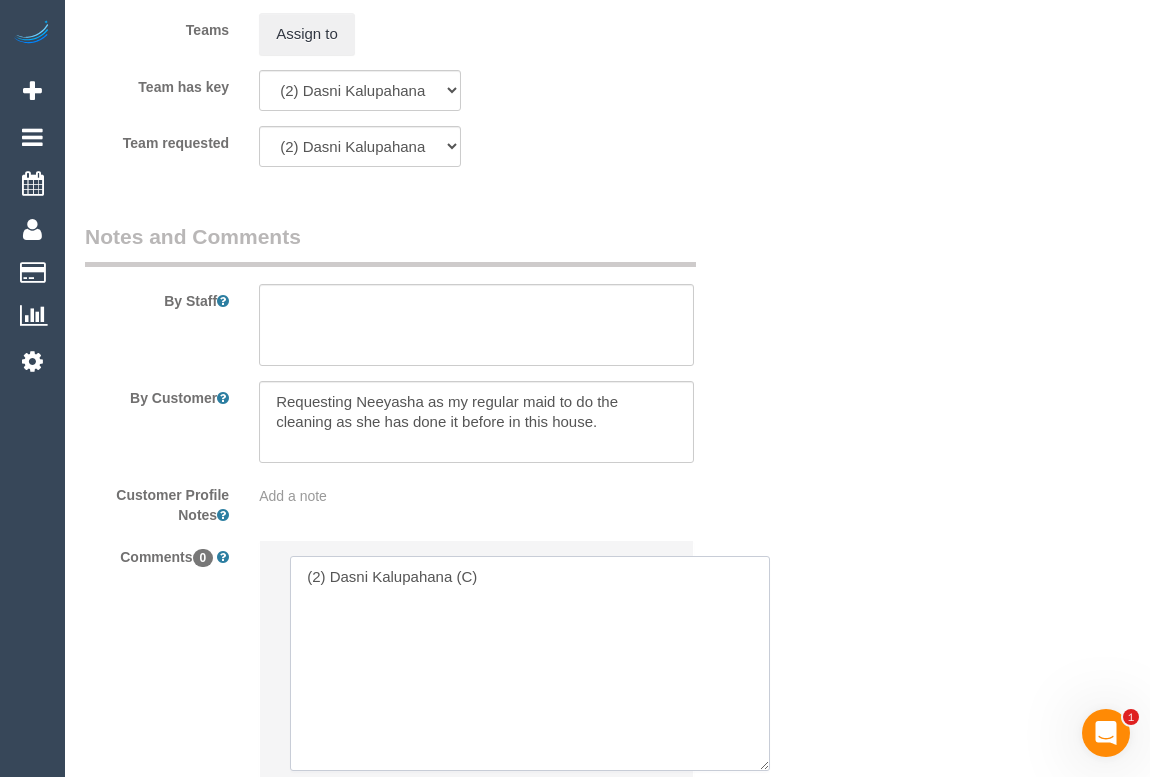 drag, startPoint x: 660, startPoint y: 610, endPoint x: 600, endPoint y: 625, distance: 61.846584 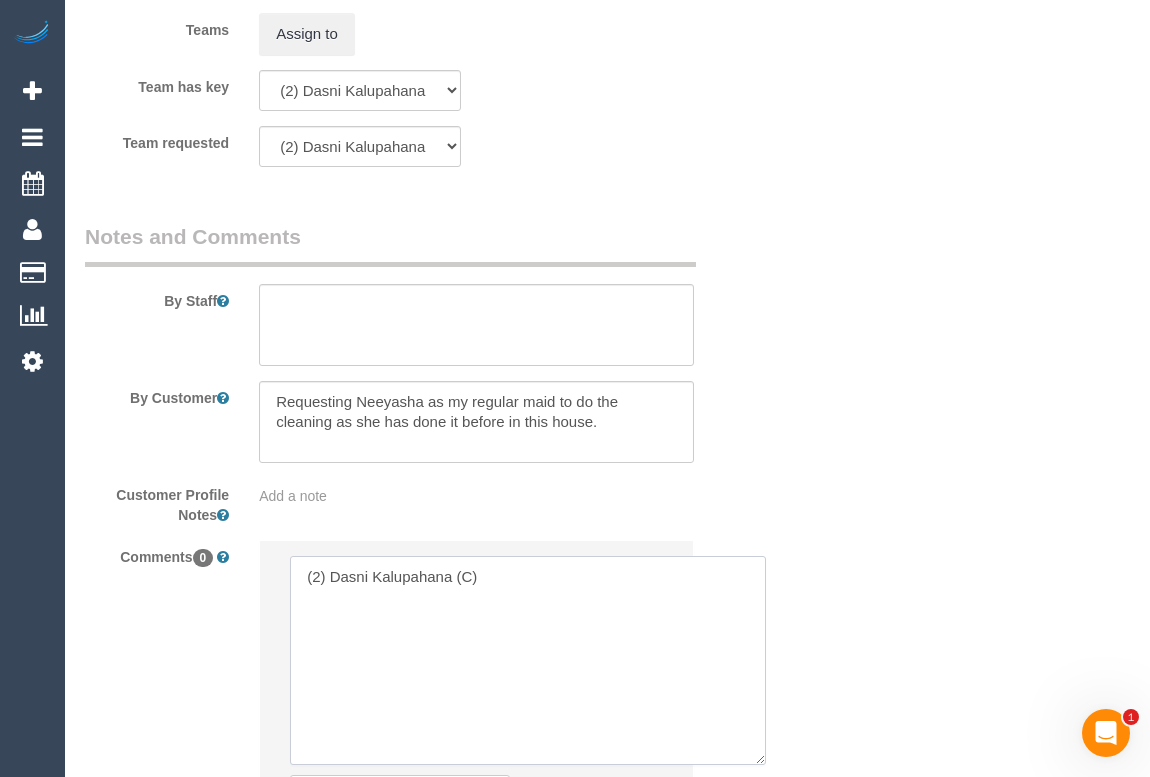 click at bounding box center (528, 660) 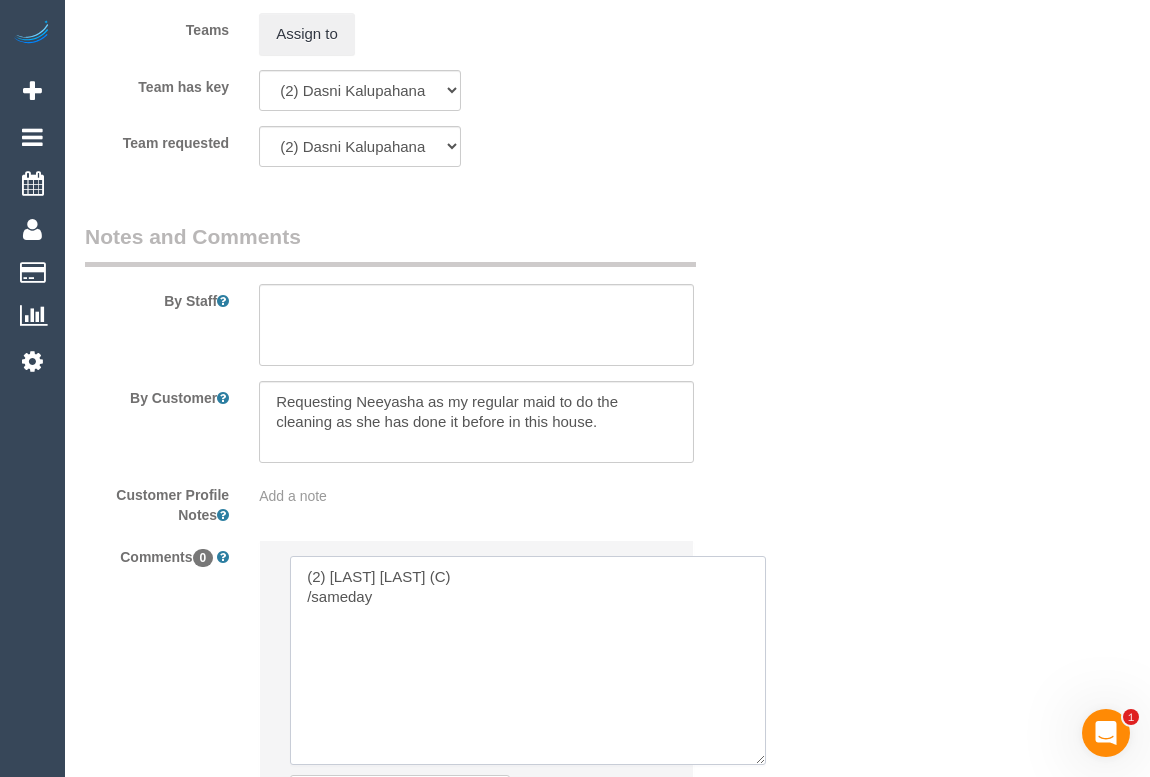 drag, startPoint x: 380, startPoint y: 596, endPoint x: 312, endPoint y: 595, distance: 68.007355 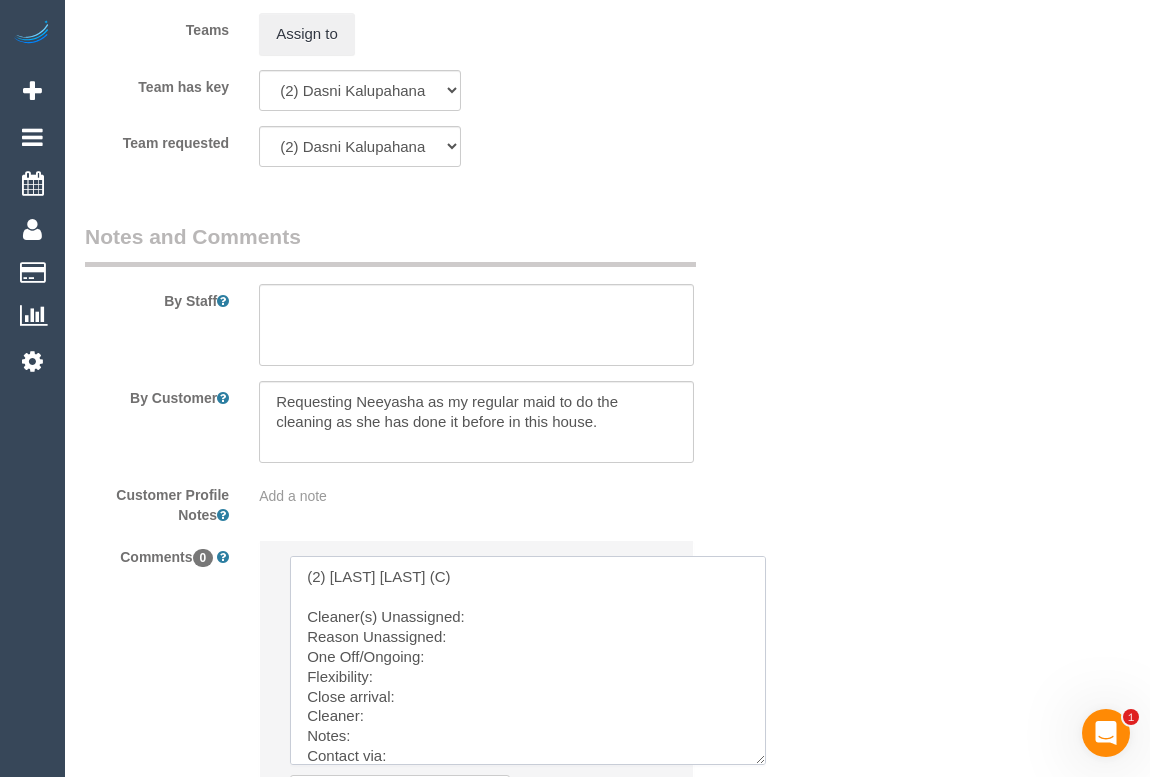 drag, startPoint x: 306, startPoint y: 572, endPoint x: 496, endPoint y: 570, distance: 190.01053 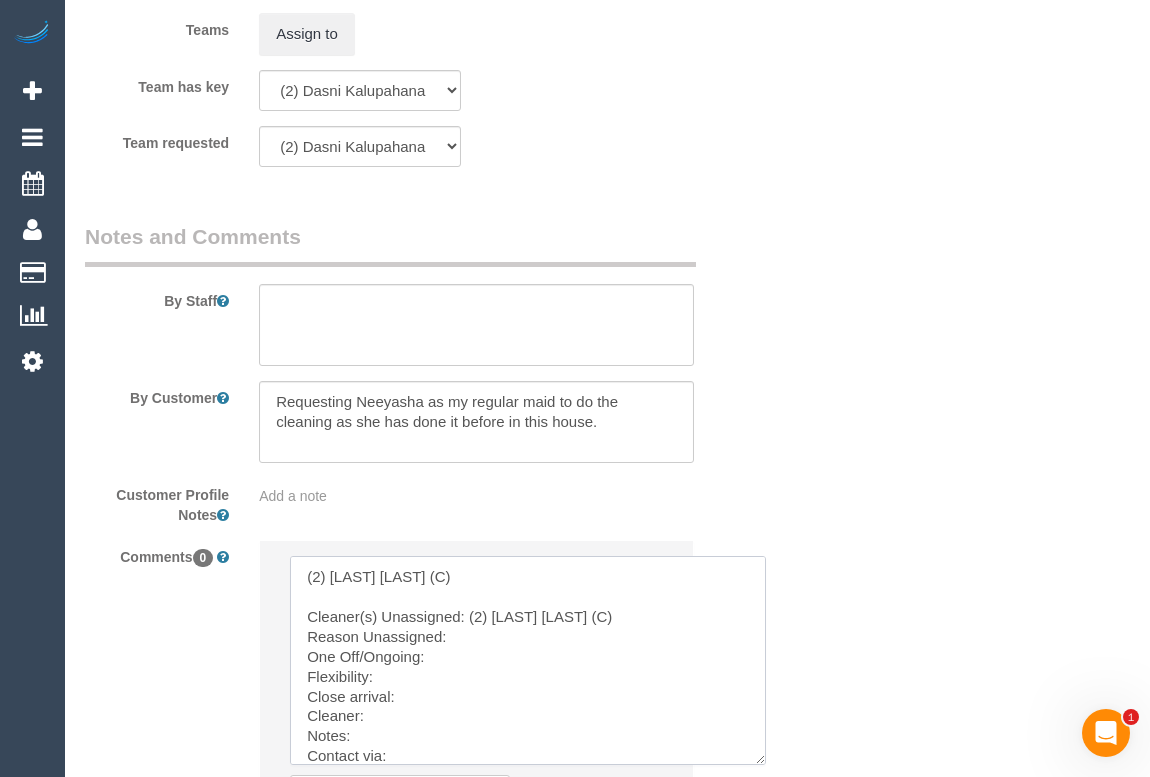 drag, startPoint x: 490, startPoint y: 568, endPoint x: 260, endPoint y: 582, distance: 230.42569 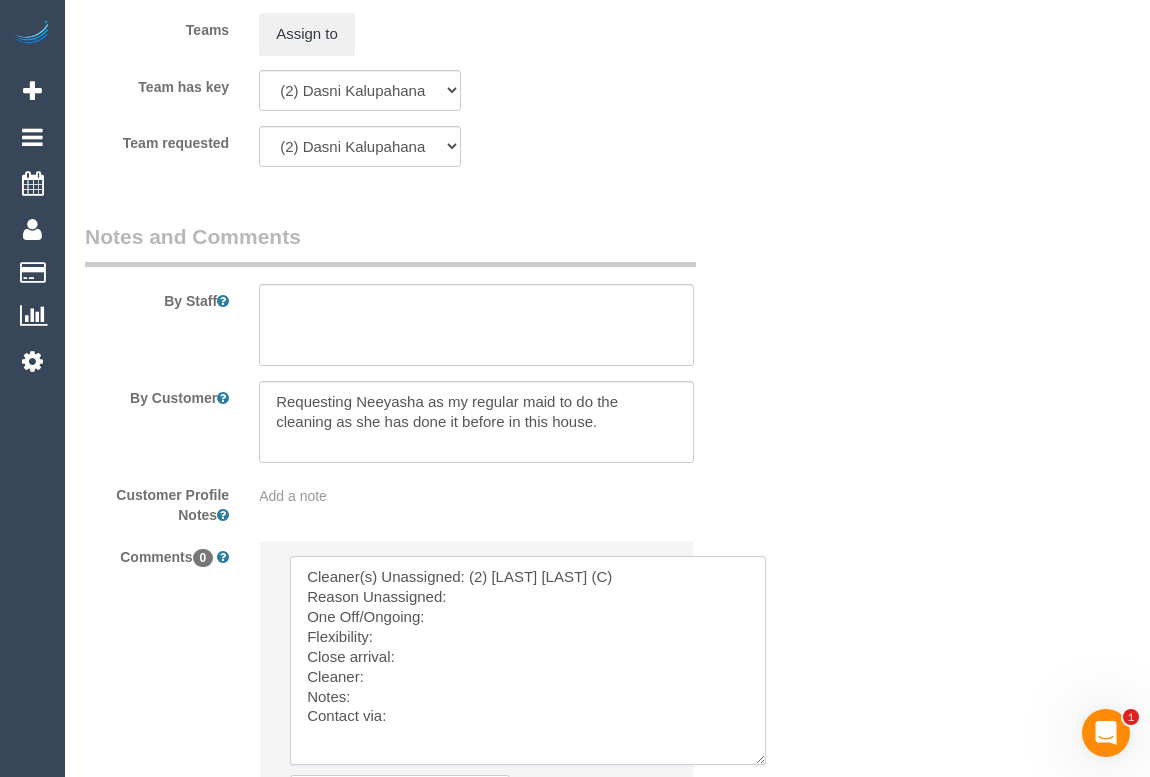 click at bounding box center (528, 660) 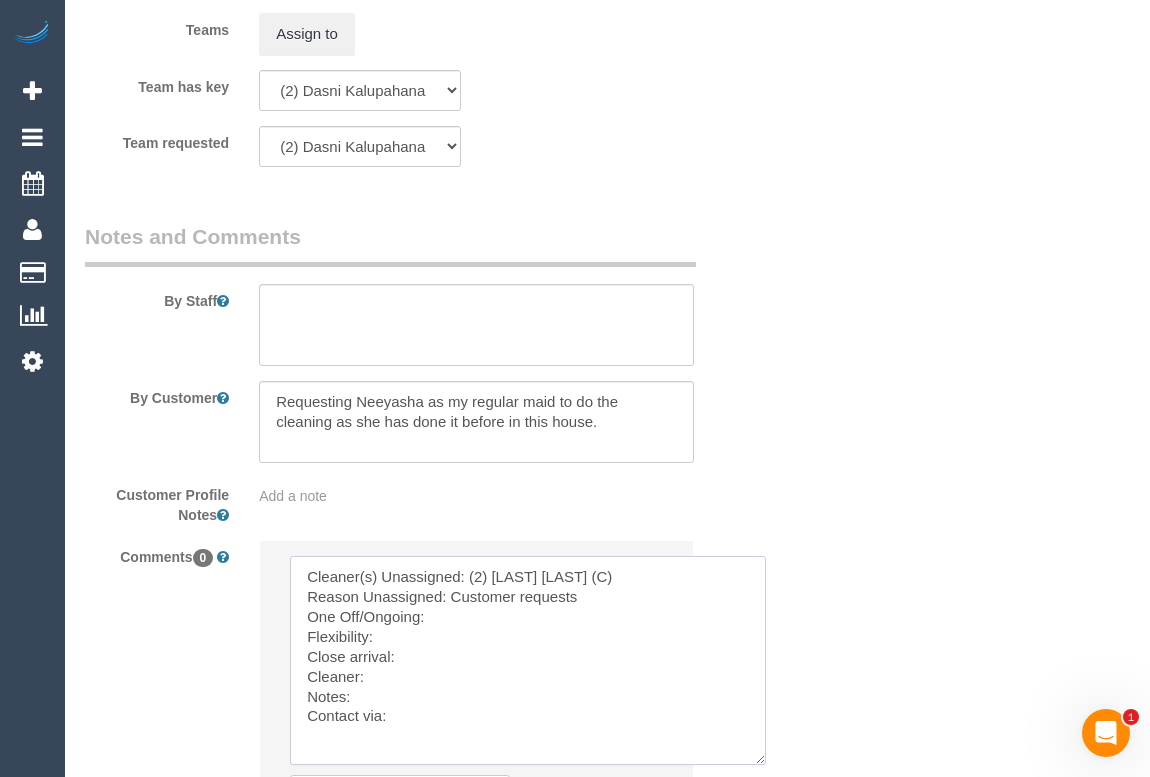 click at bounding box center (528, 660) 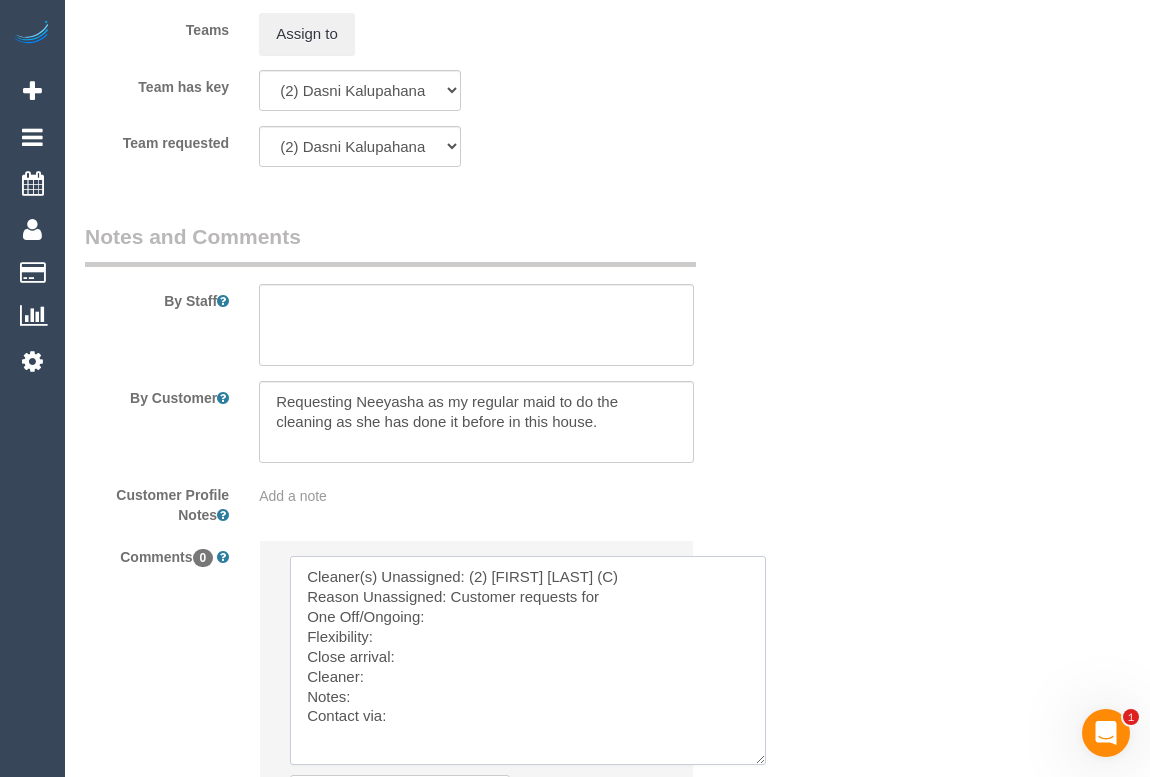 paste on "(2) Nyasha Mahofa (C)" 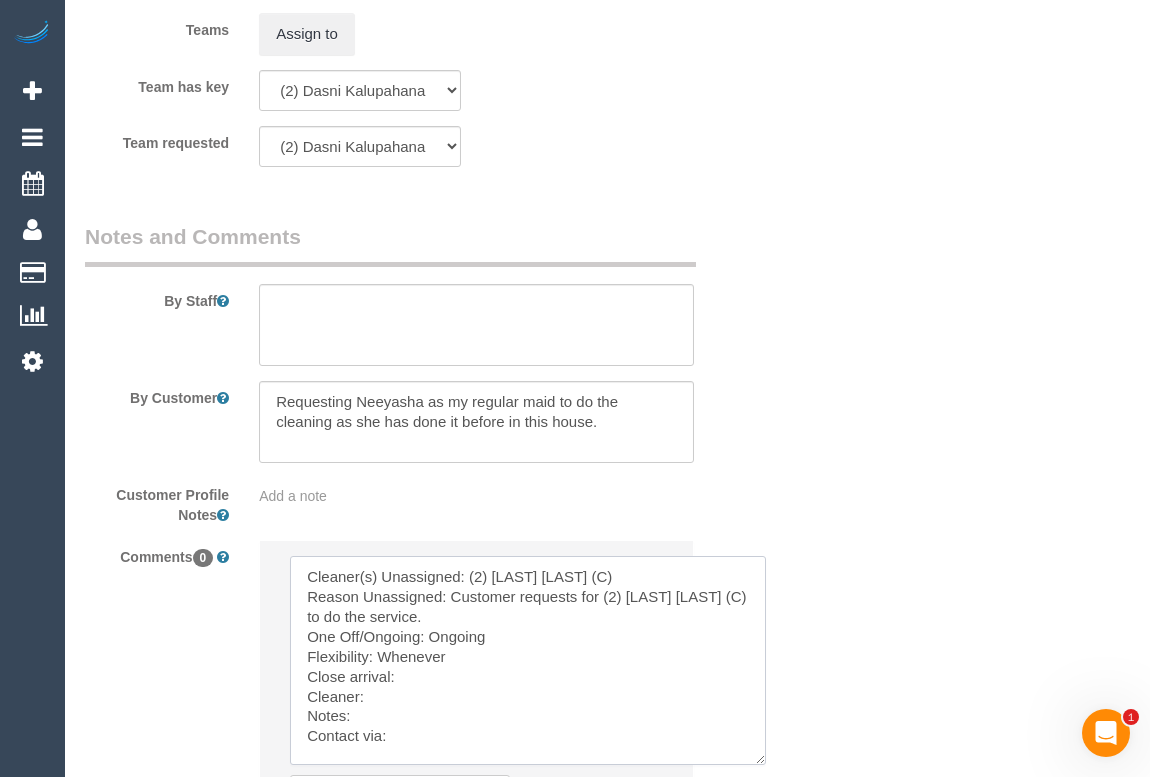 paste on "(2) Nyasha Mahofa (C)" 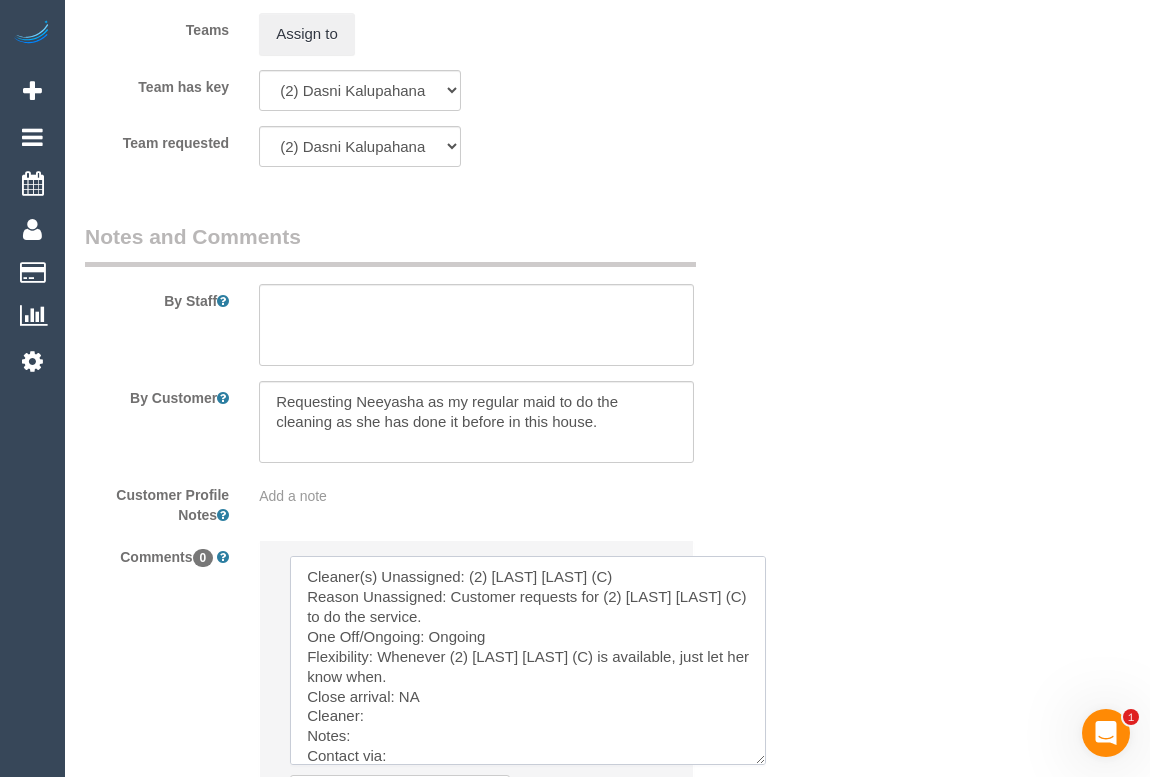 paste on "(2) Nyasha Mahofa (C)" 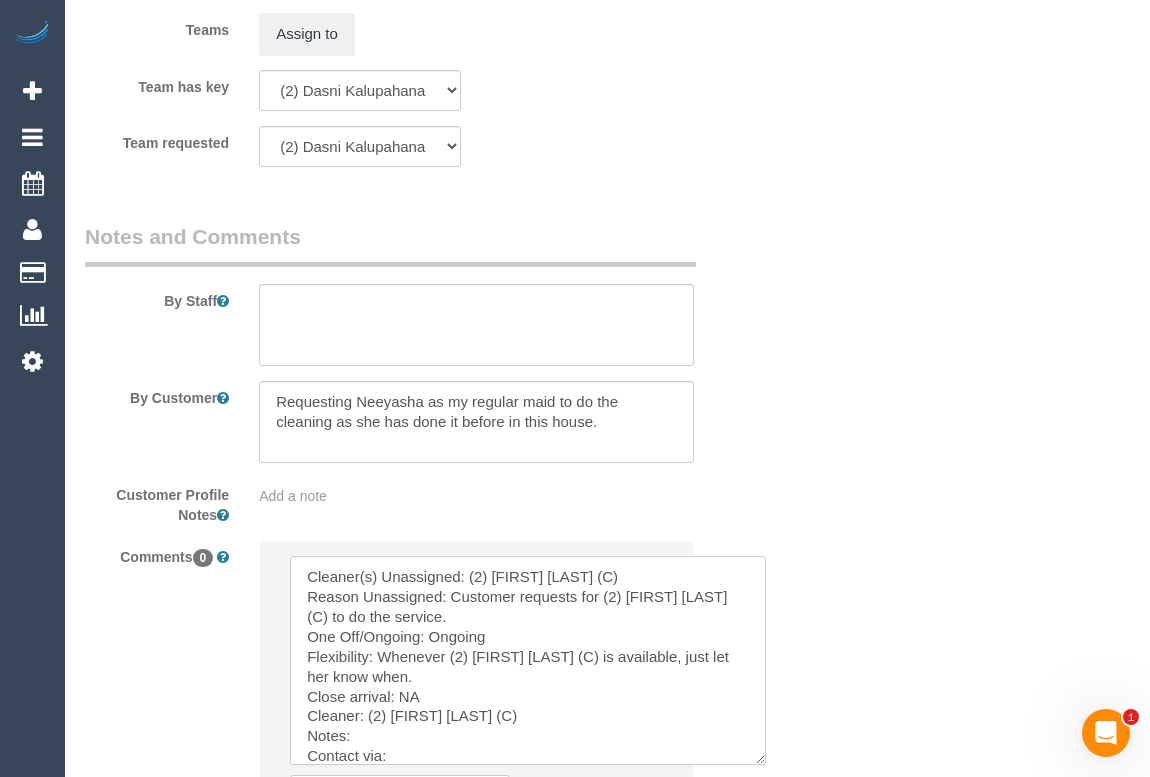scroll, scrollTop: 51, scrollLeft: 0, axis: vertical 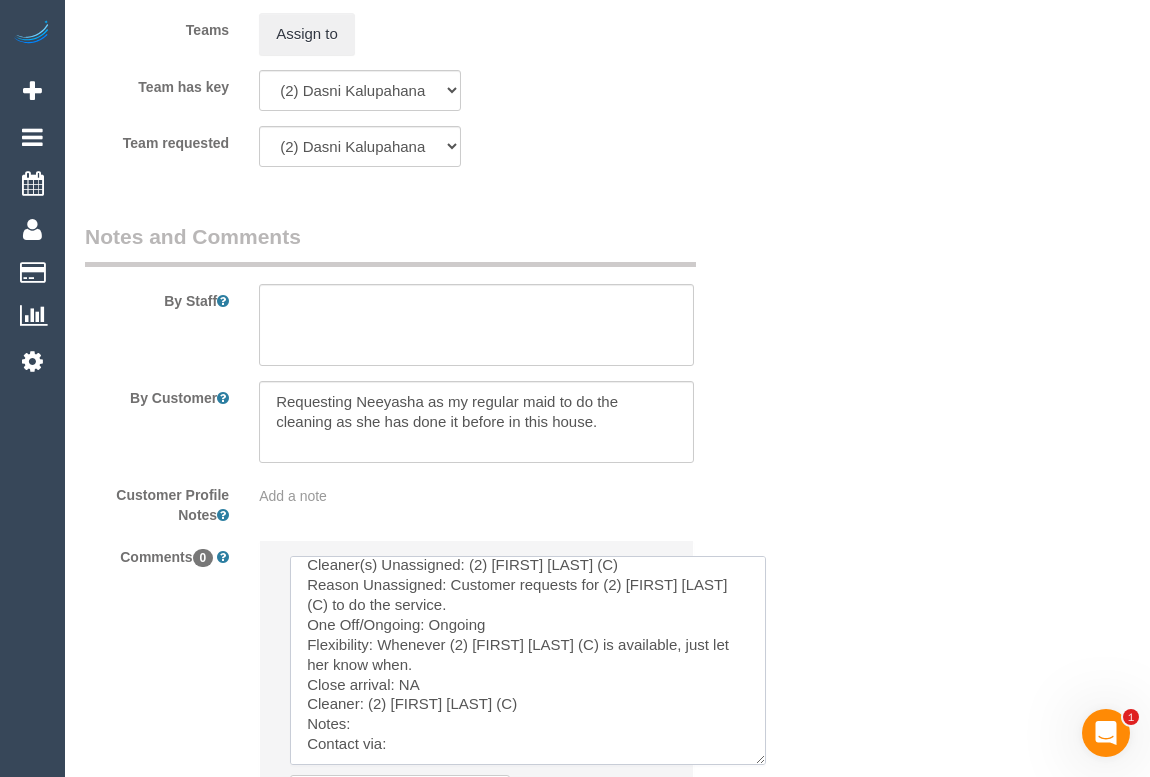 click at bounding box center (528, 660) 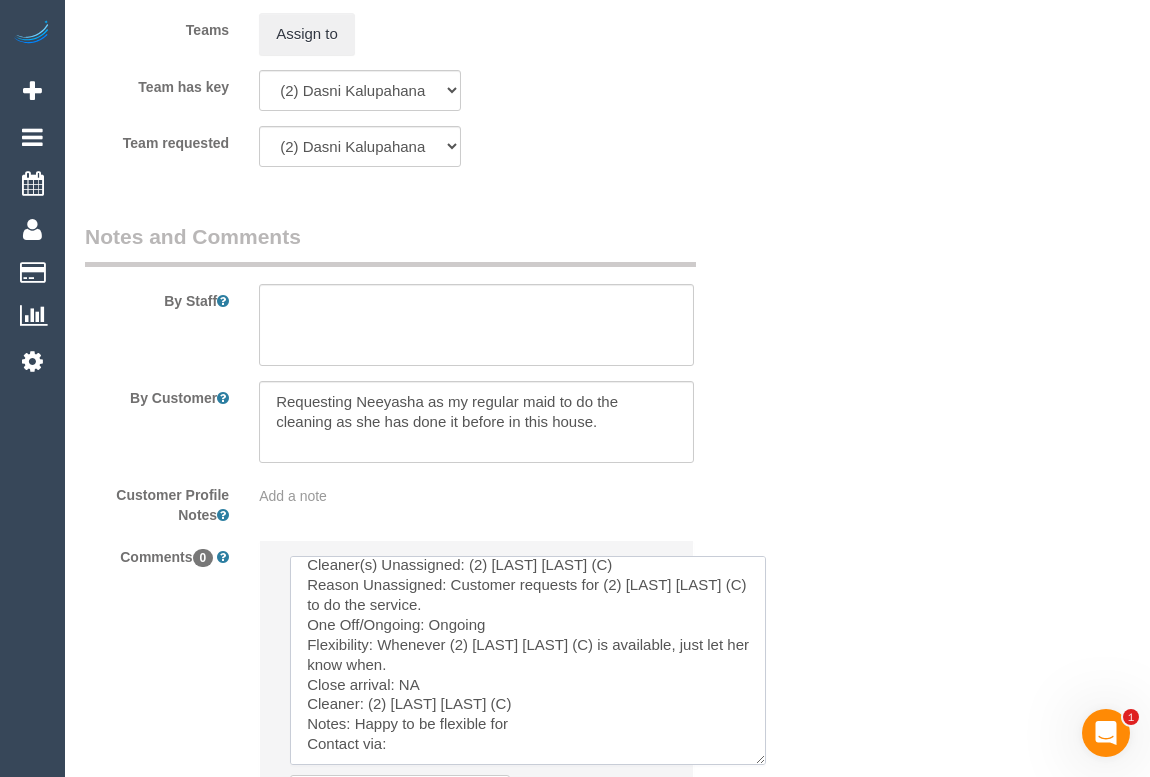 paste on "(2) Nyasha Mahofa (C)" 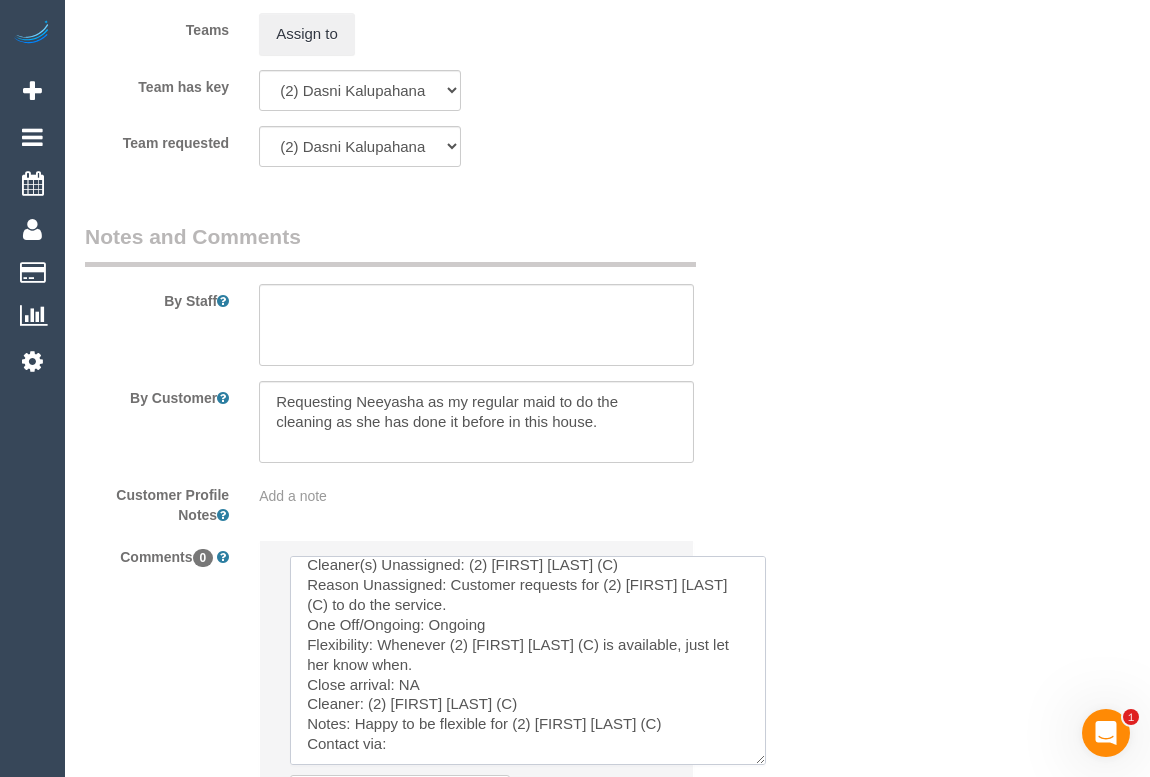 click at bounding box center [528, 660] 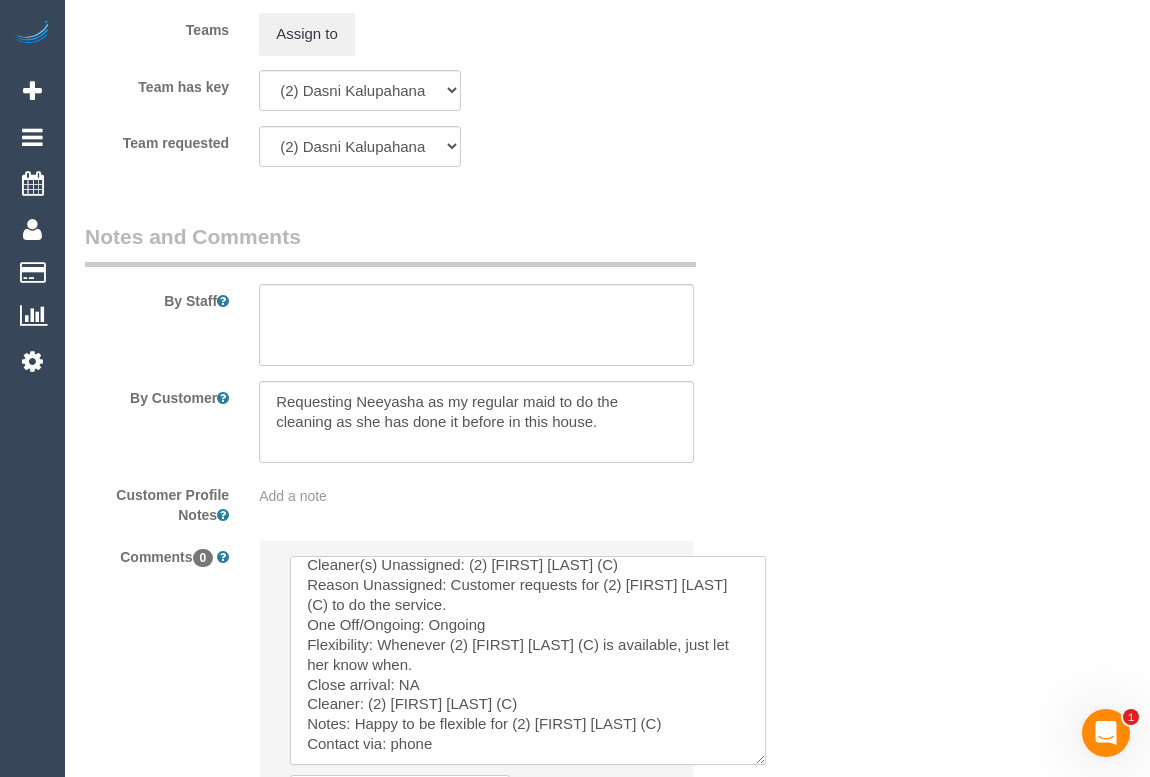 scroll, scrollTop: 3590, scrollLeft: 0, axis: vertical 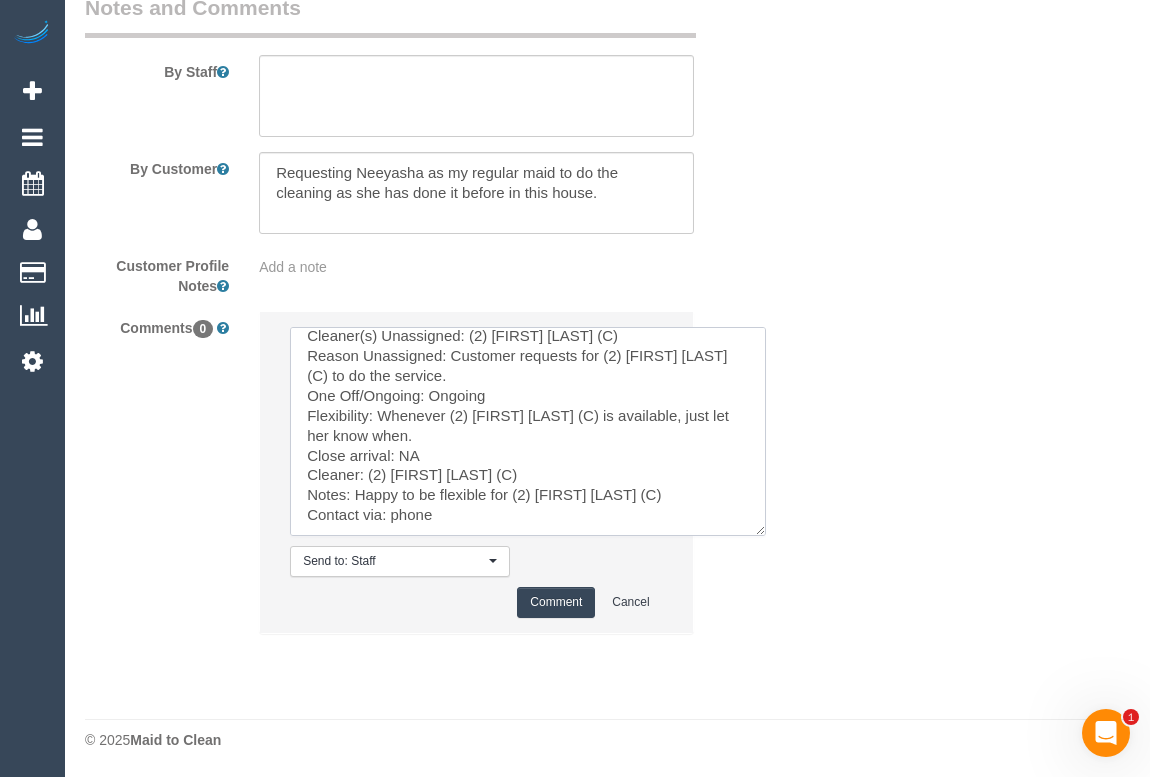 type on "Cleaner(s) Unassigned: (2) Dasni Kalupahana (C)
Reason Unassigned: Customer requests for (2) Nyasha Mahofa (C) to do the service.
One Off/Ongoing: Ongoing
Flexibility: Whenever (2) Nyasha Mahofa (C) is available, just let her know when.
Close arrival: NA
Cleaner: (2) Nyasha Mahofa (C)
Notes: Happy to be flexible for (2) Nyasha Mahofa (C)
Contact via: phone" 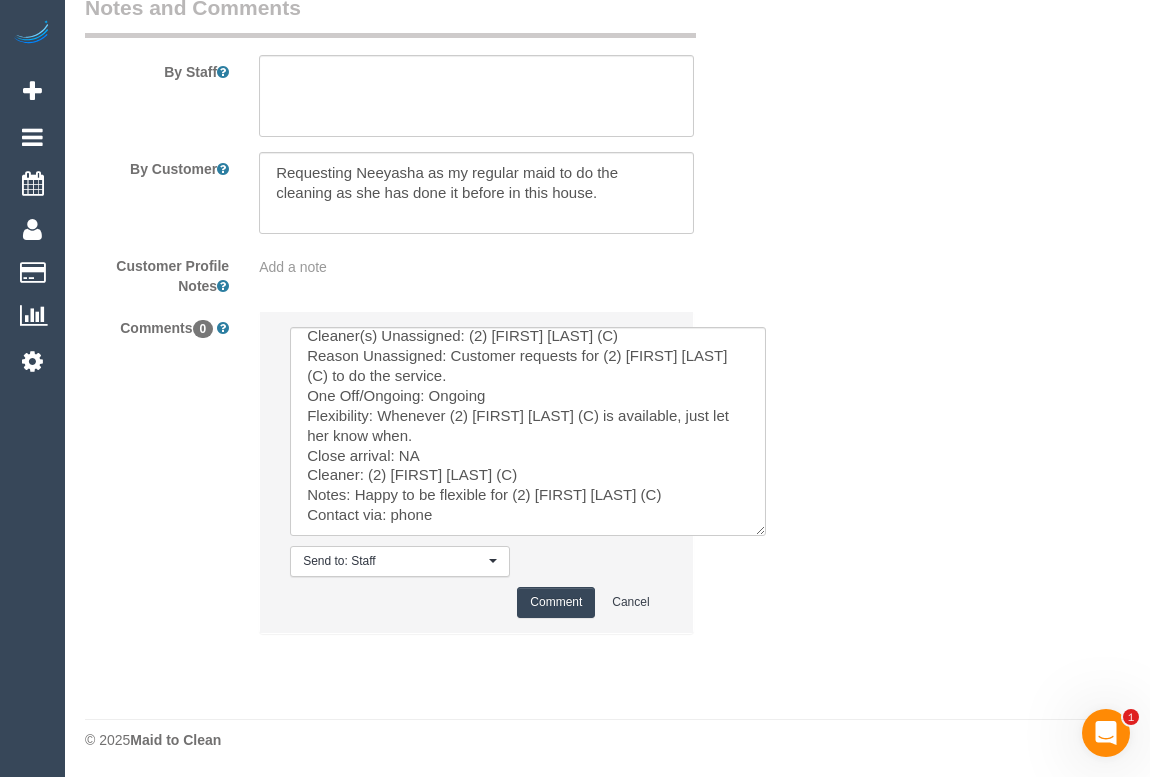 click on "Comment" at bounding box center [556, 602] 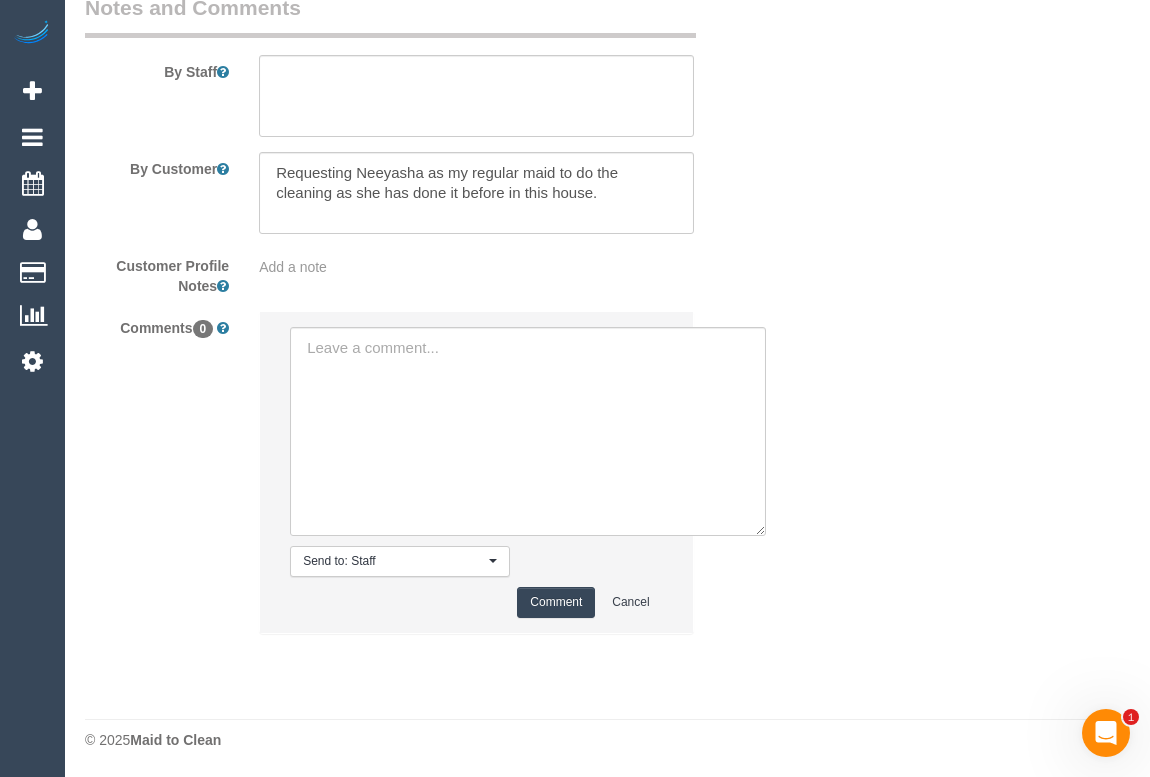 scroll, scrollTop: 3509, scrollLeft: 0, axis: vertical 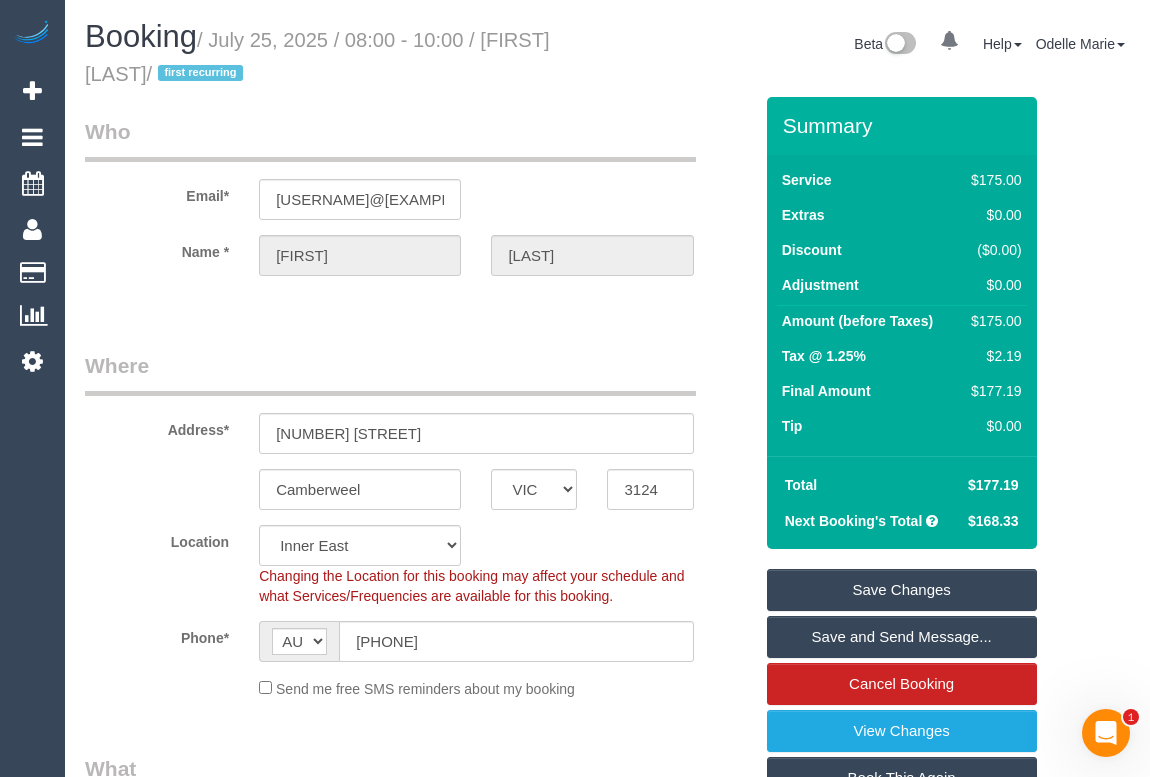 click on "Who
Email*
jenaishroff6@gmail.com
Name *
Jenai
Shroff
Where
Address*
156 Wattle Valley Rd
Camberweel
ACT
NSW
NT
QLD
SA
TAS
VIC
WA
3124
Location
Office City East (North) East (South) Inner East Inner North (East) Inner North (West) Inner South East Inner West North (East) North (West) Outer East Outer North (East) Outer North (West) Outer South East Outer West South East (East) South East (West) West (North) West (South) ZG - Central ZG - East ZG - North ZG - South" at bounding box center [418, 2322] 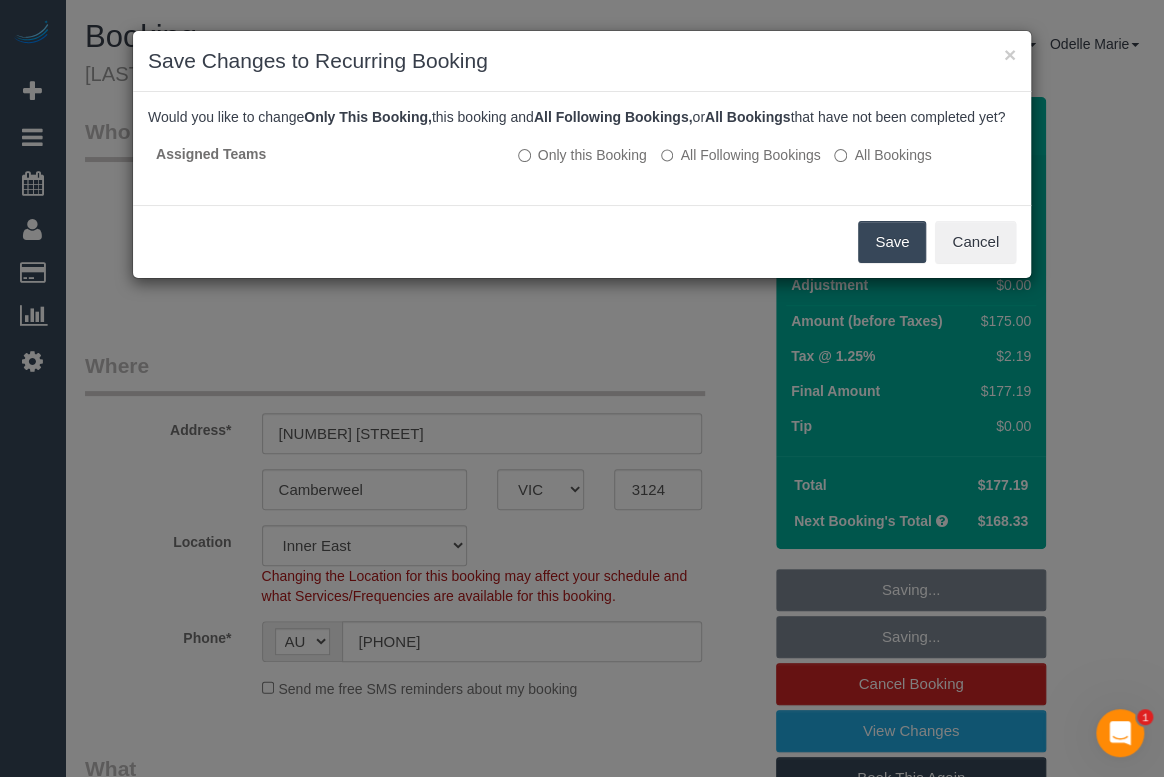 click on "Save" at bounding box center [892, 242] 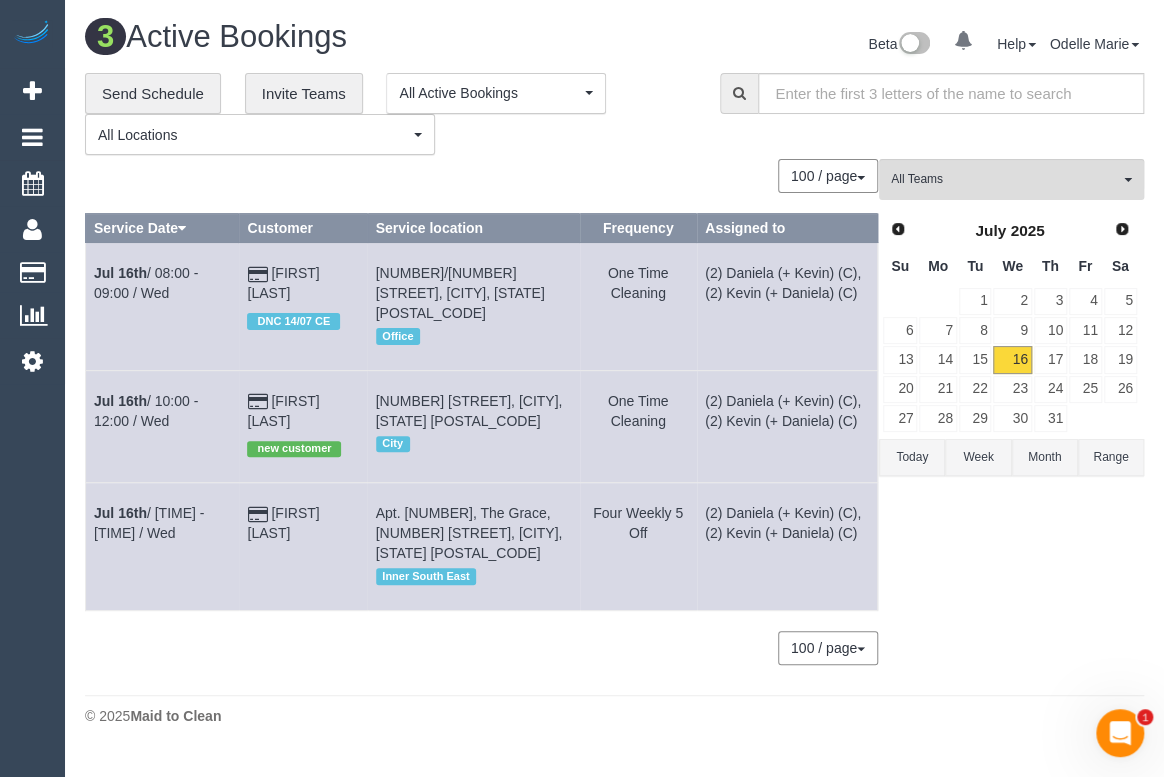 click on "© 2025
Maid to Clean" at bounding box center (614, 715) 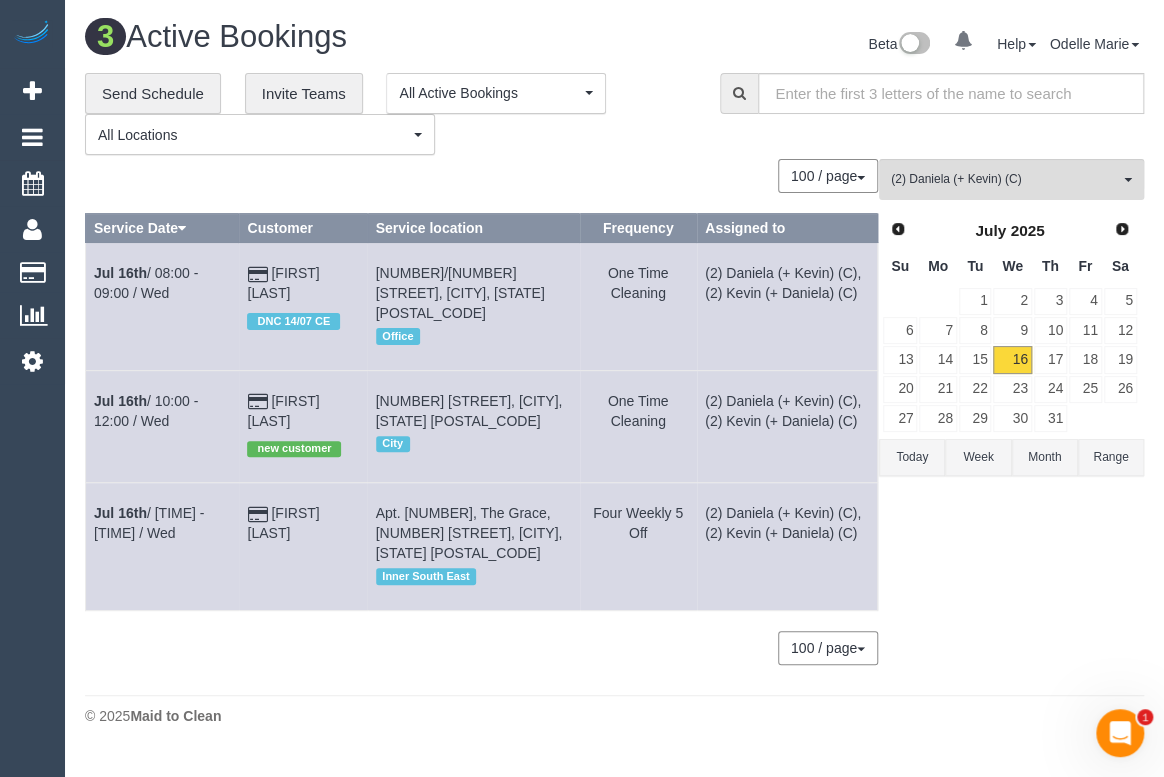 click on "100 / page
10 / page
20 / page
30 / page
40 / page
50 / page
100 / page" at bounding box center [481, 176] 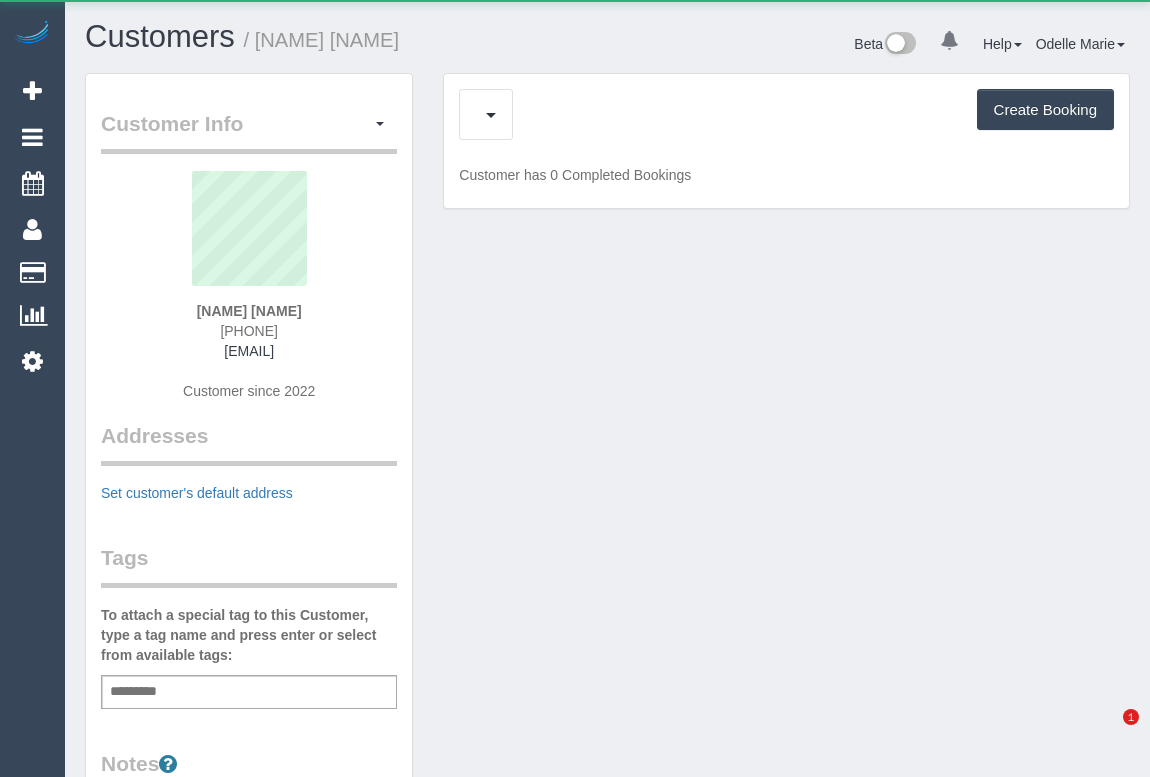 scroll, scrollTop: 0, scrollLeft: 0, axis: both 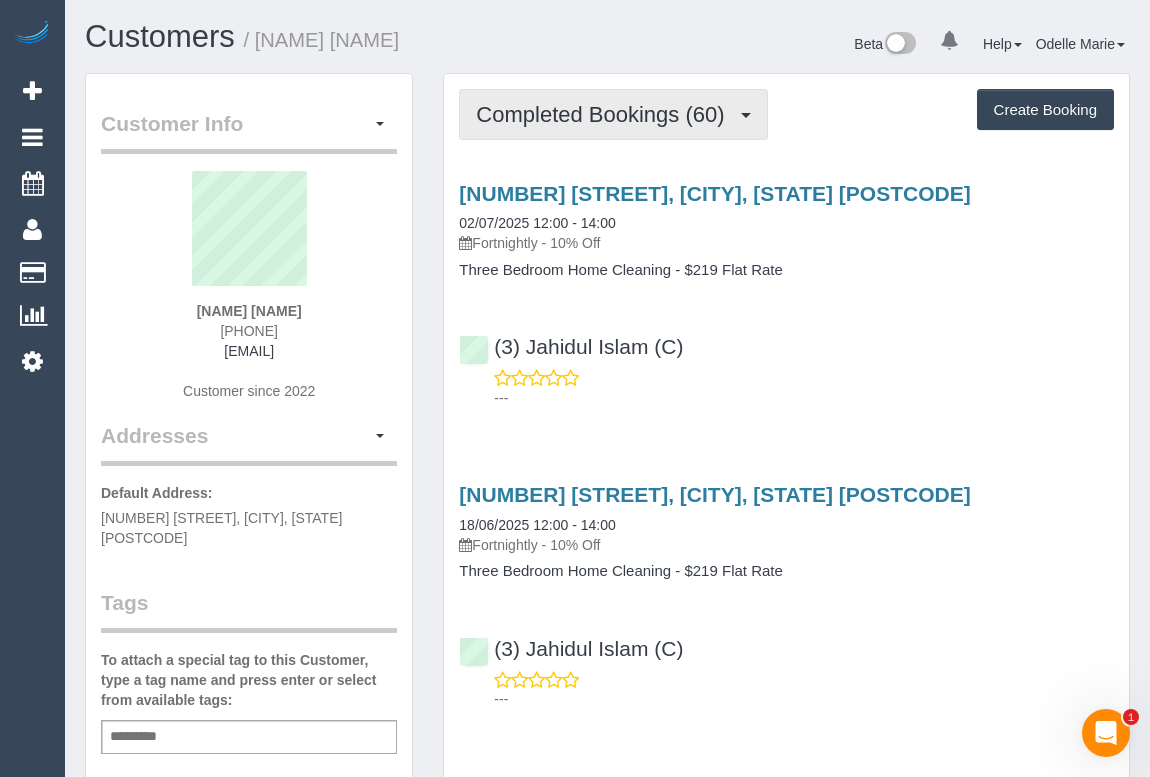 click on "Completed Bookings (60)" at bounding box center (605, 114) 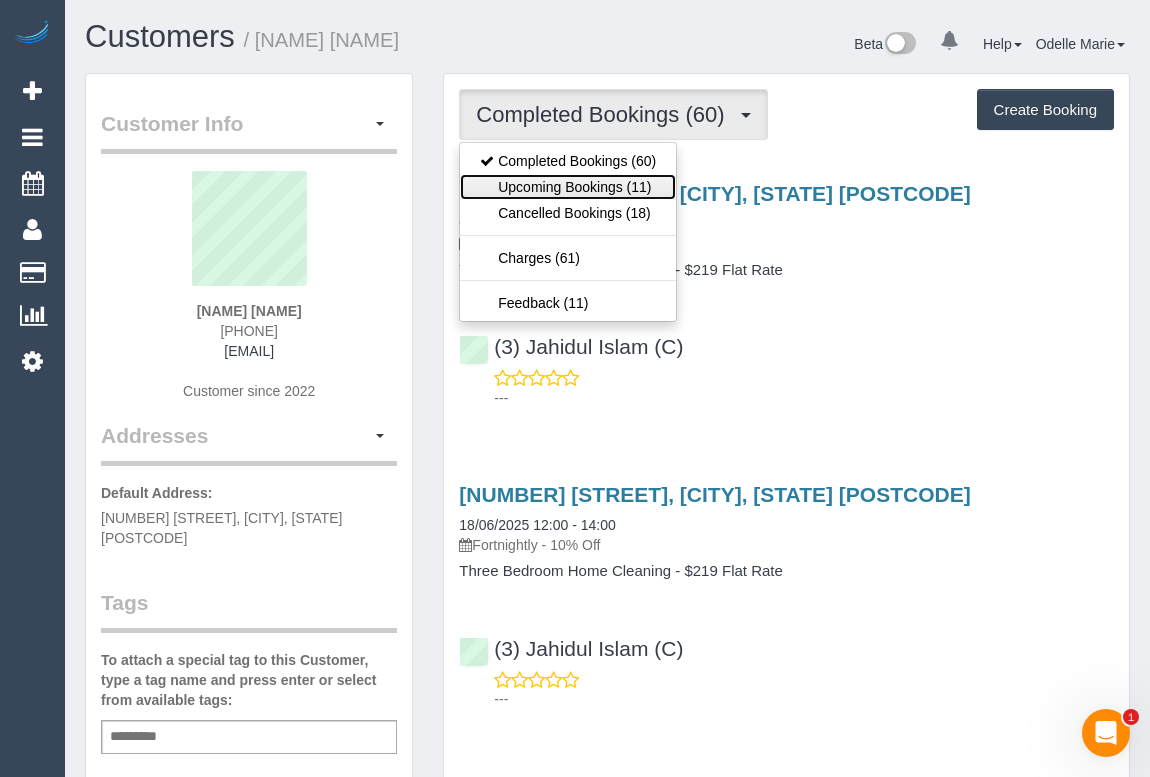 click on "Upcoming Bookings (11)" at bounding box center [568, 187] 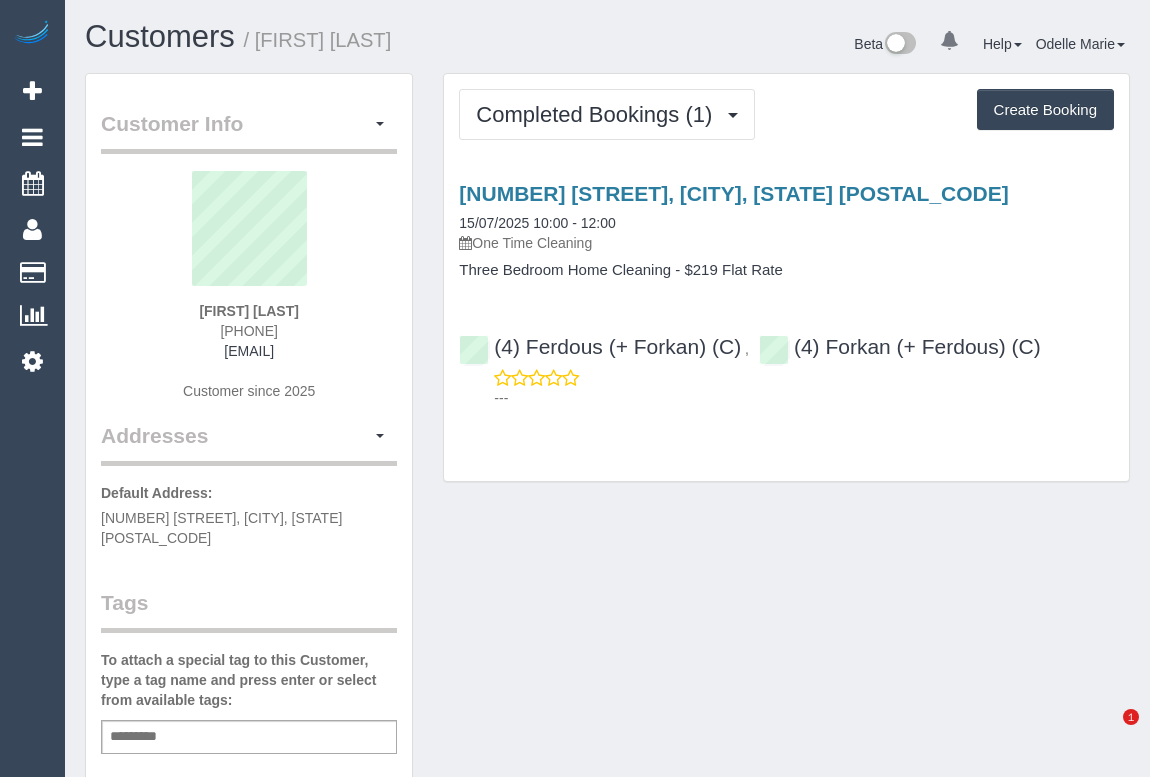 scroll, scrollTop: 0, scrollLeft: 0, axis: both 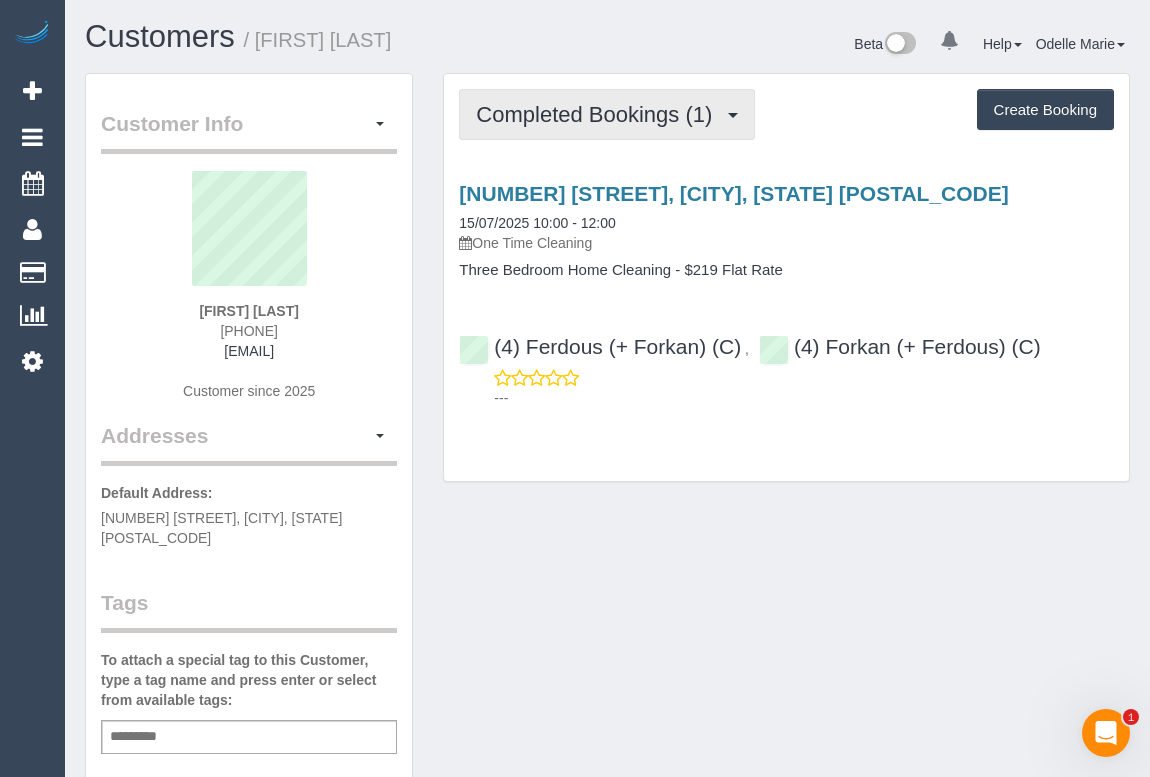 click on "Completed Bookings (1)" at bounding box center [599, 114] 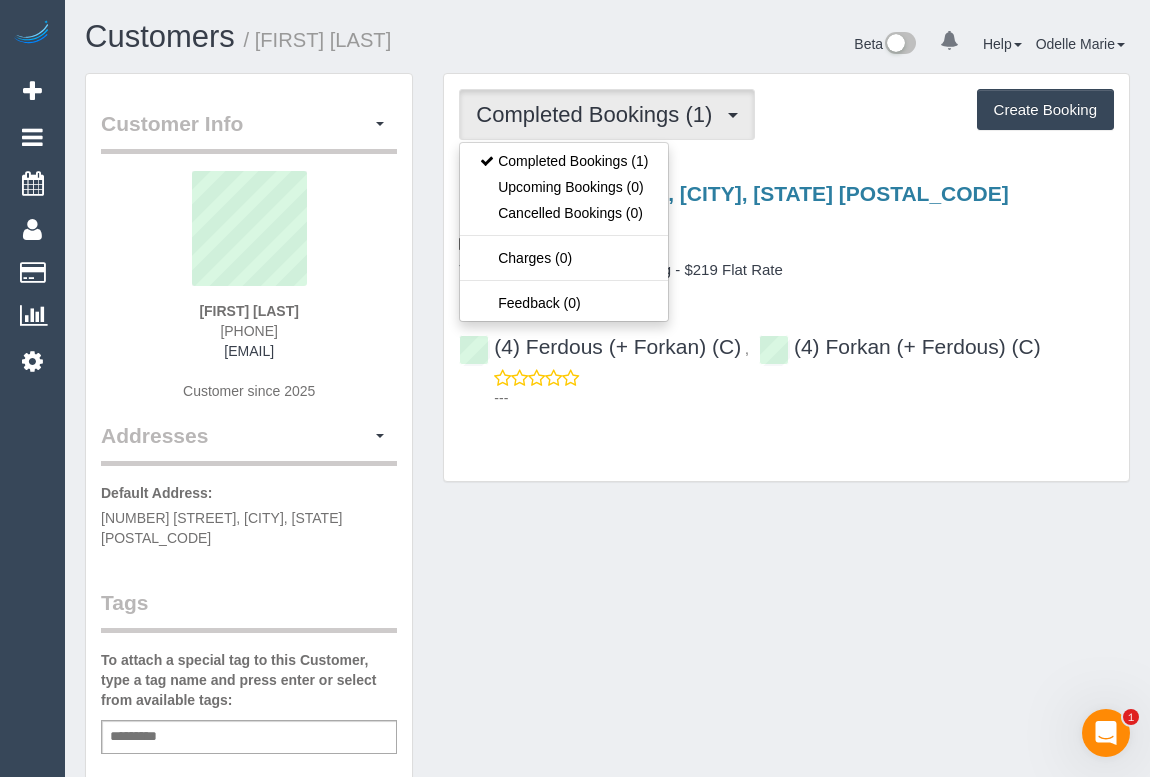 click on "[NUMBER] [STREET], [CITY], [STATE] [POSTAL_CODE]
[DATE] [TIME] - [TIME]
One Time Cleaning
Three Bedroom Home Cleaning - $219 Flat Rate
(4) Ferdous (+ Forkan) (C)
,
(4) Forkan (+ Ferdous) (C)
---" at bounding box center [786, 291] 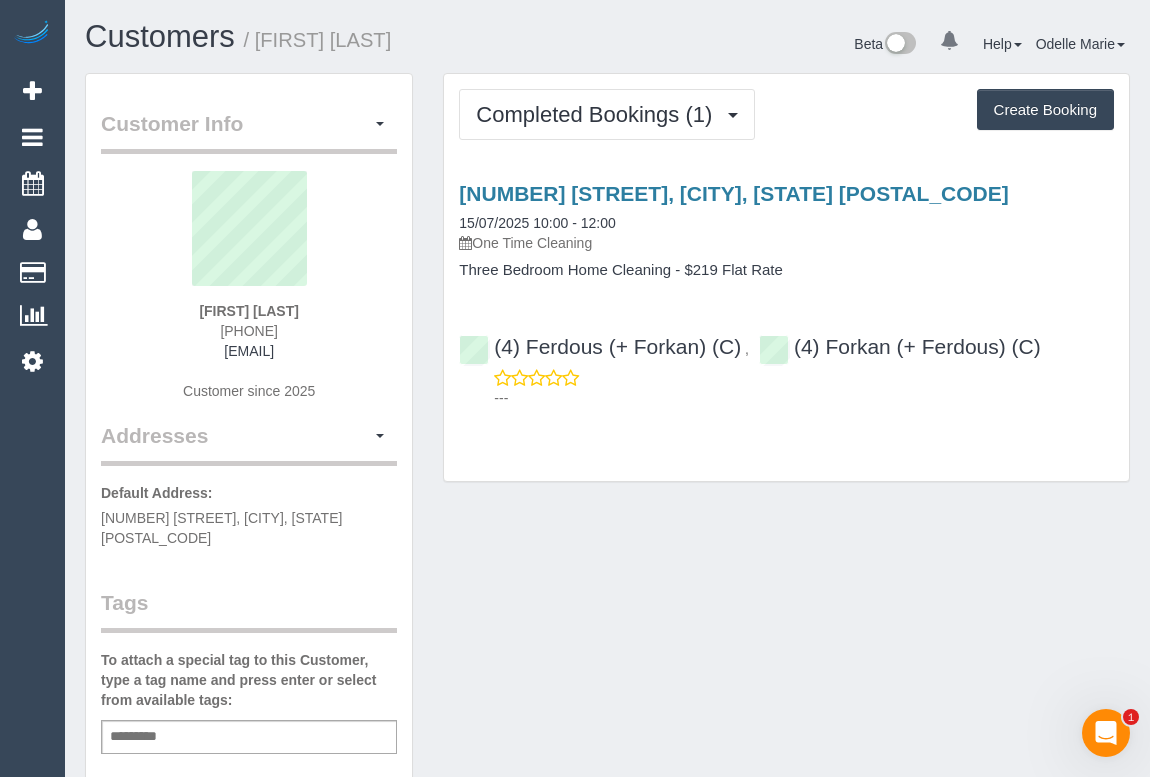 click on "Customer Info
Edit Contact Info
Send Message
Email Preferences
Special Sales Tax
View Changes
Mark as Unconfirmed
Block this Customer
Archive Account
Delete Account
Zoe Scott
0448777002" at bounding box center [607, 763] 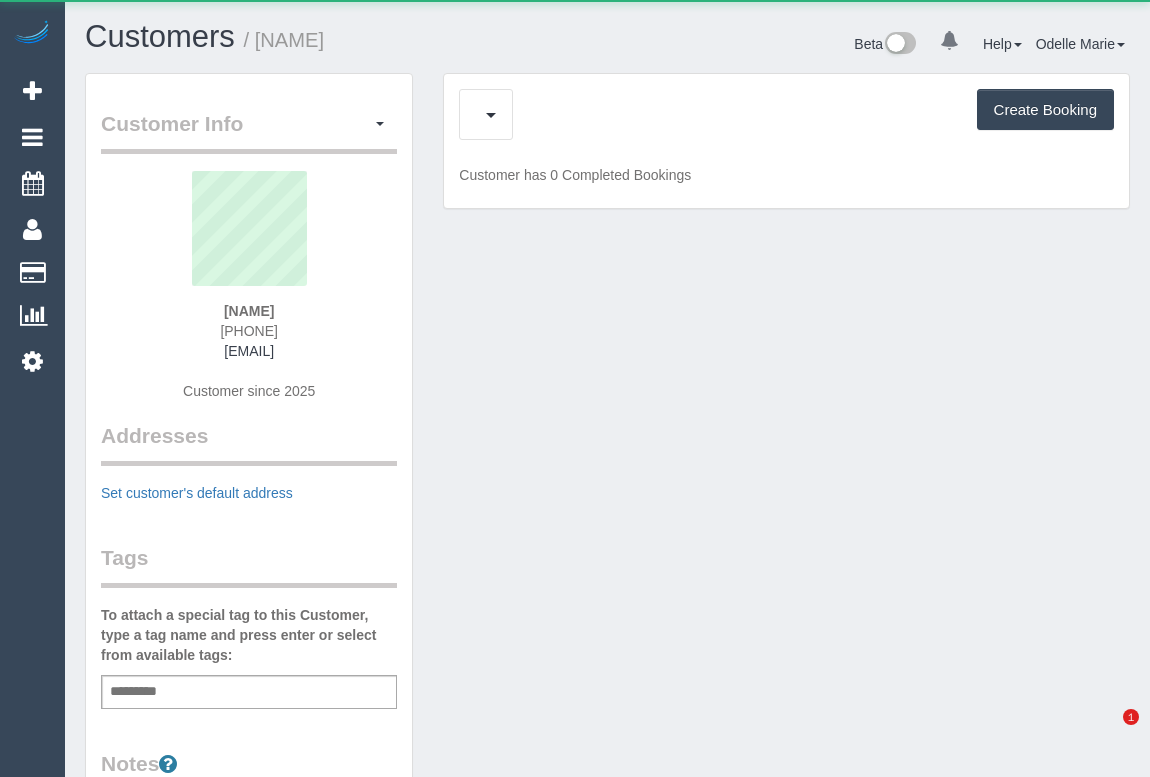 scroll, scrollTop: 0, scrollLeft: 0, axis: both 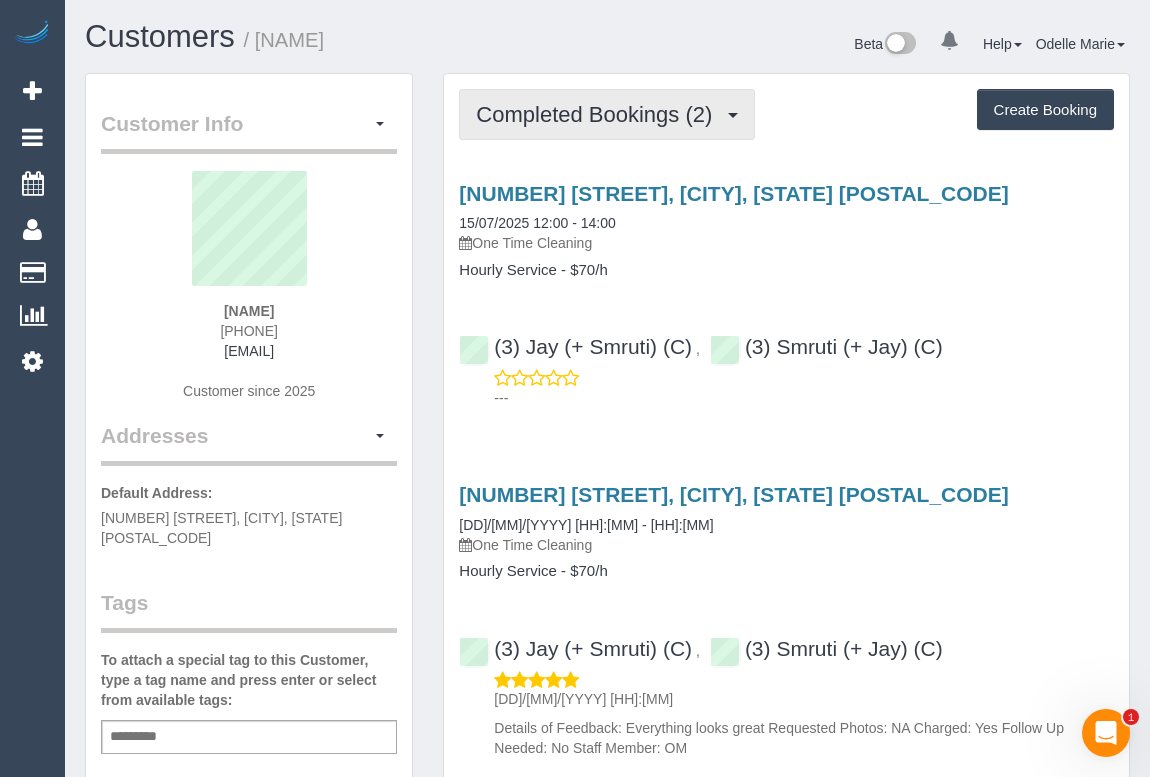 click on "Completed Bookings (2)" at bounding box center (599, 114) 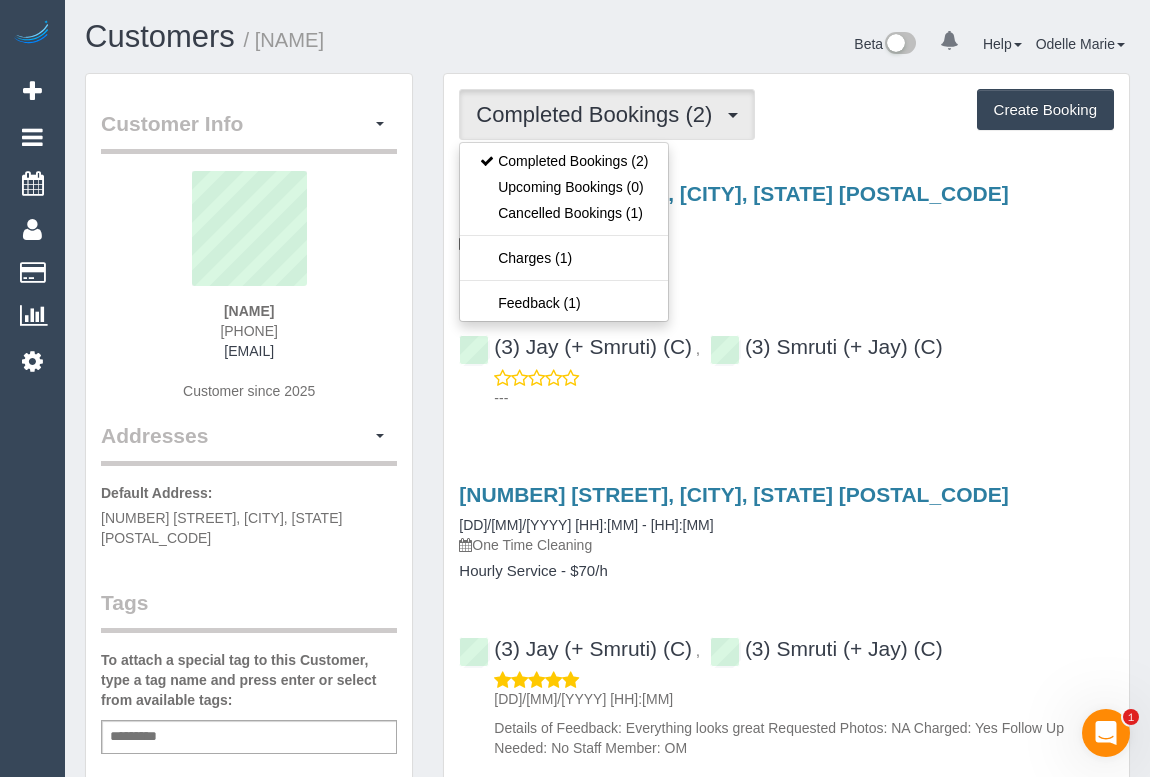 click on "Completed Bookings (2)
Completed Bookings (2)
Upcoming Bookings (0)
Cancelled Bookings (1)
Charges (1)
Feedback (1)
Create Booking
Service
Feedback" at bounding box center [786, 453] 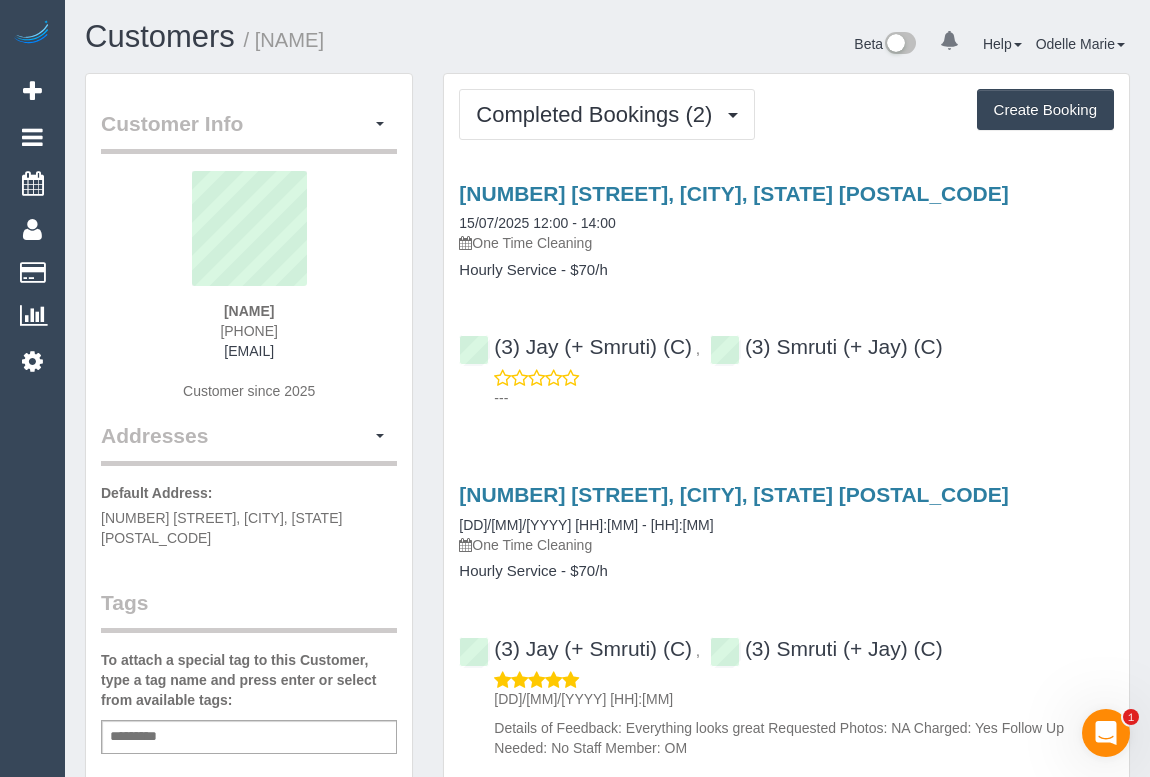 drag, startPoint x: 140, startPoint y: 355, endPoint x: 348, endPoint y: 352, distance: 208.02164 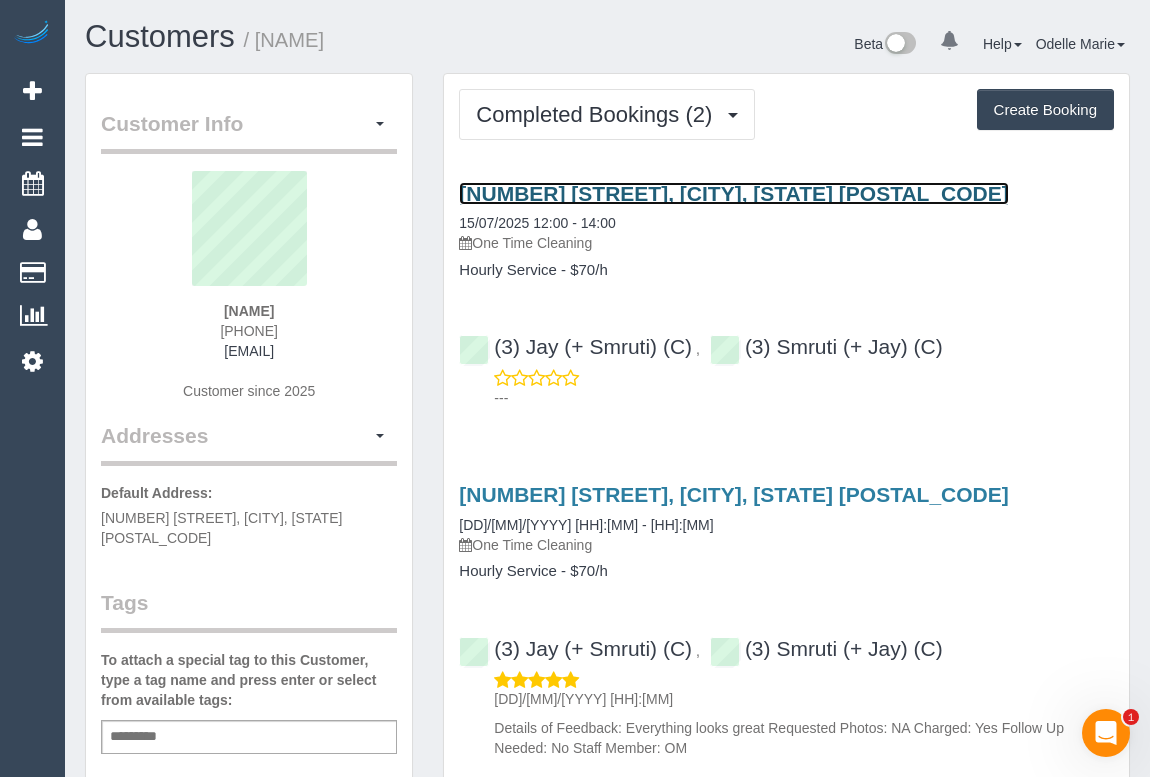 click on "472a Whitehorse Road, Surrey Hills, VIC 3127" at bounding box center [733, 193] 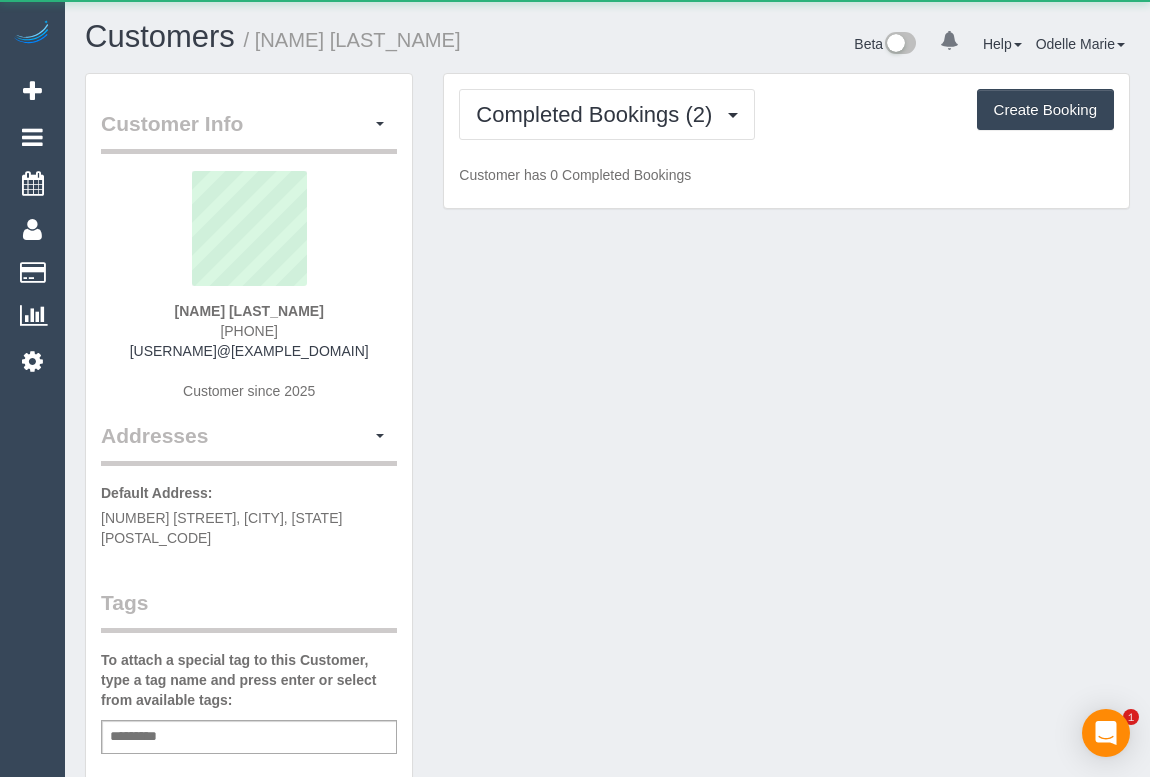 scroll, scrollTop: 0, scrollLeft: 0, axis: both 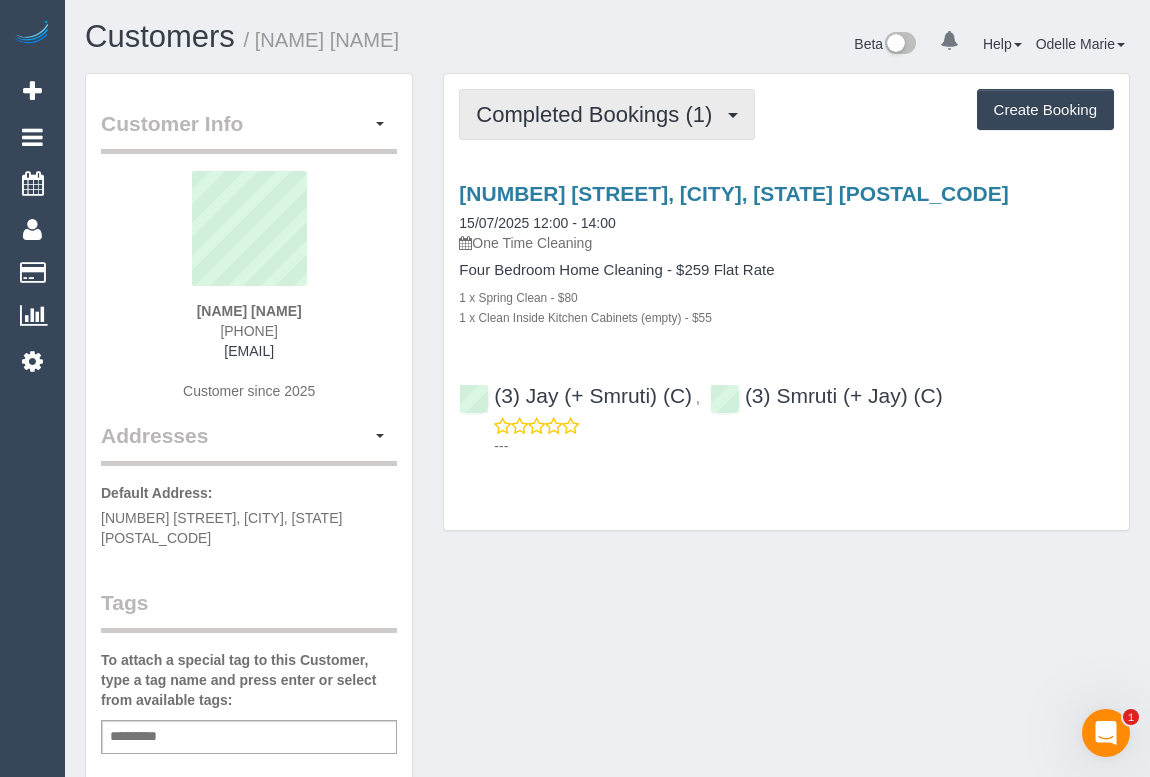 click on "Completed Bookings (1)" at bounding box center (599, 114) 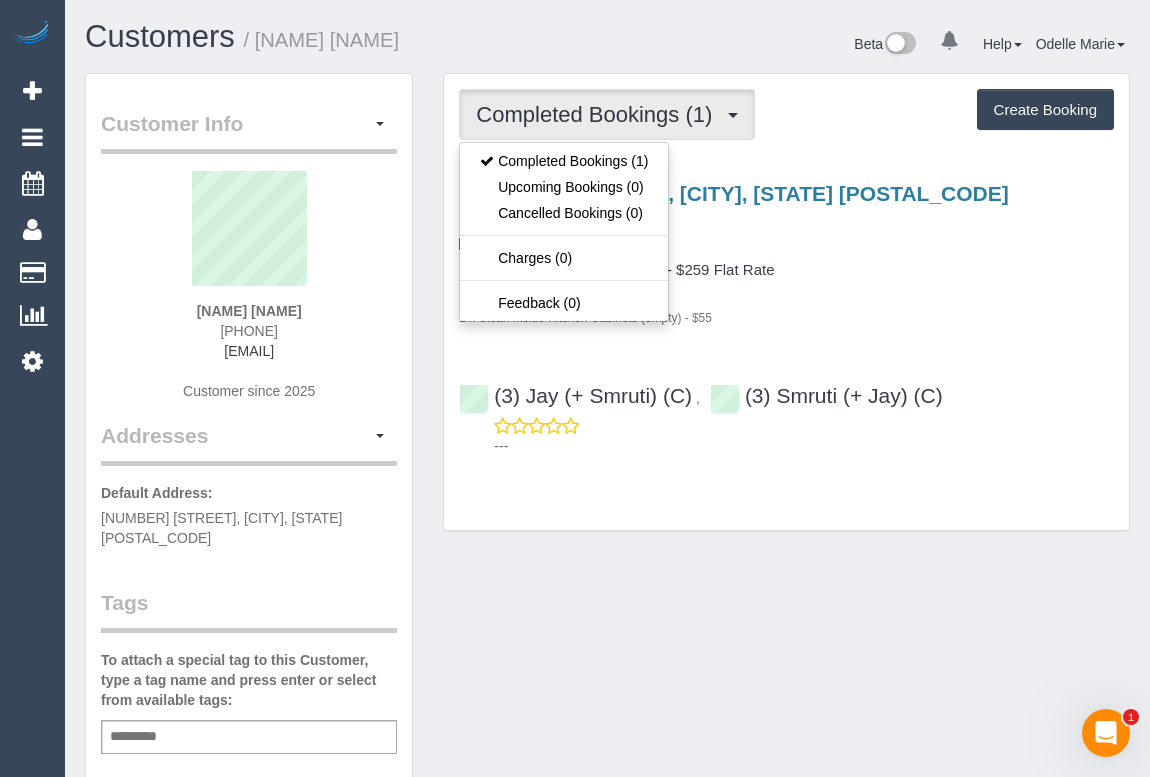 click on "1 x Spring Clean - $80" at bounding box center (786, 297) 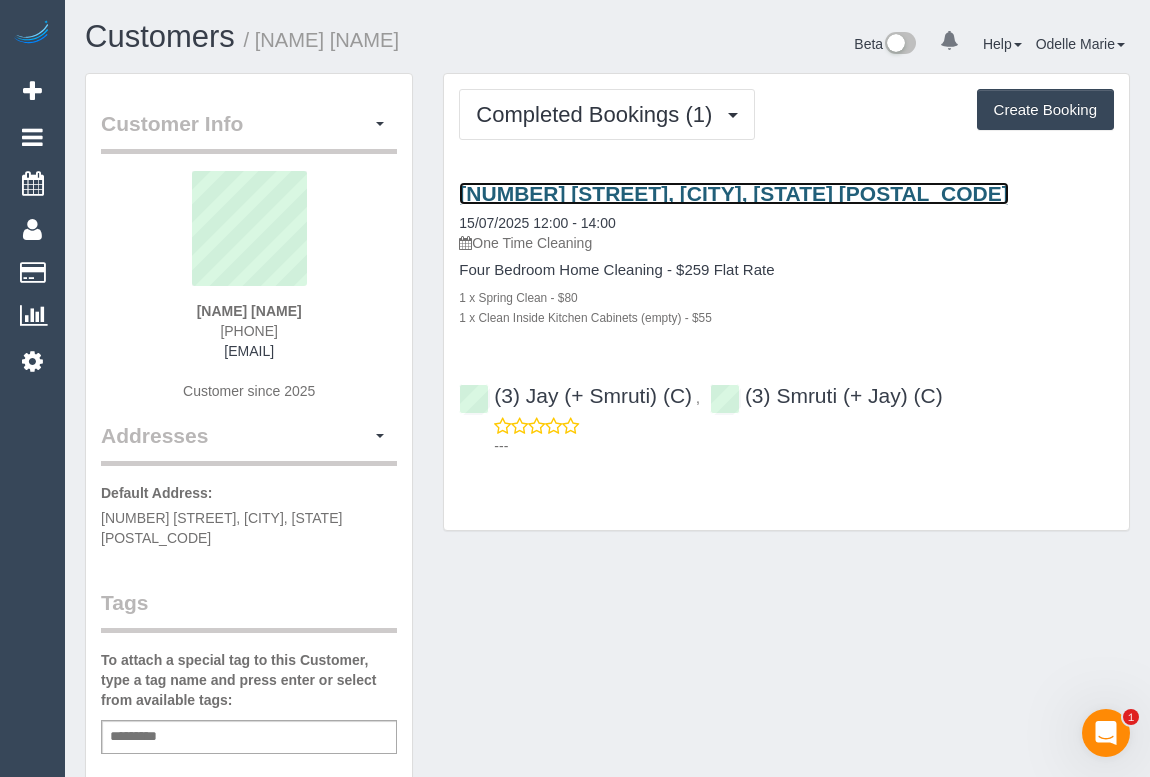 click on "[NUMBER] [STREET], [CITY], [STATE] [POSTAL_CODE]" at bounding box center (733, 193) 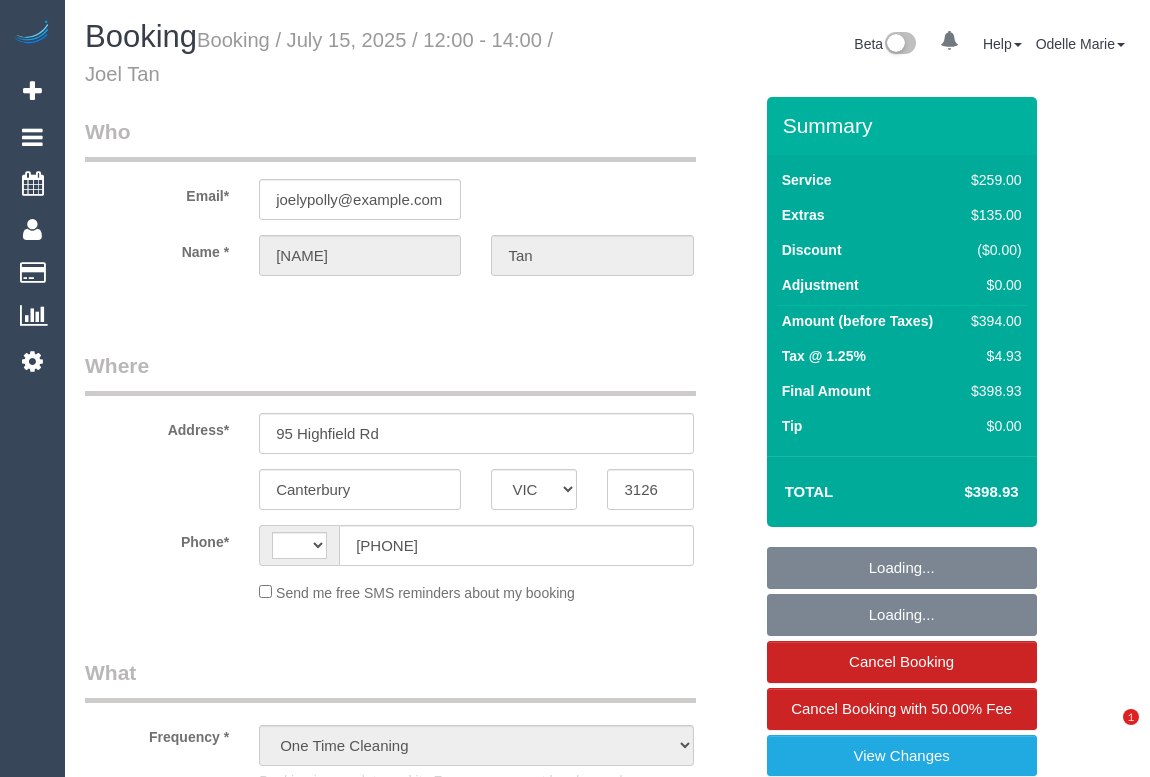 select on "VIC" 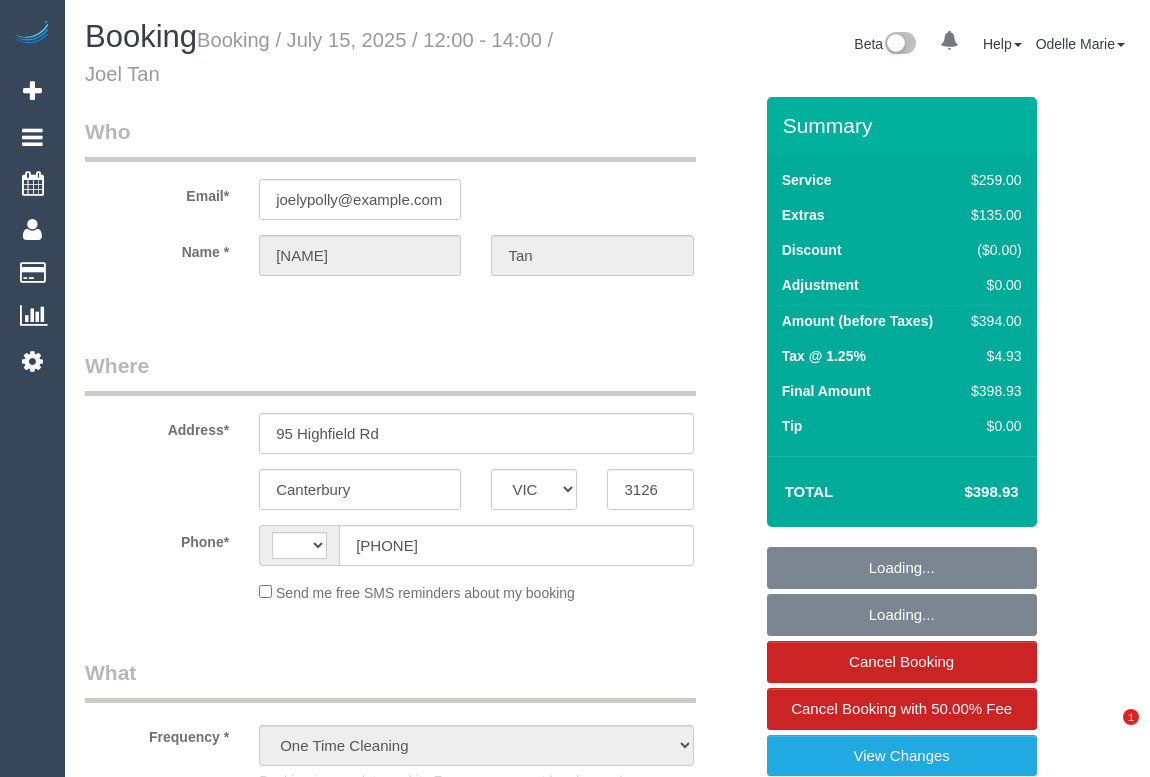 scroll, scrollTop: 0, scrollLeft: 0, axis: both 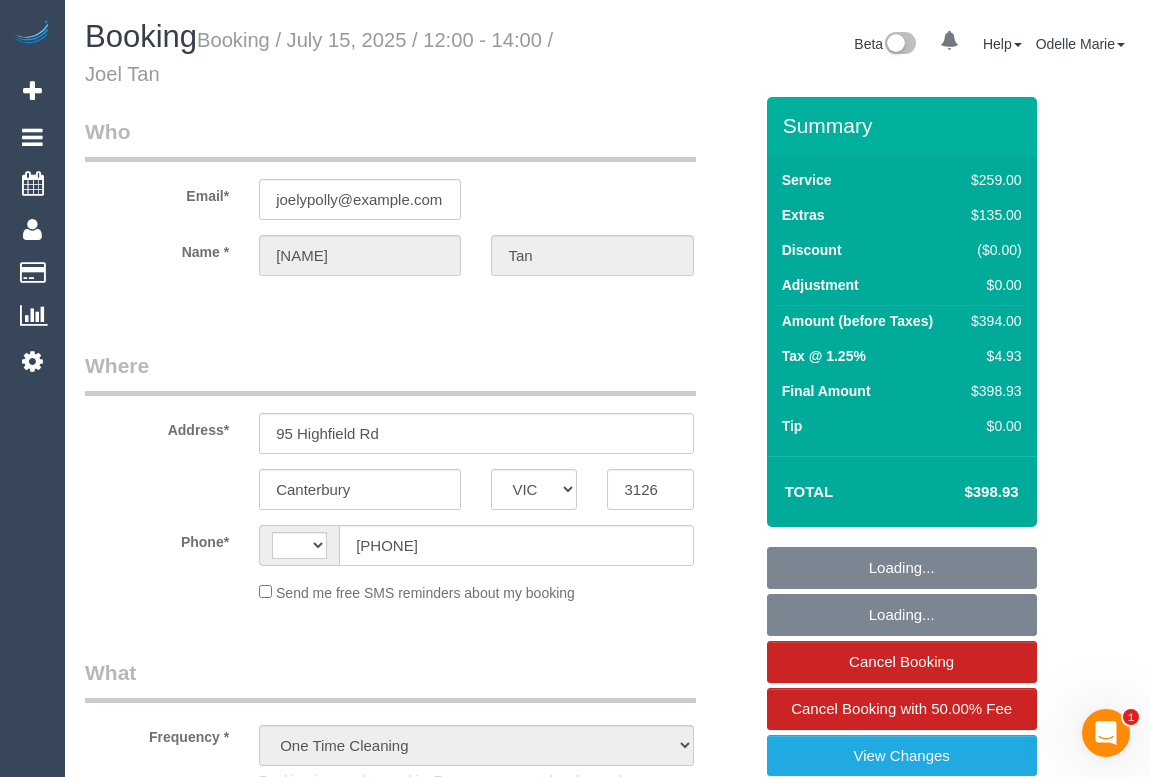 select on "string:stripe-pm_1RjqvR2GScqysDRVJa4A6Fhr" 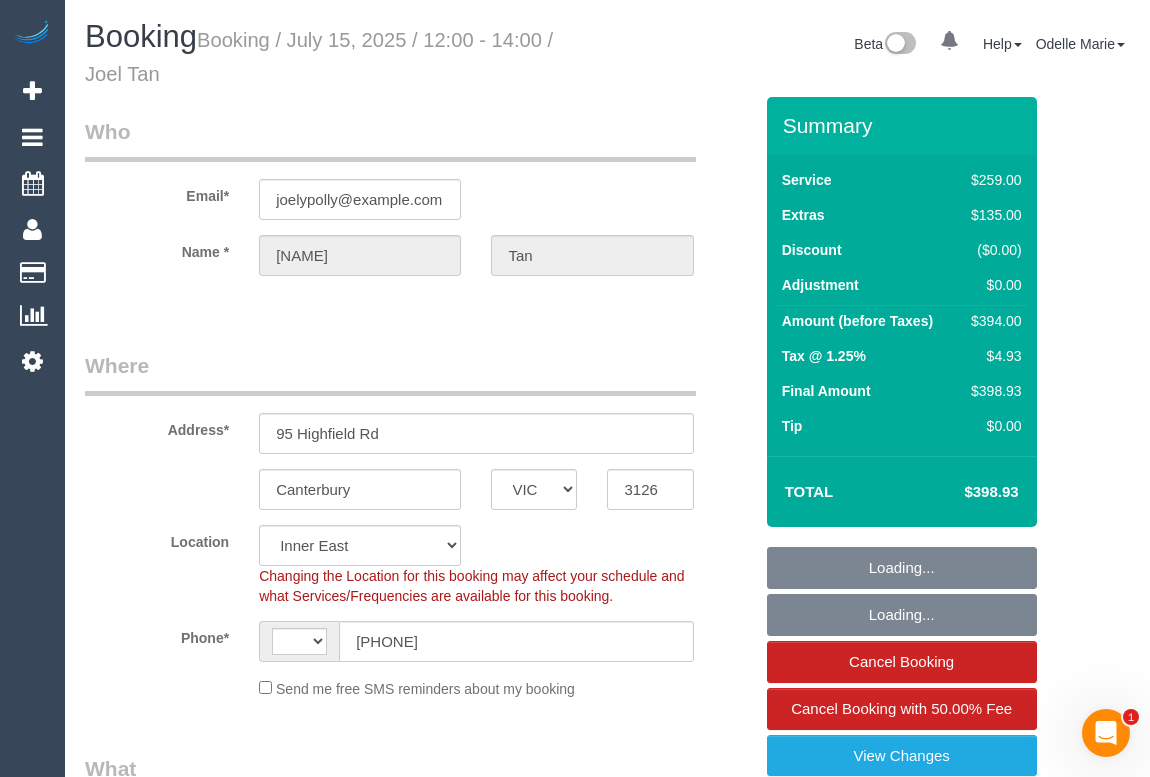 select on "object:668" 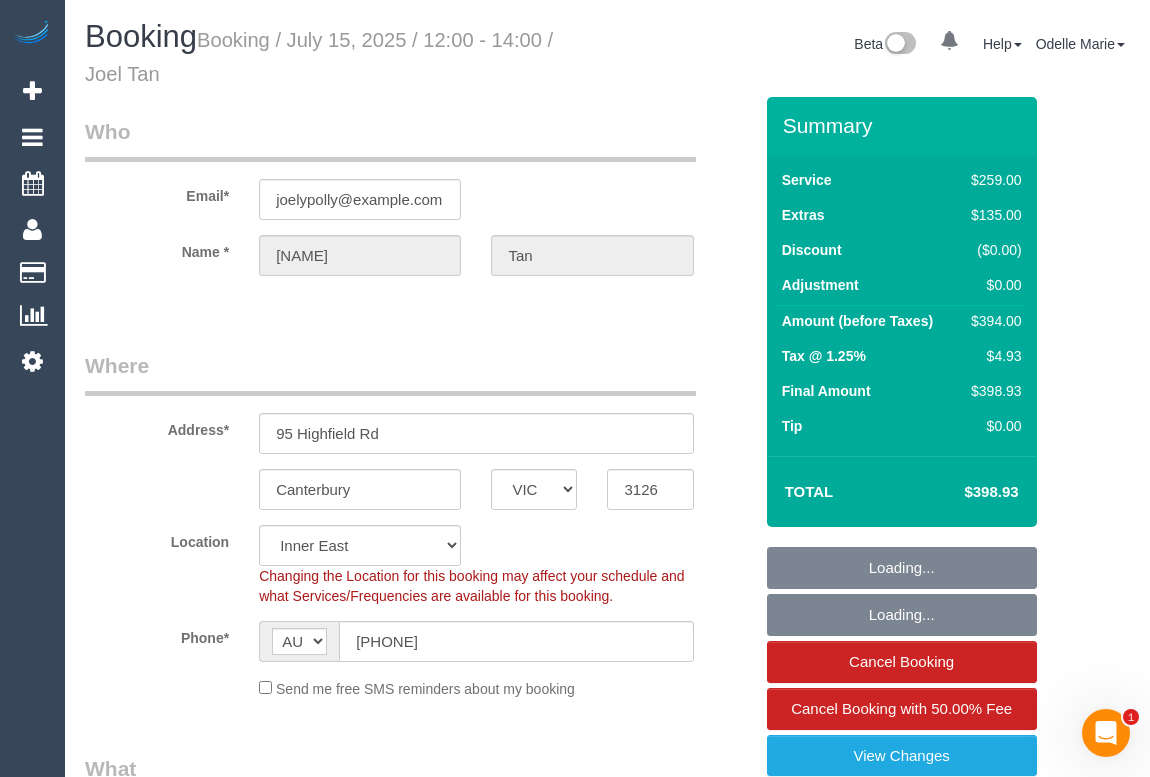 select on "number:28" 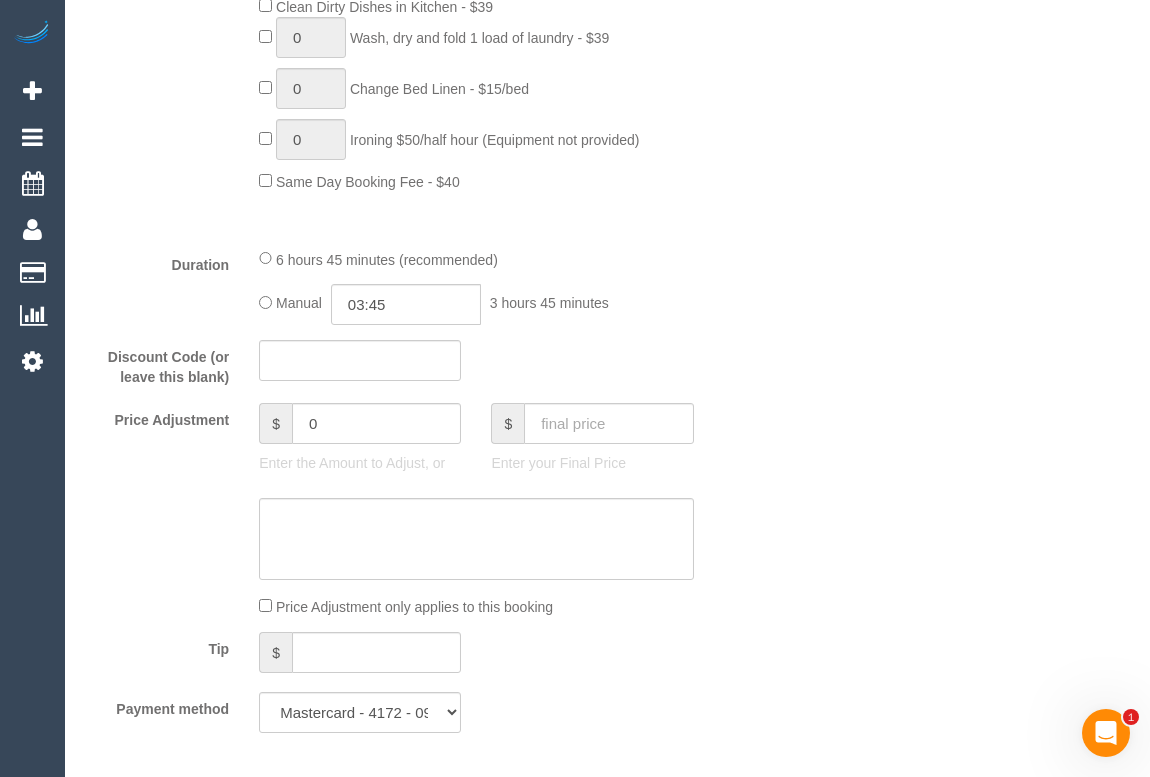 scroll, scrollTop: 977, scrollLeft: 0, axis: vertical 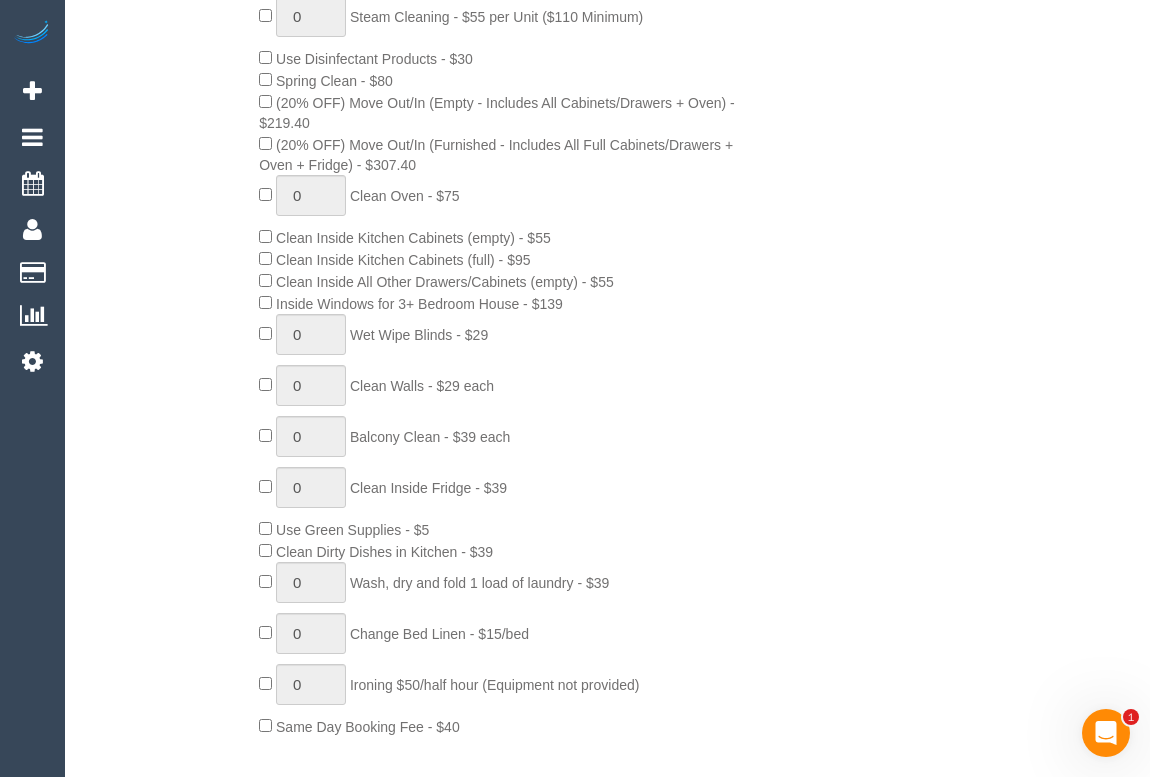 click on "Who
Email*
joelypolly@gmail.com
Name *
Joel
Tan
Where
Address*
95 Highfield Rd
Canterbury
ACT
NSW
NT
QLD
SA
TAS
VIC
WA
3126
Location
Office City East (North) East (South) Inner East Inner North (East) Inner North (West) Inner South East Inner West North (East) North (West) Outer East Outer North (East) Outer North (West) Outer South East Outer West South East (East) South East (West) West (North) West (South) ZG - Central ZG - East ZG - North ZG - South" at bounding box center [607, 1244] 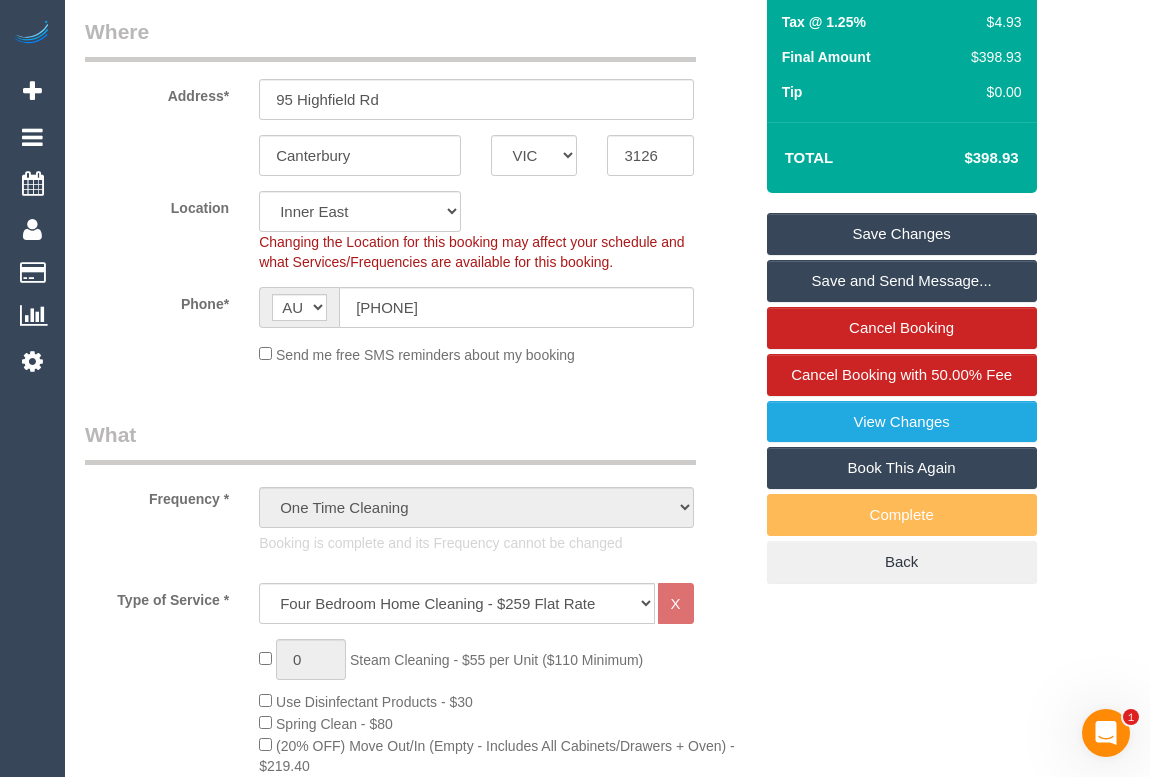 scroll, scrollTop: 159, scrollLeft: 0, axis: vertical 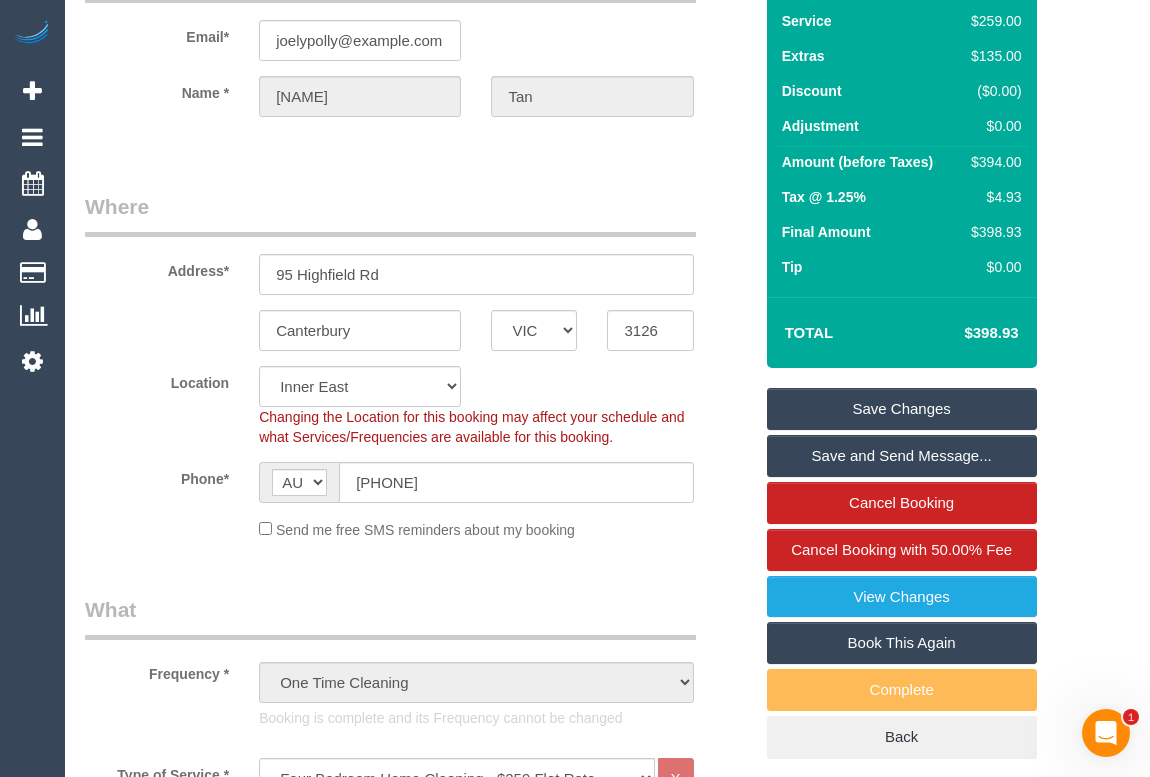 click on "Who
Email*
joelypolly@gmail.com
Name *
Joel
Tan
Where
Address*
95 Highfield Rd
Canterbury
ACT
NSW
NT
QLD
SA
TAS
VIC
WA
3126
Location
Office City East (North) East (South) Inner East Inner North (East) Inner North (West) Inner South East Inner West North (East) North (West) Outer East Outer North (East) Outer North (West) Outer South East Outer West South East (East) South East (West) West (North) West (South) ZG - Central ZG - East ZG - North ZG - South
Phone*" at bounding box center [418, 2062] 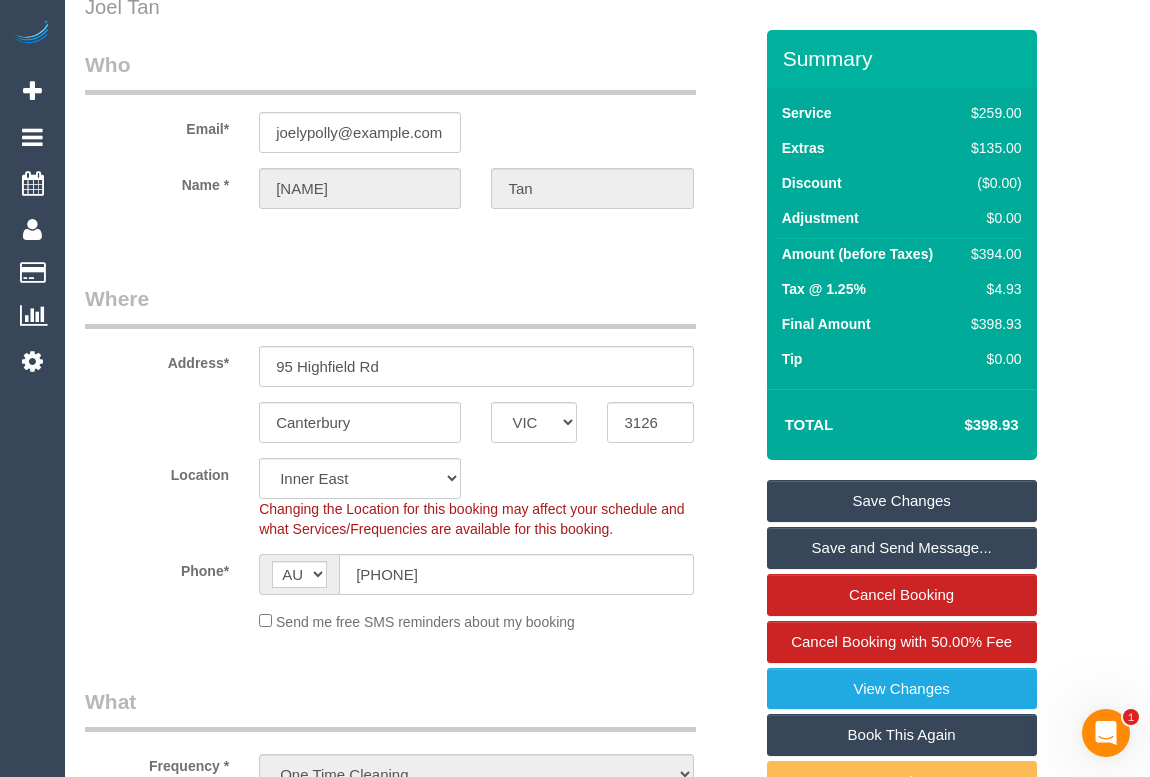 scroll, scrollTop: 0, scrollLeft: 0, axis: both 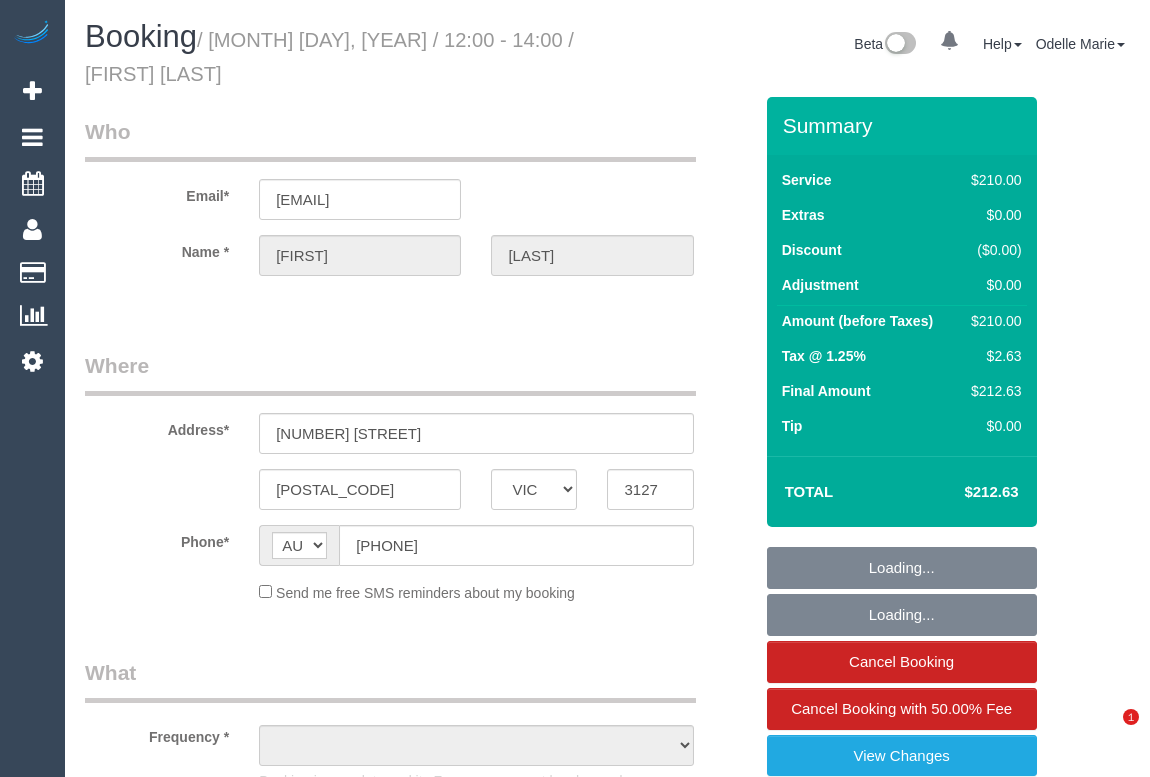 select on "VIC" 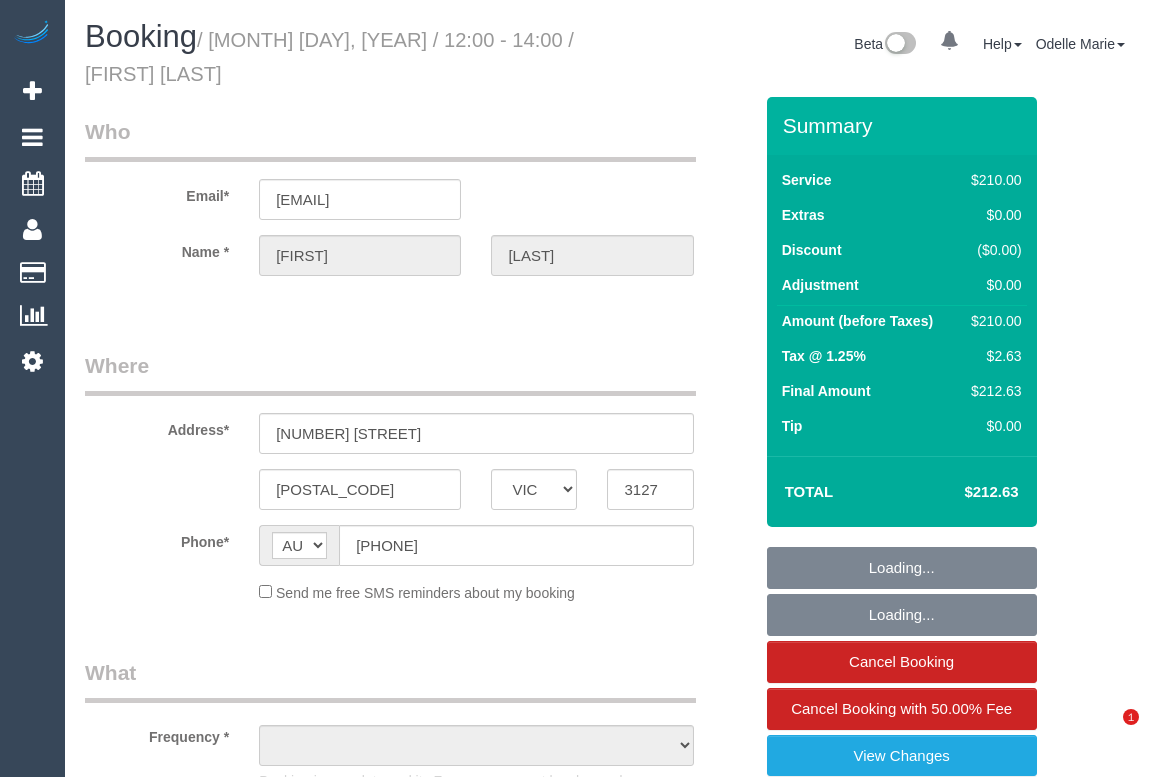 scroll, scrollTop: 0, scrollLeft: 0, axis: both 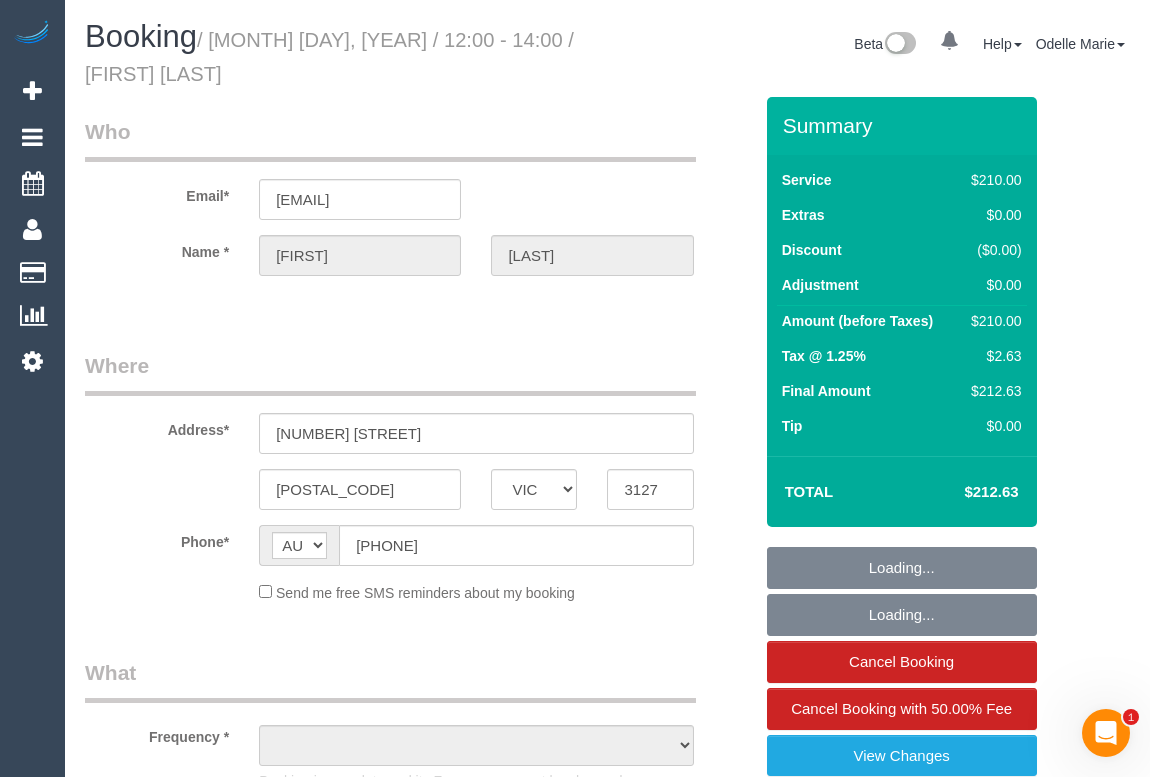 select on "object:541" 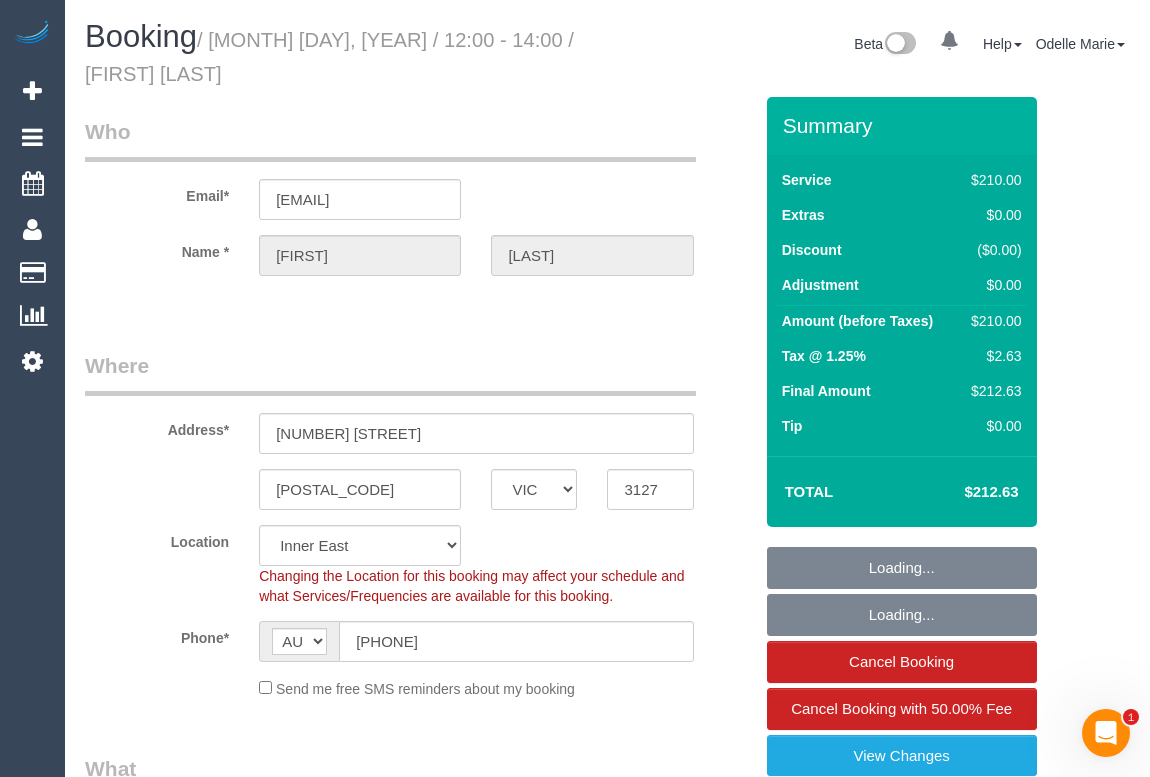 select on "object:772" 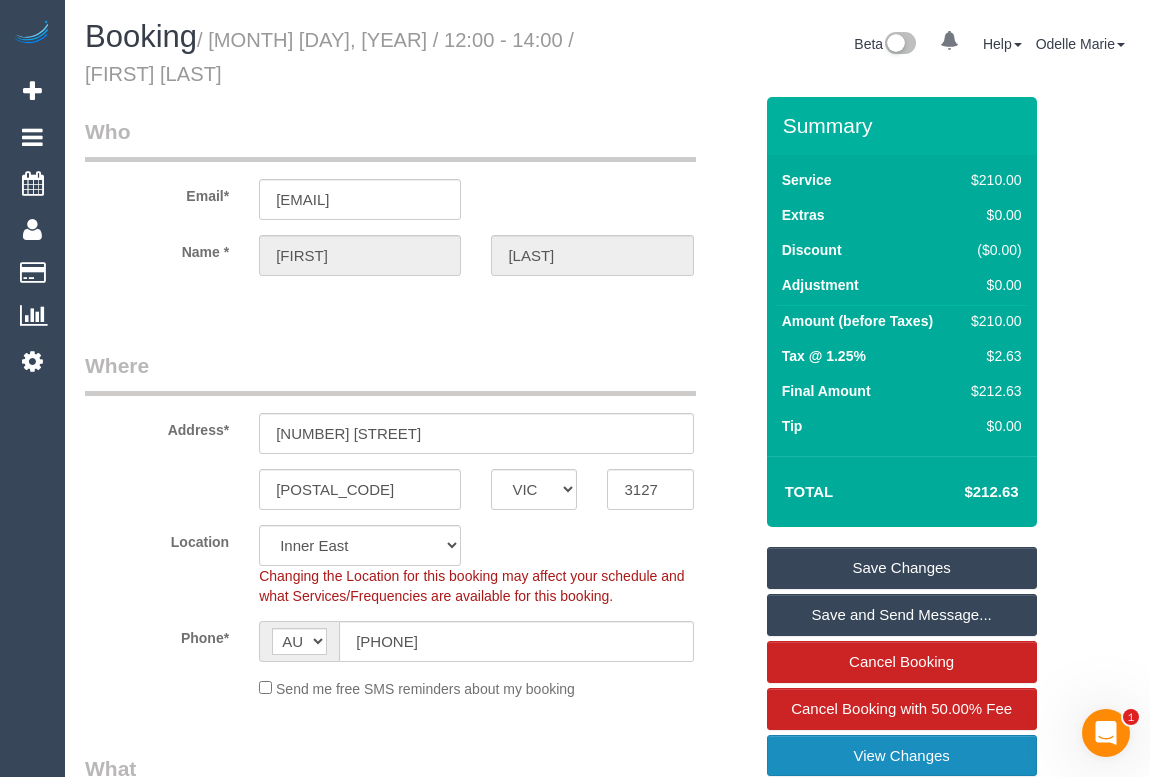 click on "View Changes" at bounding box center (902, 756) 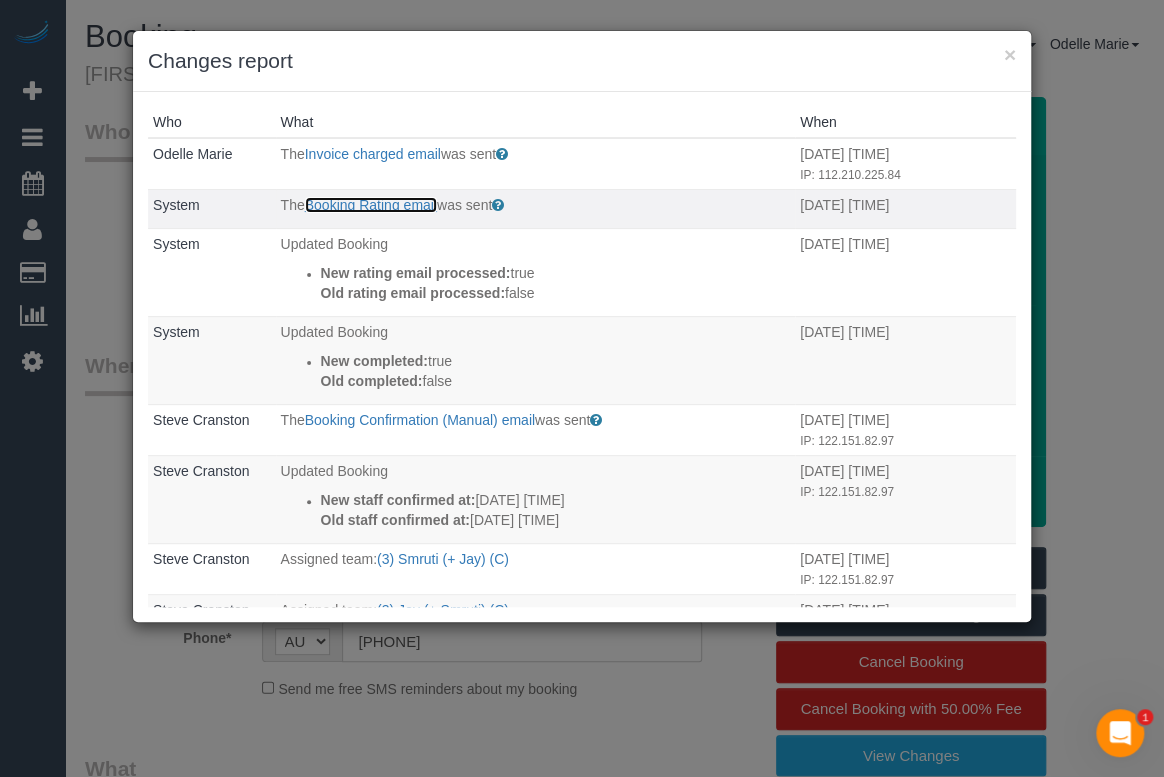 click on "Booking Rating email" at bounding box center (371, 205) 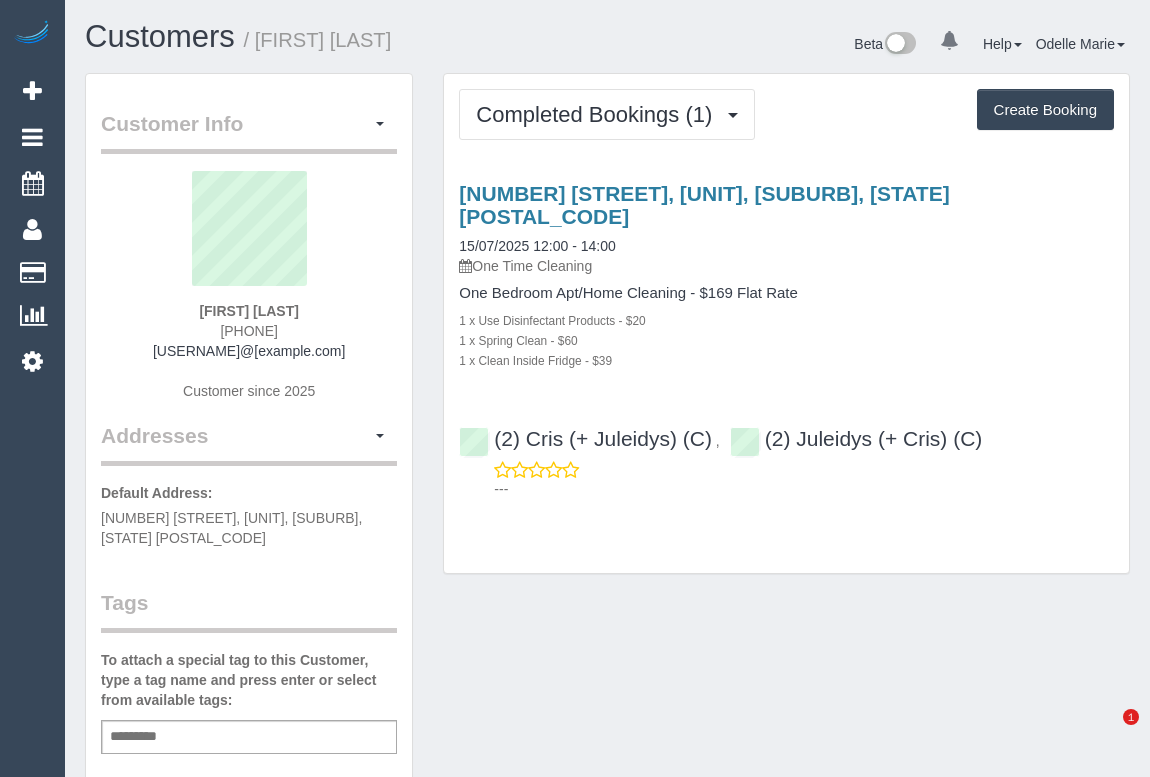 scroll, scrollTop: 0, scrollLeft: 0, axis: both 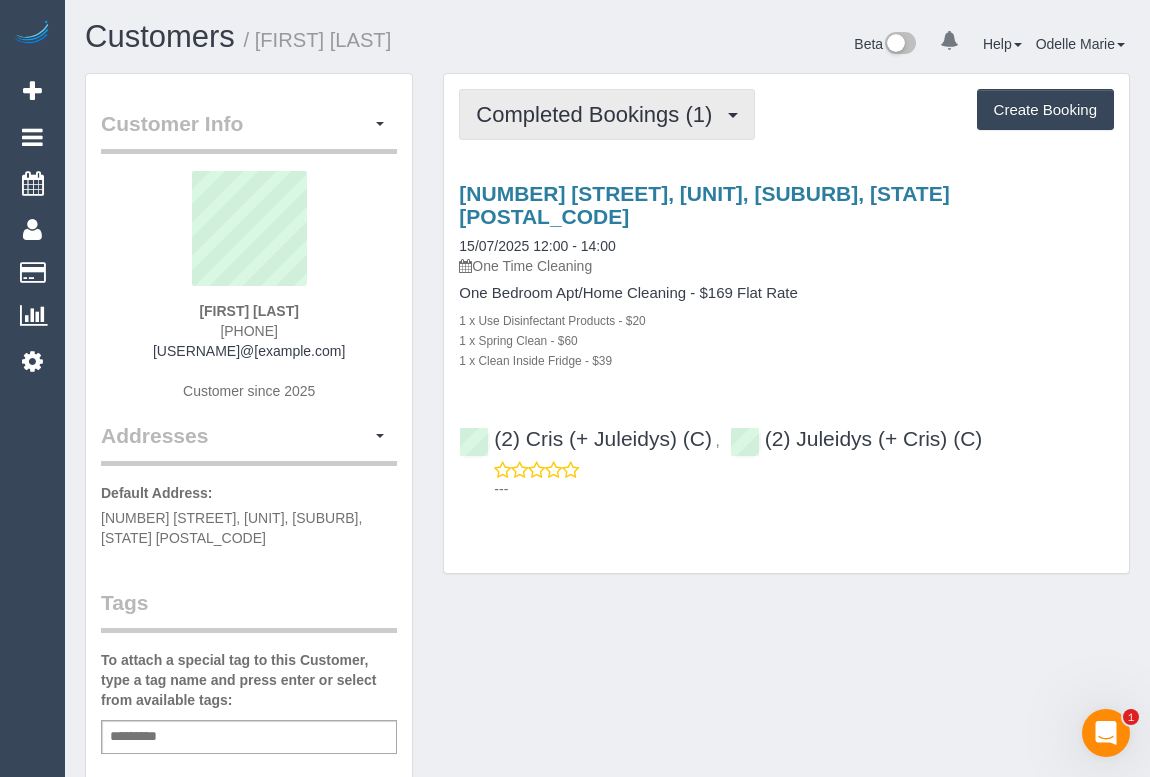 click on "Completed Bookings (1)" at bounding box center [607, 114] 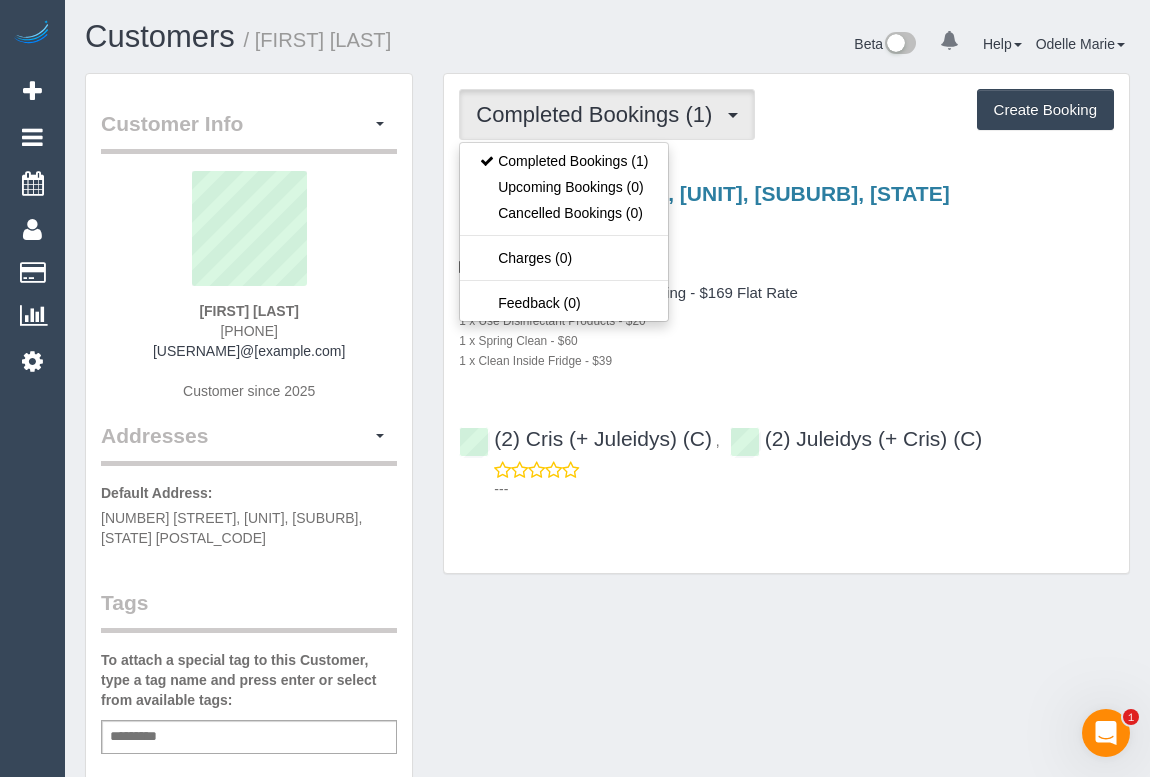 click on "1 x Use Disinfectant Products - $20" at bounding box center [786, 320] 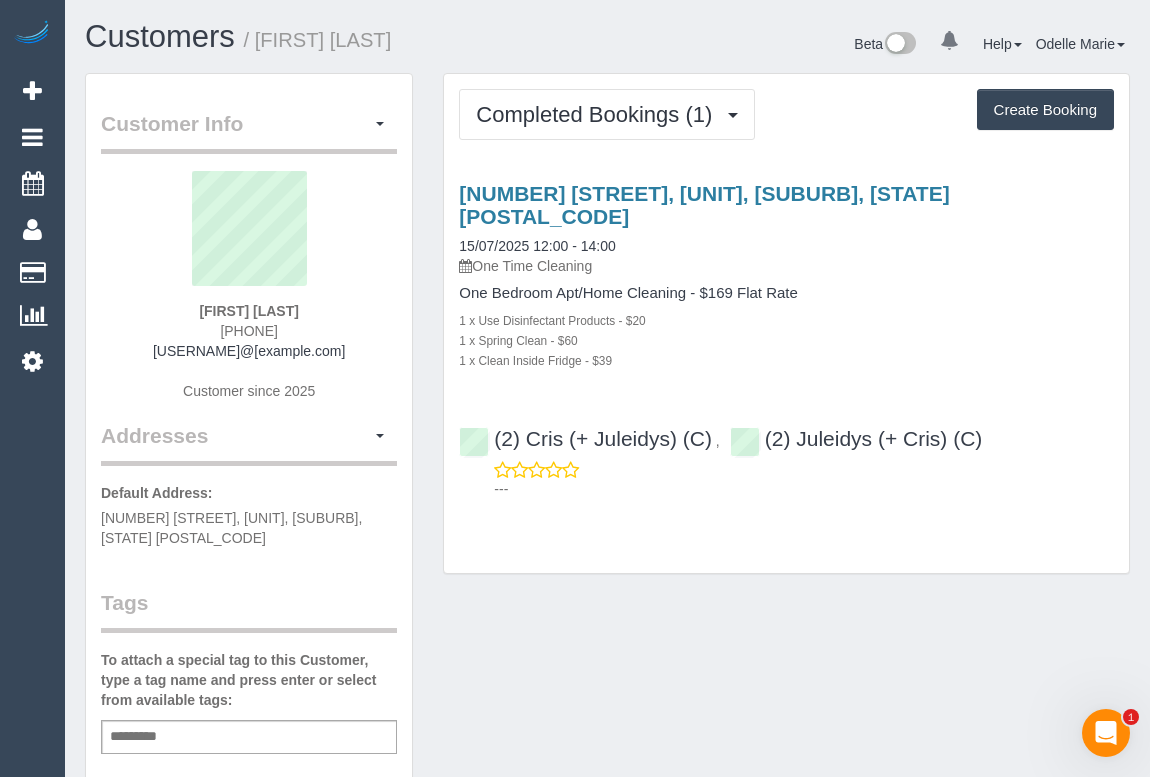 drag, startPoint x: 159, startPoint y: 350, endPoint x: 334, endPoint y: 358, distance: 175.18275 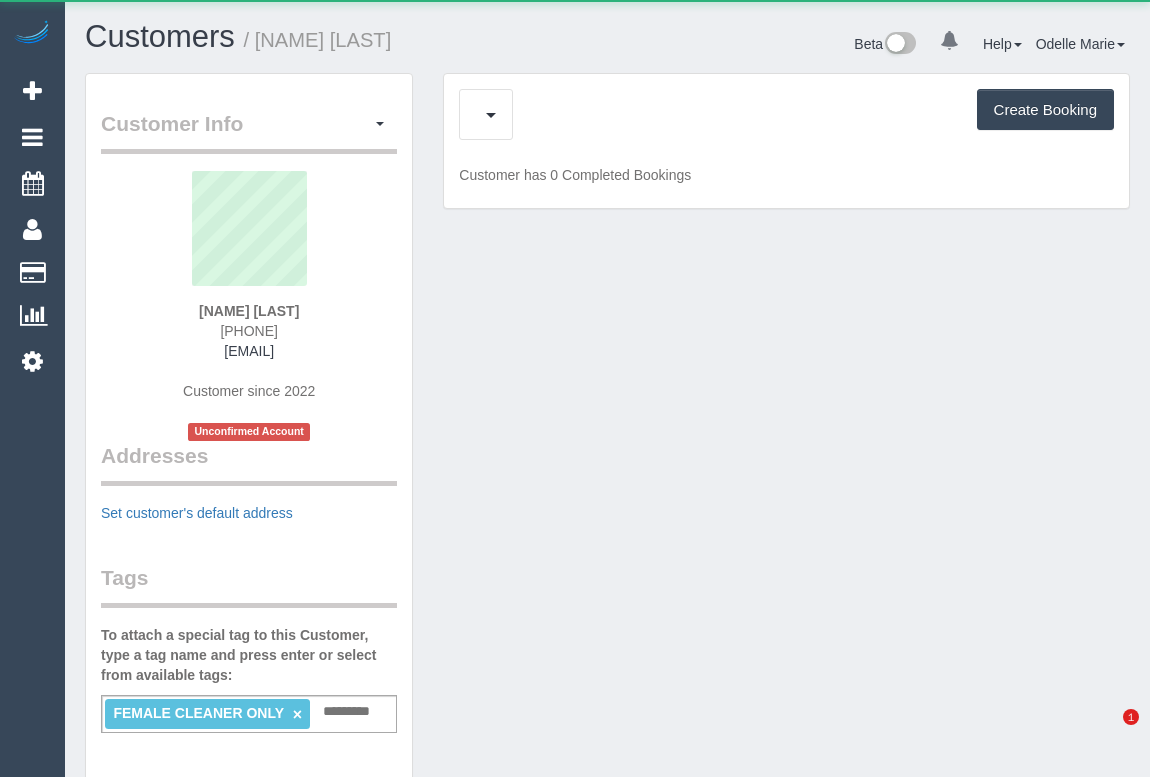 scroll, scrollTop: 0, scrollLeft: 0, axis: both 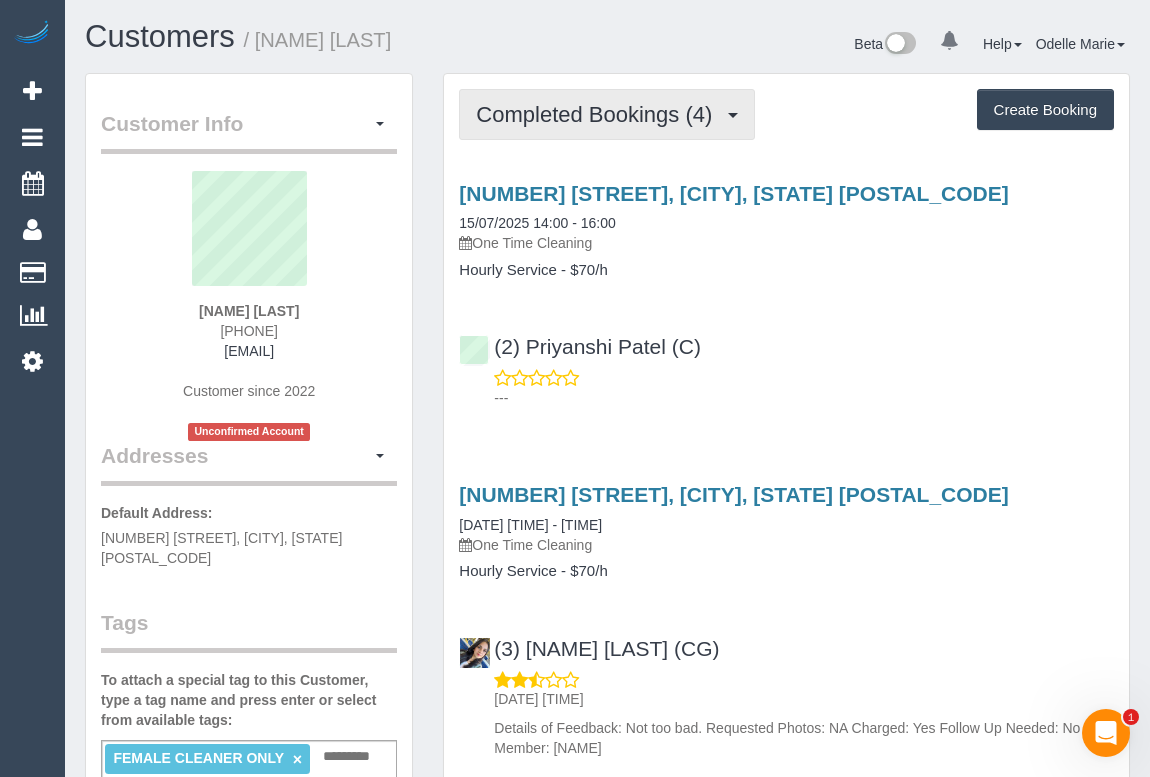 click on "Completed Bookings (4)" at bounding box center (599, 114) 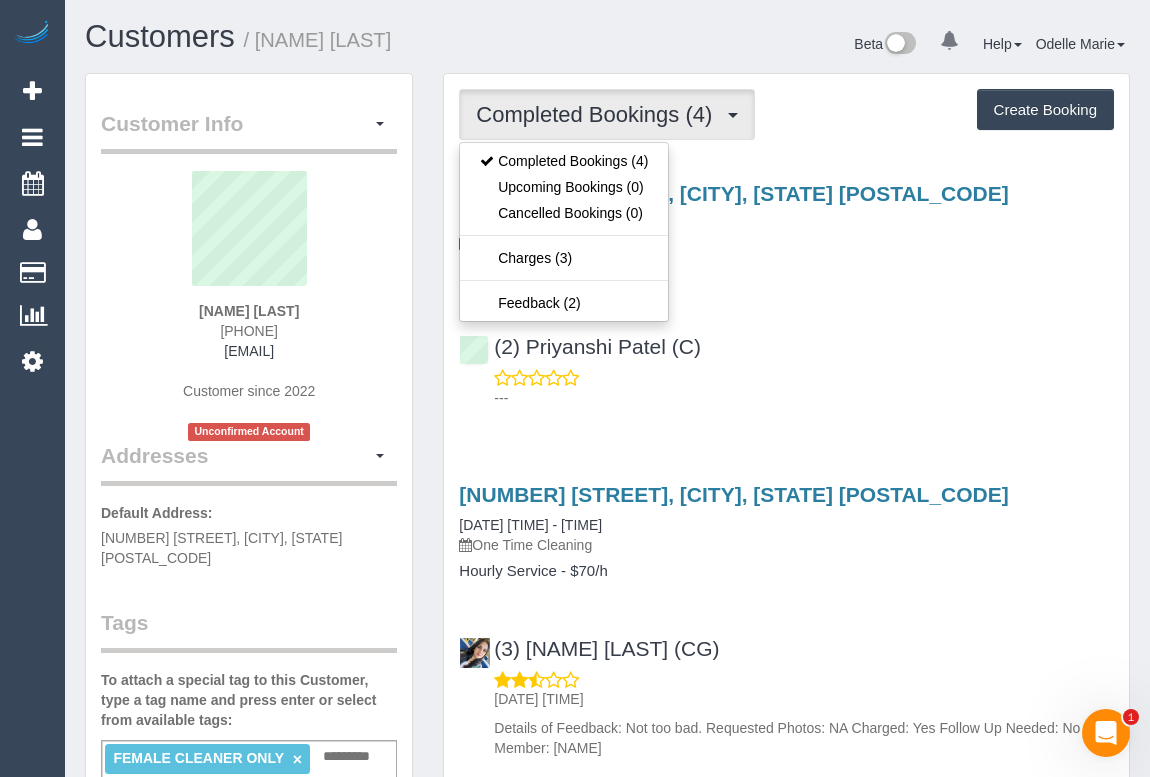 click on "[NUMBER] [STREET], [CITY], [STATE] [POSTAL_CODE]
[DATE] [TIME] - [TIME]
One Time Cleaning
Hourly Service - $70/h
(2) [NAME] [LAST] (C)
---" at bounding box center (786, 291) 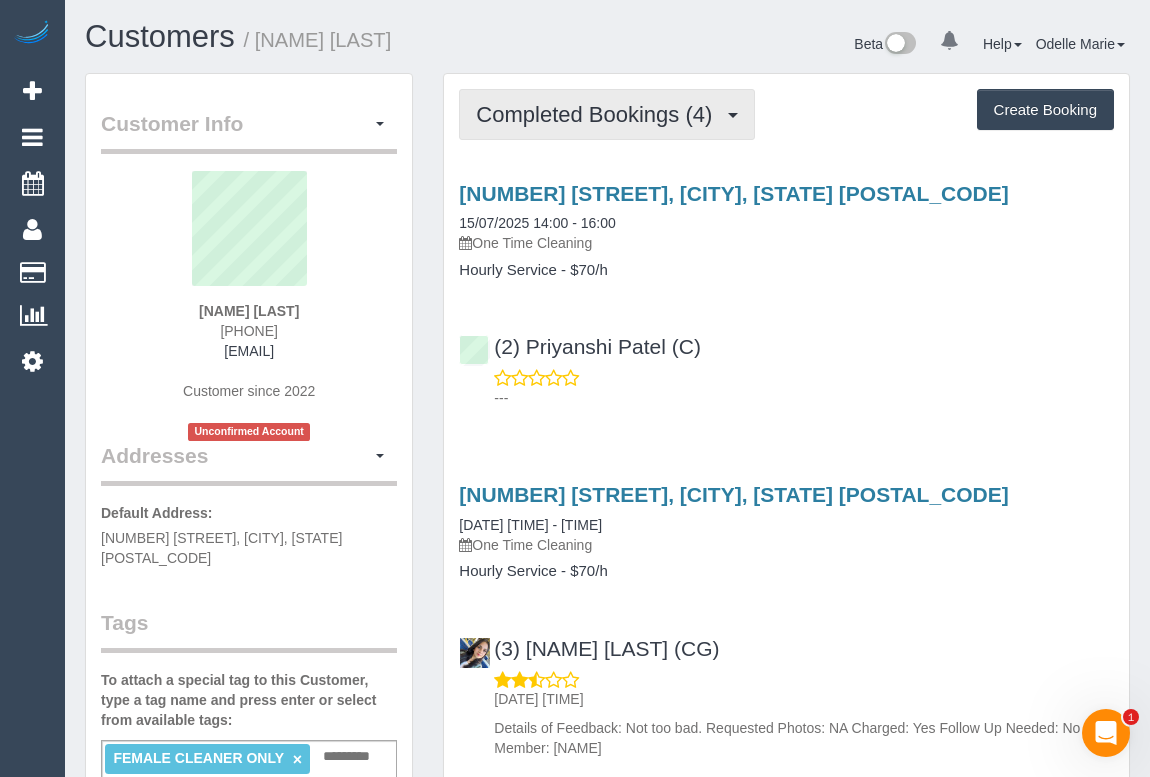 click on "Completed Bookings (4)" at bounding box center (599, 114) 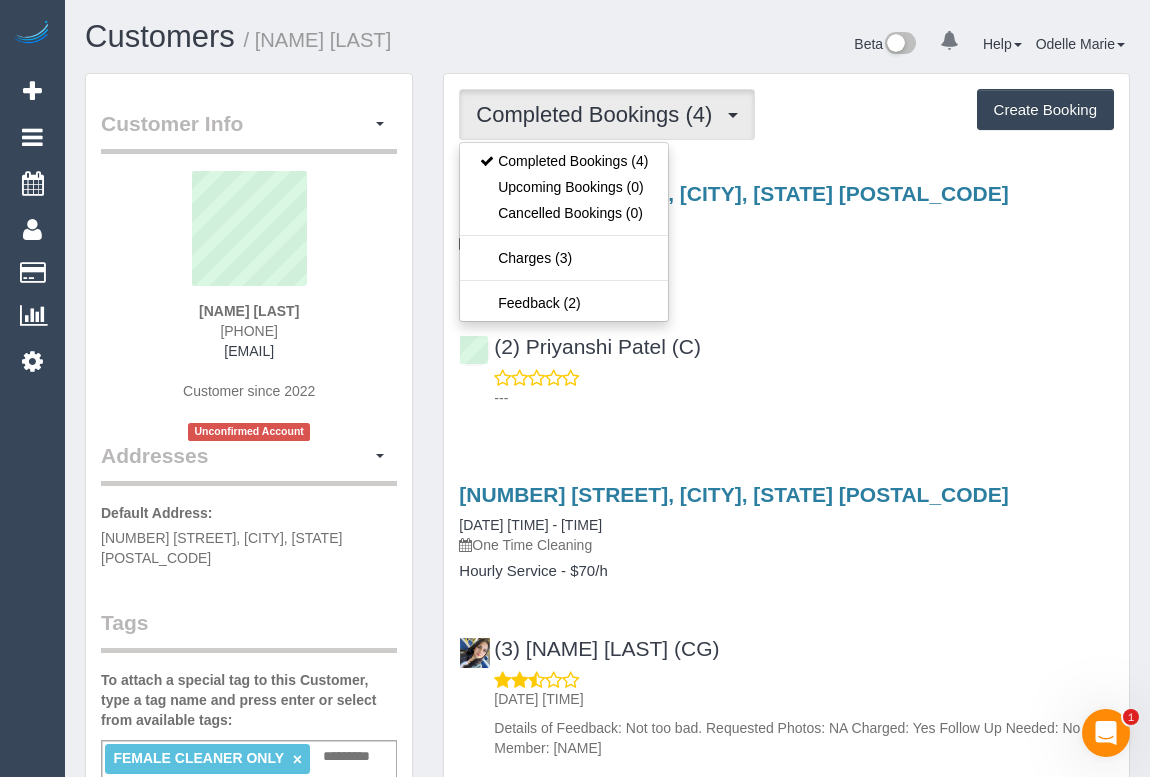 click on "(2) [NAME] [LAST] (C)
---" at bounding box center [786, 363] 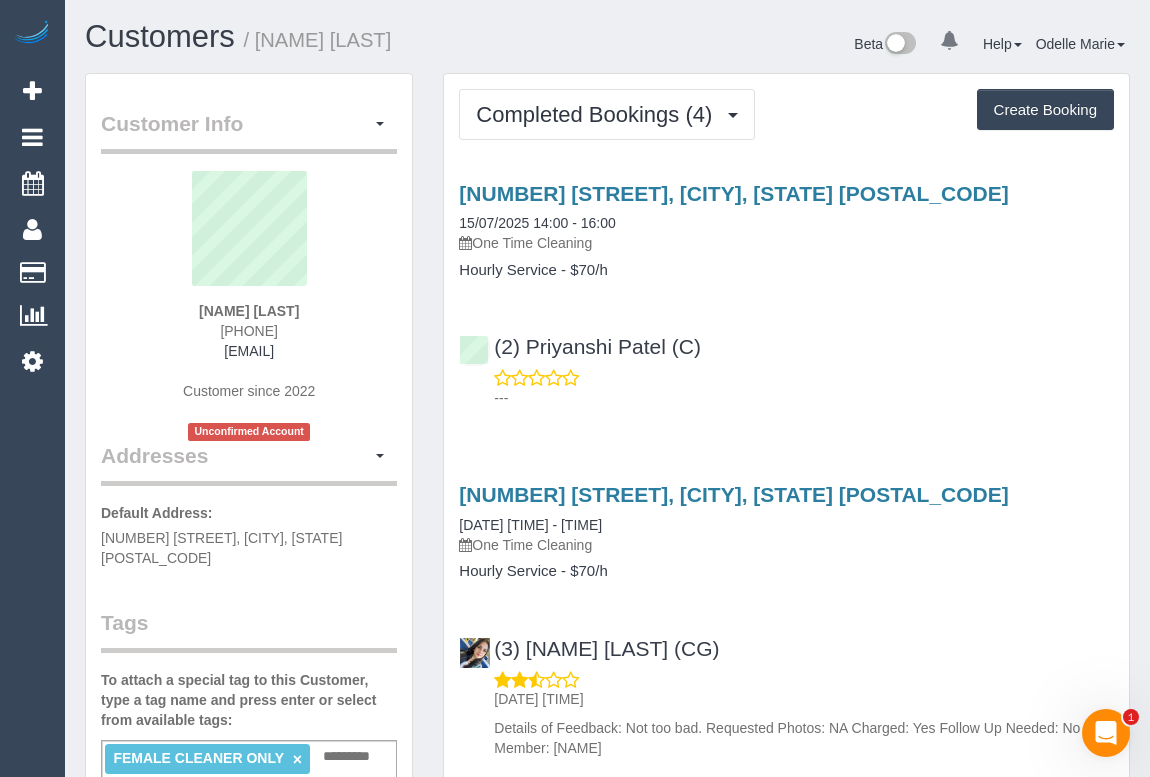 drag, startPoint x: 1045, startPoint y: 356, endPoint x: 1061, endPoint y: 400, distance: 46.818798 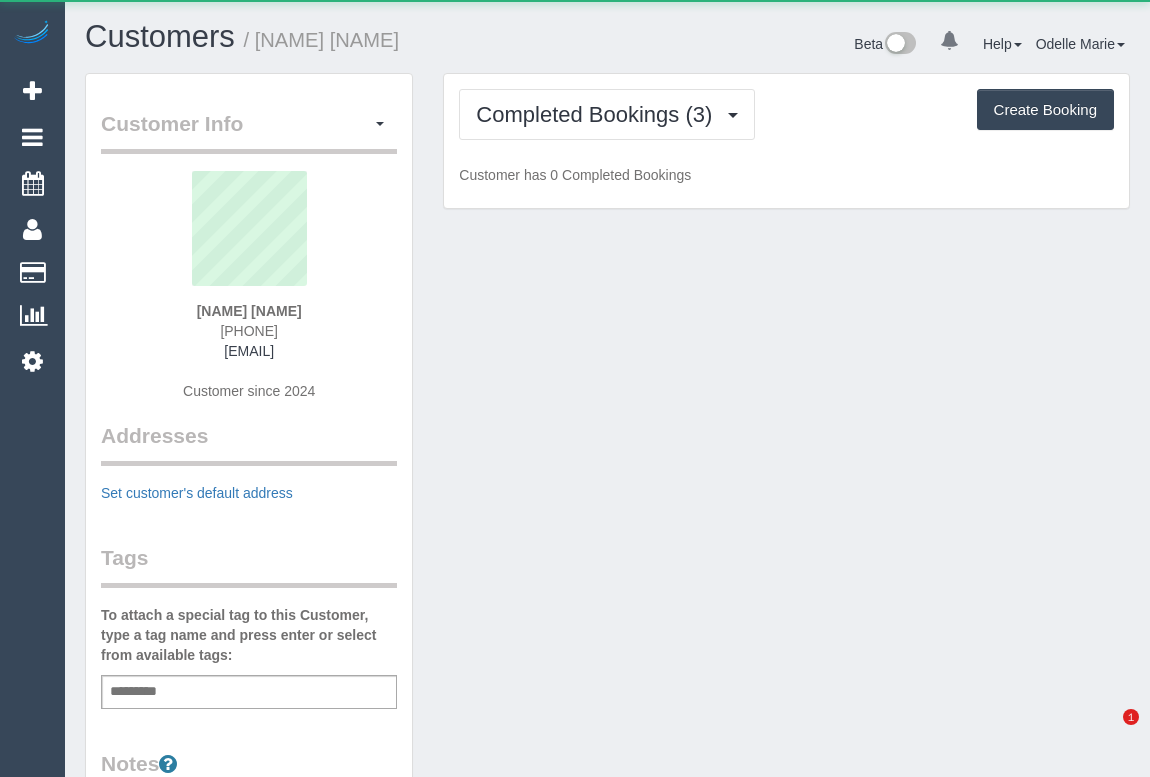 scroll, scrollTop: 0, scrollLeft: 0, axis: both 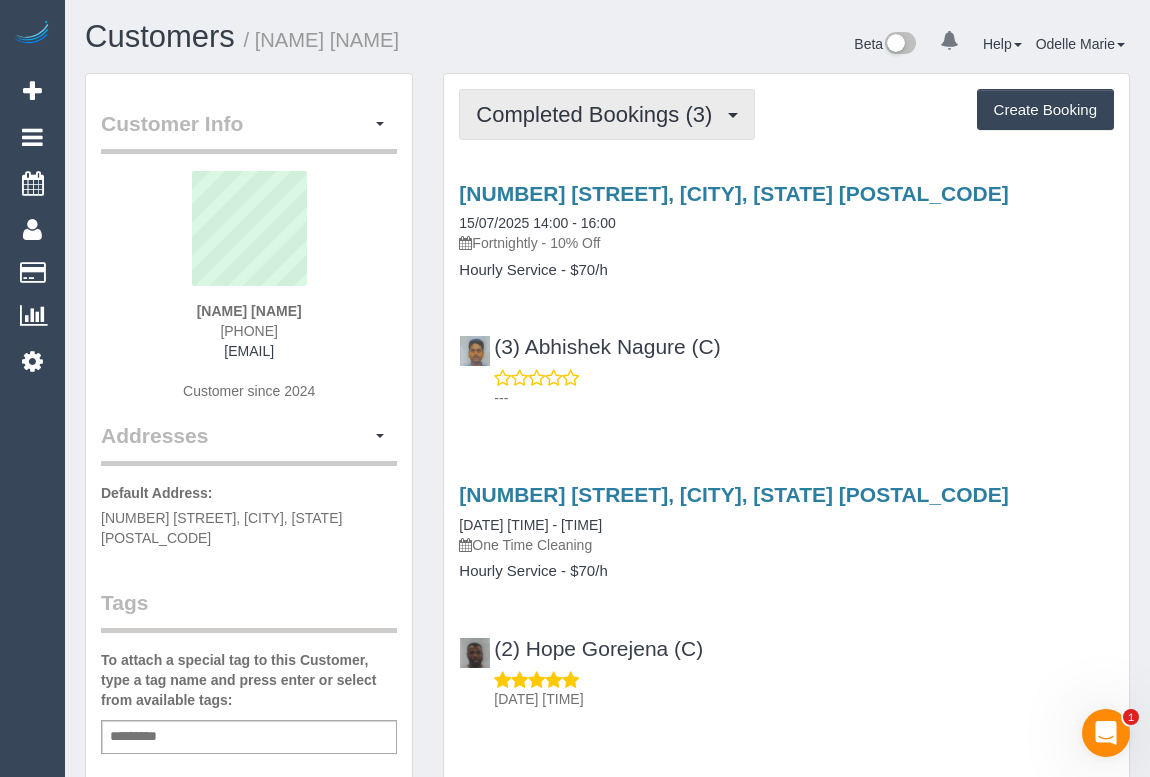 click on "Completed Bookings (3)" at bounding box center (607, 114) 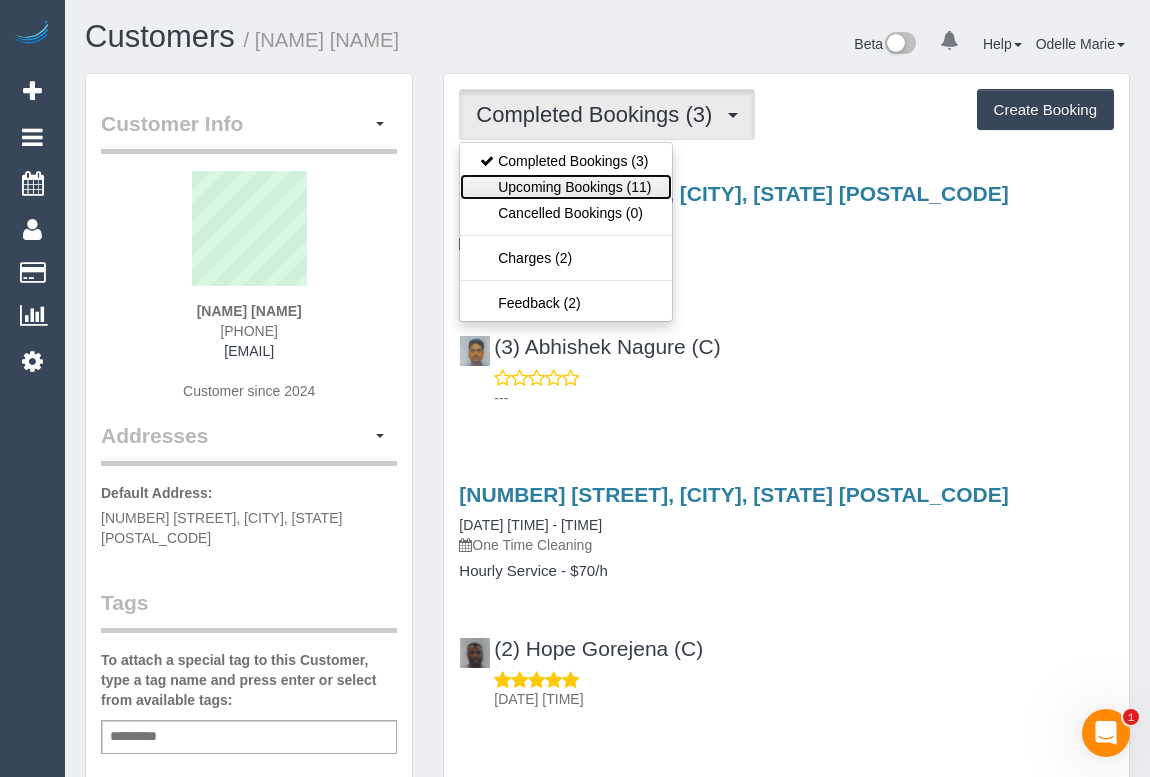 click on "Upcoming Bookings (11)" at bounding box center (565, 187) 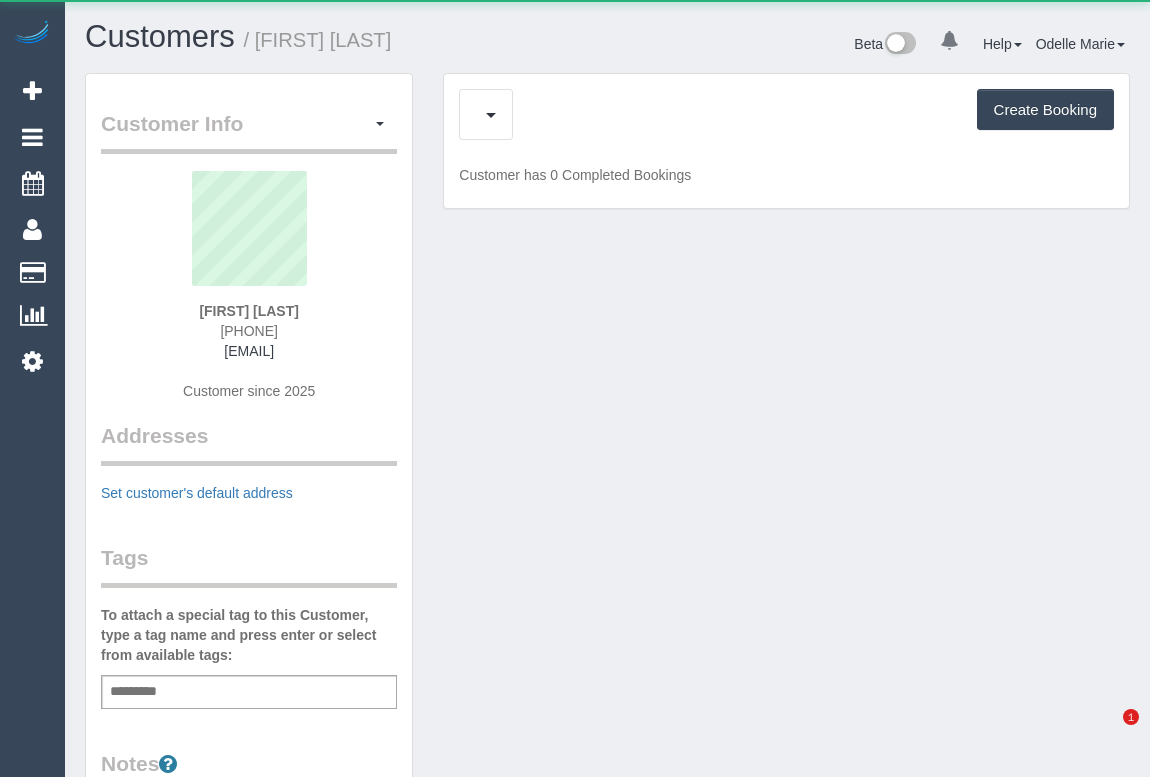 scroll, scrollTop: 0, scrollLeft: 0, axis: both 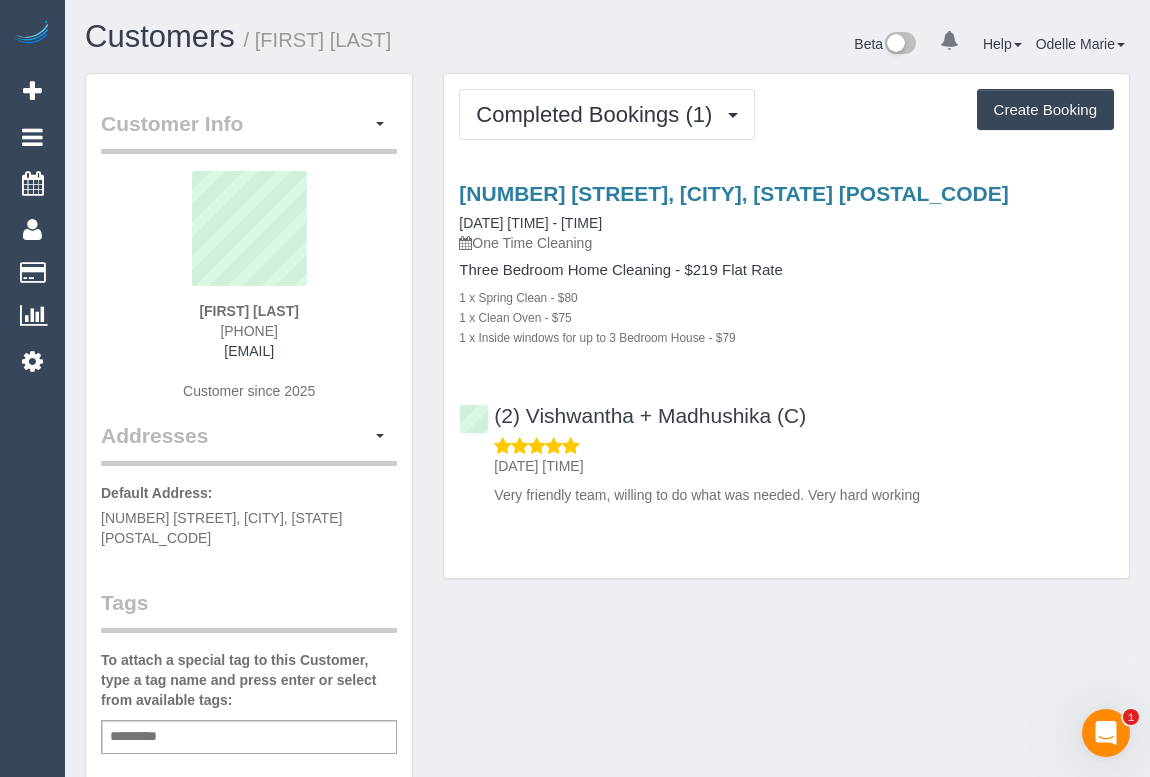 drag, startPoint x: 204, startPoint y: 326, endPoint x: 300, endPoint y: 325, distance: 96.00521 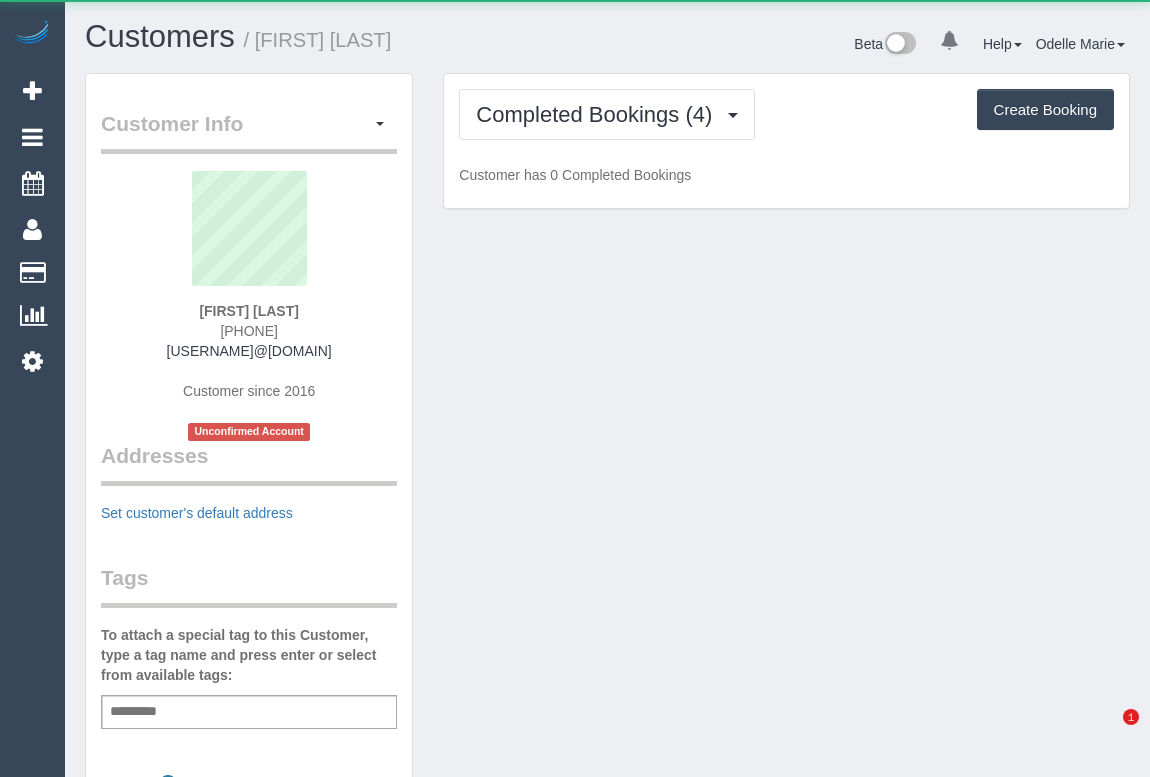 scroll, scrollTop: 0, scrollLeft: 0, axis: both 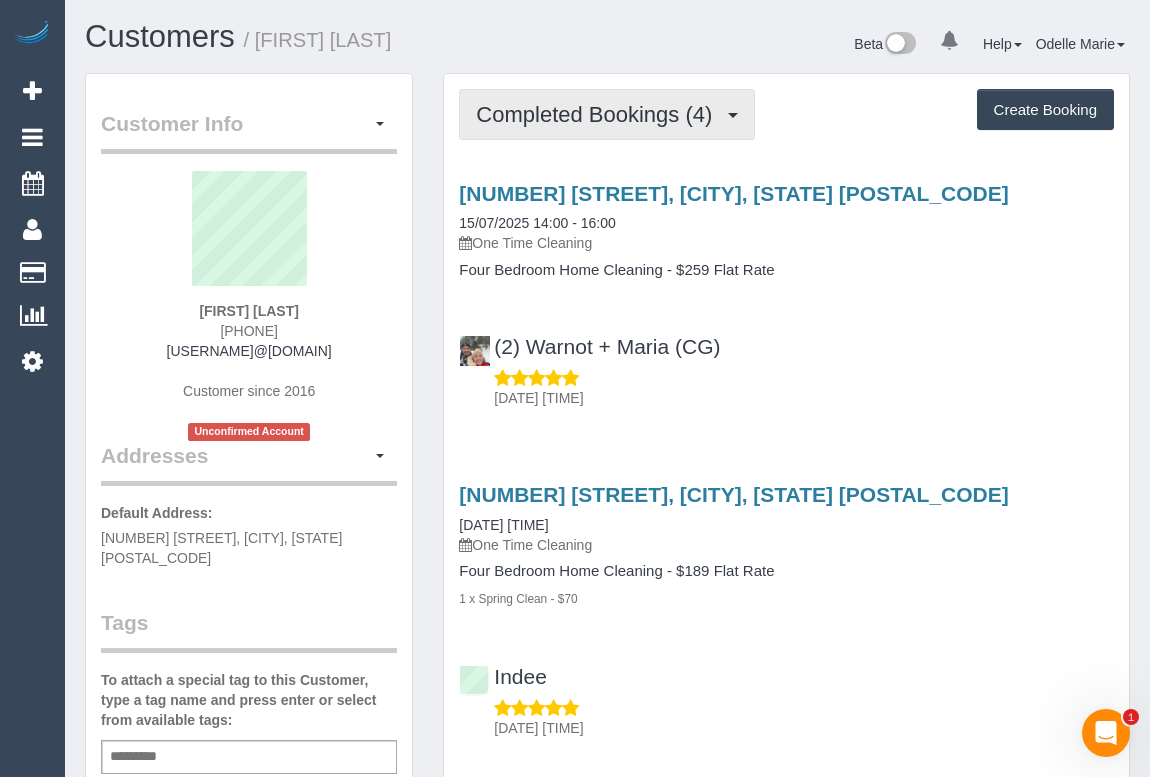 click on "Completed Bookings (4)" at bounding box center [599, 114] 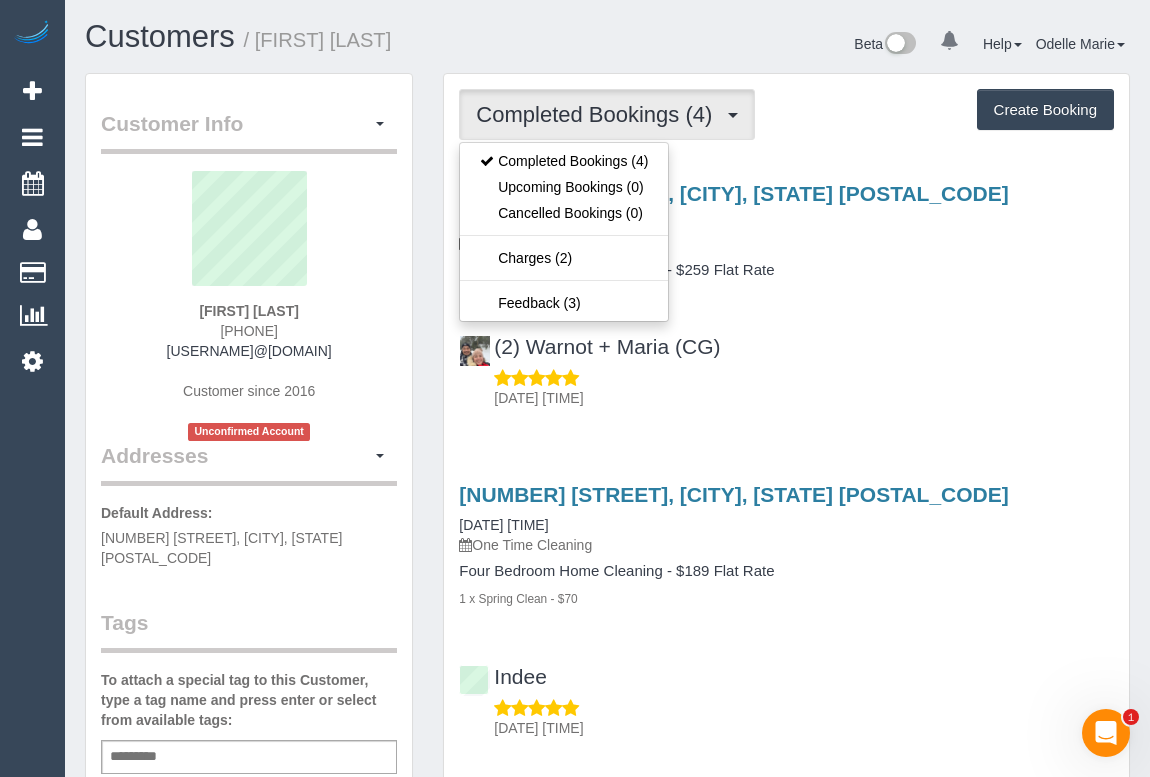 click on "(2) Warnot + Maria (CG)
16/07/2025 08:50" at bounding box center [786, 363] 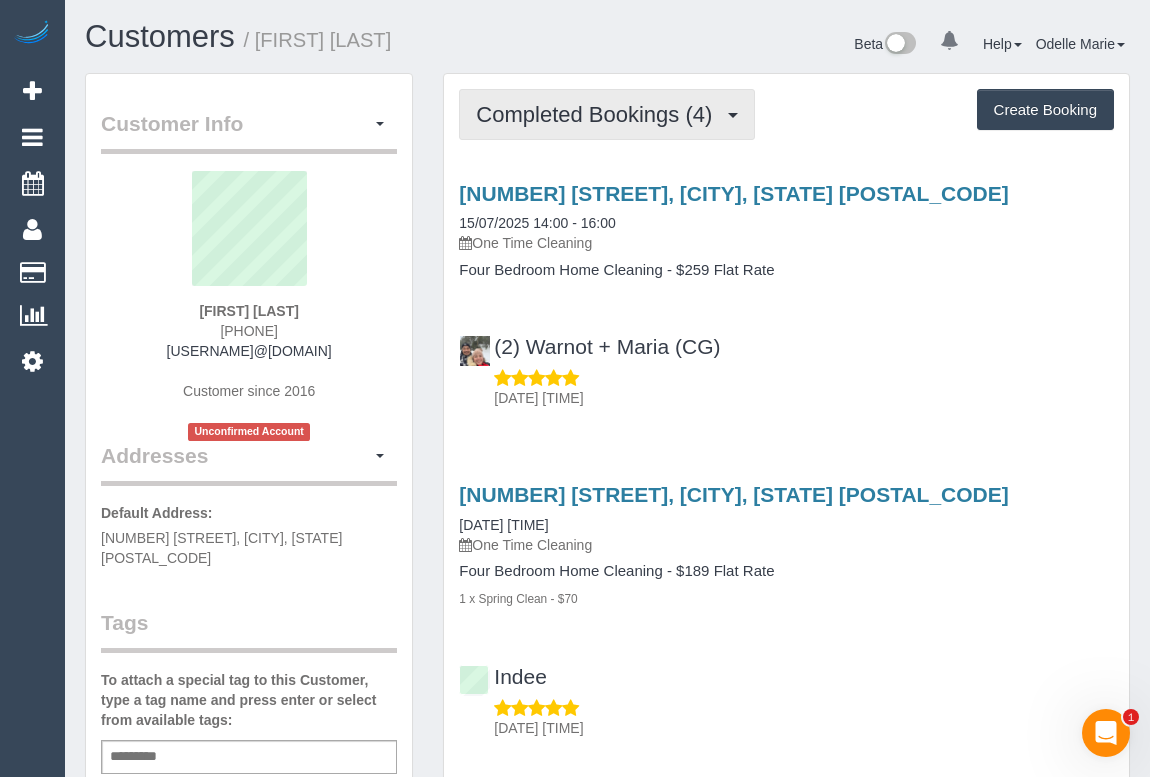 click on "Completed Bookings (4)" at bounding box center (599, 114) 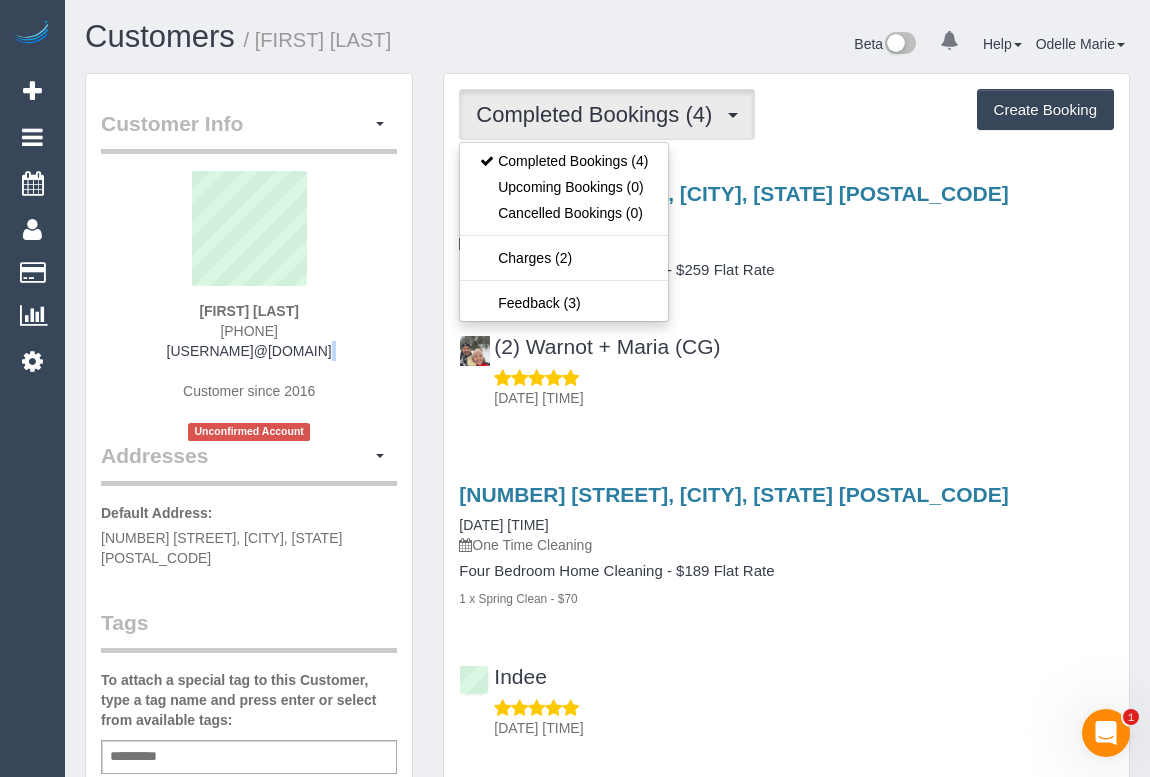 drag, startPoint x: 147, startPoint y: 362, endPoint x: 380, endPoint y: 355, distance: 233.10513 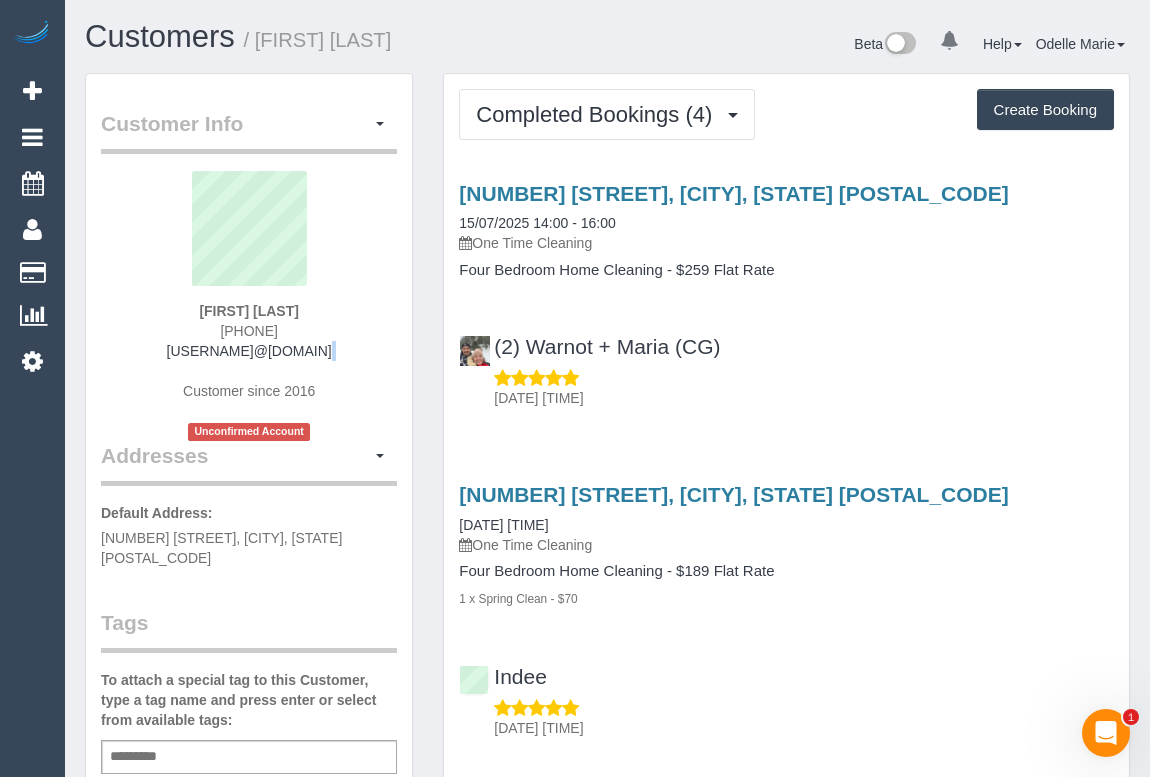 click on "Bill Glasson
0427 536 766
glassonbill@gmail.com
Customer since 2016
Unconfirmed Account" at bounding box center (249, 306) 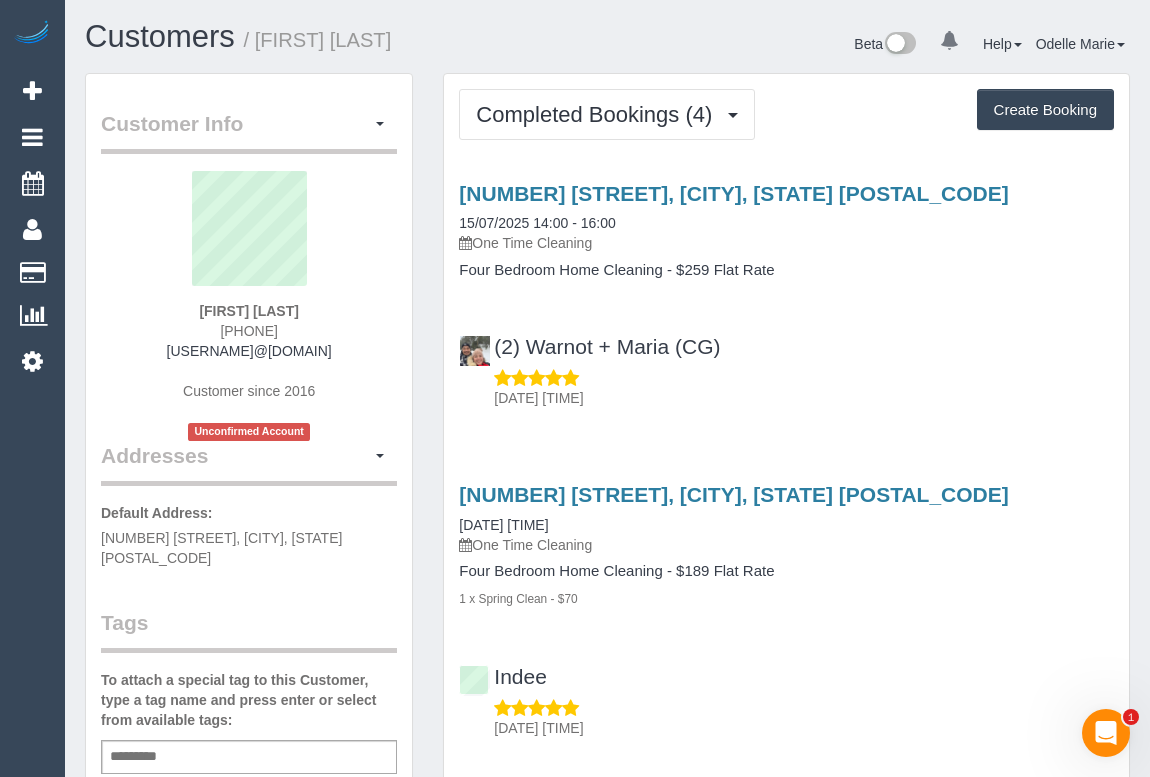 drag, startPoint x: 334, startPoint y: 352, endPoint x: 166, endPoint y: 355, distance: 168.02678 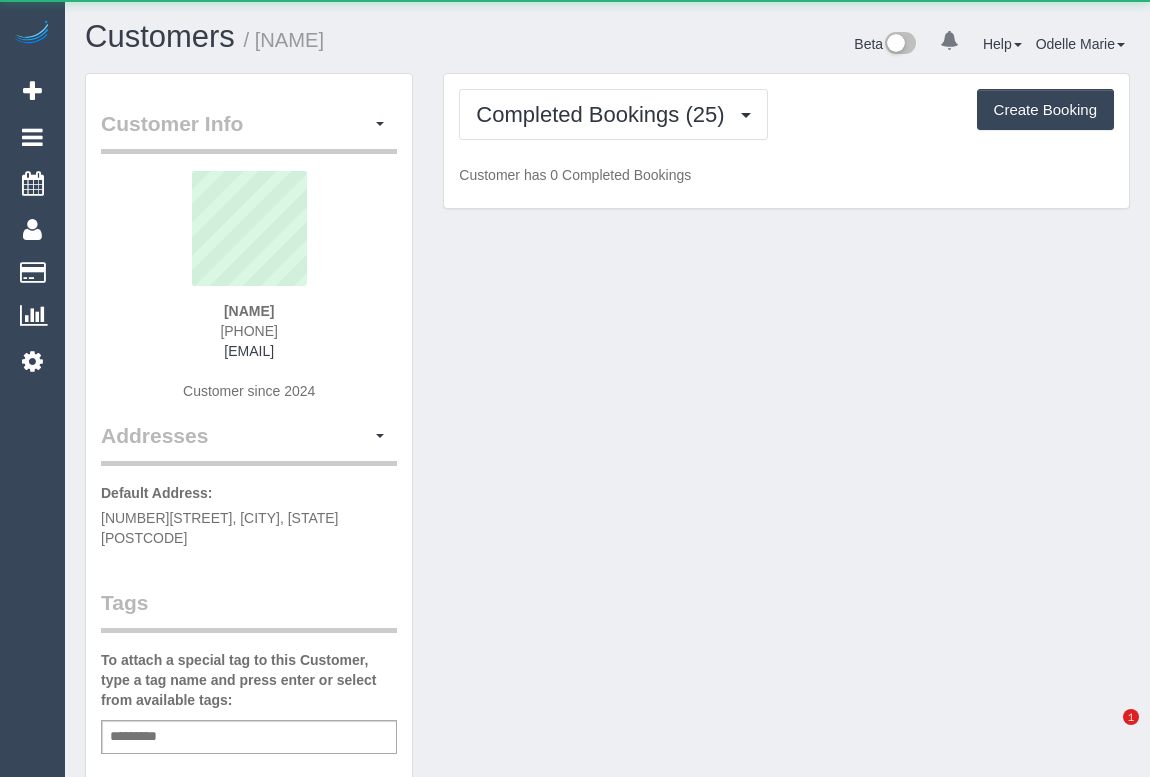scroll, scrollTop: 0, scrollLeft: 0, axis: both 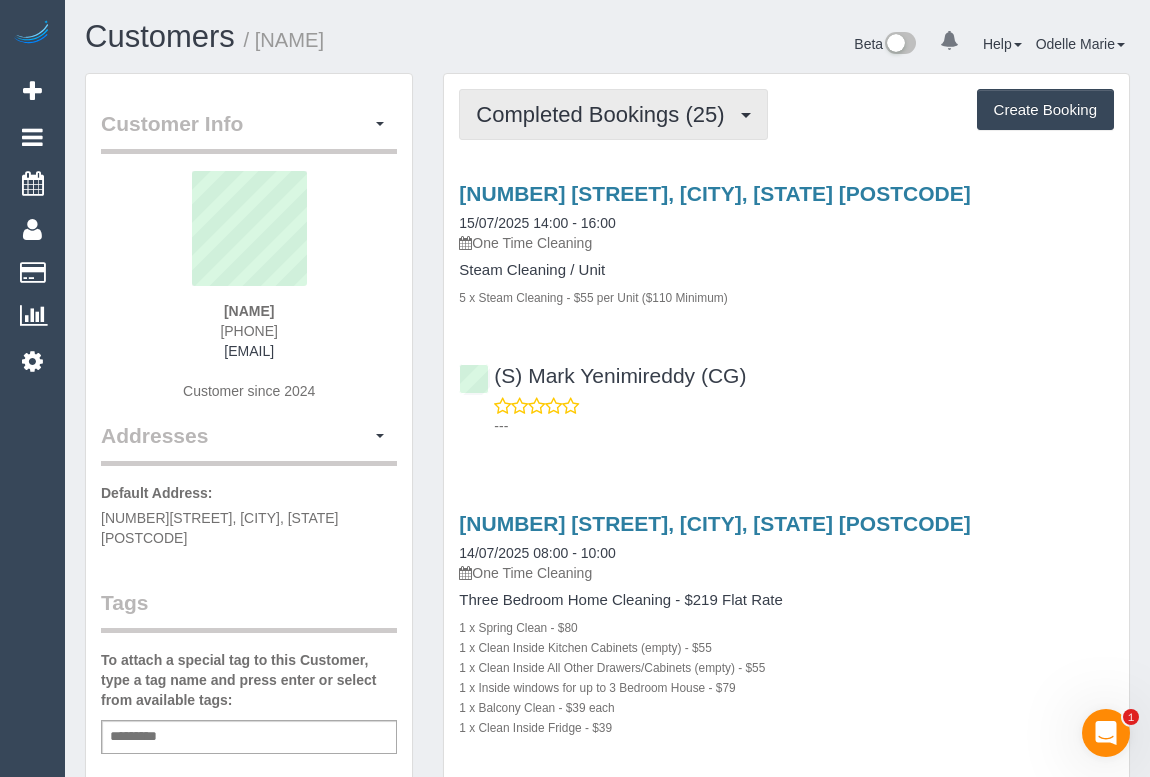 click on "Completed Bookings (25)" at bounding box center [605, 114] 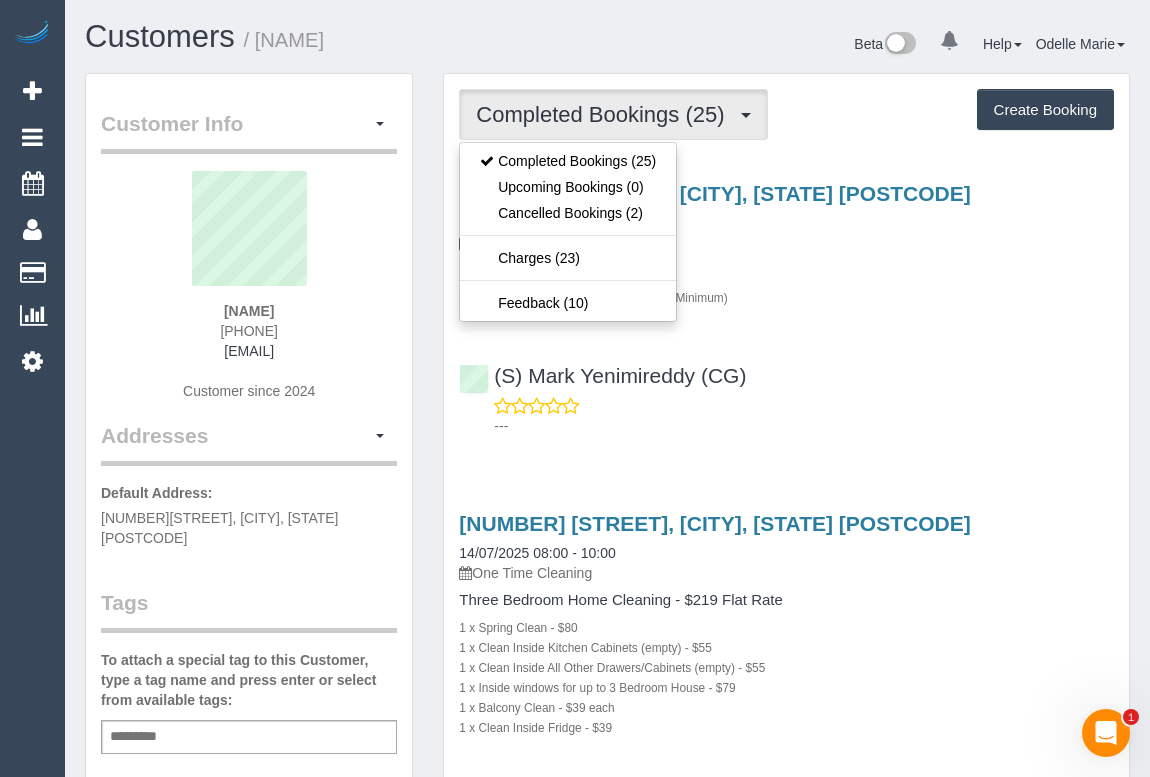 click on "Service
Feedback
[NUMBER] [STREET], [CITY], [STATE] [POSTCODE]
[DATE] [TIME] - [TIME]
One Time Cleaning
Steam Cleaning / Unit
5 x Steam Cleaning - $55 per Unit ($110 Minimum)
(S) [NAME] (CG)
---
[NUMBER] [STREET], [CITY], [STATE] [POSTCODE]" at bounding box center (786, 4161) 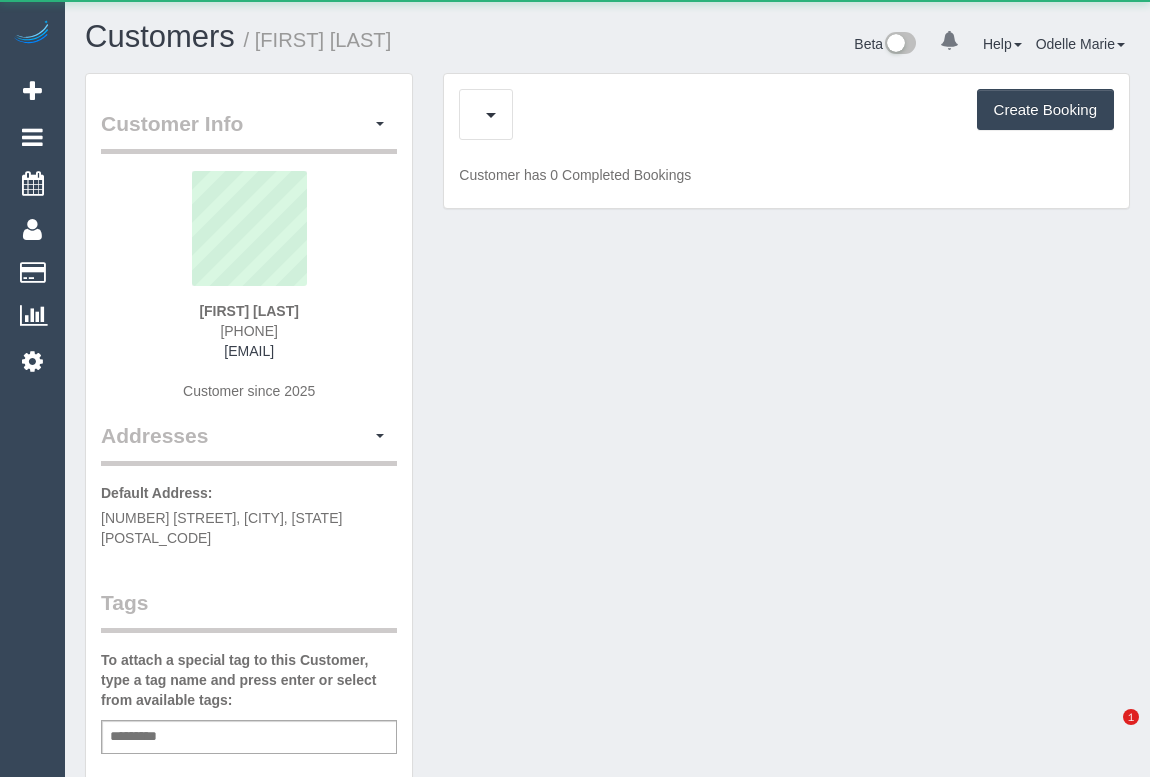 scroll, scrollTop: 0, scrollLeft: 0, axis: both 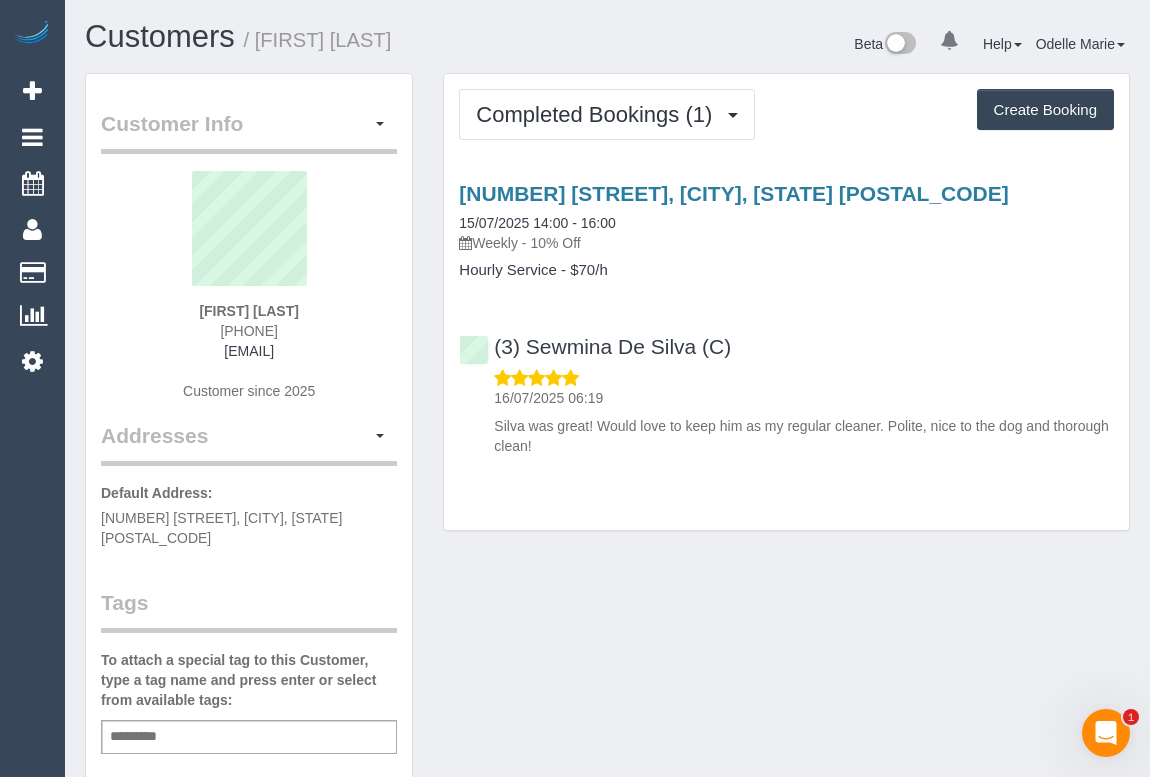 click on "Customer Info
Edit Contact Info
Send Message
Email Preferences
Special Sales Tax
View Changes
Mark as Unconfirmed
Block this Customer
Archive Account
Delete Account
Katie Fitzsimons
0452298679" at bounding box center [607, 893] 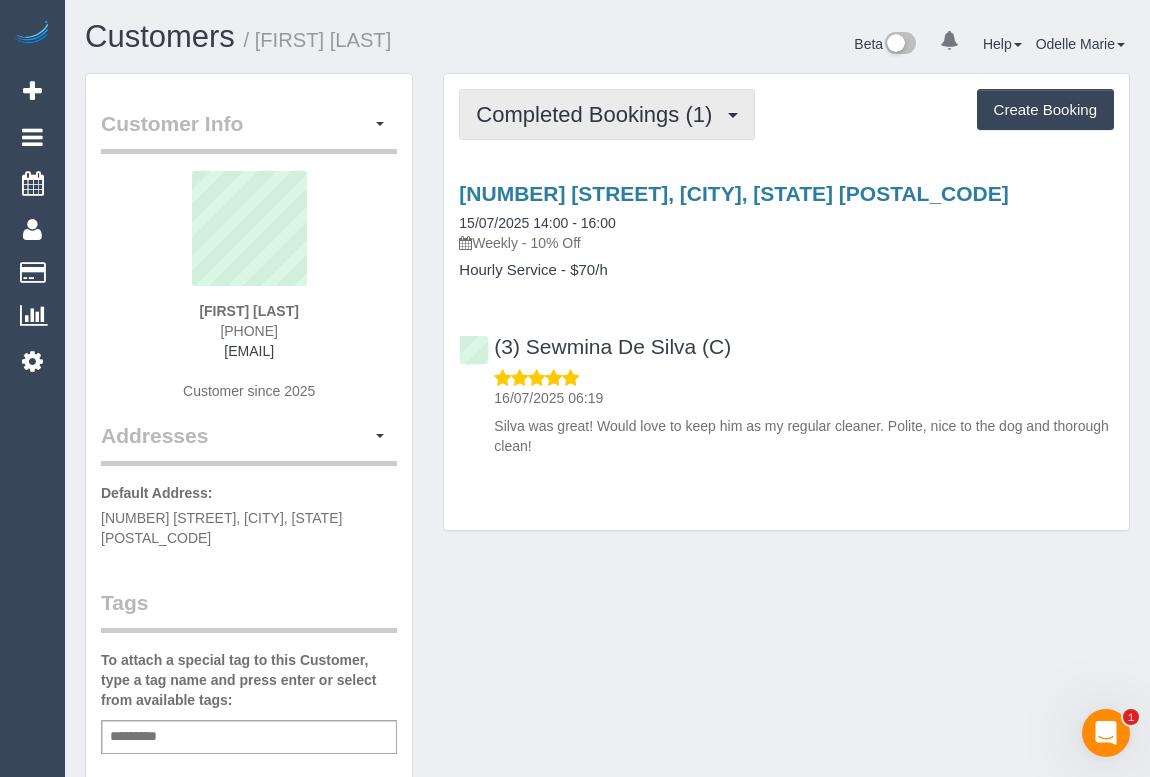 click on "Completed Bookings (1)" at bounding box center [599, 114] 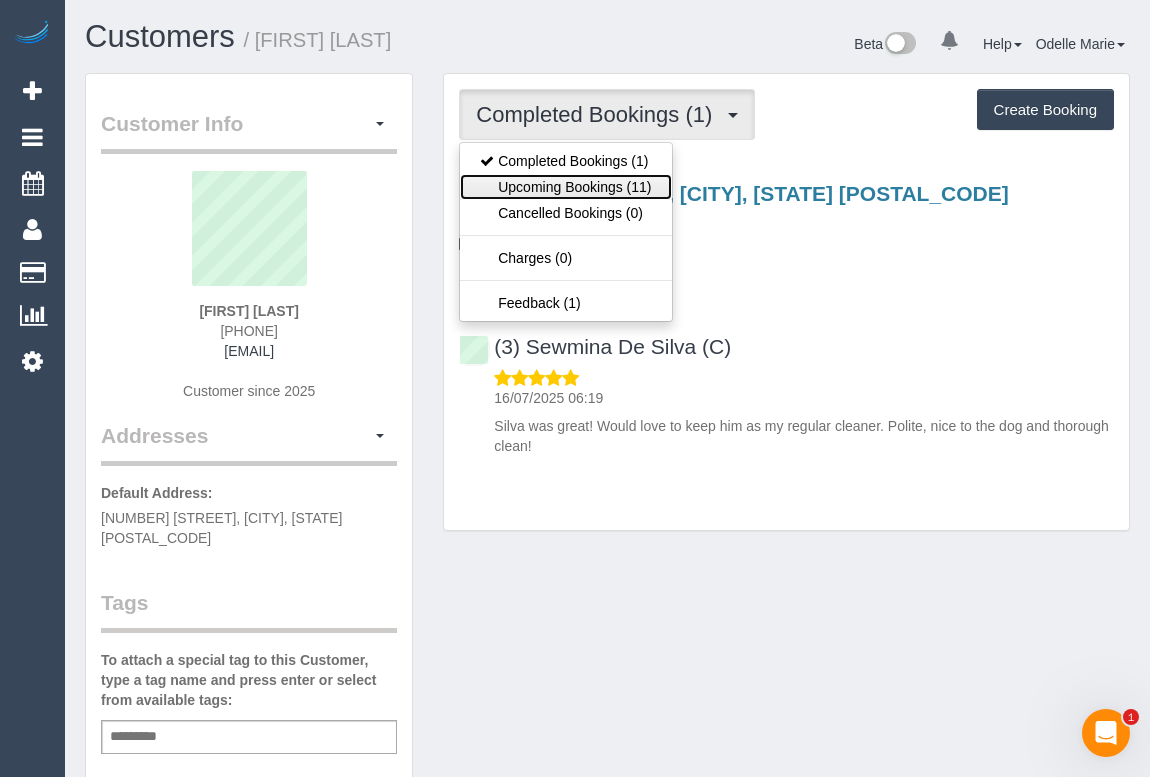 click on "Upcoming Bookings (11)" at bounding box center [565, 187] 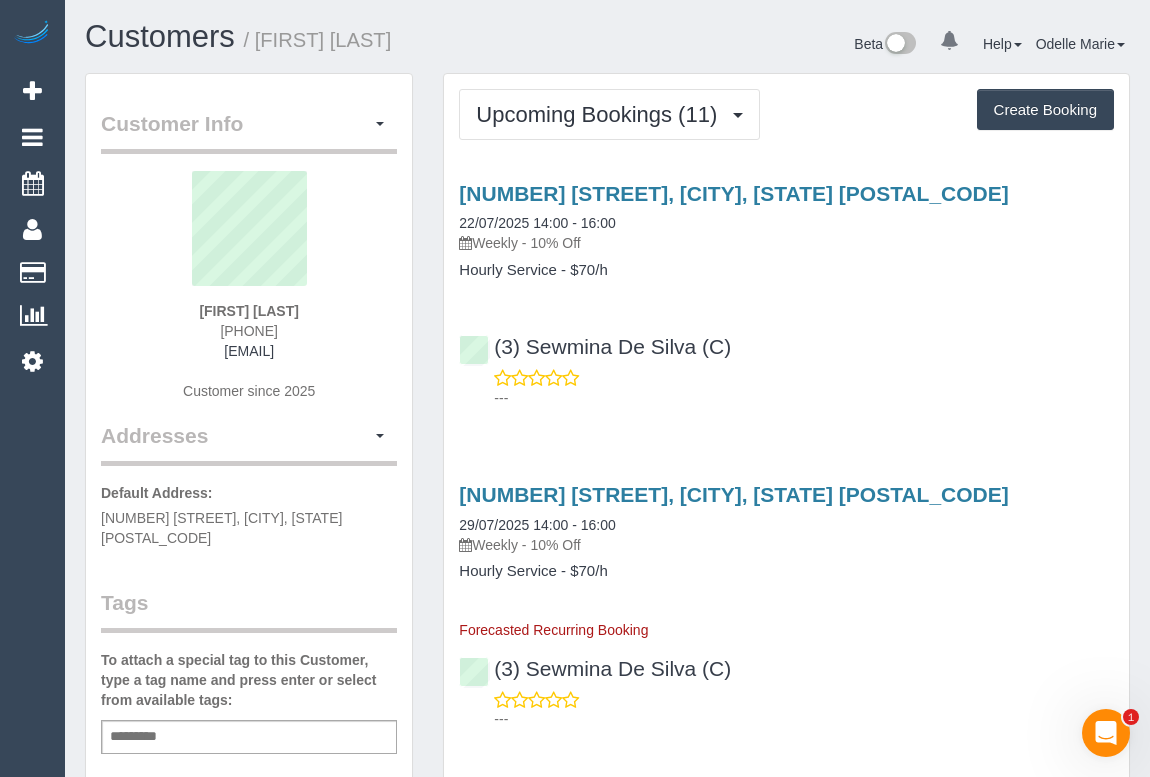 click on "---" at bounding box center [786, 388] 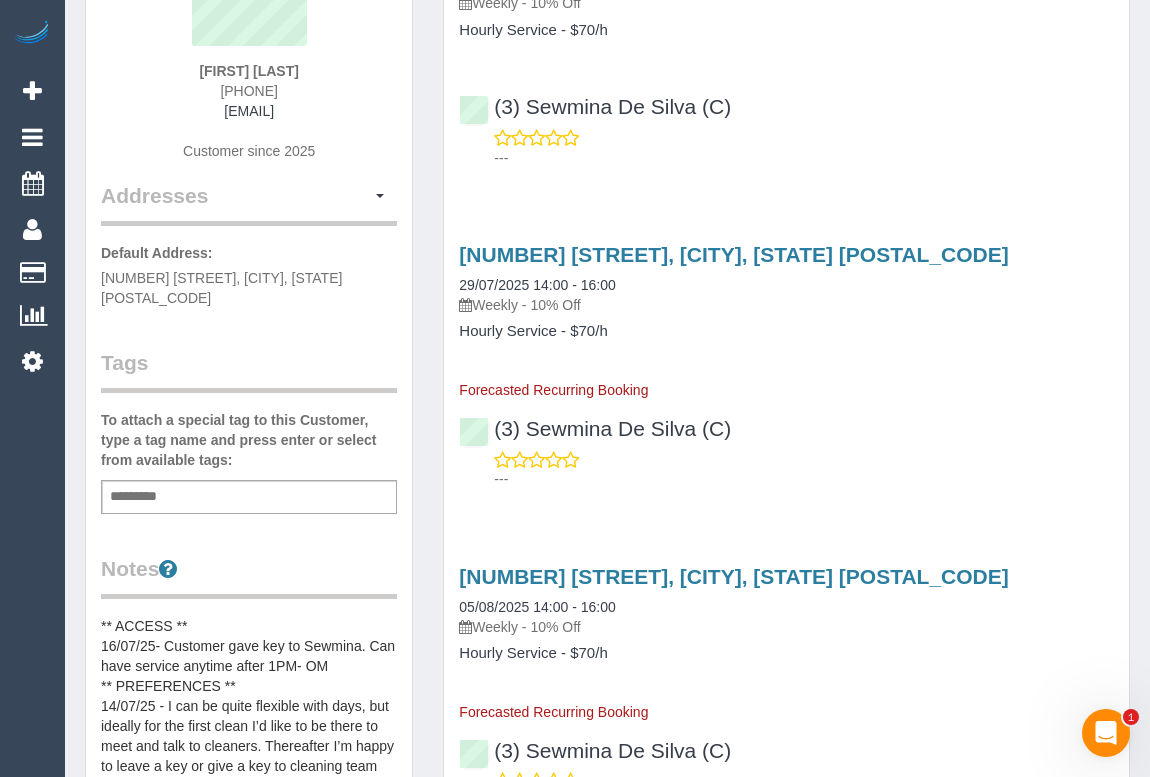 scroll, scrollTop: 0, scrollLeft: 0, axis: both 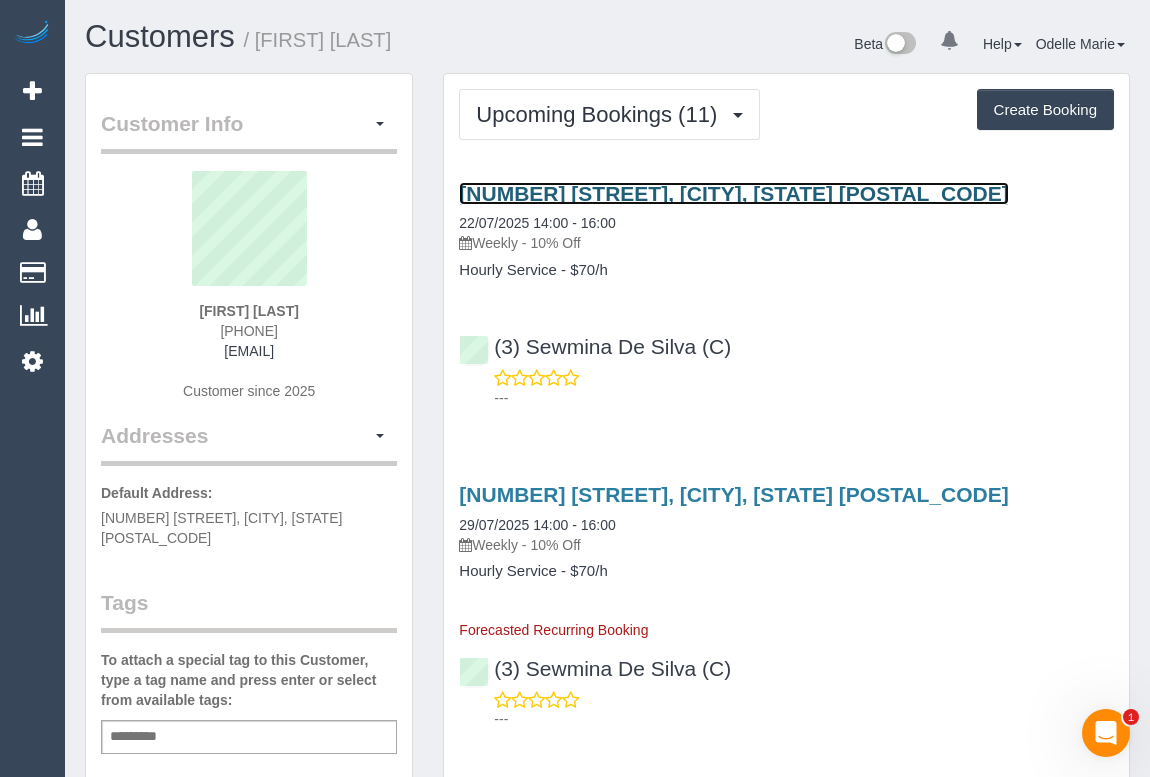 click on "33 Hunter St, Richmond, VIC 3121" at bounding box center (733, 193) 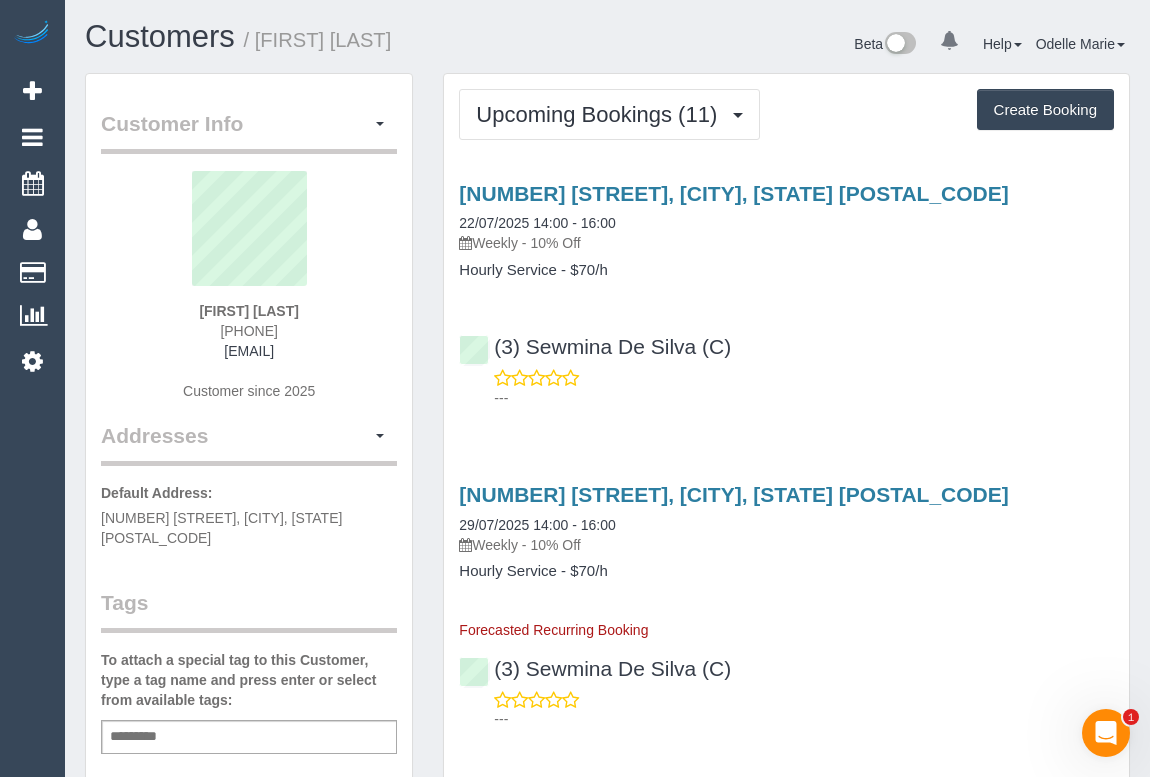 click on "(3) Sewmina De Silva (C)
---" at bounding box center (786, 363) 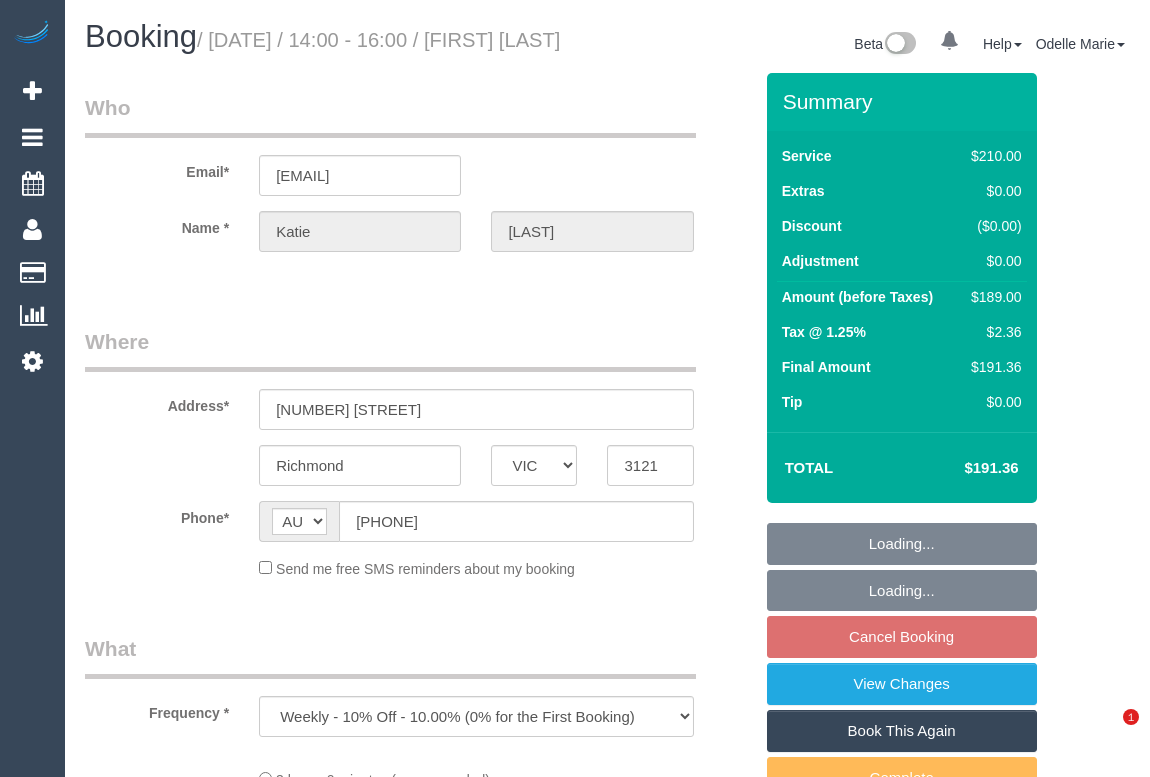select on "VIC" 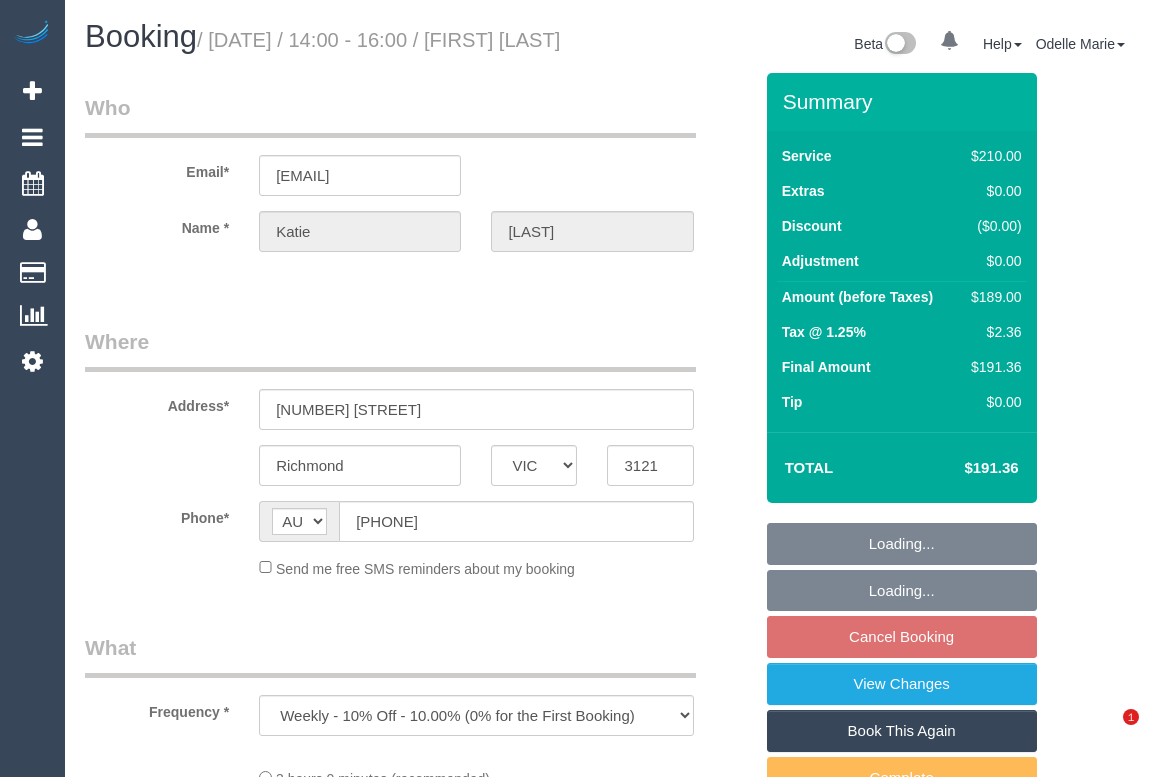 scroll, scrollTop: 0, scrollLeft: 0, axis: both 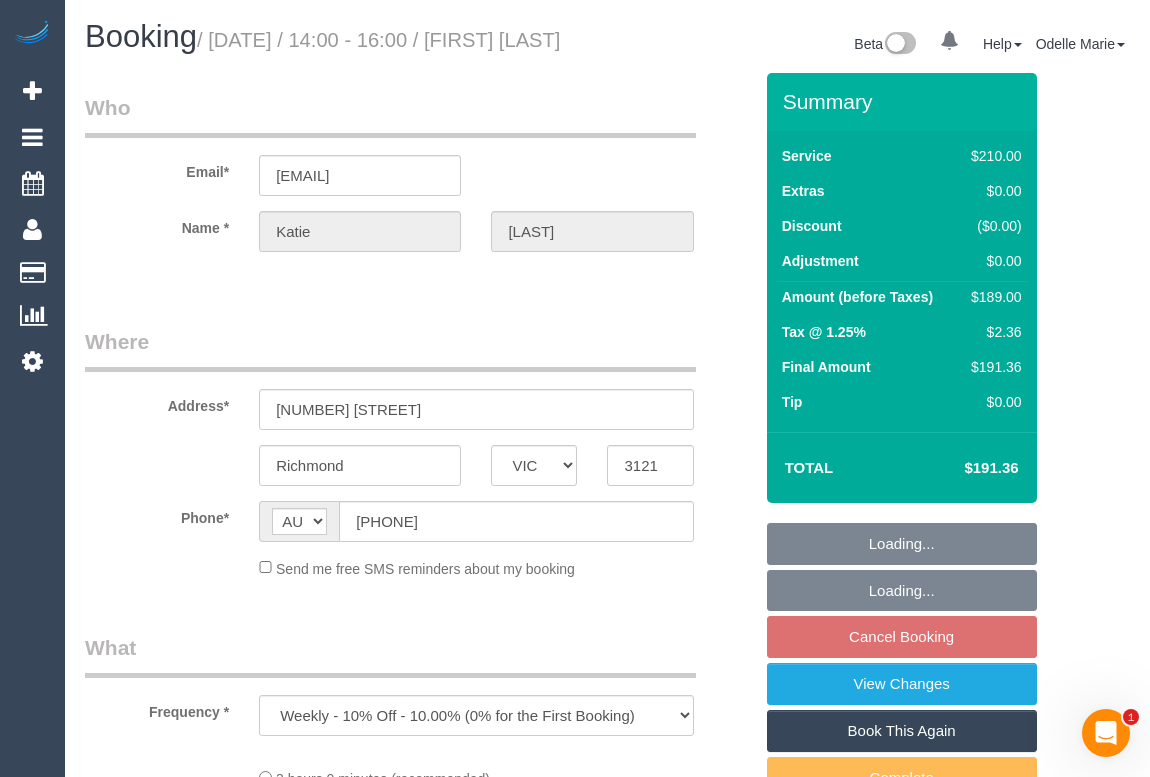 select on "180" 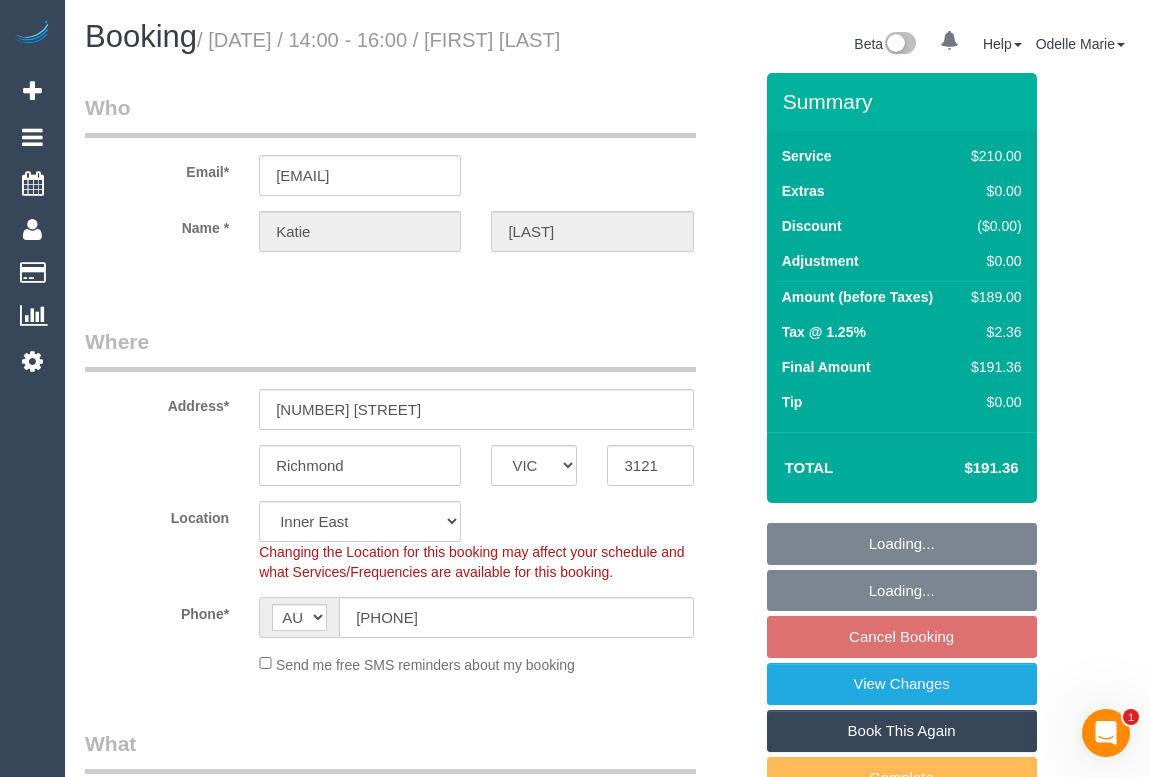 select on "string:stripe-pm_1RkJpO2GScqysDRVq2uDZHgE" 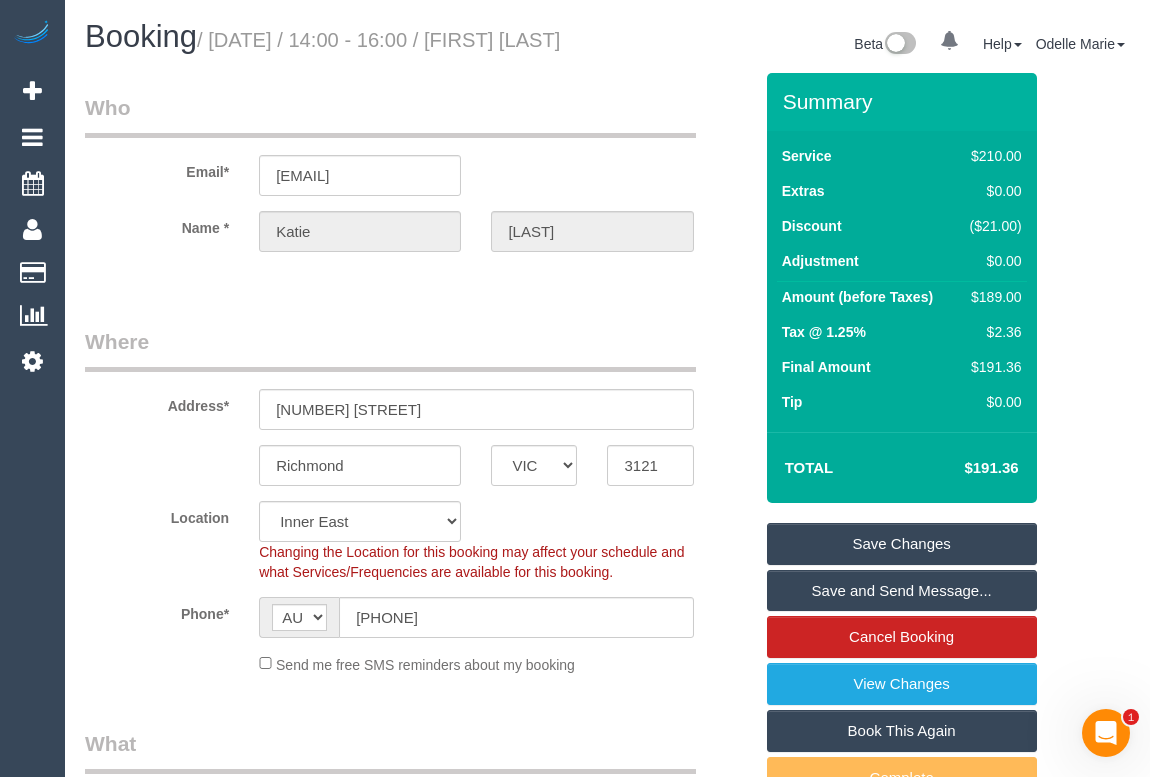select on "spot5" 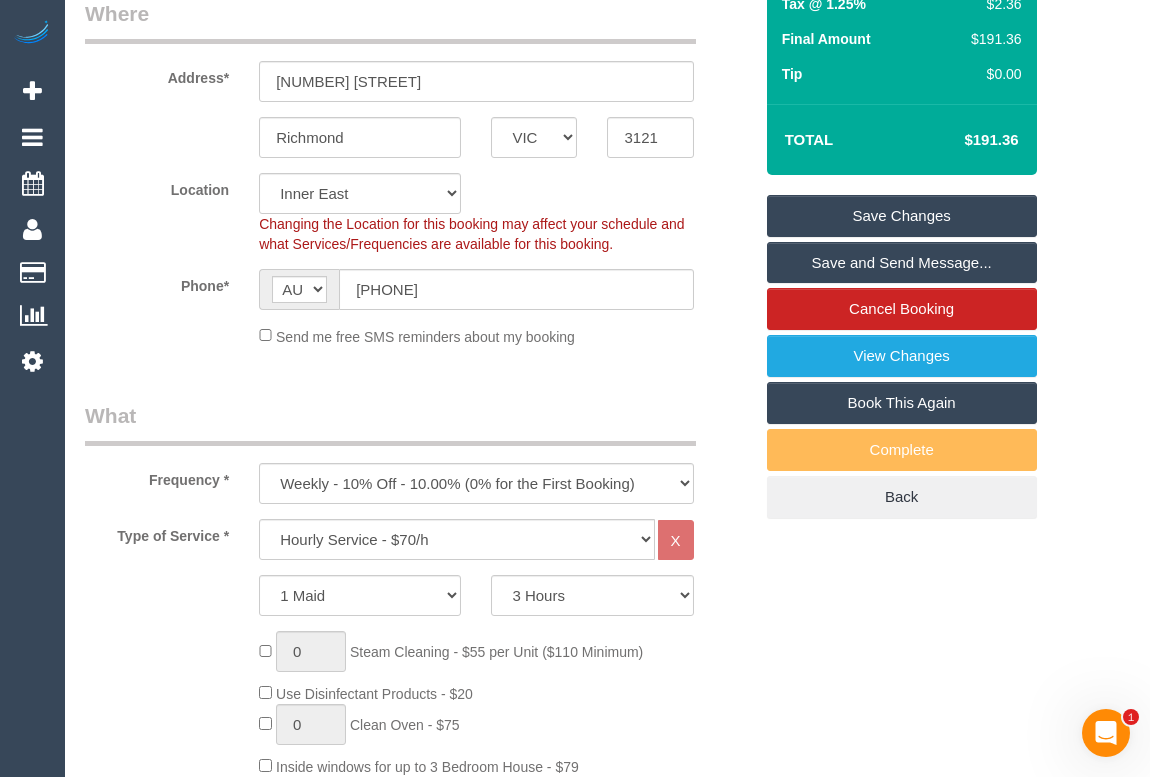 scroll, scrollTop: 0, scrollLeft: 0, axis: both 